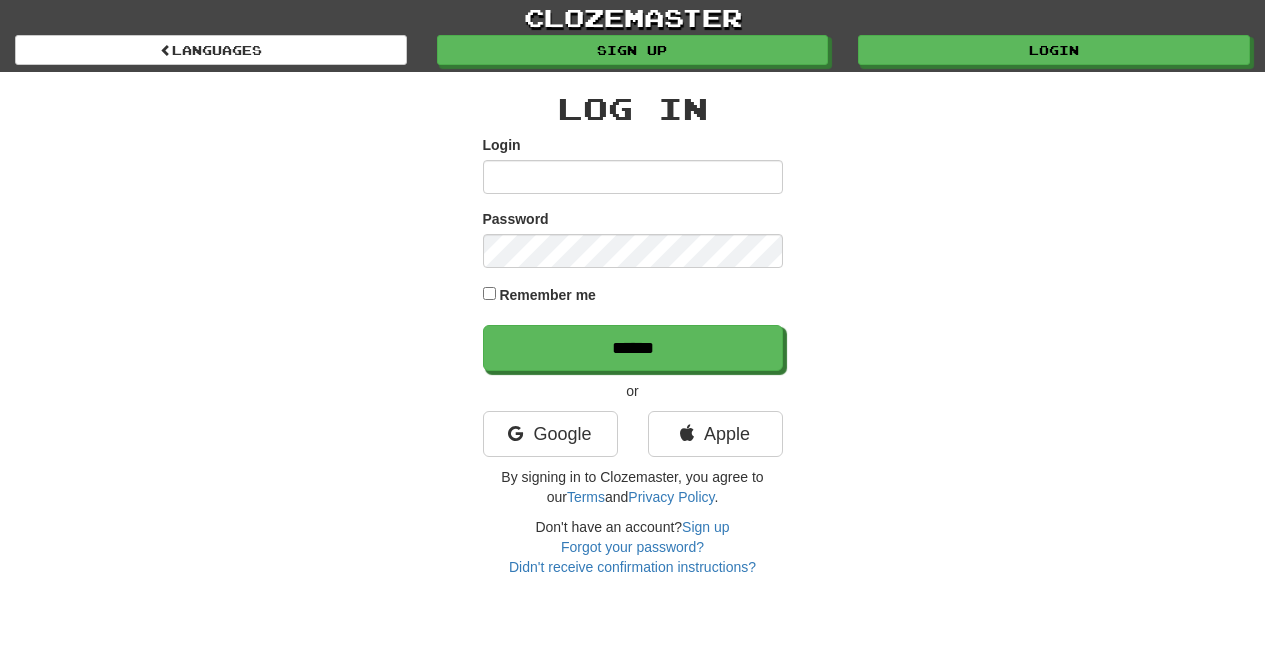 scroll, scrollTop: 0, scrollLeft: 0, axis: both 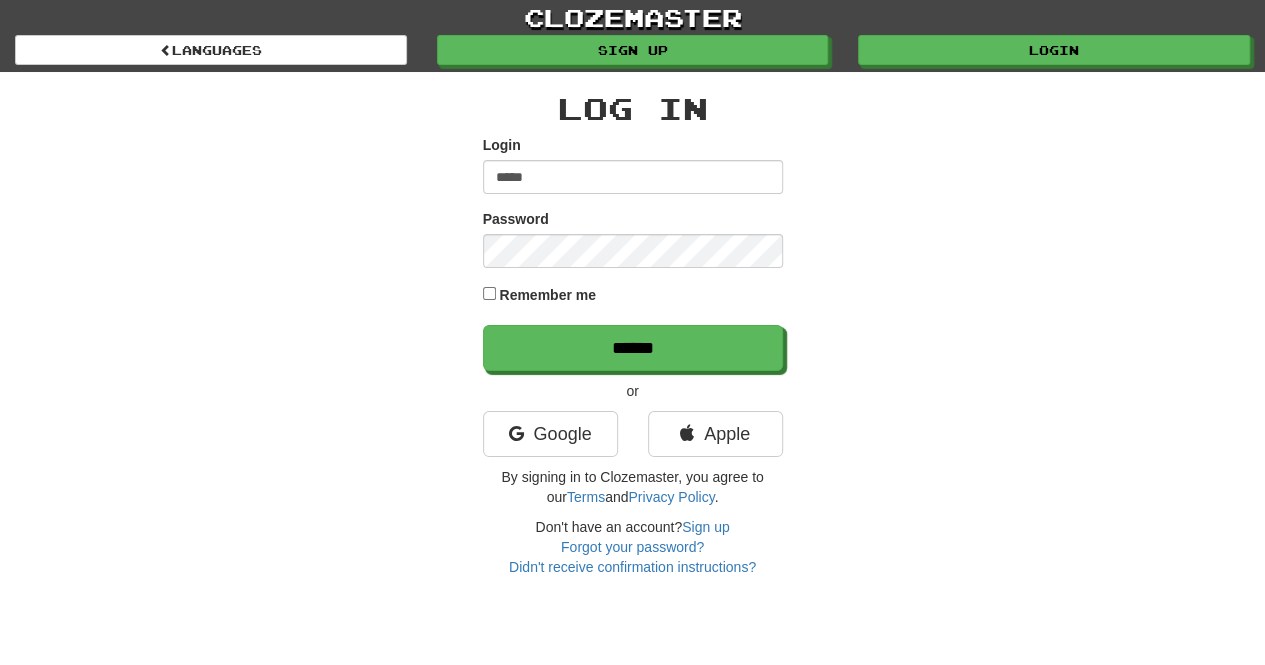 type on "*****" 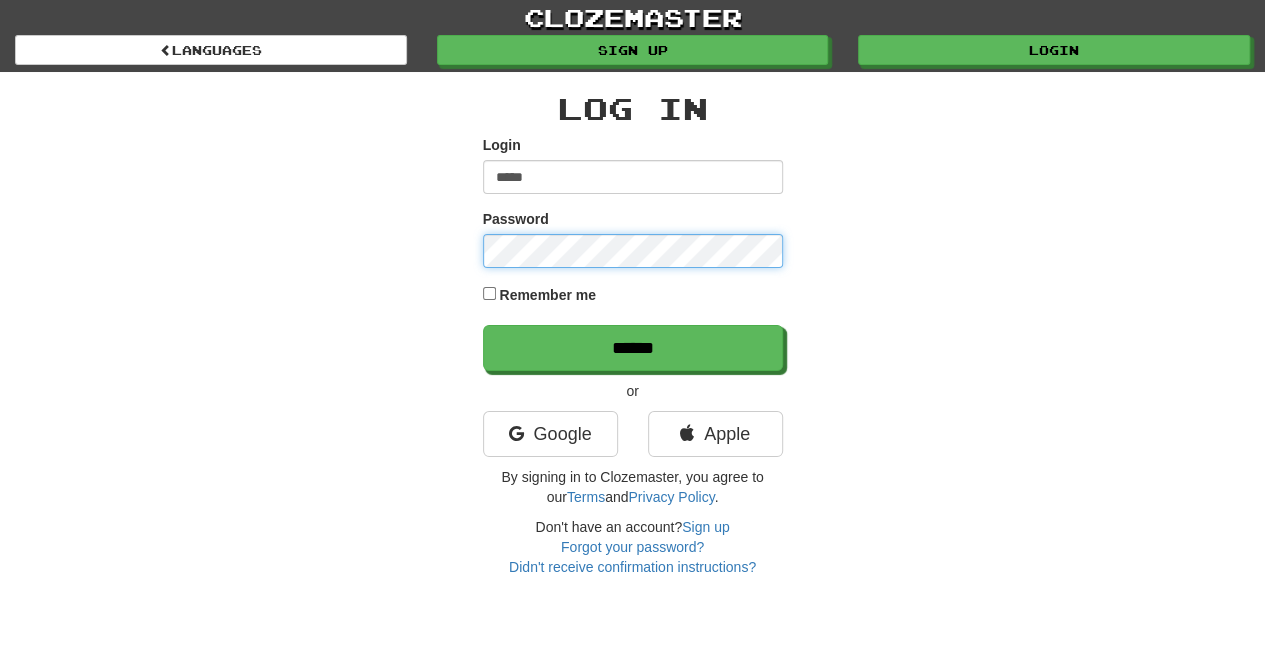 click on "******" at bounding box center [633, 348] 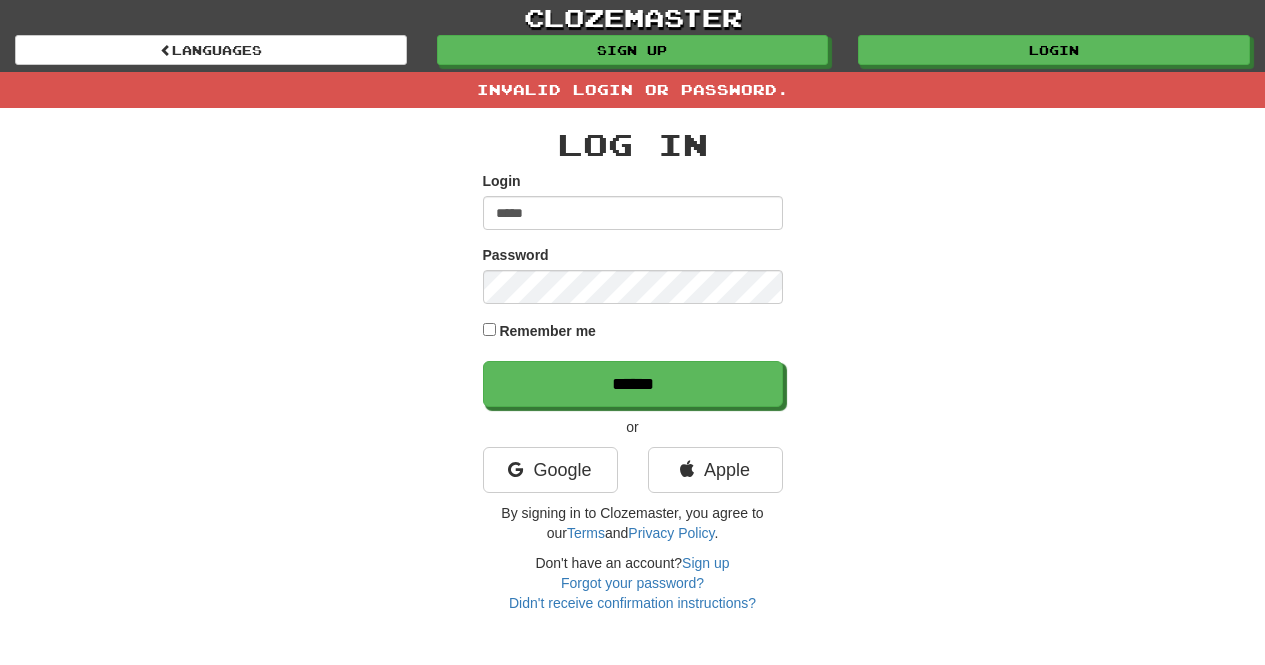 scroll, scrollTop: 0, scrollLeft: 0, axis: both 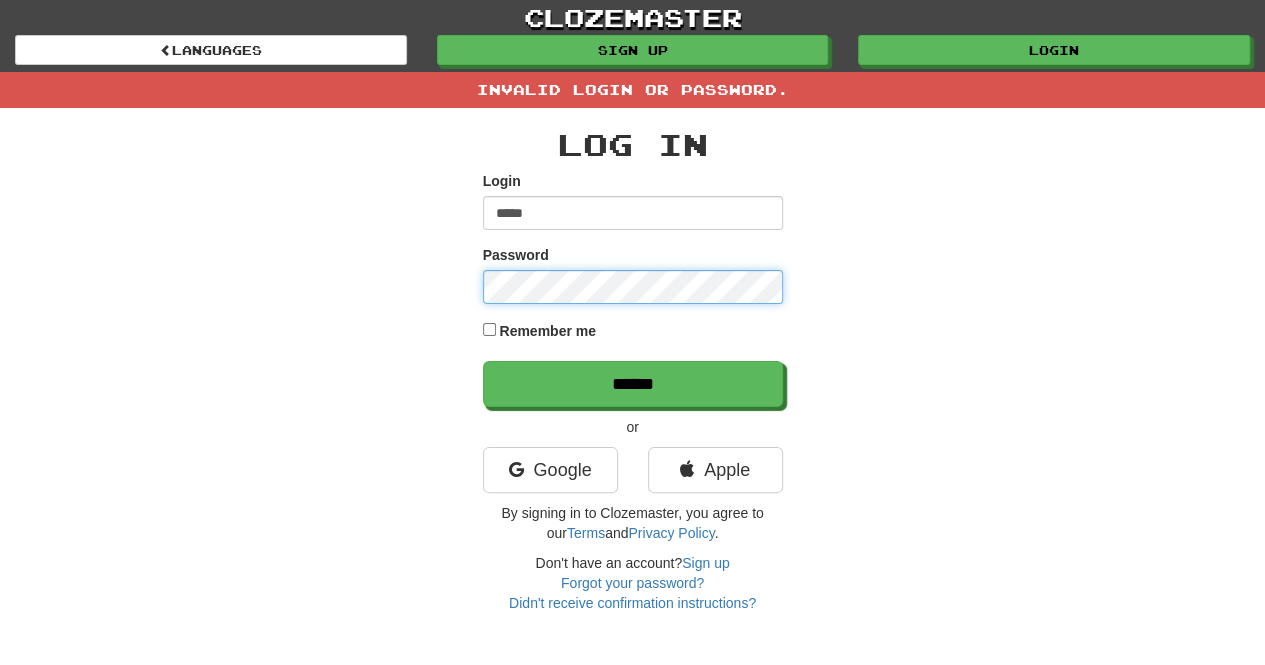 click on "******" at bounding box center [633, 384] 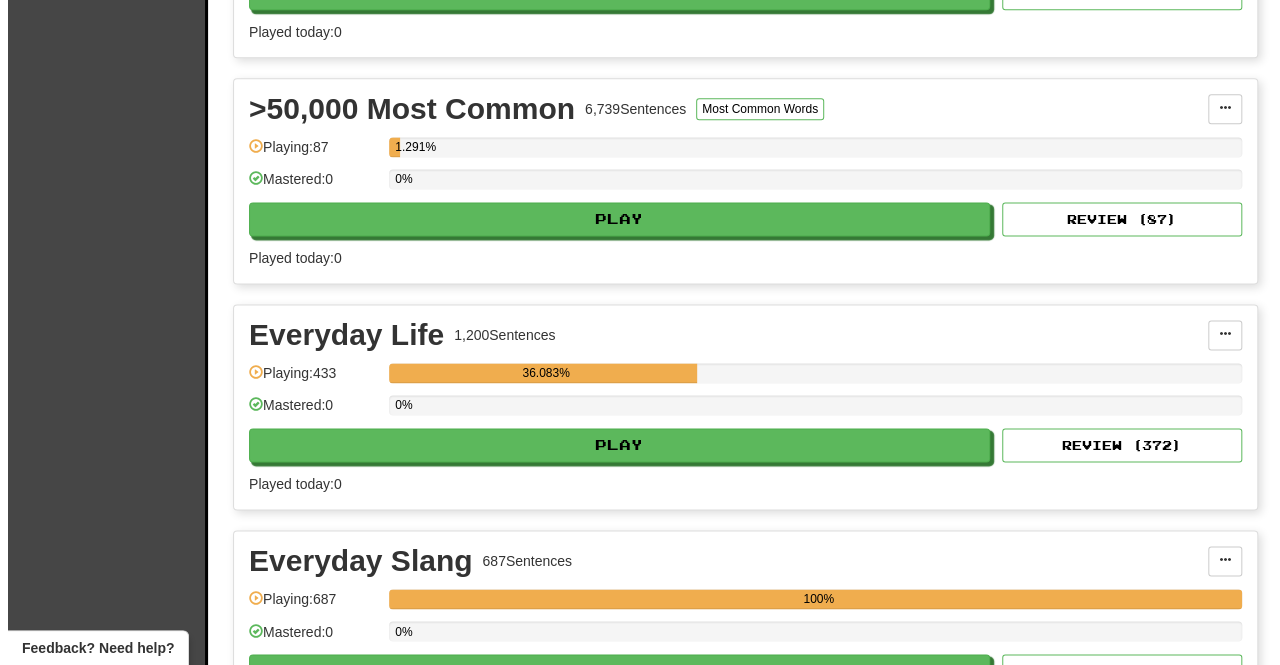scroll, scrollTop: 1288, scrollLeft: 0, axis: vertical 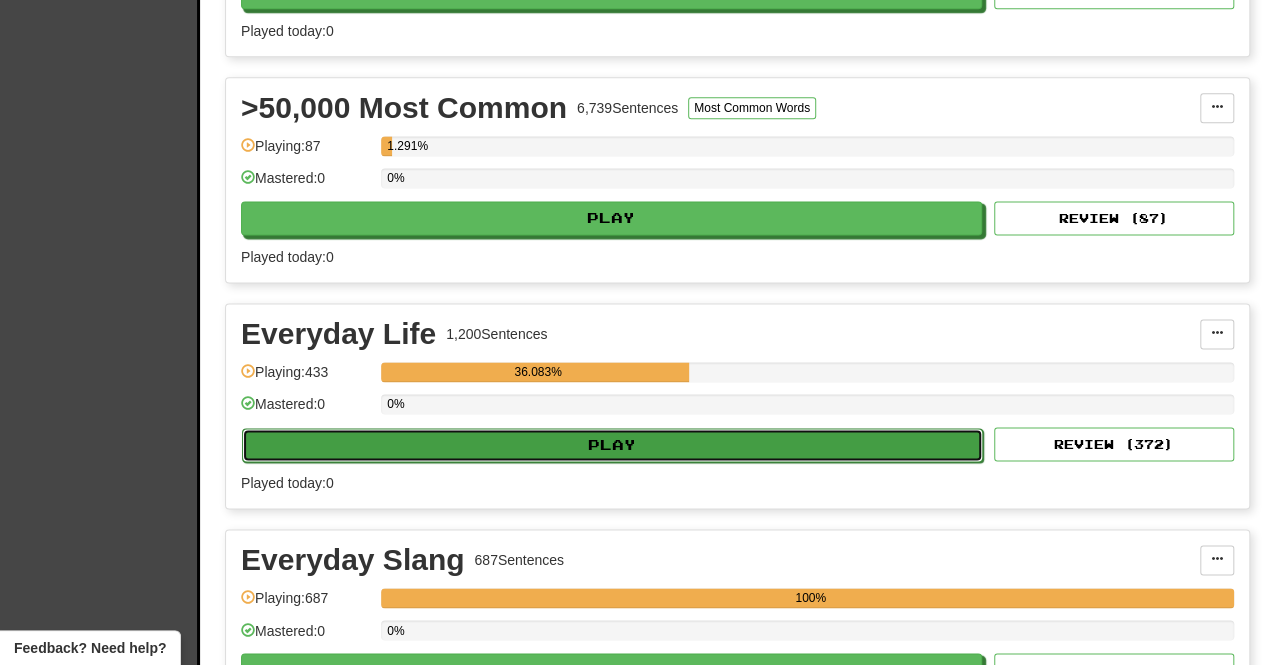 click on "Play" at bounding box center (612, 445) 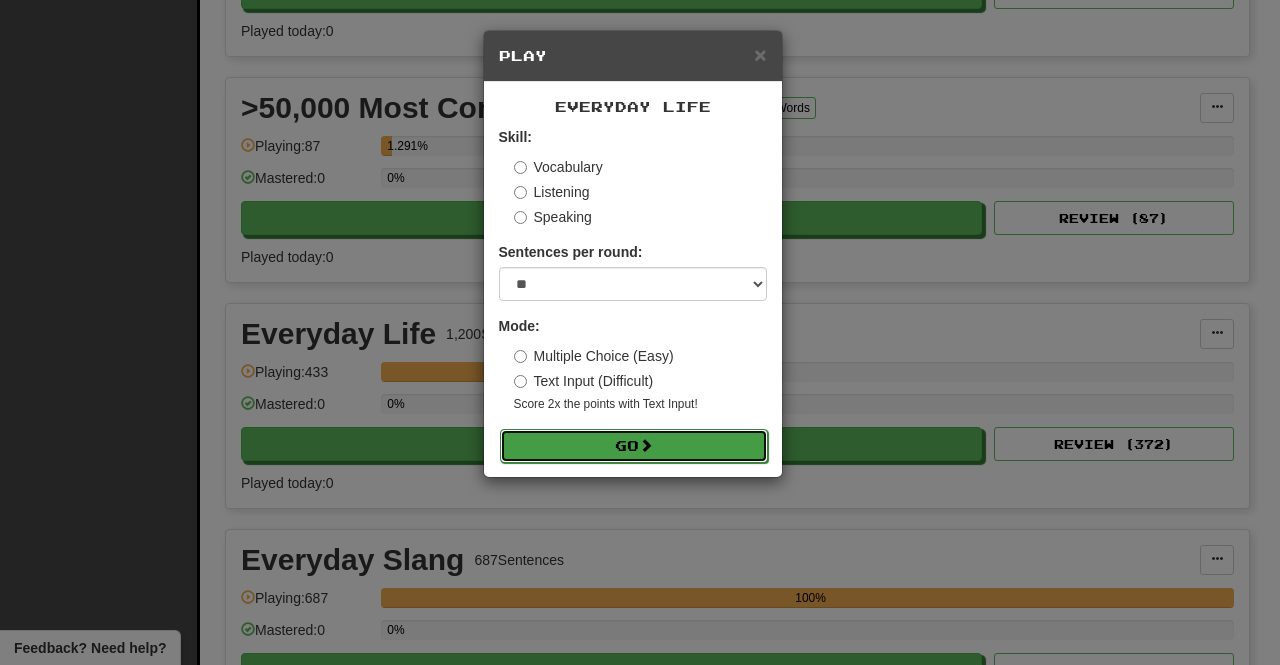 click on "Go" at bounding box center (634, 446) 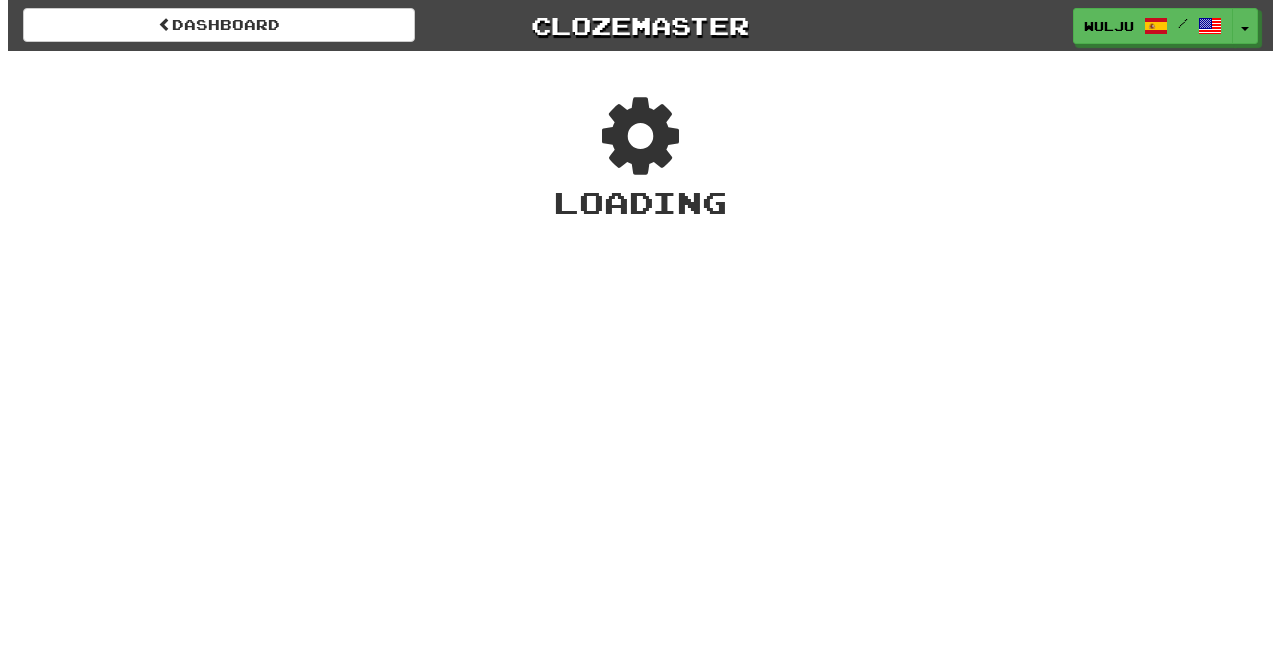 scroll, scrollTop: 0, scrollLeft: 0, axis: both 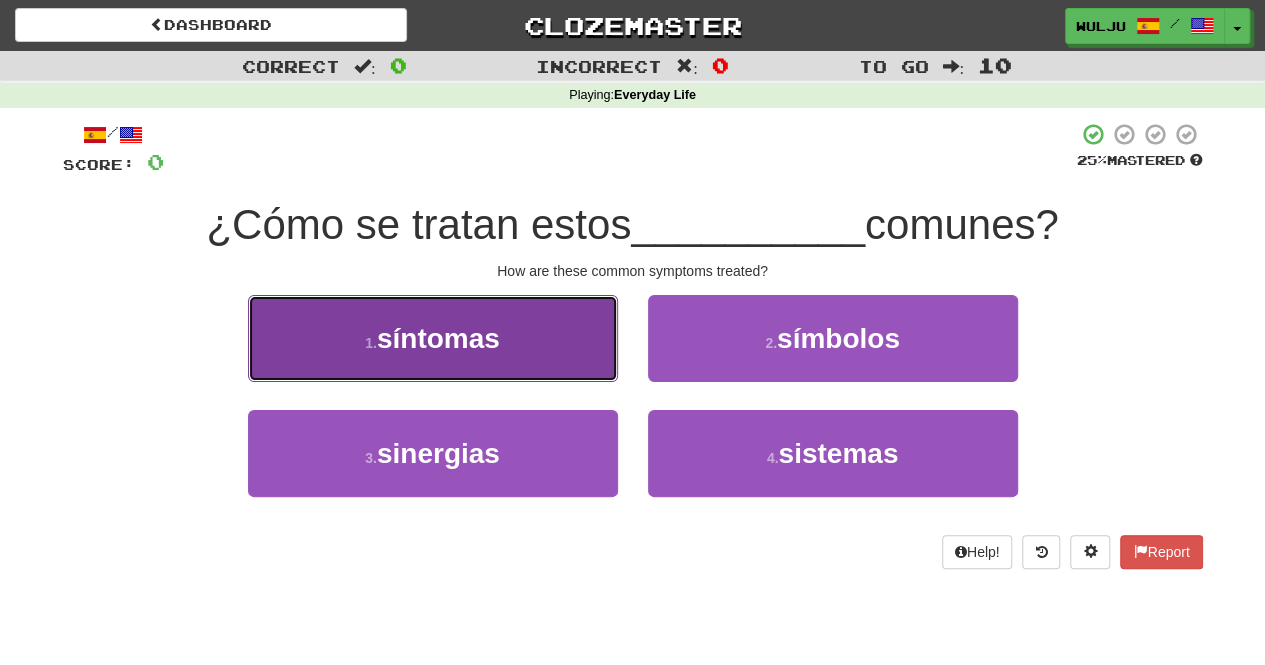 click on "1 .  síntomas" at bounding box center [433, 338] 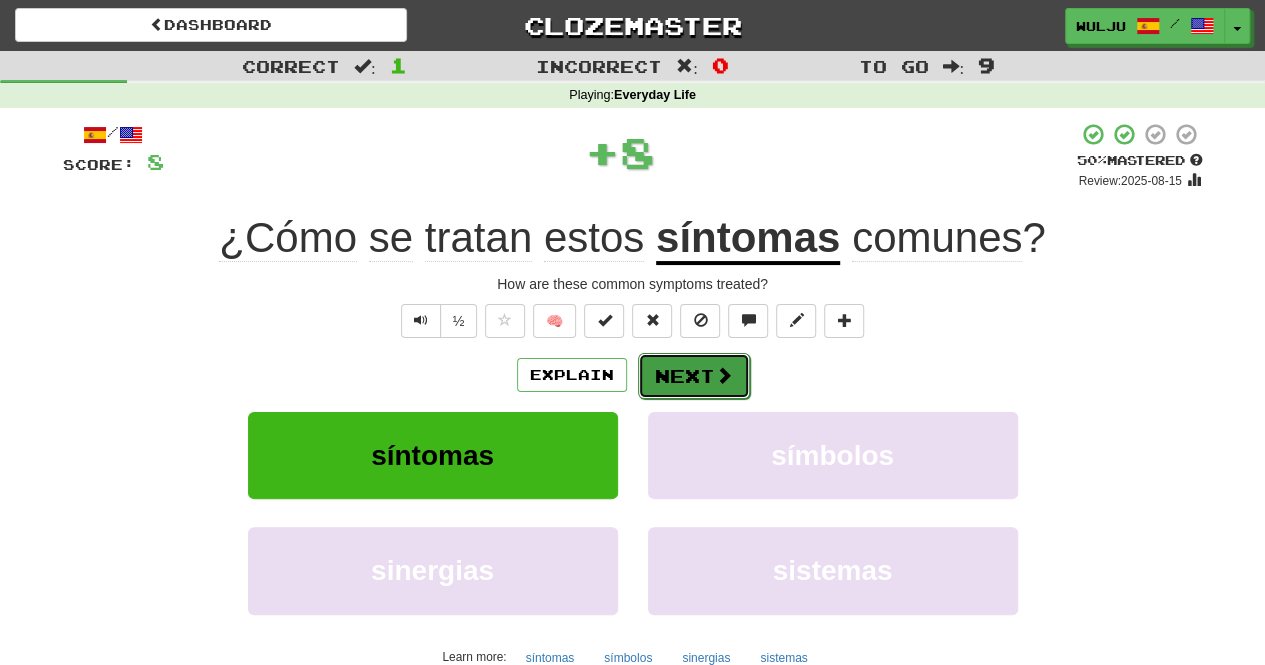 click on "Next" at bounding box center (694, 376) 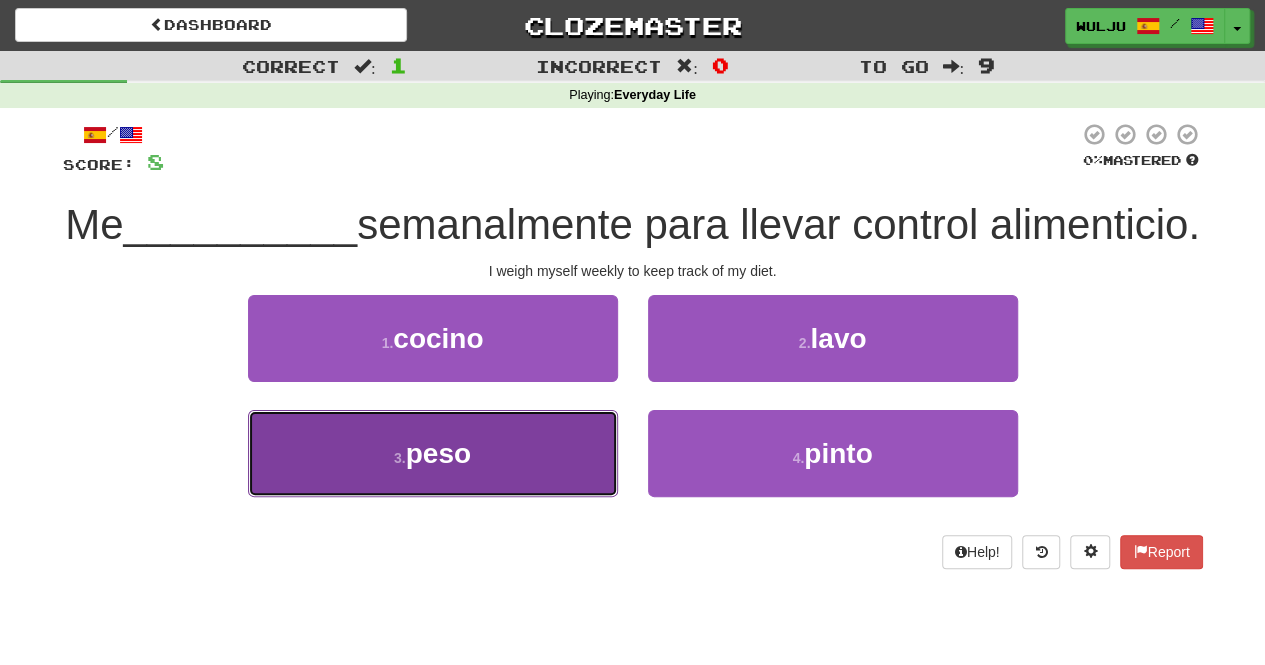 click on "3 .  peso" at bounding box center (433, 453) 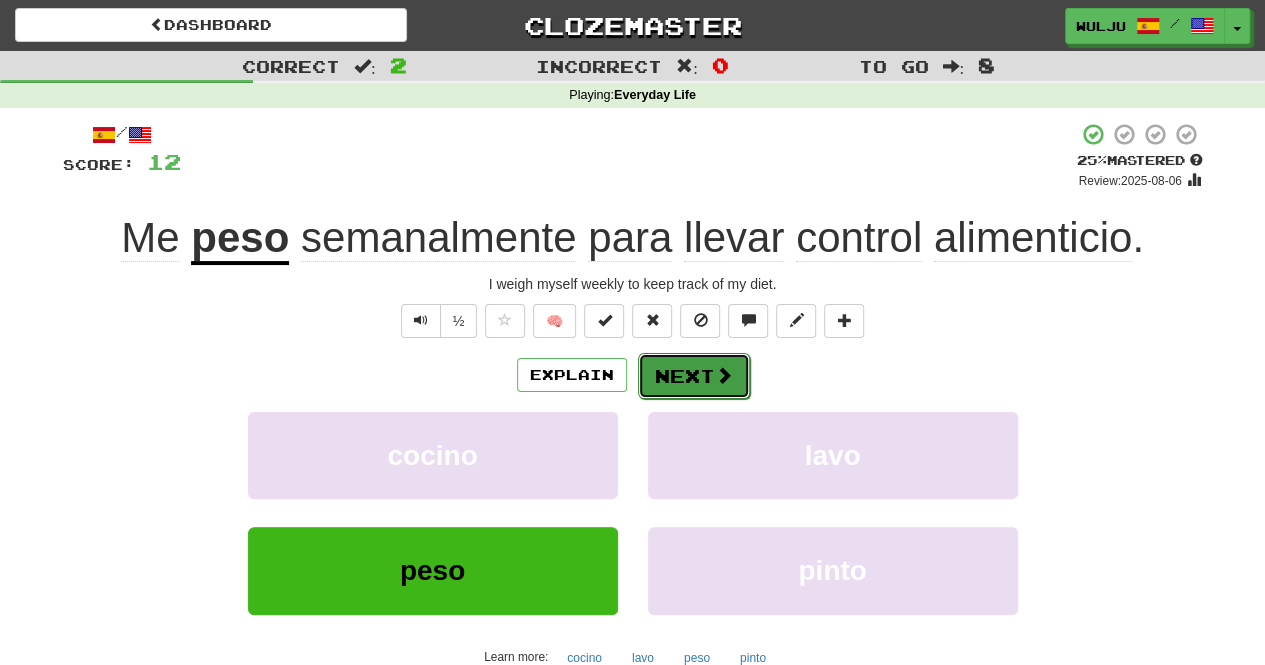 click on "Next" at bounding box center [694, 376] 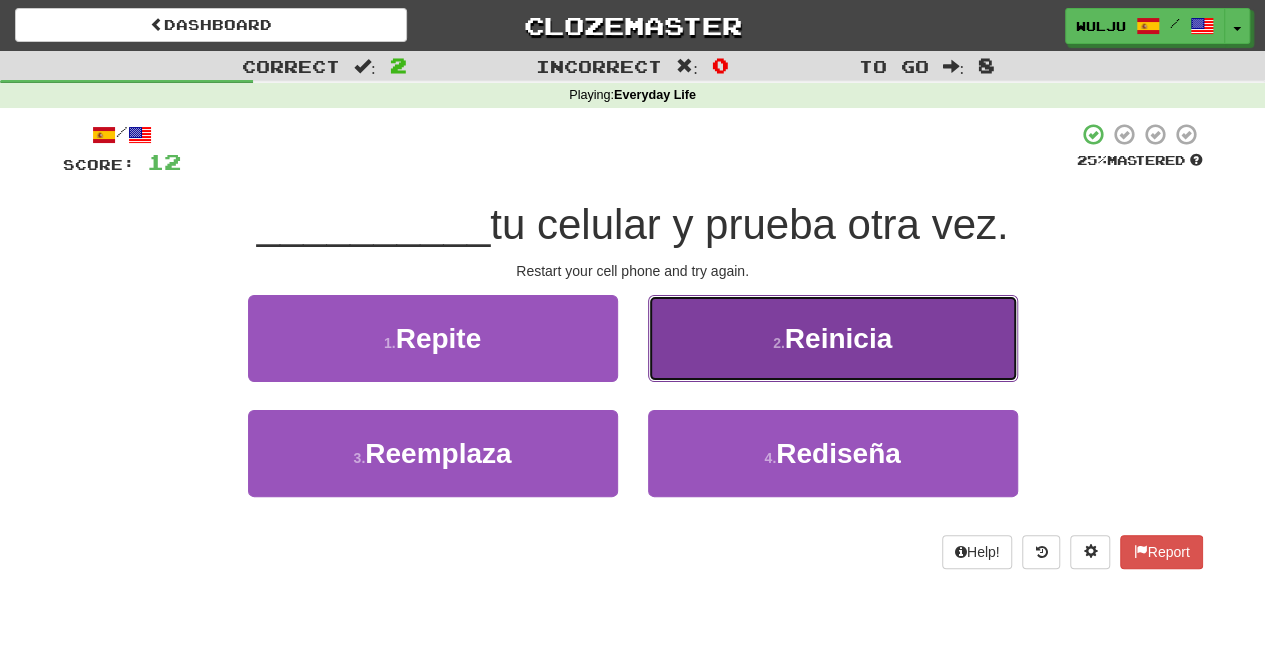 click on "2 .  Reinicia" at bounding box center (833, 338) 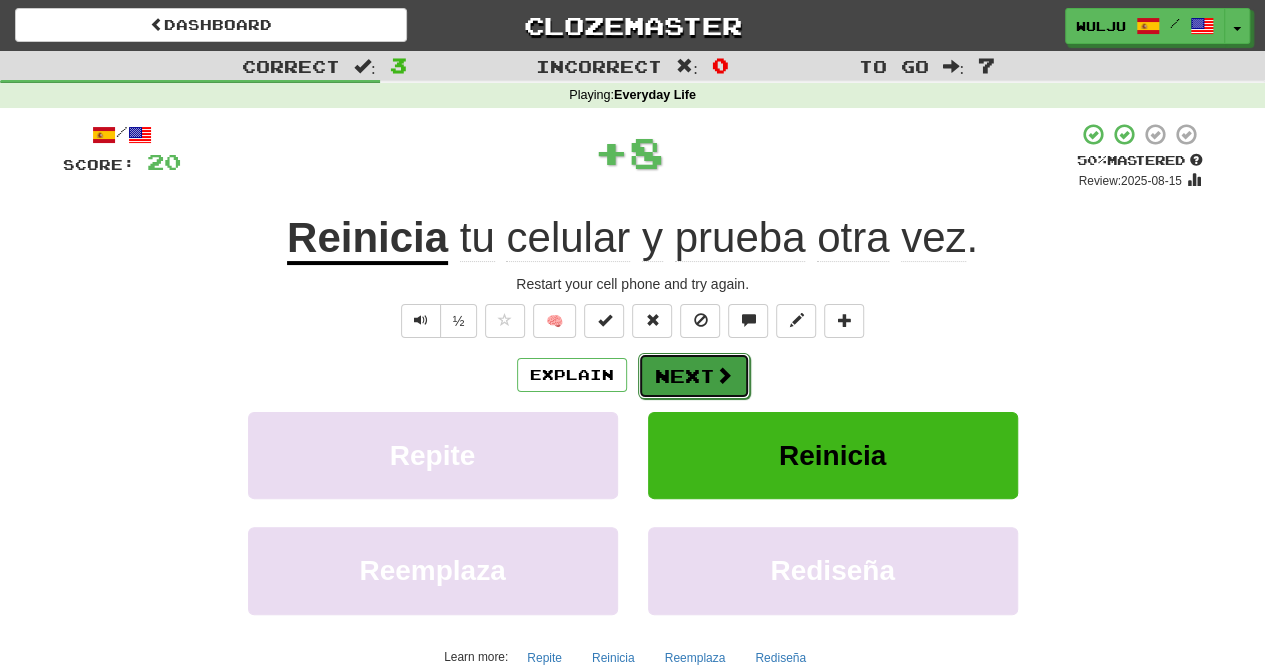 click on "Next" at bounding box center (694, 376) 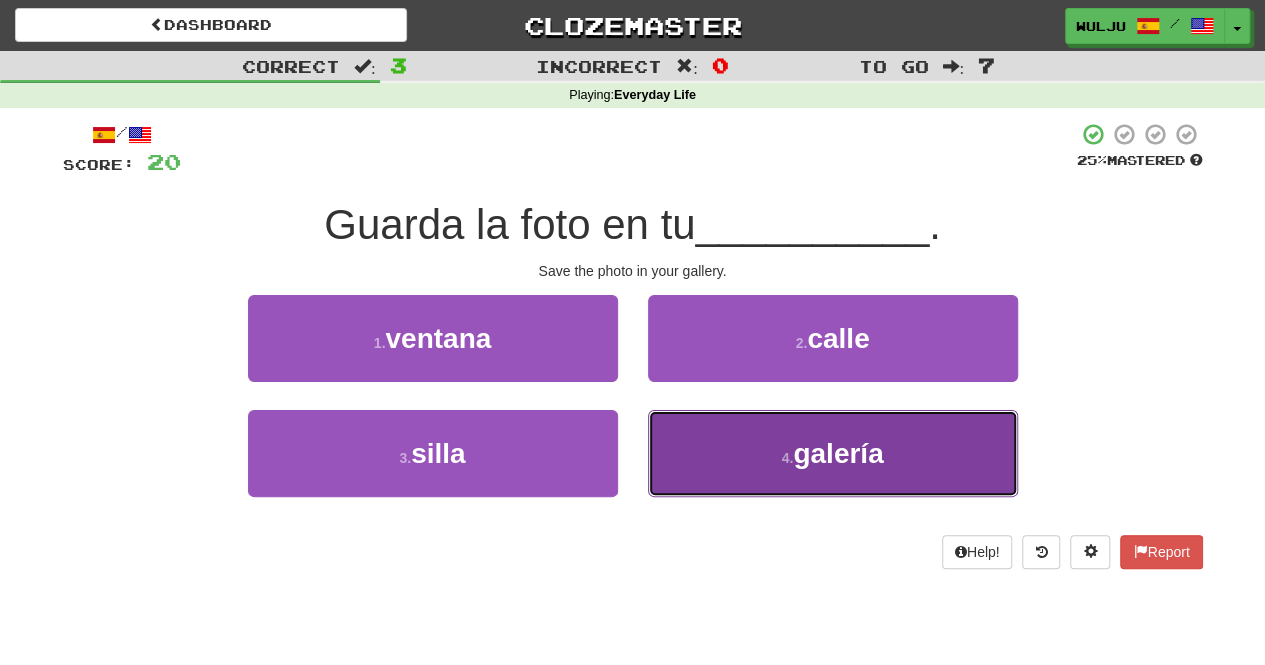click on "4 .  galería" at bounding box center (833, 453) 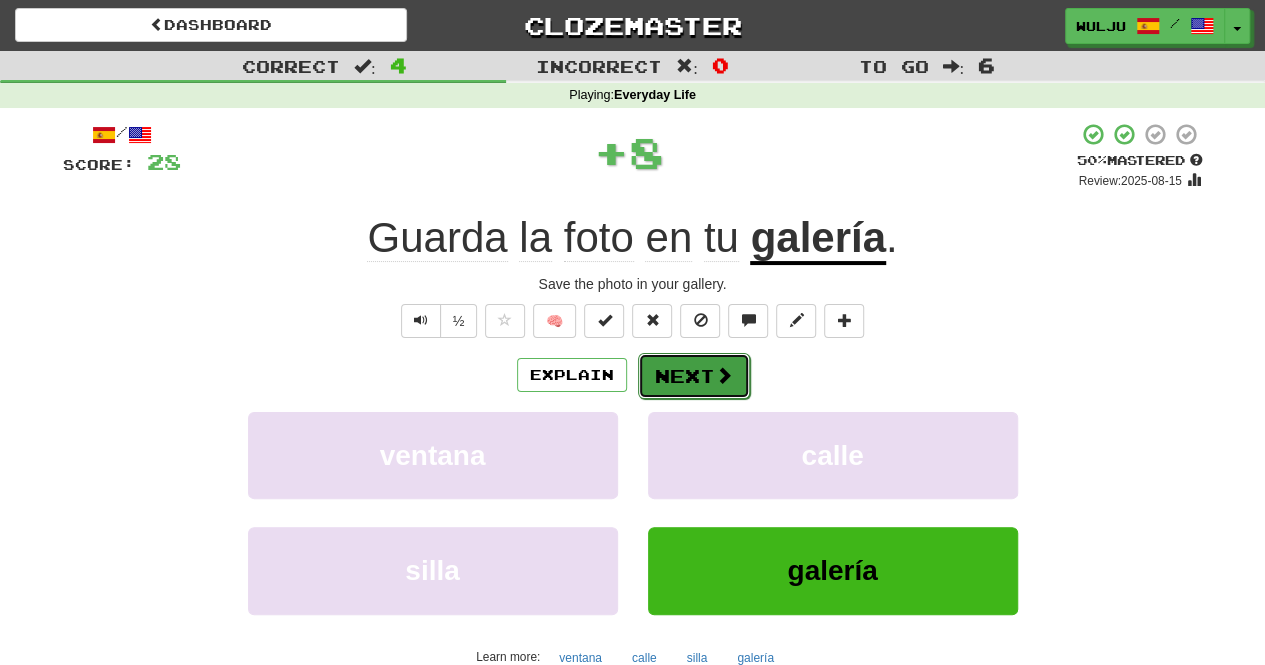 click on "Next" at bounding box center (694, 376) 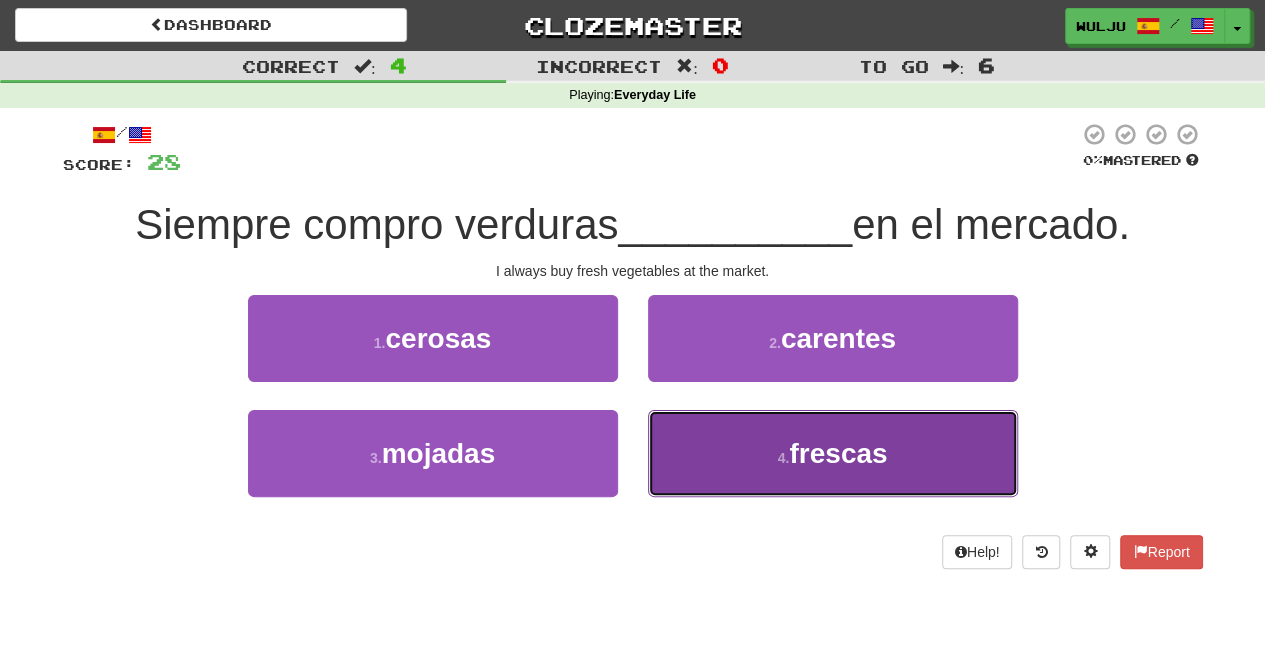 click on "4 .  frescas" at bounding box center [833, 453] 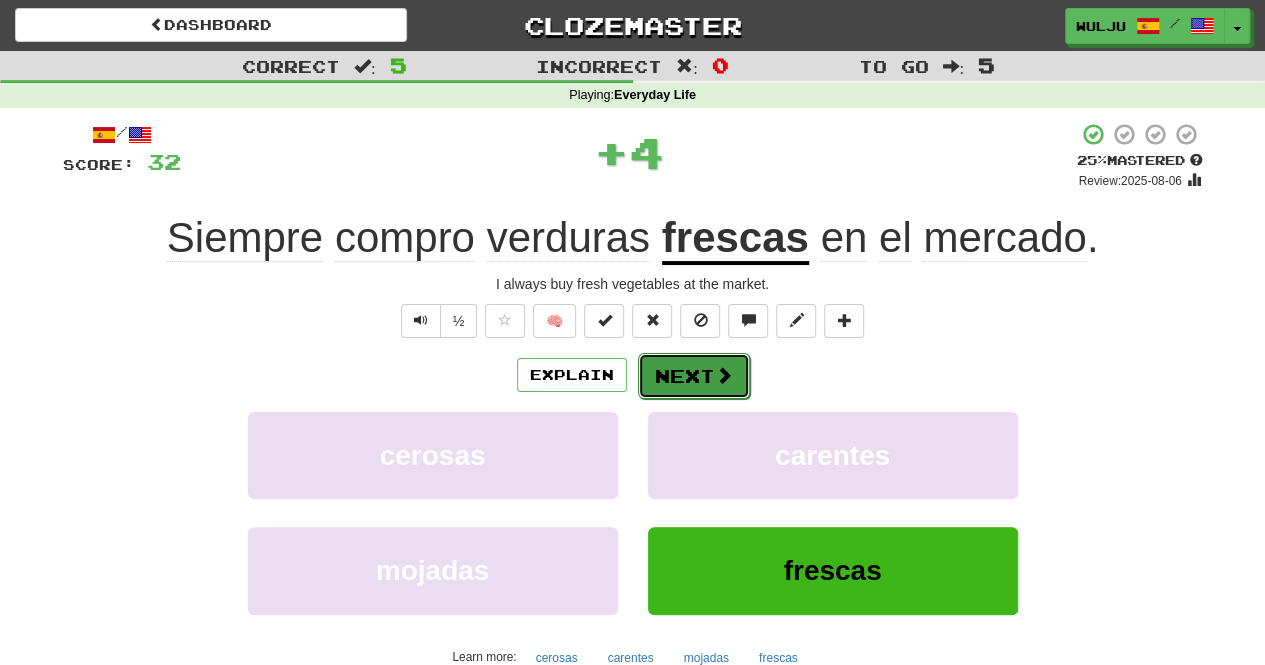 click on "Next" at bounding box center (694, 376) 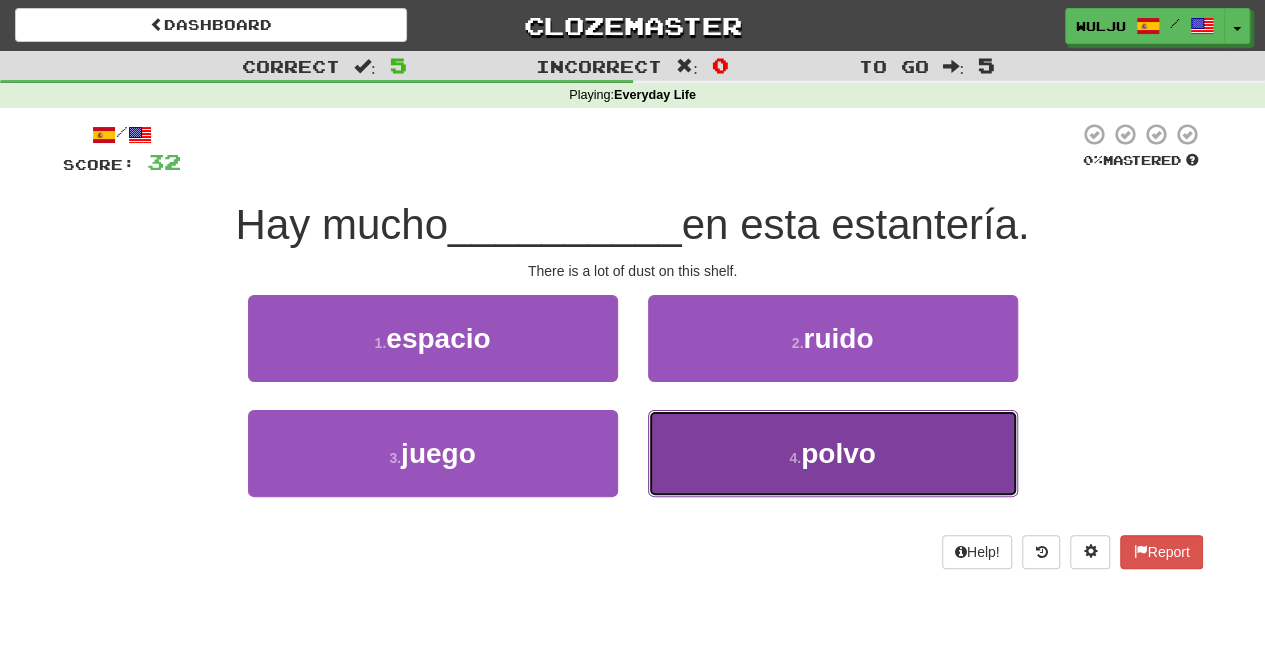 click on "4 .  polvo" at bounding box center [833, 453] 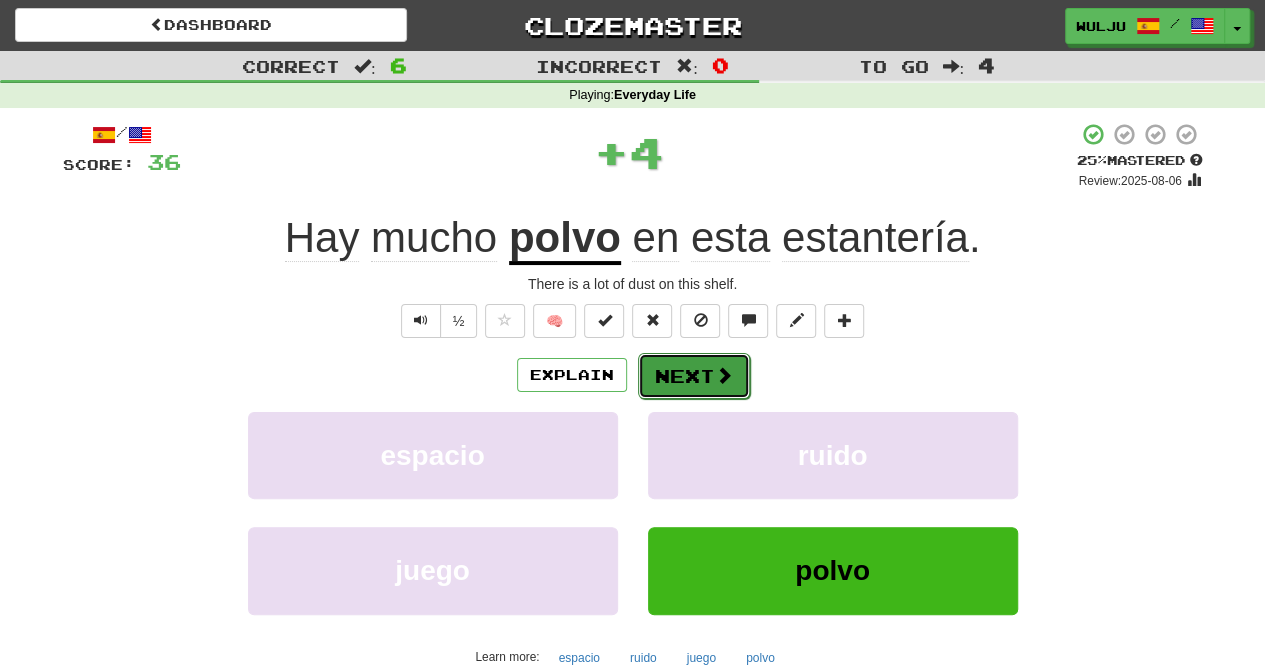 click on "Next" at bounding box center (694, 376) 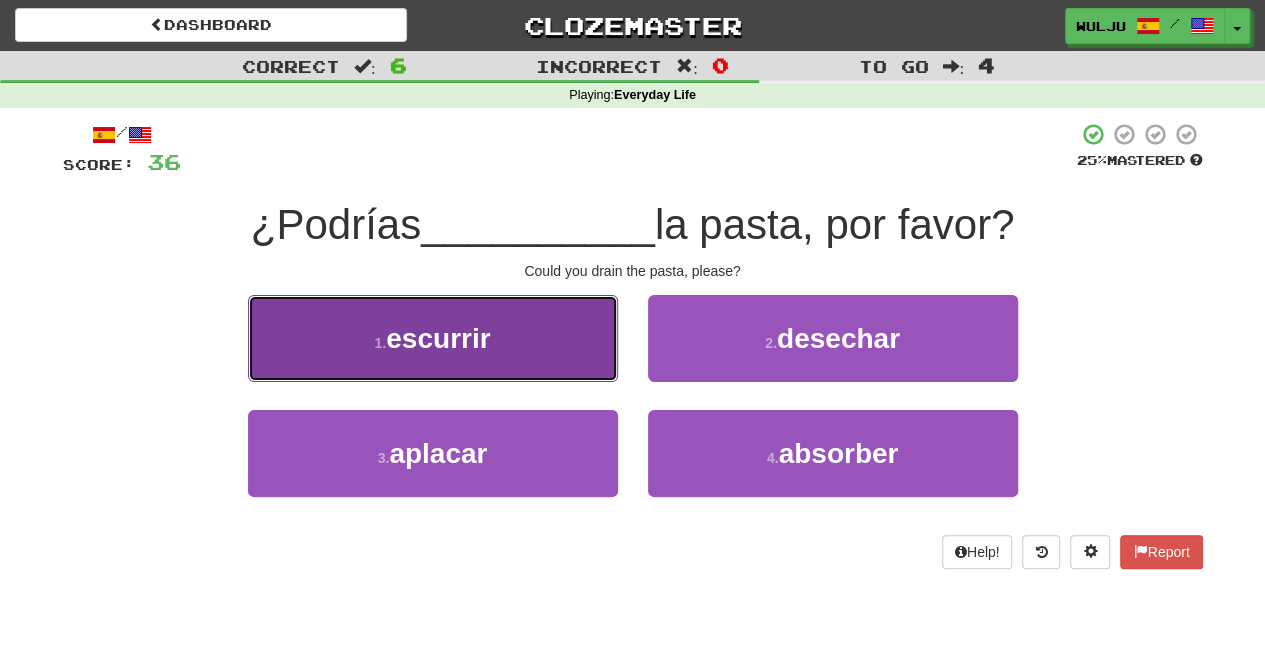 click on "1 .  escurrir" at bounding box center [433, 338] 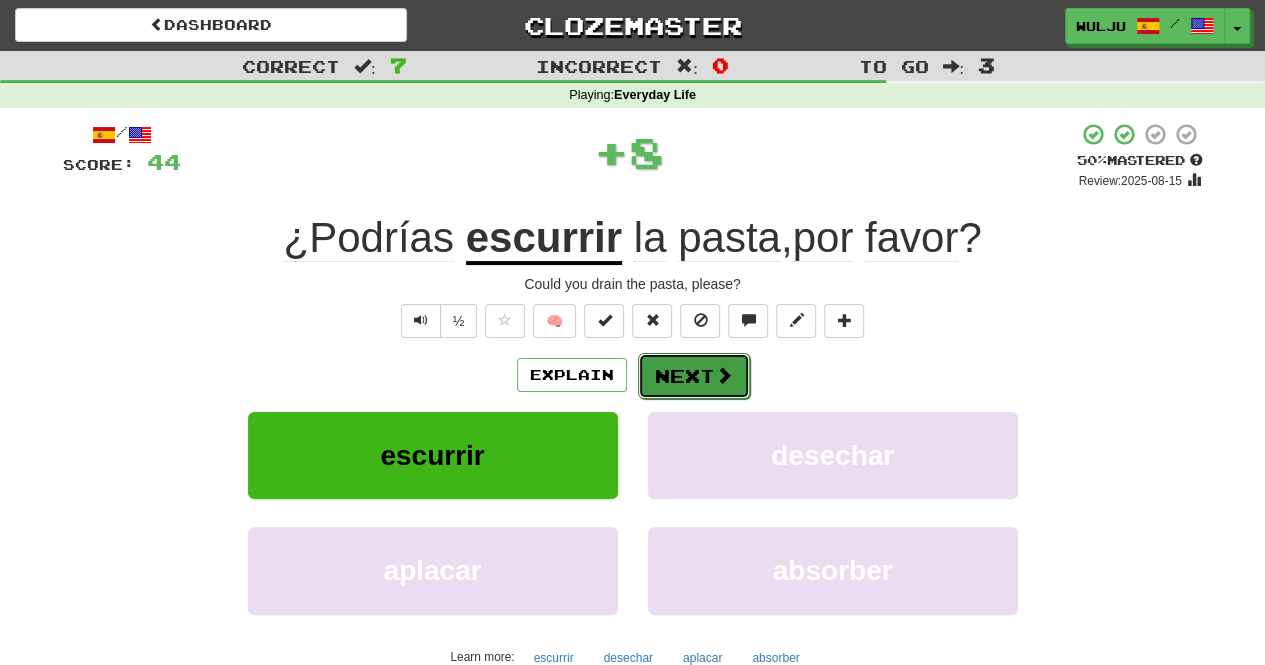 click on "Next" at bounding box center [694, 376] 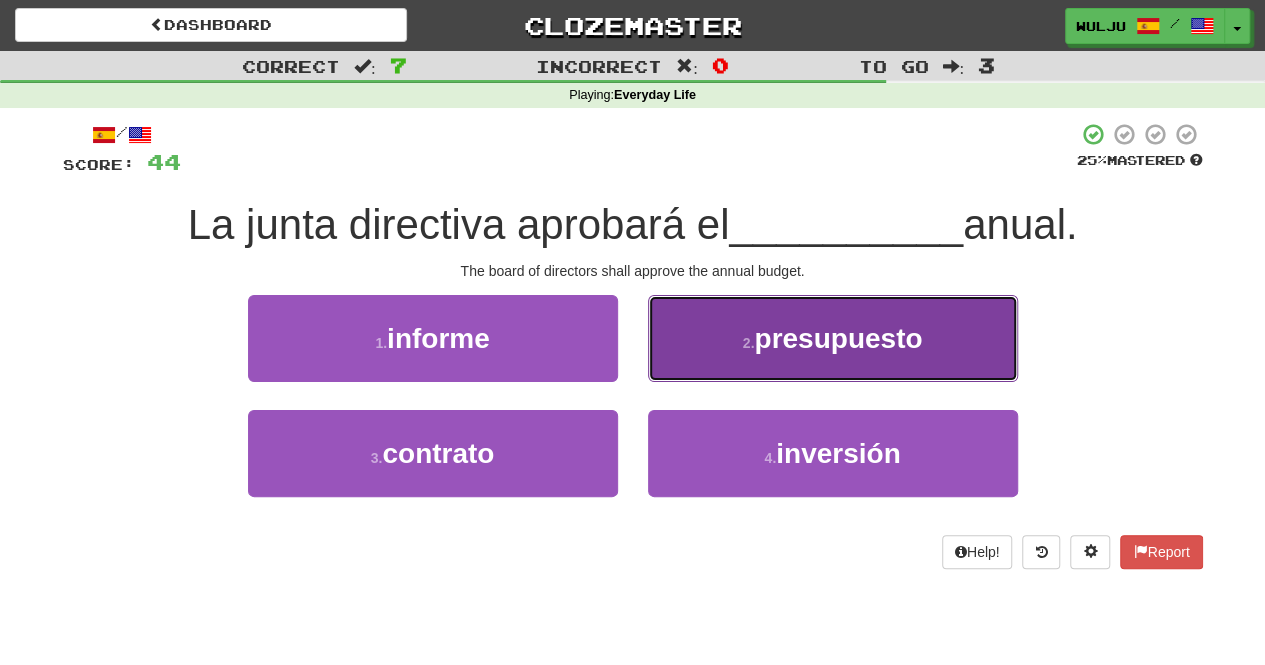 click on "presupuesto" at bounding box center [838, 338] 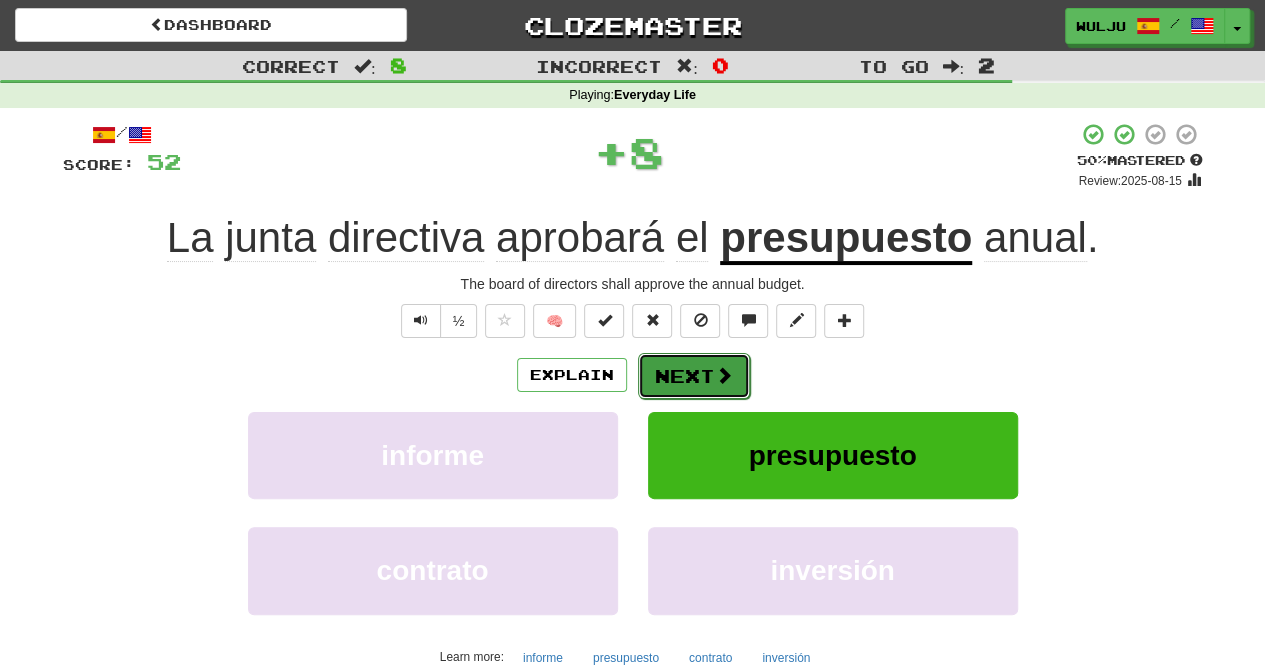 click on "Next" at bounding box center (694, 376) 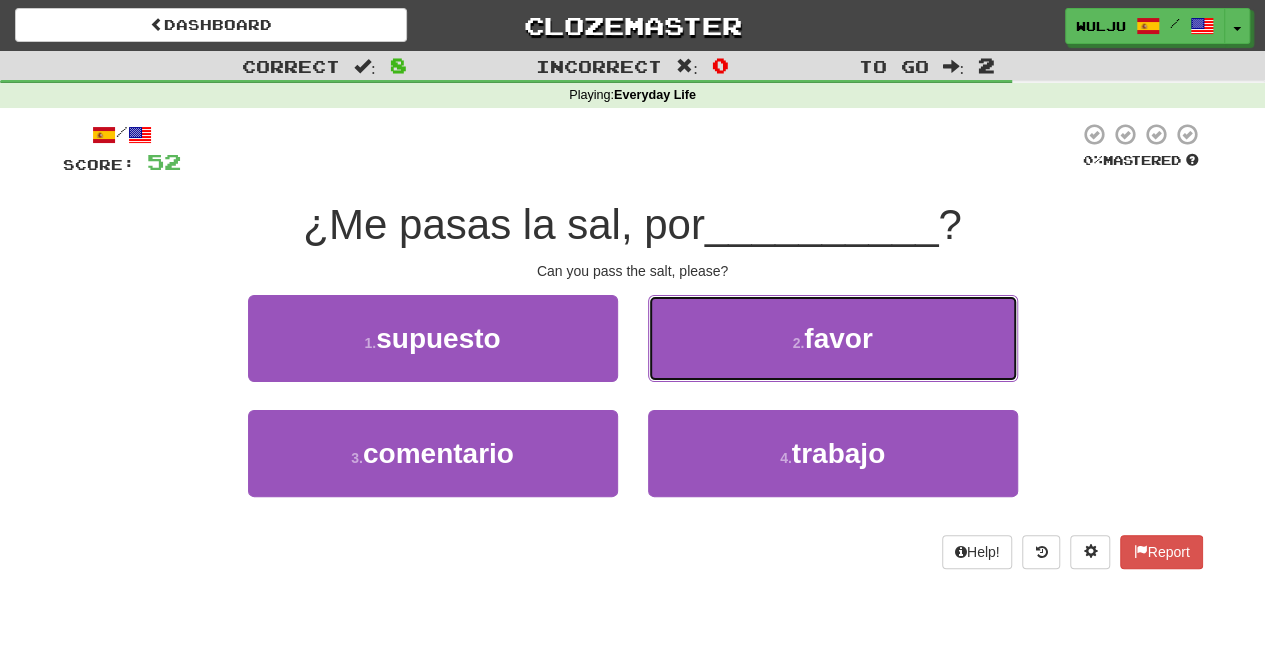 click on "2 .  favor" at bounding box center (833, 338) 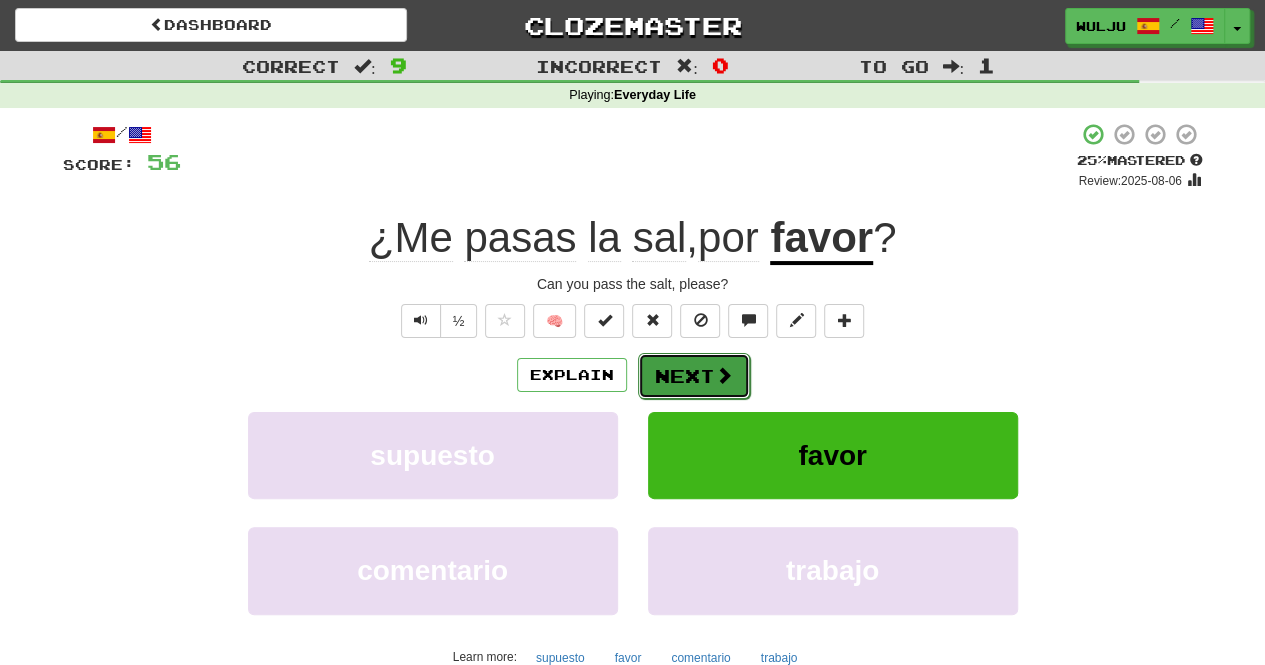 click on "Next" at bounding box center (694, 376) 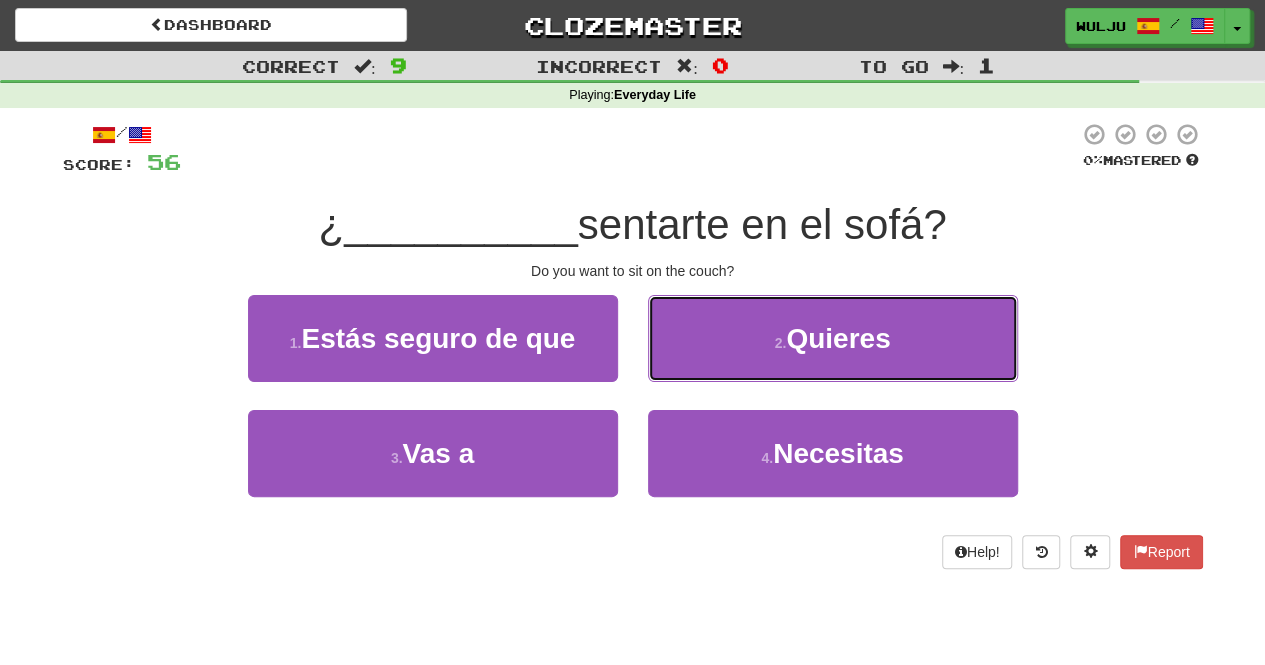 click on "2 .  Quieres" at bounding box center [833, 338] 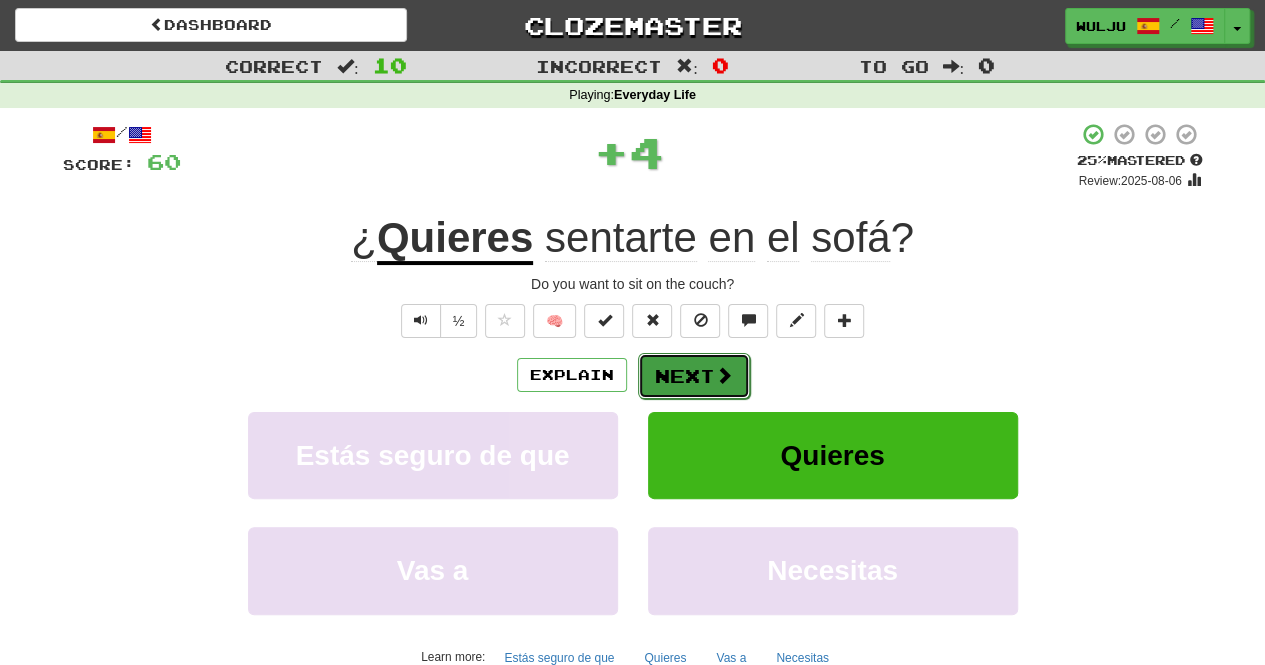 click on "Next" at bounding box center [694, 376] 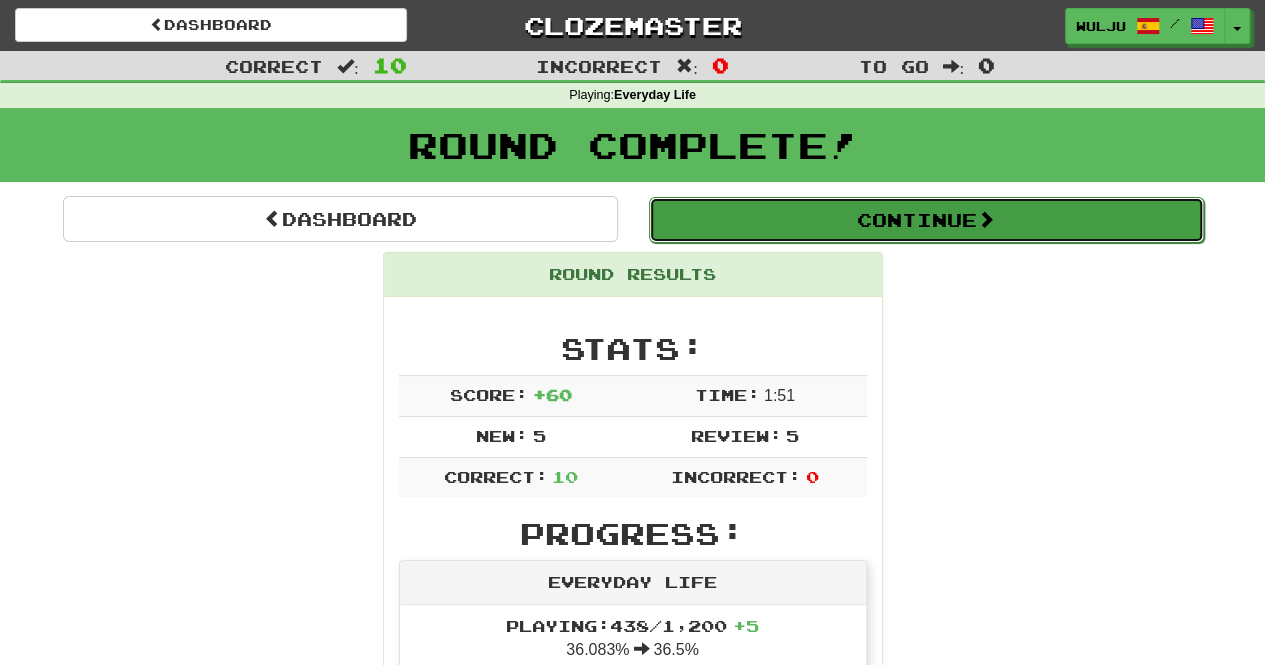 click on "Continue" at bounding box center (926, 220) 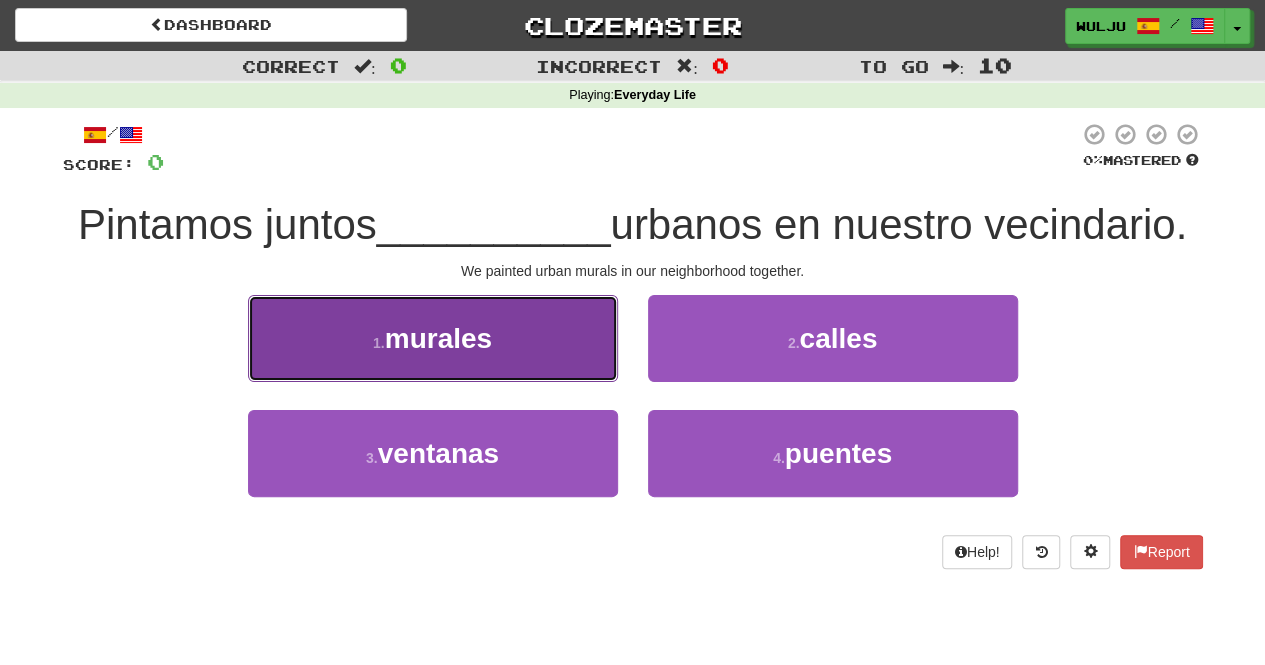click on "1 .  murales" at bounding box center [433, 338] 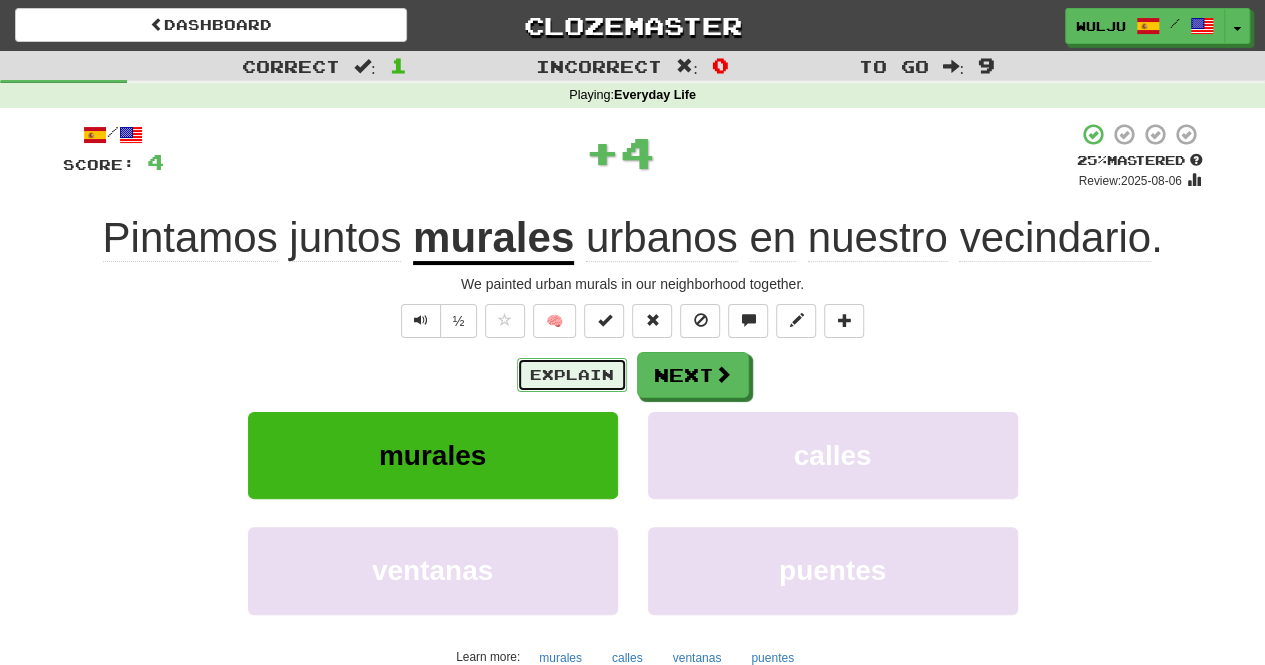 click on "Explain" at bounding box center (572, 375) 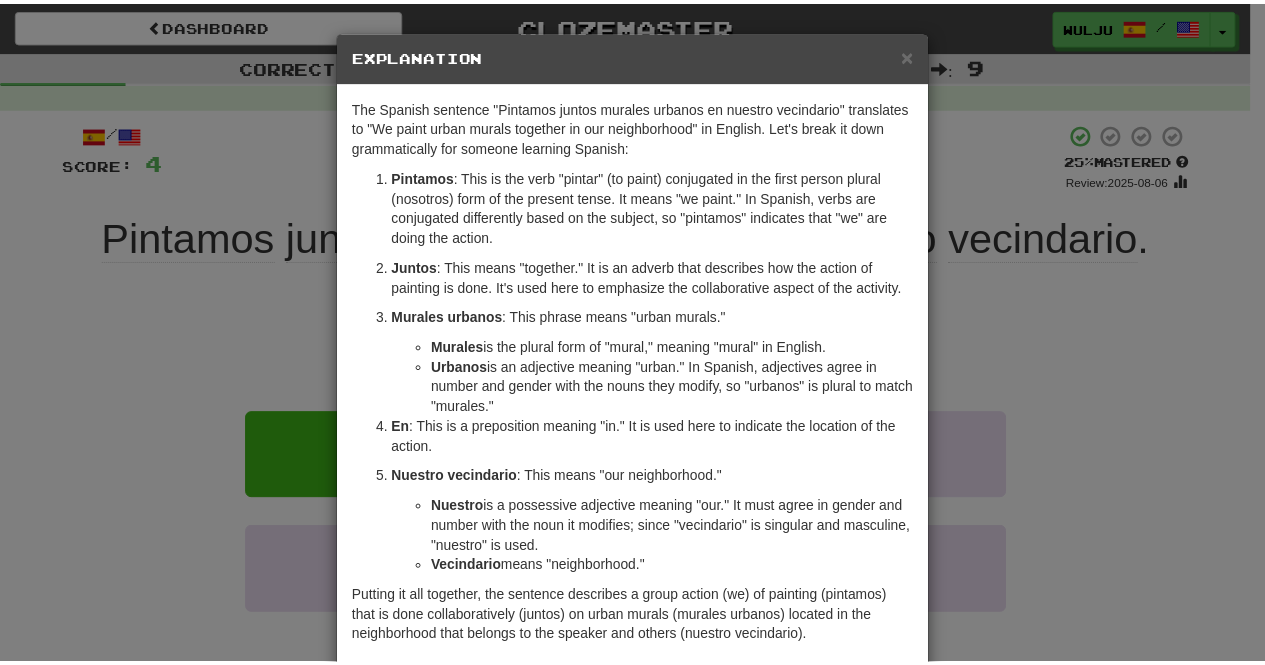 scroll, scrollTop: 100, scrollLeft: 0, axis: vertical 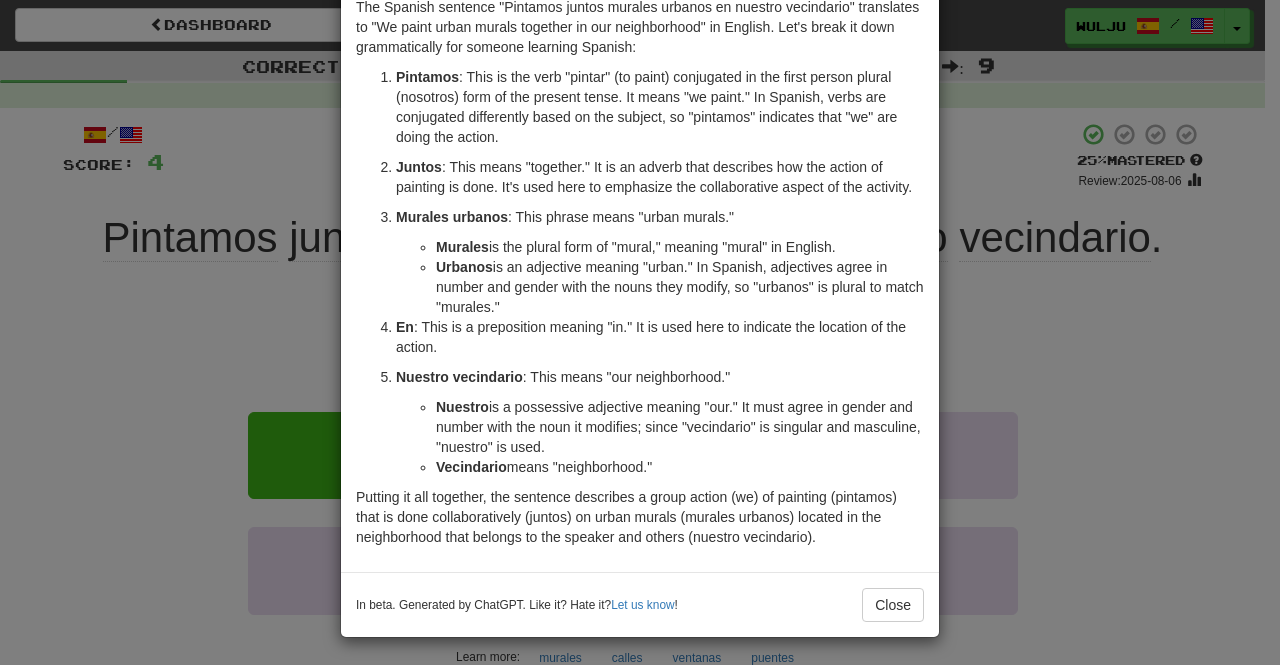 click on "× Explanation The Spanish sentence "Pintamos juntos murales urbanos en nuestro vecindario" translates to "We paint urban murals together in our neighborhood" in English. Let's break it down grammatically for someone learning Spanish:
Pintamos : This is the verb "pintar" (to paint) conjugated in the first person plural (nosotros) form of the present tense. It means "we paint." In Spanish, verbs are conjugated differently based on the subject, so "pintamos" indicates that "we" are doing the action.
Juntos : This means "together." It is an adverb that describes how the action of painting is done. It's used here to emphasize the collaborative aspect of the activity.
Murales urbanos : This phrase means "urban murals."
Murales  is the plural form of "mural," meaning "mural" in English.
Urbanos  is an adjective meaning "urban." In Spanish, adjectives agree in number and gender with the nouns they modify, so "urbanos" is plural to match "murales."
En
Nuestro vecindario" at bounding box center (640, 332) 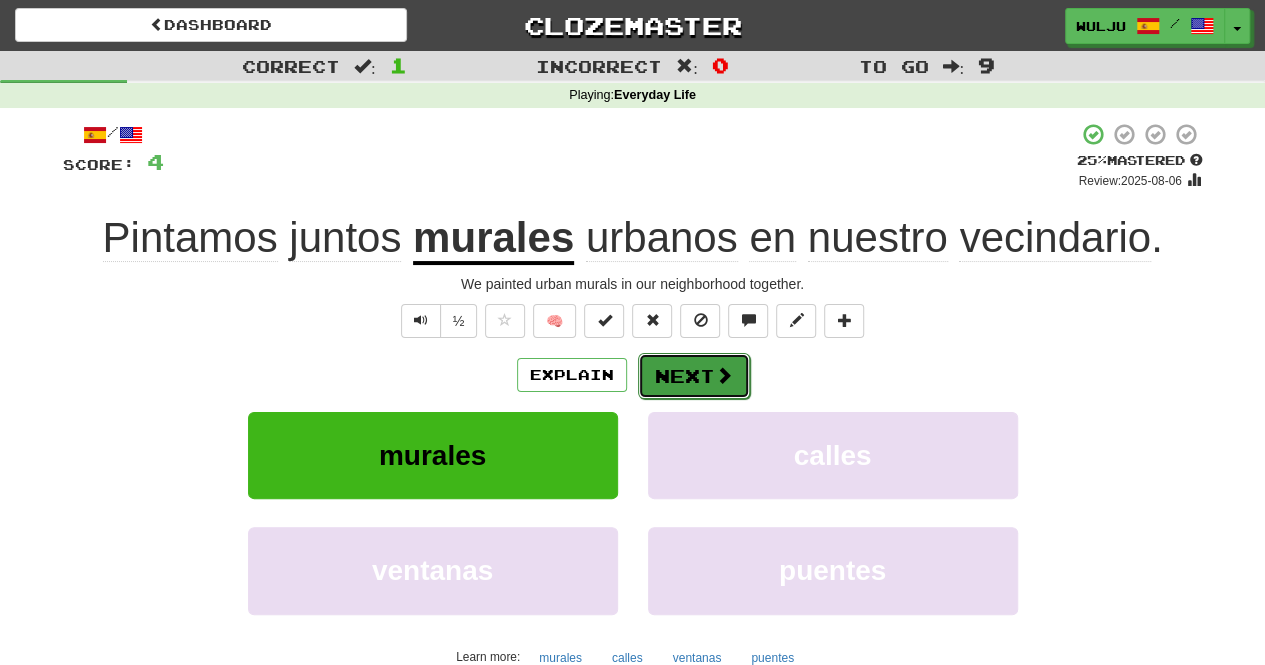 click on "Next" at bounding box center (694, 376) 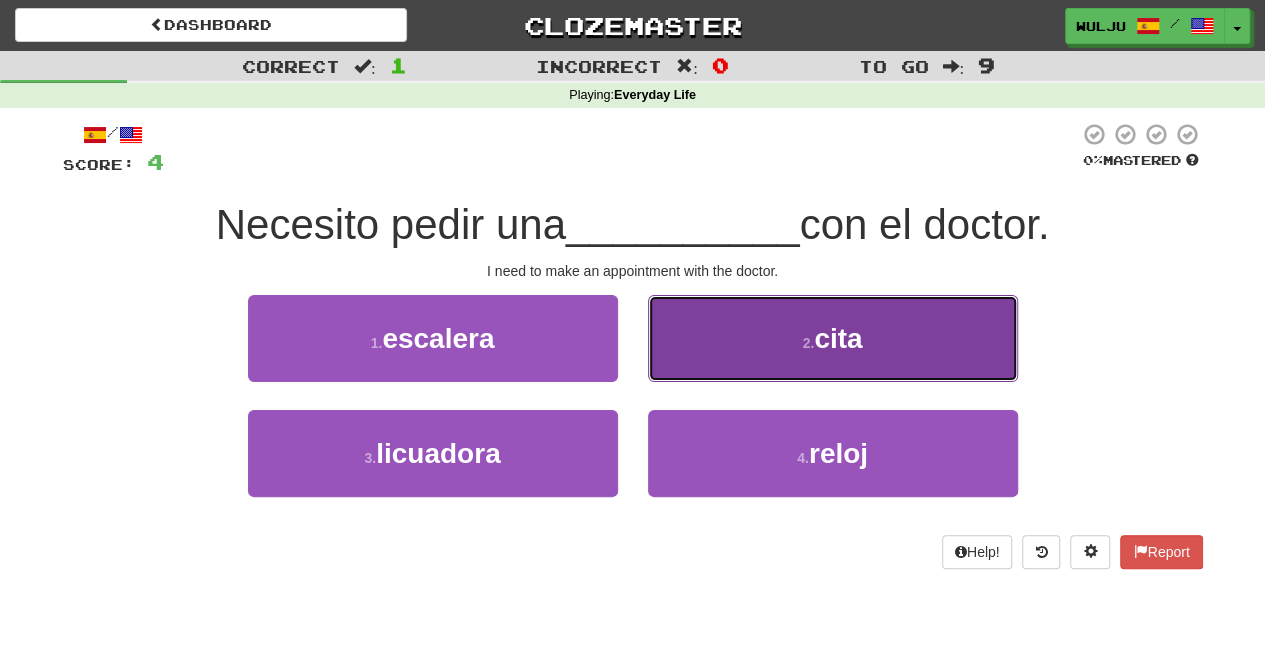 click on "2 .  cita" at bounding box center (833, 338) 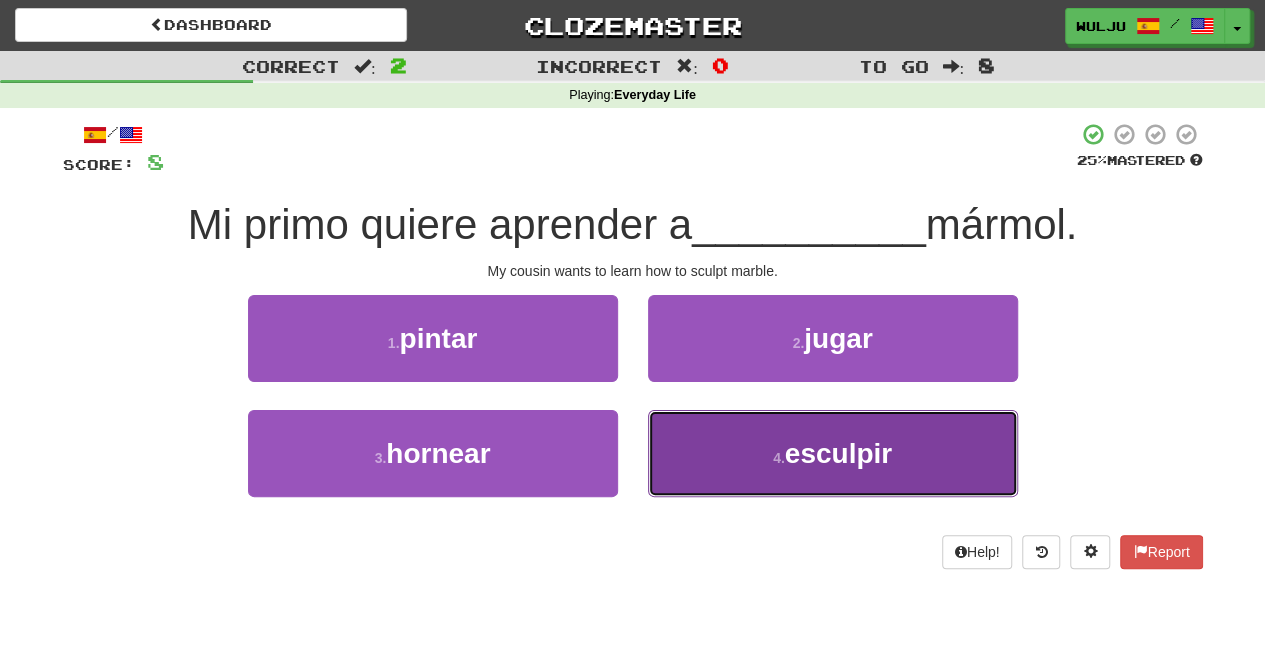 click on "4 .  esculpir" at bounding box center (833, 453) 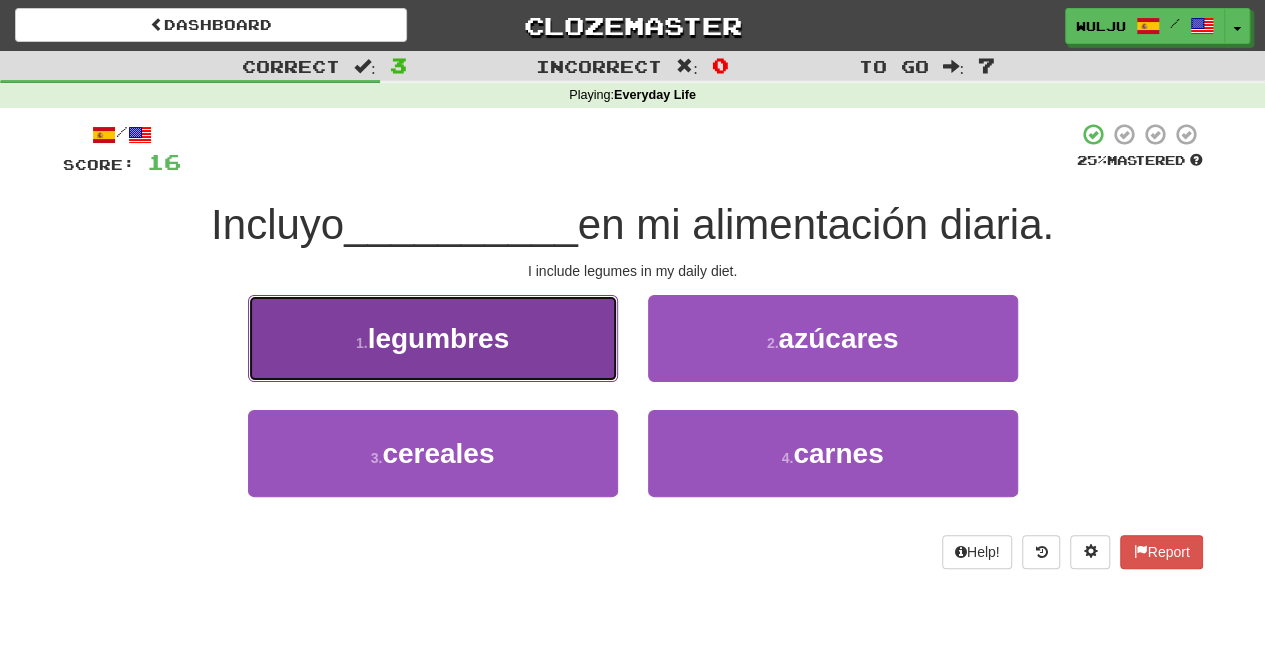 click on "1 .  legumbres" at bounding box center [433, 338] 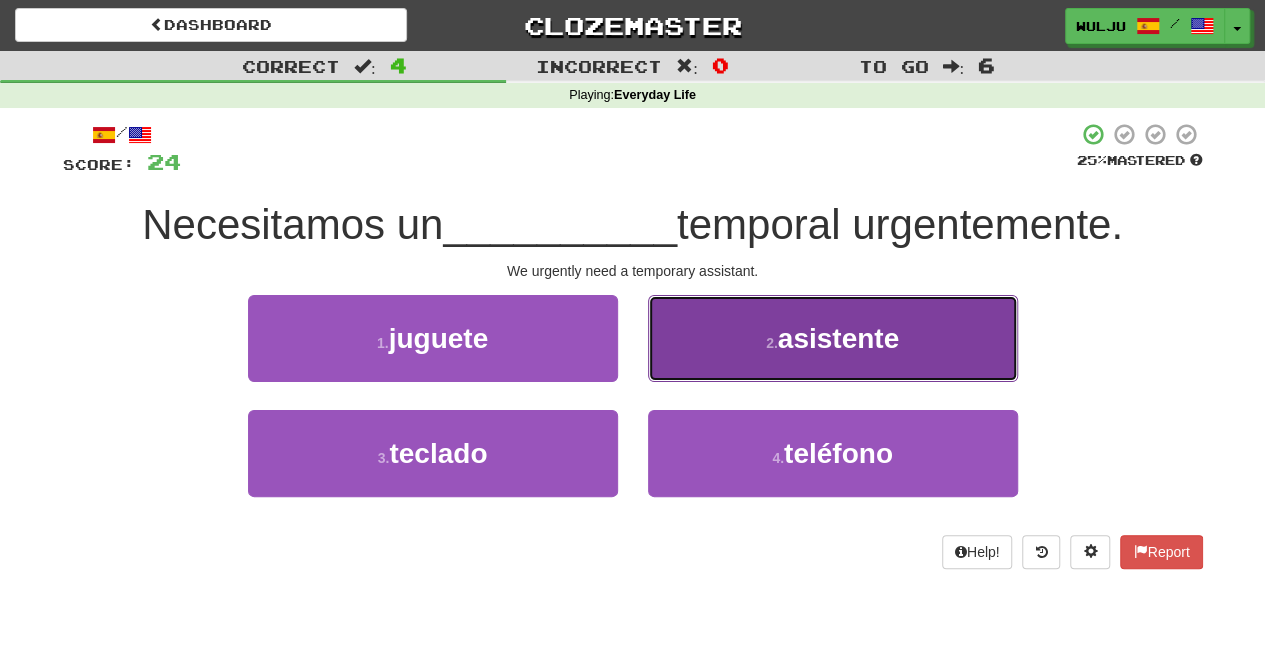 click on "2 .  asistente" at bounding box center (833, 338) 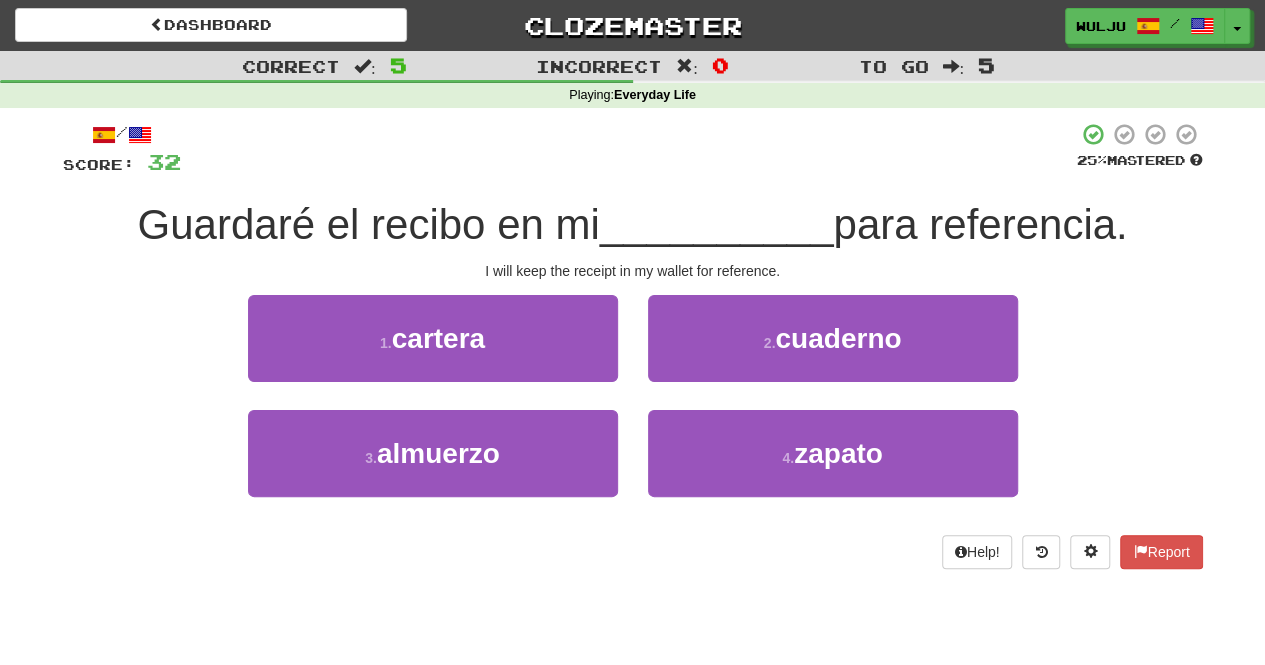 click on "2 .  cuaderno" at bounding box center (833, 352) 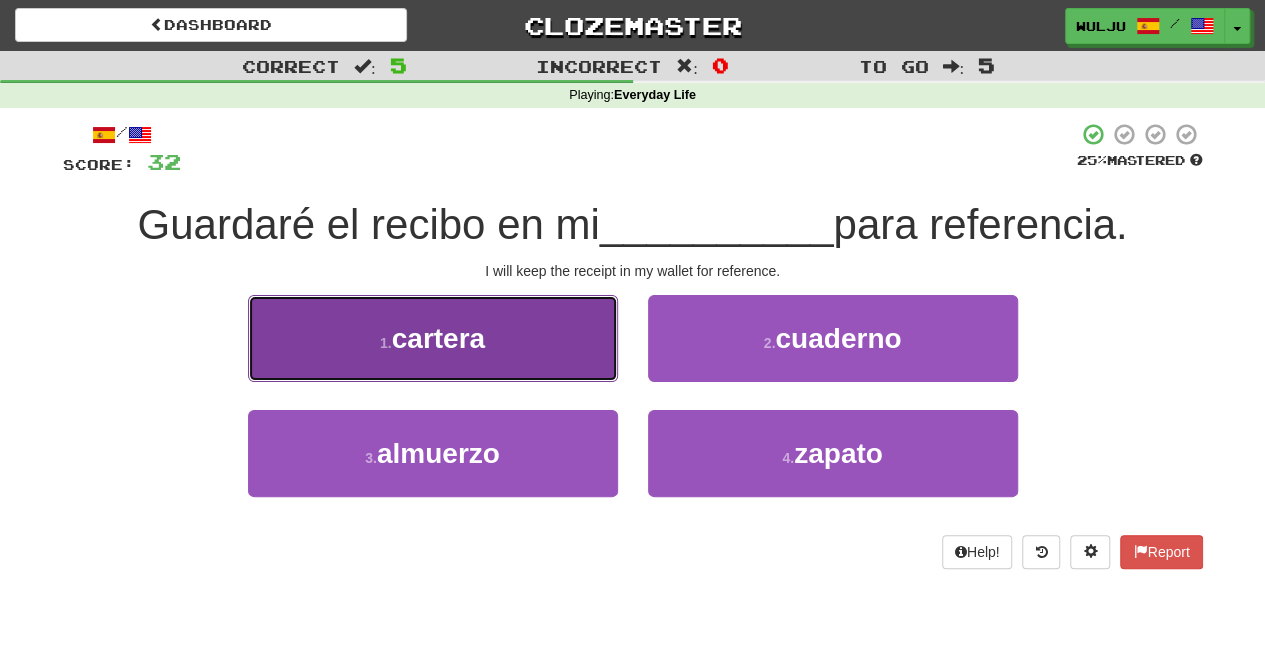 click on "1 .  cartera" at bounding box center [433, 338] 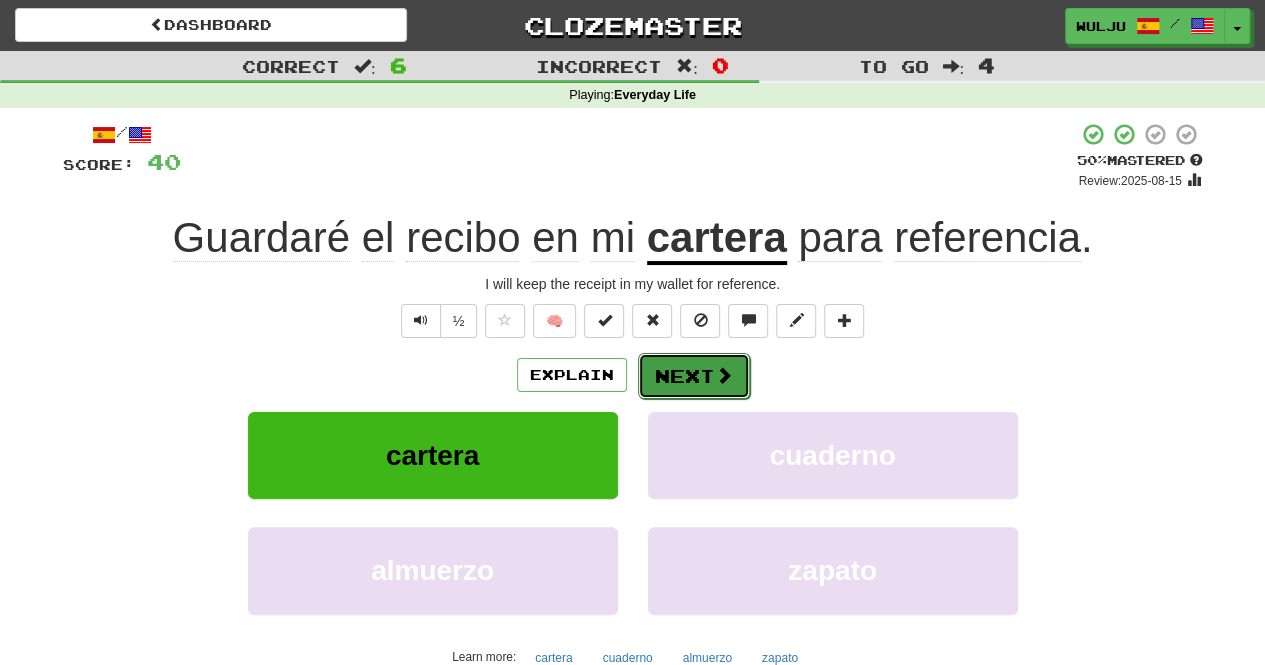 click on "Next" at bounding box center [694, 376] 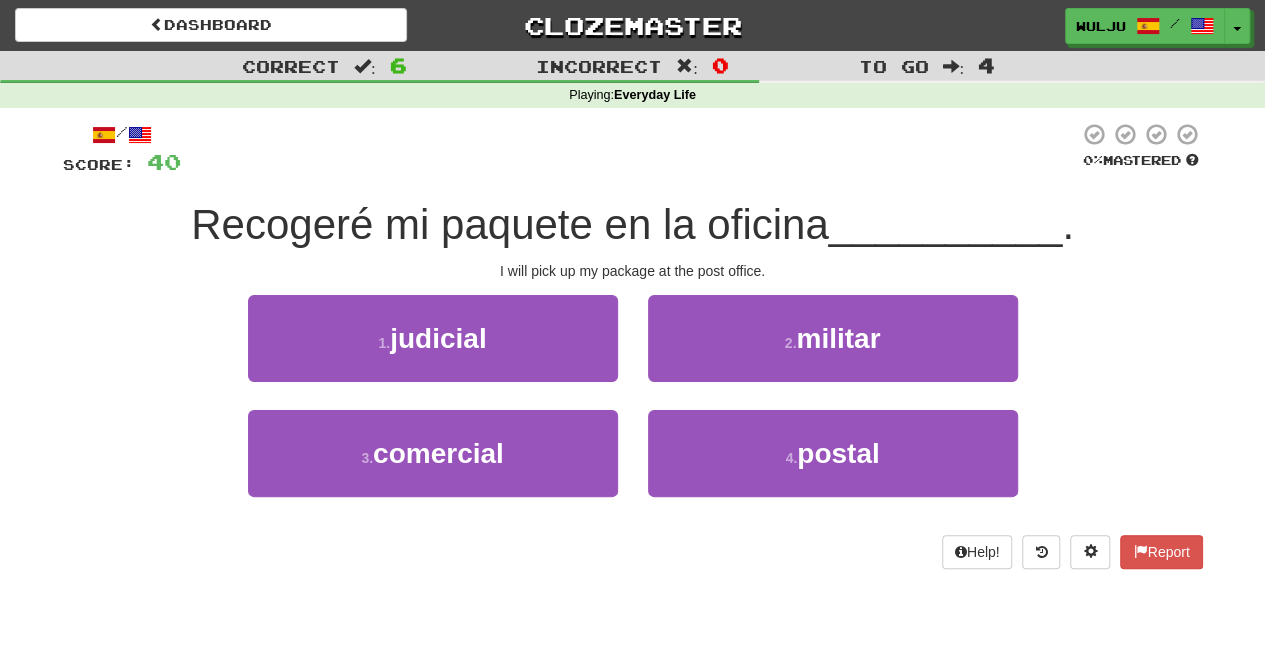click on "2 .  militar" at bounding box center (833, 352) 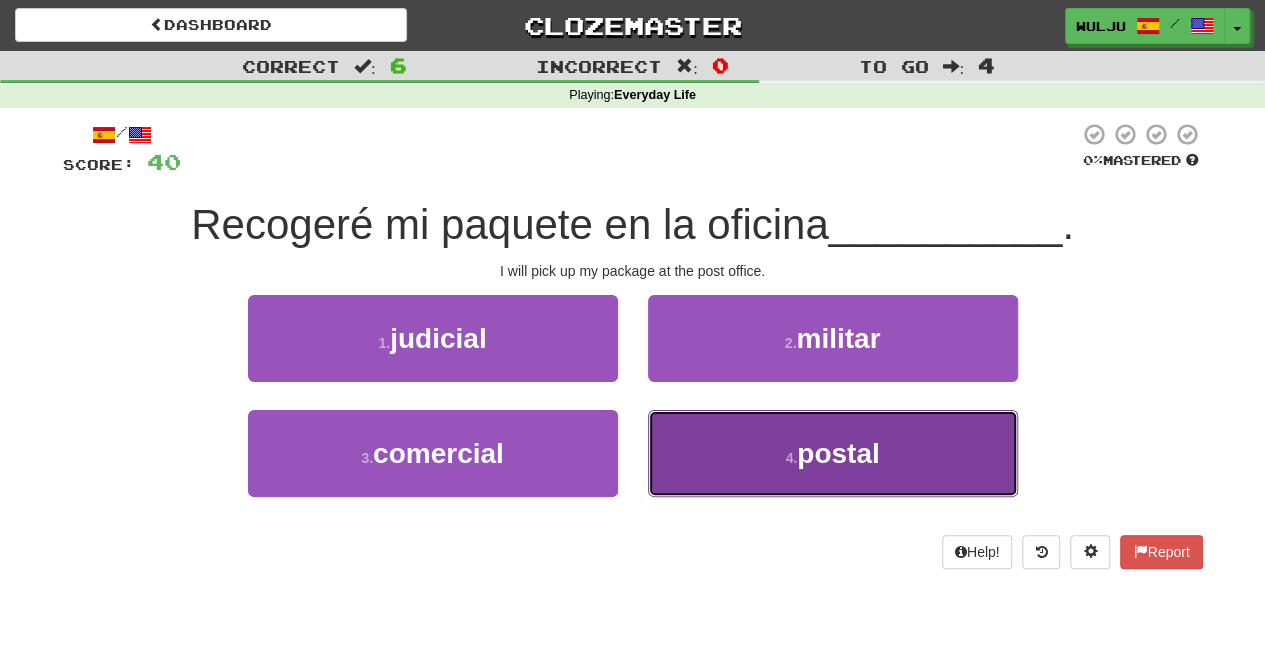 click on "4 .  postal" at bounding box center [833, 453] 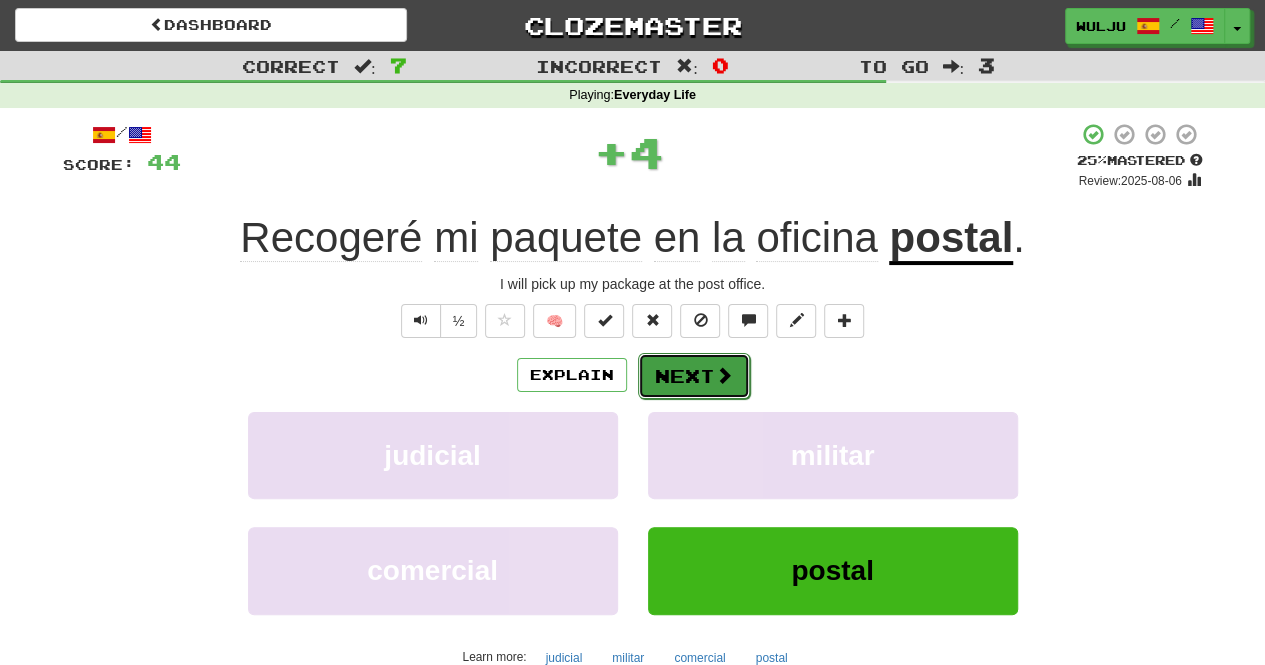 click at bounding box center (724, 375) 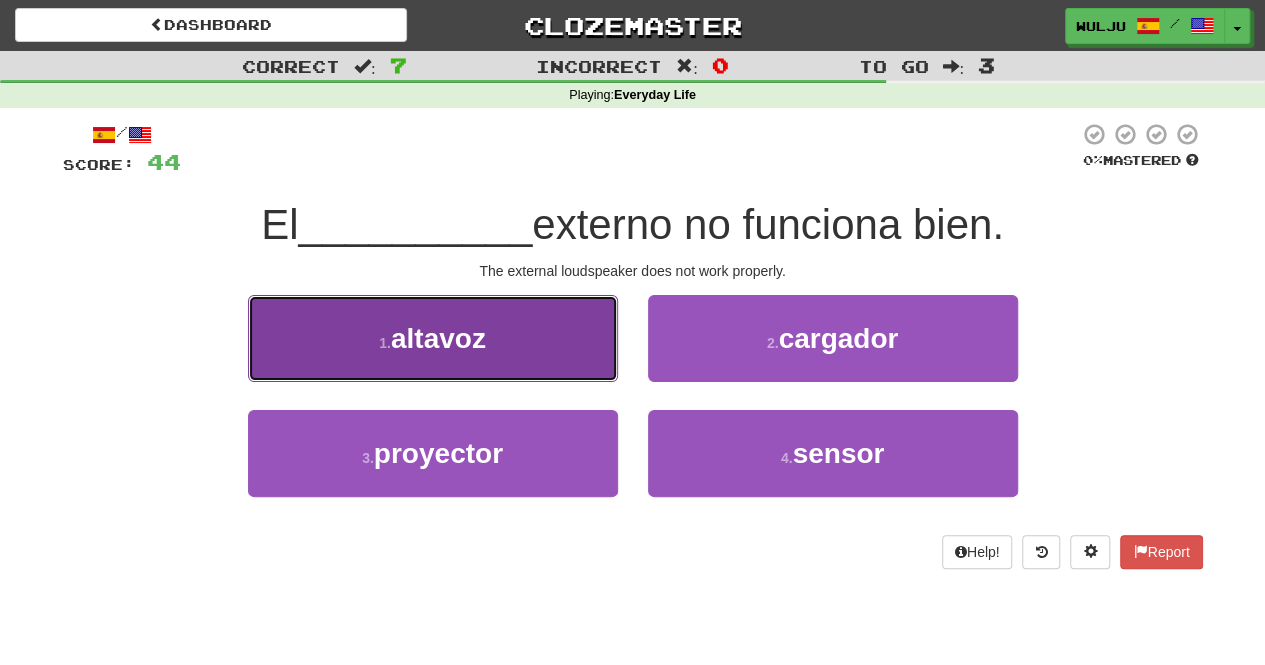 click on "1 .  altavoz" at bounding box center [433, 338] 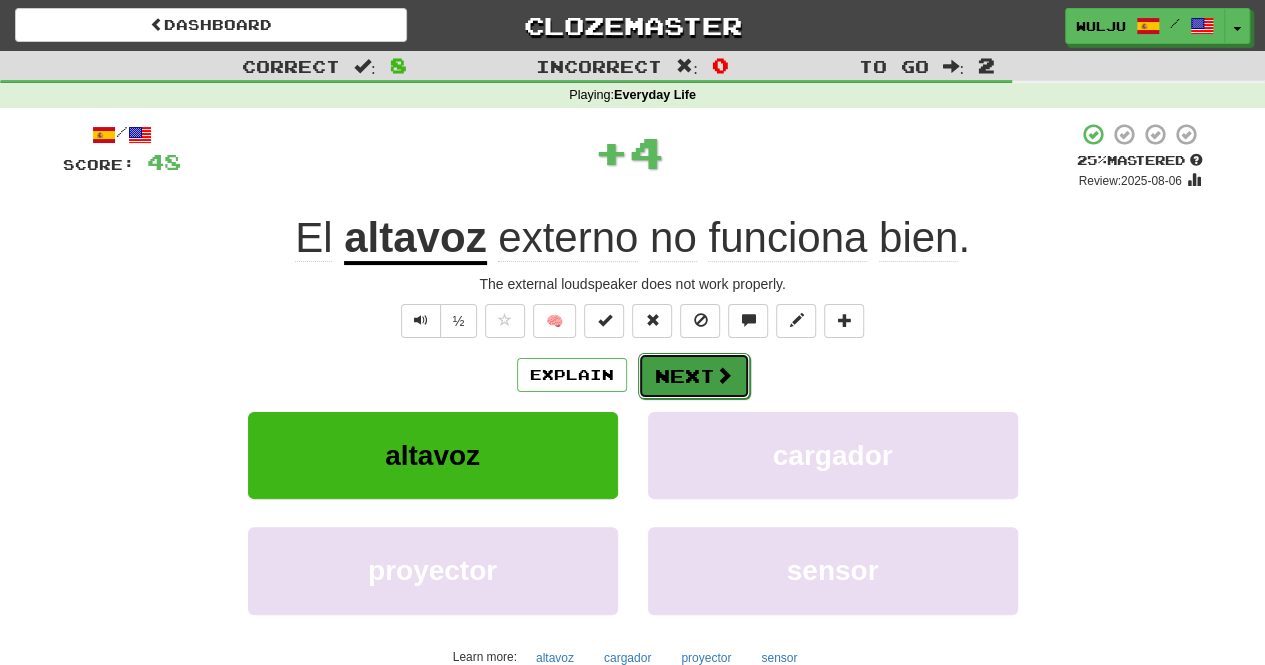 click on "Next" at bounding box center [694, 376] 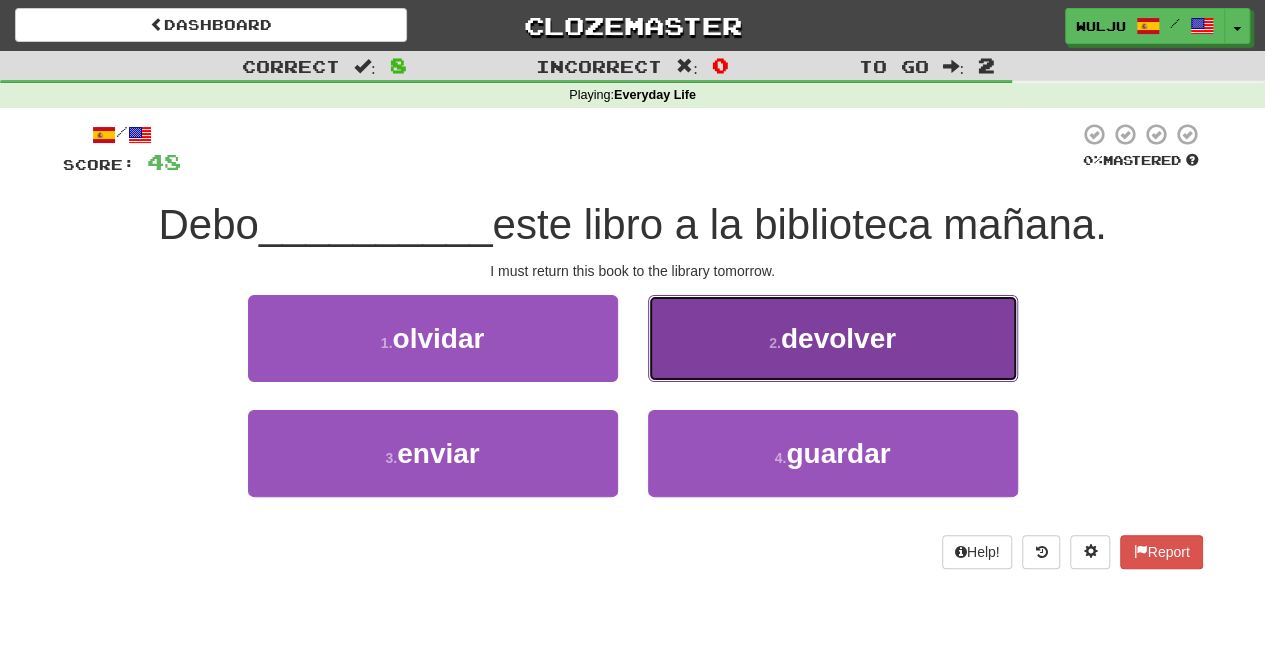 click on "2 .  devolver" at bounding box center (833, 338) 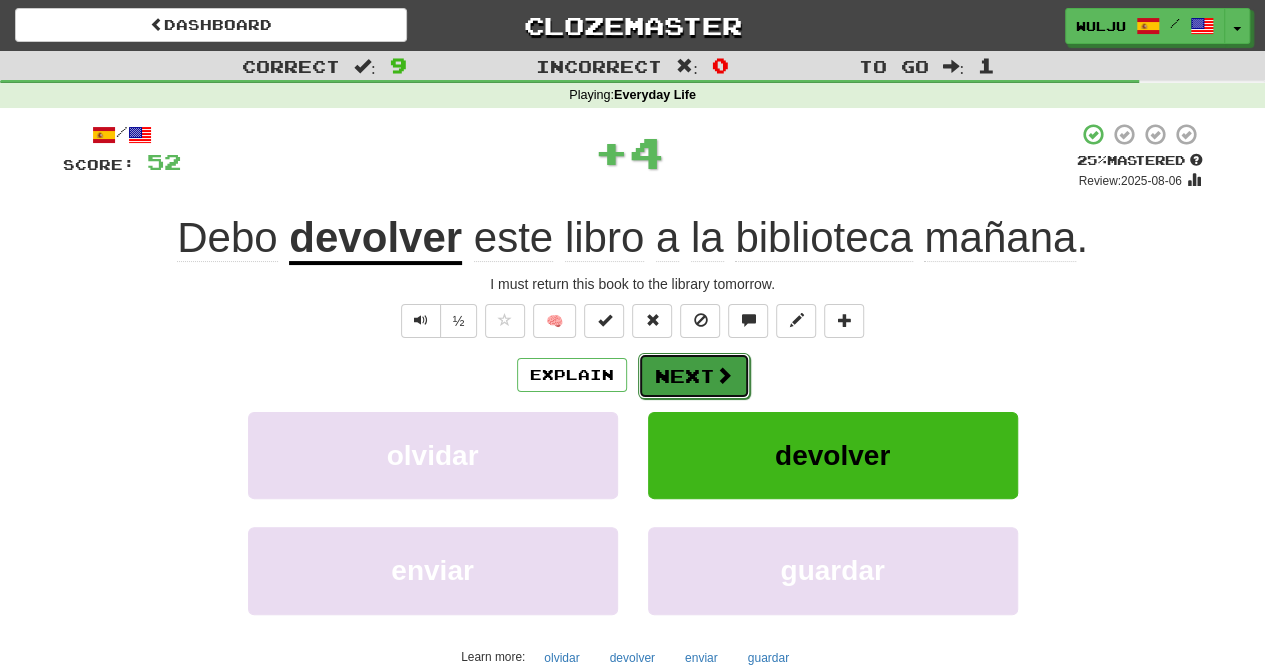 click on "Next" at bounding box center (694, 376) 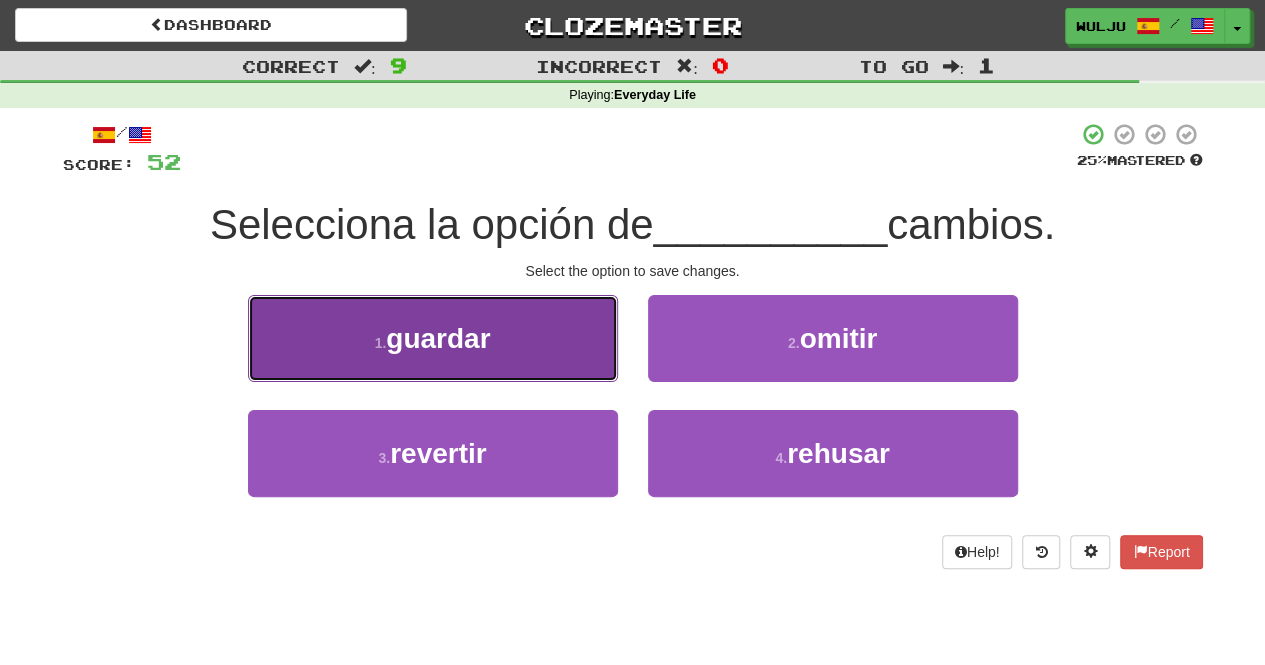 click on "guardar" at bounding box center [438, 338] 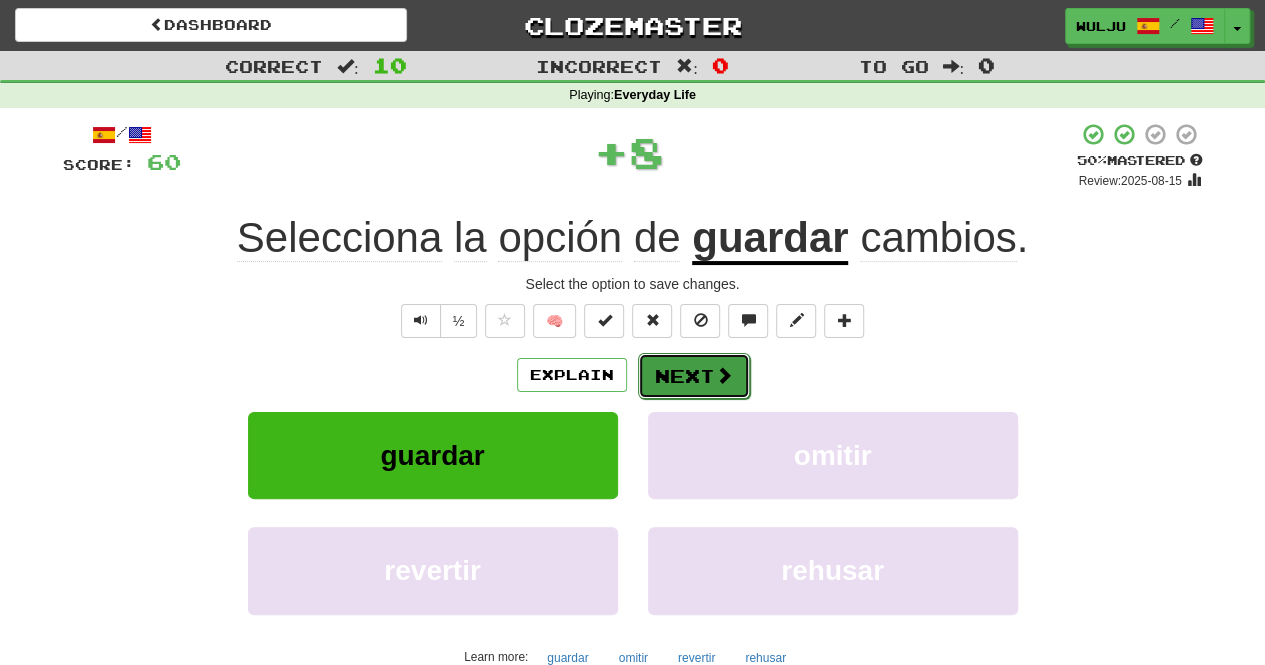 click on "Next" at bounding box center (694, 376) 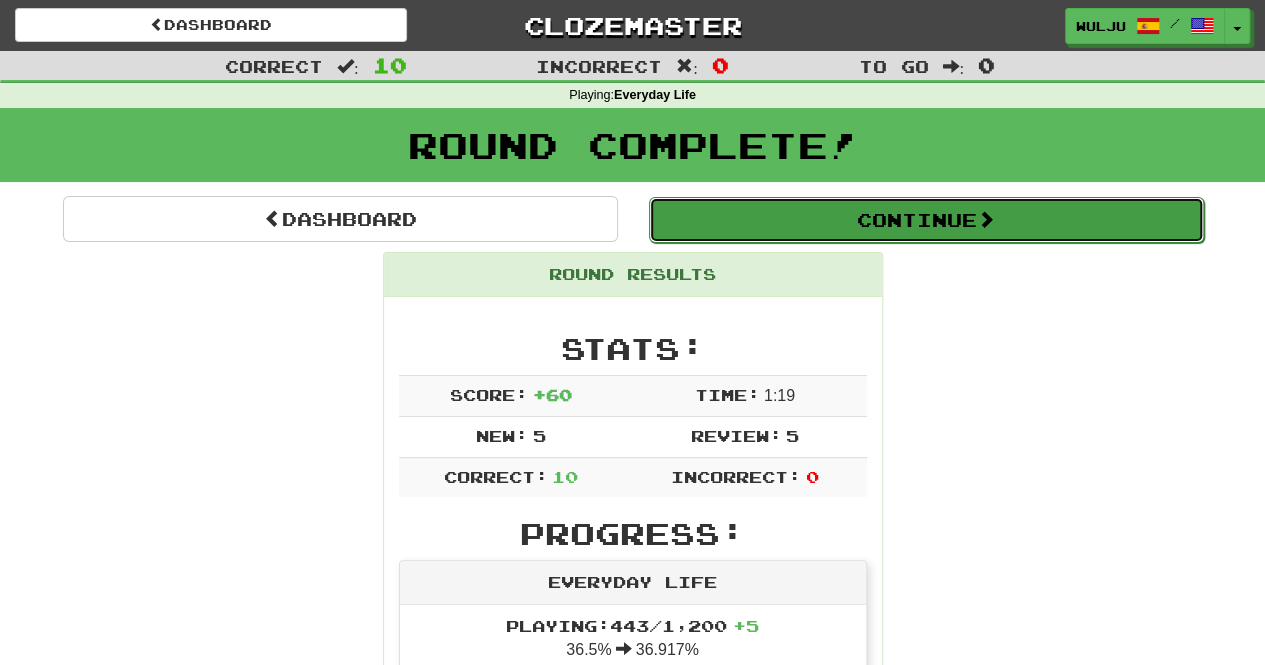 click on "Continue" at bounding box center [926, 220] 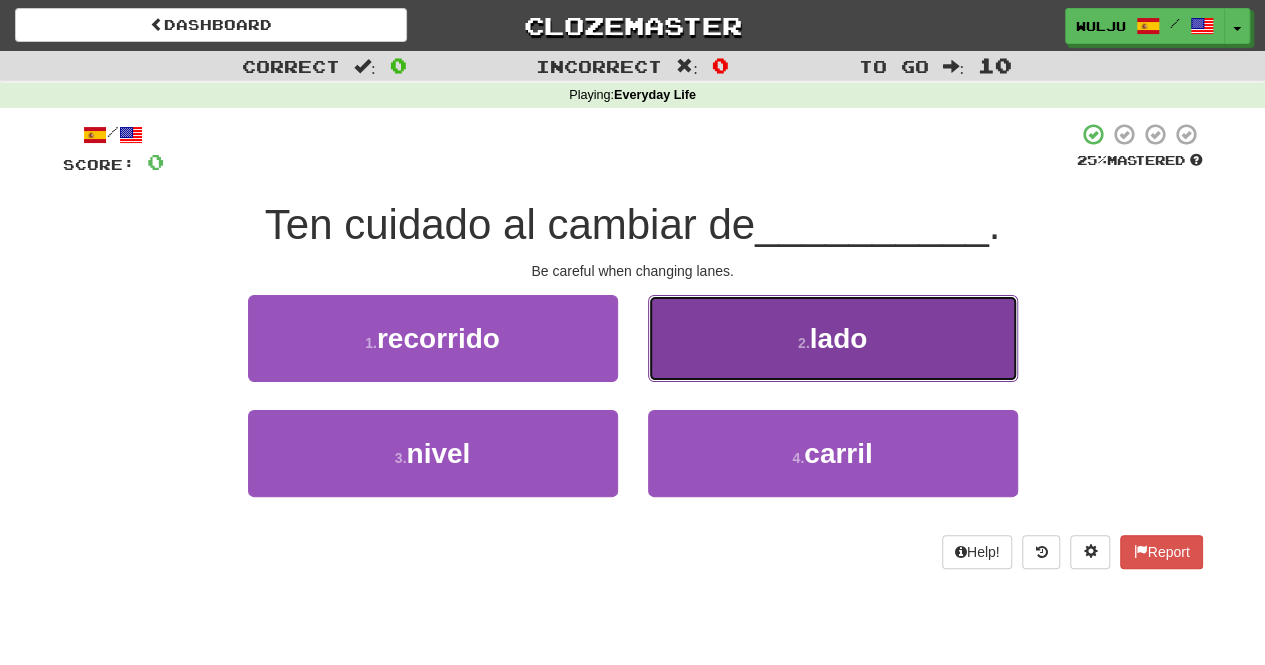 click on "2 .  lado" at bounding box center [833, 338] 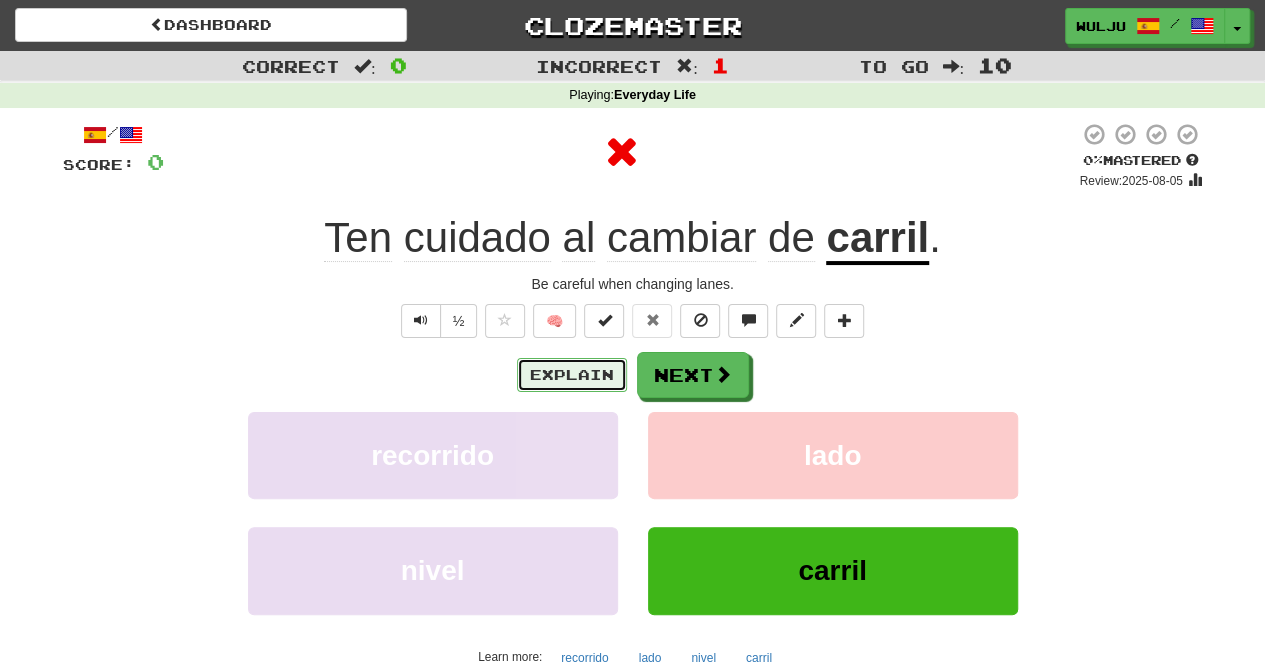 click on "Explain" at bounding box center [572, 375] 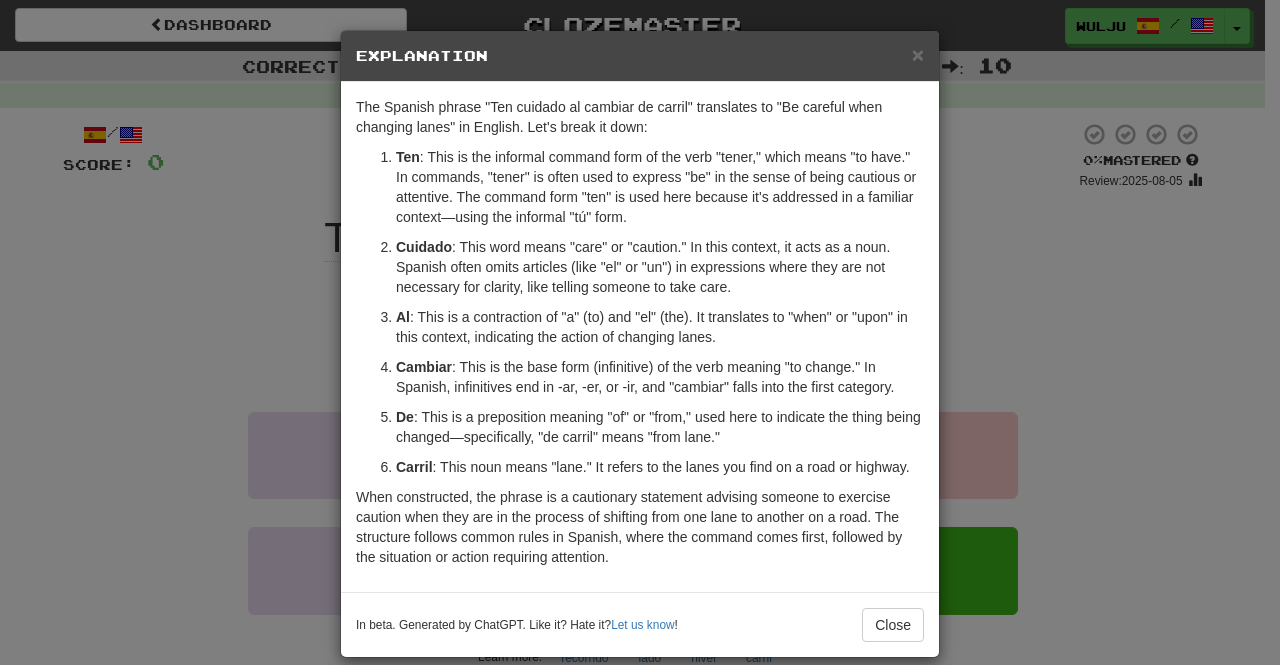 click on "× Explanation The Spanish phrase "Ten cuidado al cambiar de carril" translates to "Be careful when changing lanes" in English. Let's break it down:
Ten : This is the informal command form of the verb "tener," which means "to have." In commands, "tener" is often used to express "be" in the sense of being cautious or attentive. The command form "ten" is used here because it's addressed in a familiar context—using the informal "tú" form.
Cuidado : This word means "care" or "caution." In this context, it acts as a noun. Spanish often omits articles (like "el" or "un") in expressions where they are not necessary for clarity, like telling someone to take care.
Al : This is a contraction of "a" (to) and "el" (the). It translates to "when" or "upon" in this context, indicating the action of changing lanes.
Cambiar : This is the base form (infinitive) of the verb meaning "to change." In Spanish, infinitives end in -ar, -er, or -ir, and "cambiar" falls into the first category.
De" at bounding box center [640, 332] 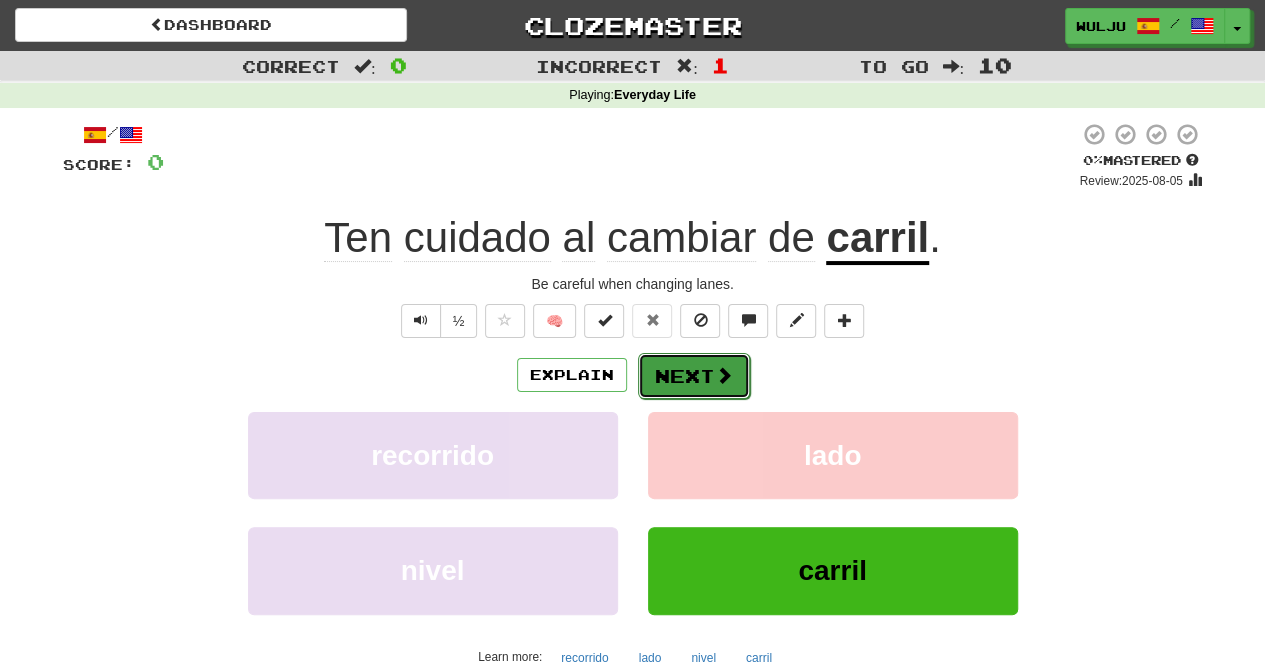 click on "Next" at bounding box center (694, 376) 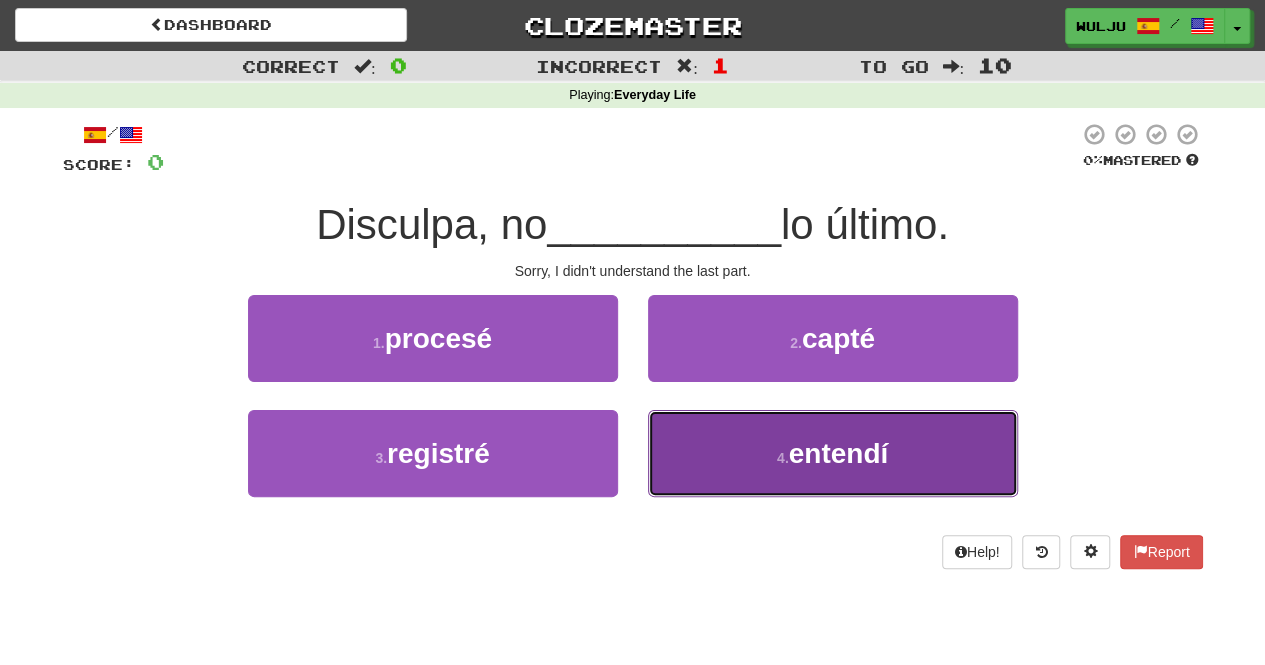 click on "4 .  entendí" at bounding box center (833, 453) 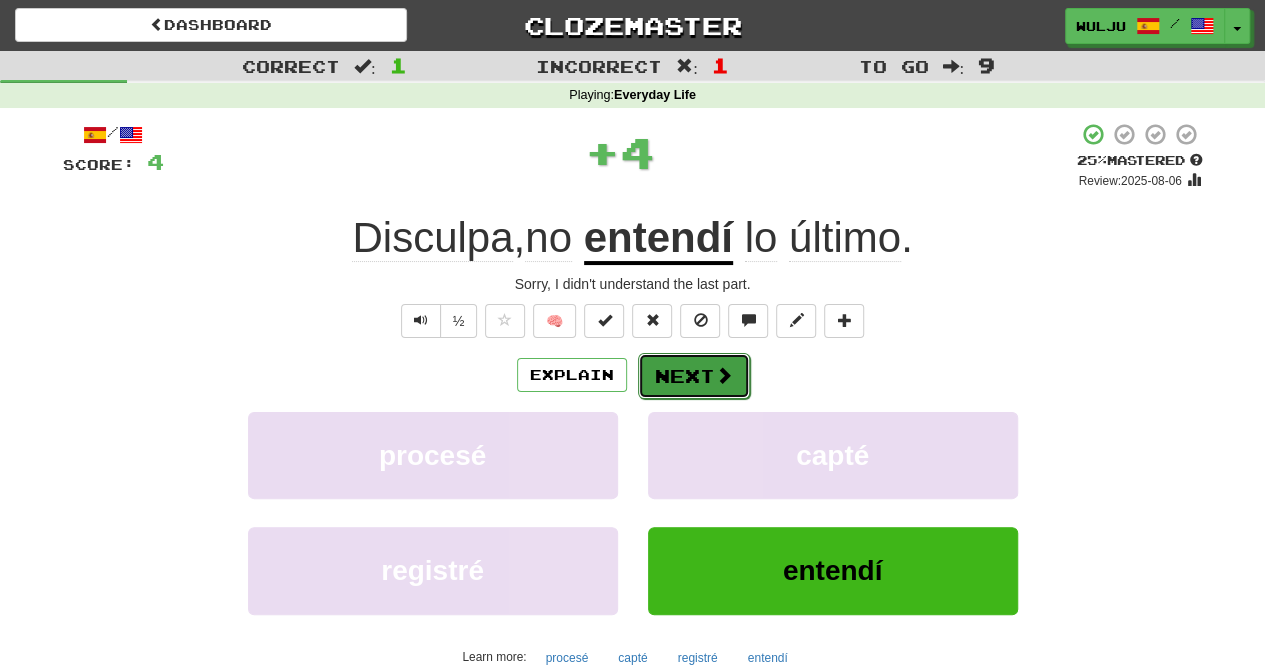 click at bounding box center (724, 375) 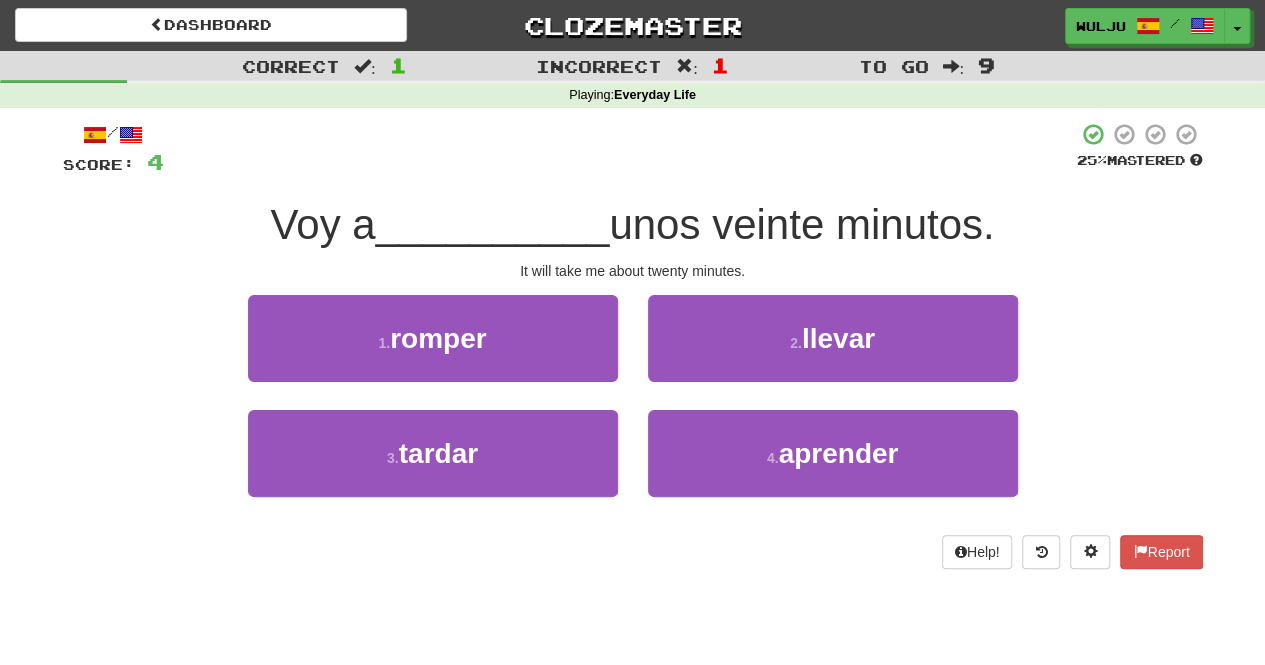 click on "3 .  tardar" at bounding box center [433, 467] 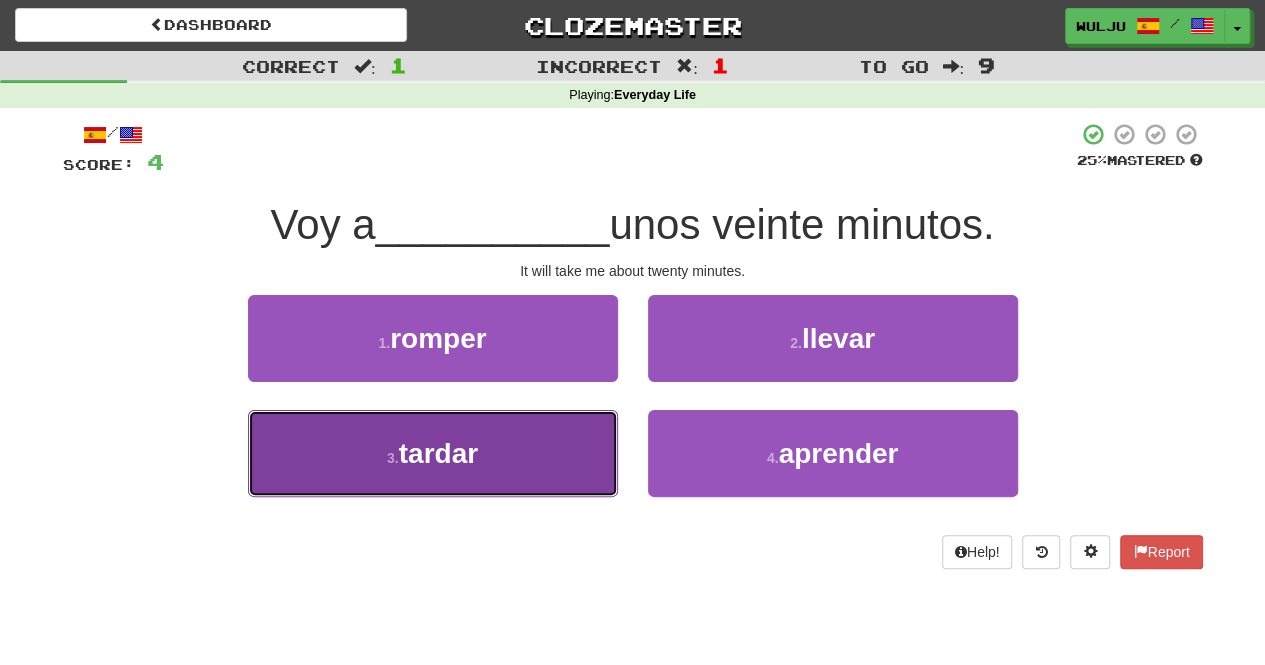 click on "3 .  tardar" at bounding box center (433, 453) 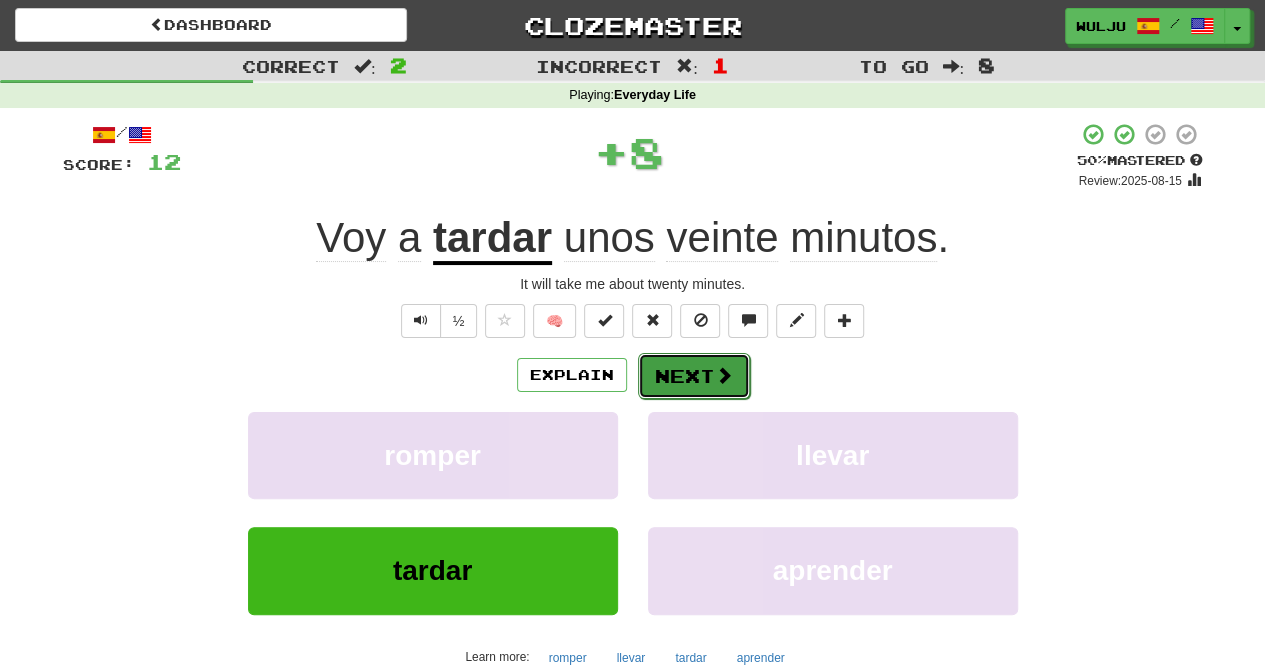 click on "Next" at bounding box center [694, 376] 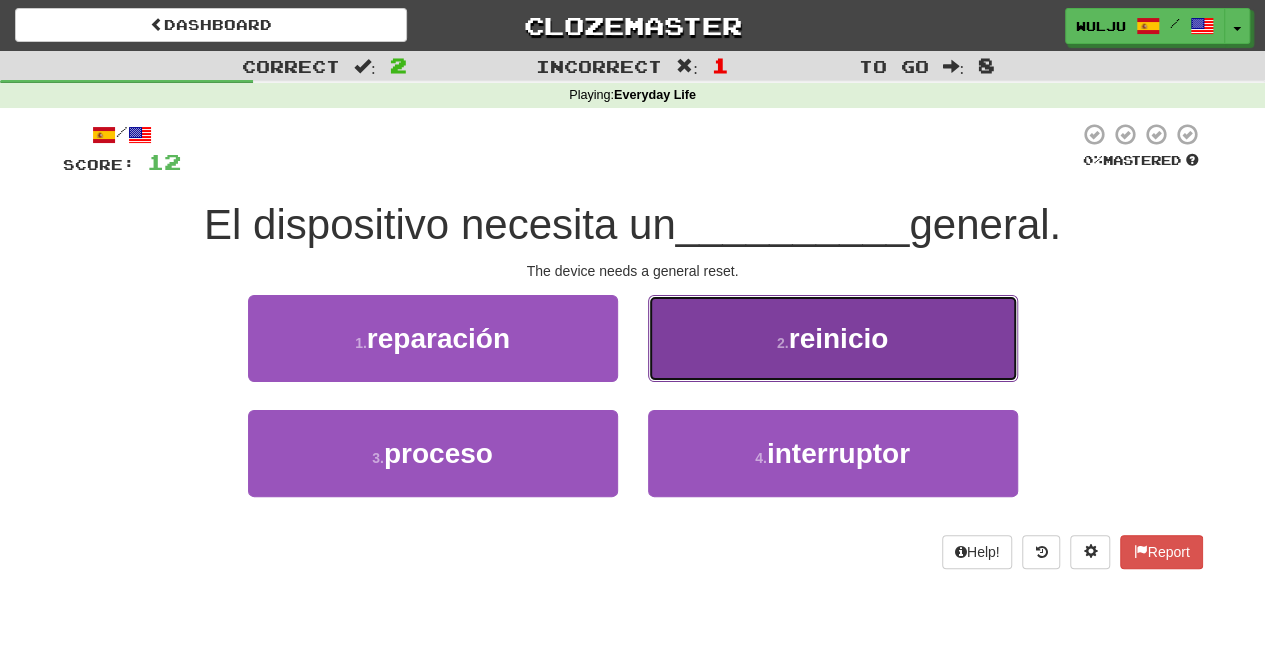 click on "2 .  reinicio" at bounding box center [833, 338] 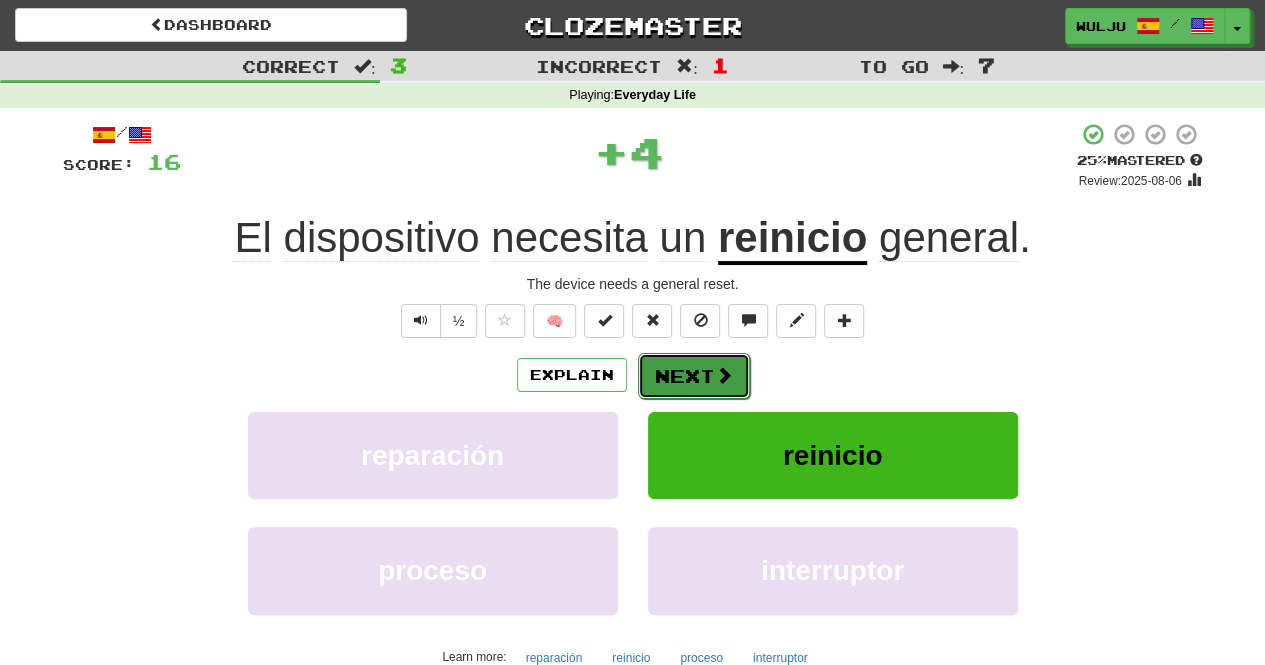 click on "Next" at bounding box center [694, 376] 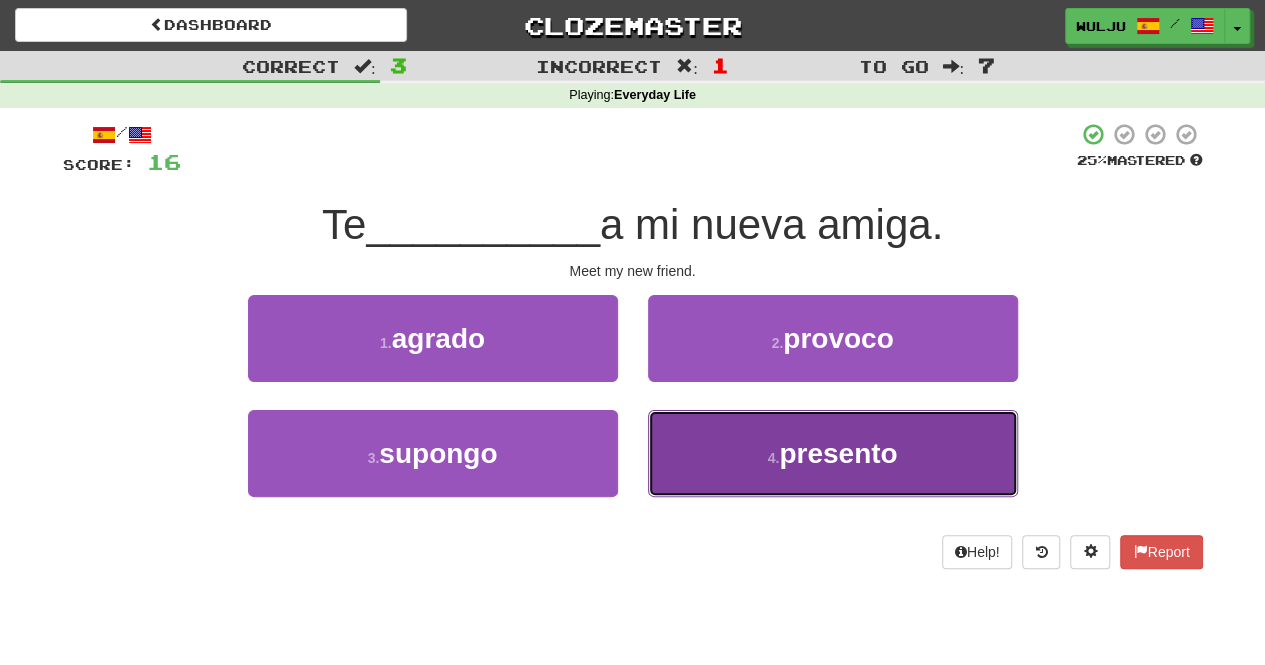 click on "4 .  presento" at bounding box center (833, 453) 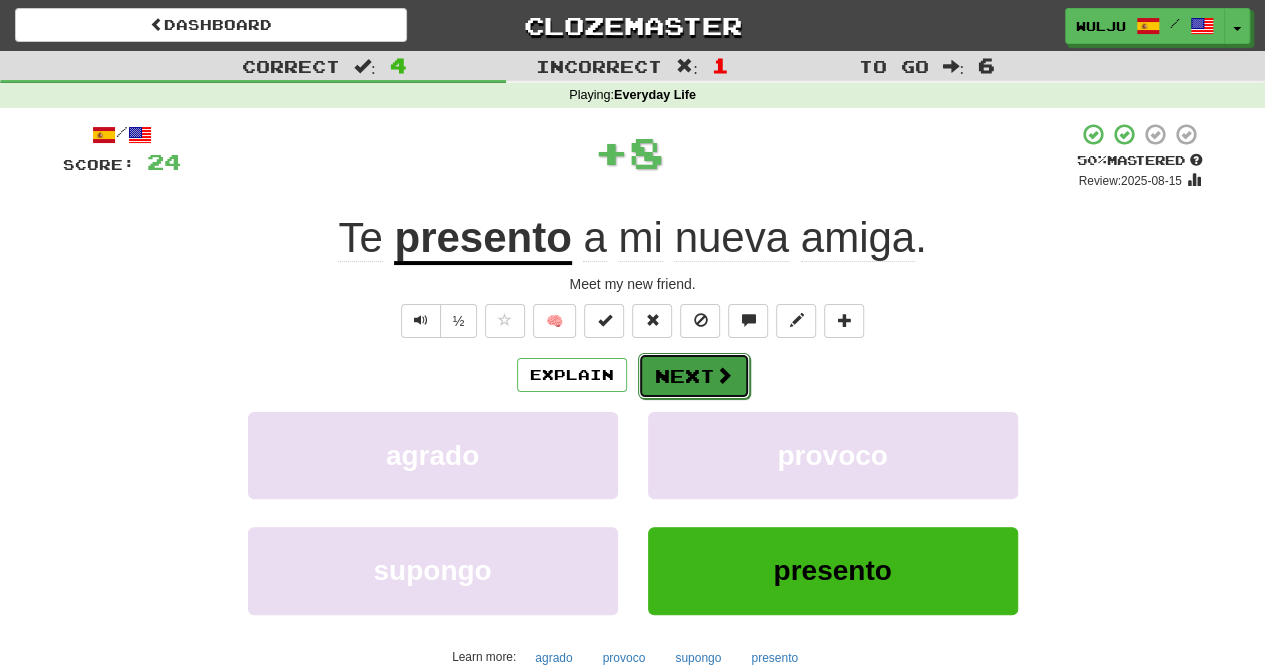 click on "Next" at bounding box center (694, 376) 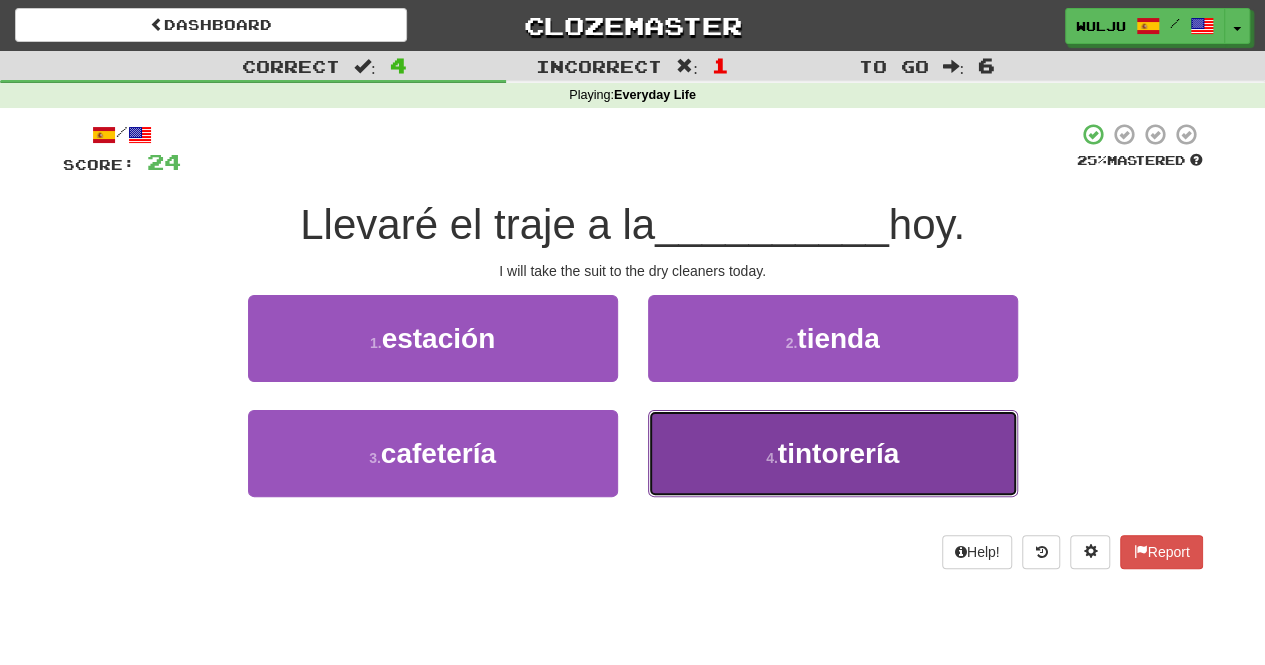 click on "4 .  tintorería" at bounding box center (833, 453) 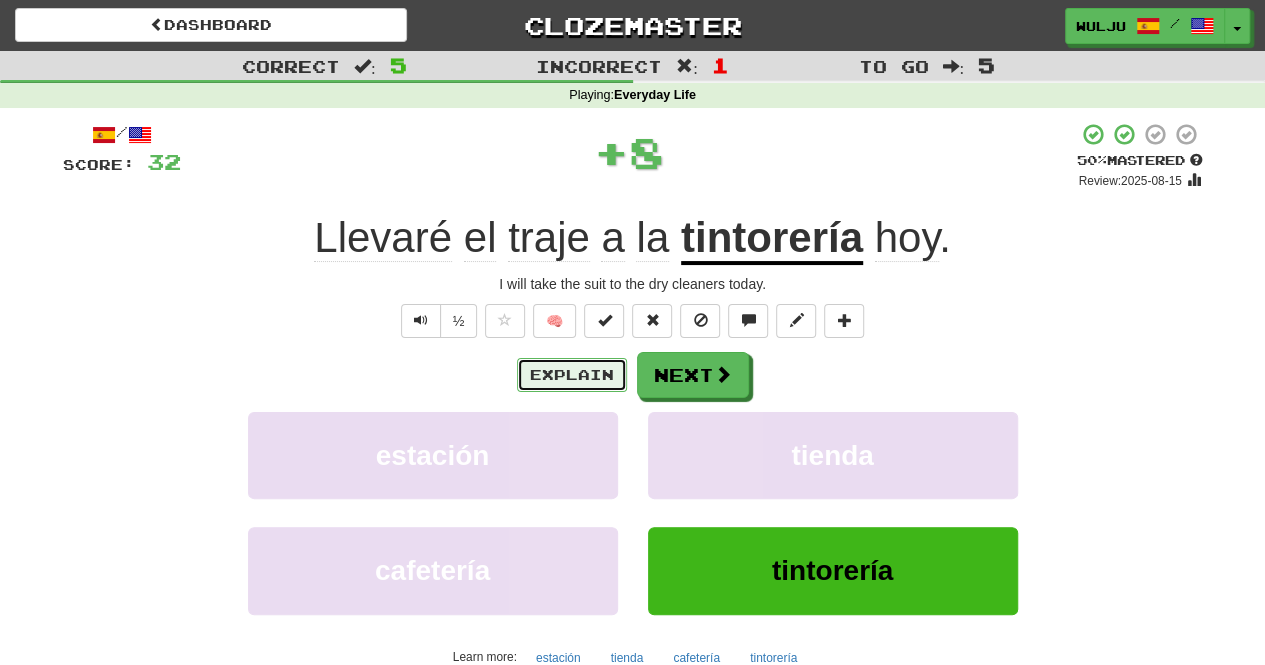 click on "Explain" at bounding box center (572, 375) 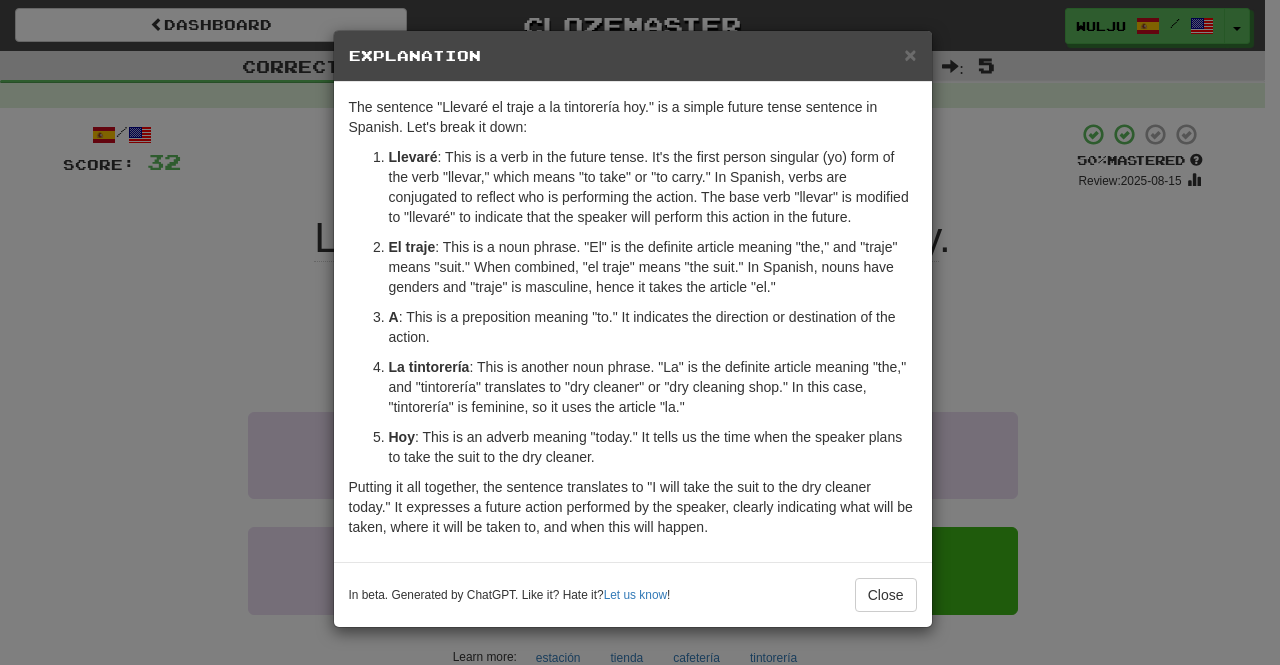 click on "× Explanation The sentence "Llevaré el traje a la tintorería hoy." is a simple future tense sentence in Spanish. Let's break it down:
Llevaré : This is a verb in the future tense. It's the first person singular (yo) form of the verb "llevar," which means "to take" or "to carry." In Spanish, verbs are conjugated to reflect who is performing the action. The base verb "llevar" is modified to "llevaré" to indicate that the speaker will perform this action in the future.
El traje : This is a noun phrase. "El" is the definite article meaning "the," and "traje" means "suit." When combined, "el traje" means "the suit." In Spanish, nouns have genders and "traje" is masculine, hence it takes the article "el."
A : This is a preposition meaning "to." It indicates the direction or destination of the action.
La tintorería
Hoy : This is an adverb meaning "today." It tells us the time when the speaker plans to take the suit to the dry cleaner.
Let us know ! Close" at bounding box center [640, 332] 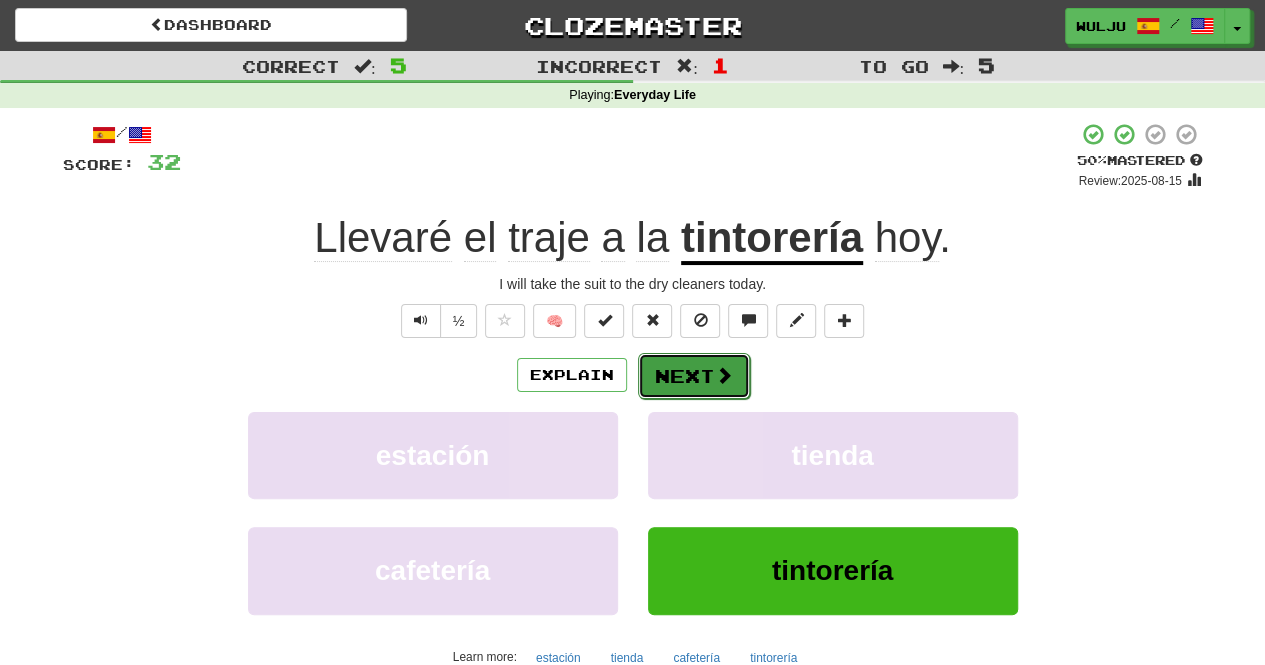 click on "Next" at bounding box center (694, 376) 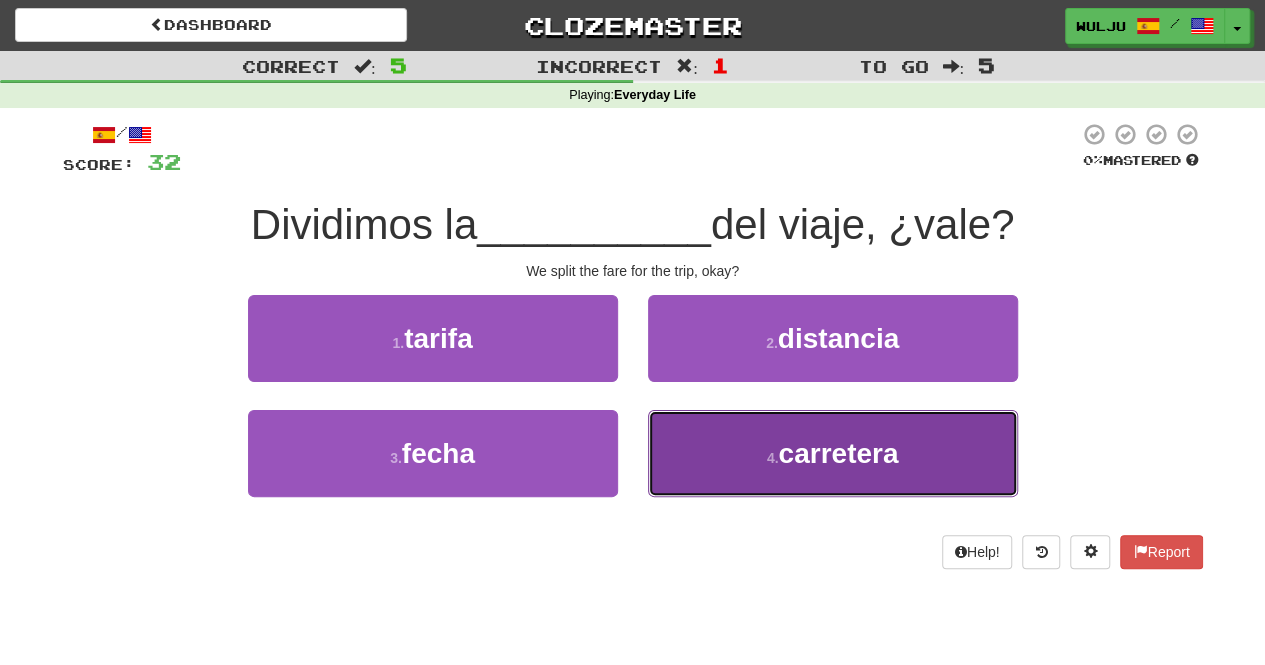 click on "4 .  carretera" at bounding box center (833, 453) 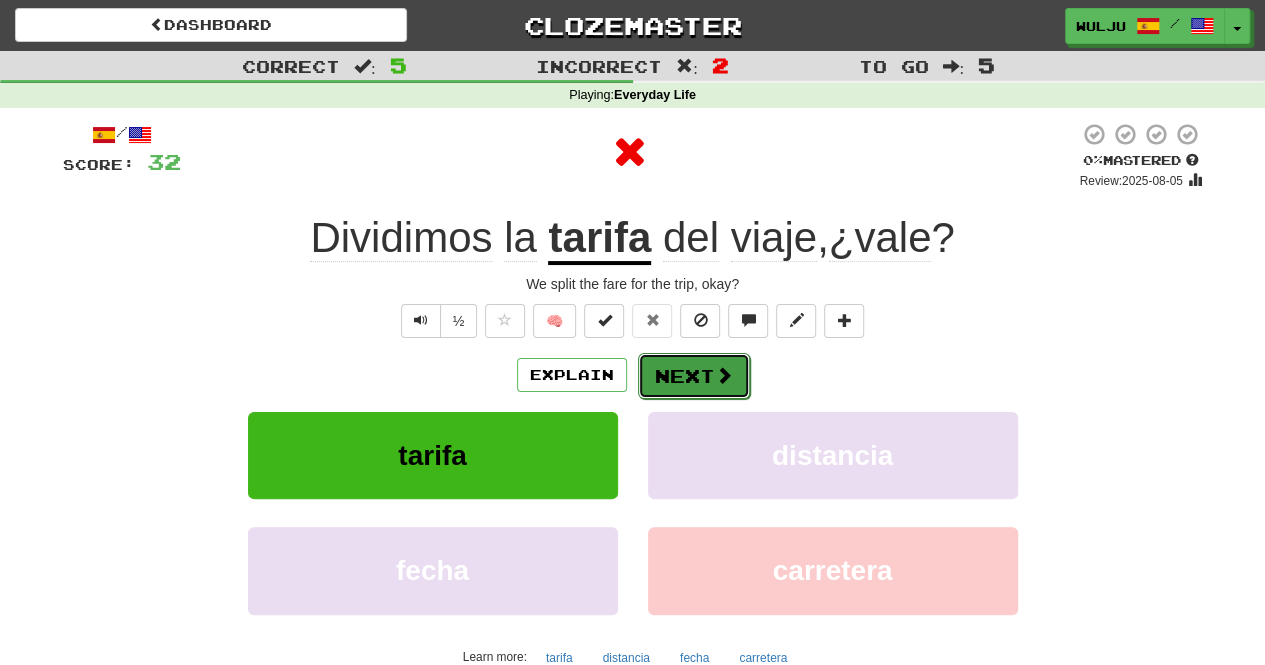 click on "Next" at bounding box center [694, 376] 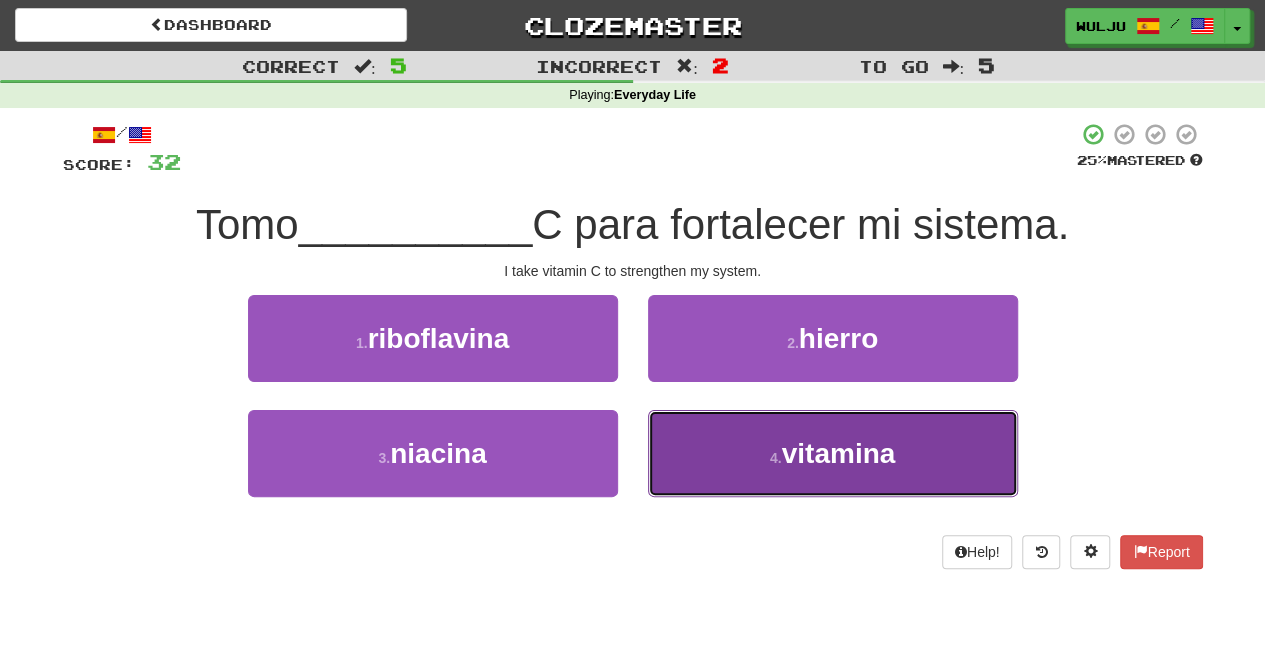 click on "4 .  vitamina" at bounding box center (833, 453) 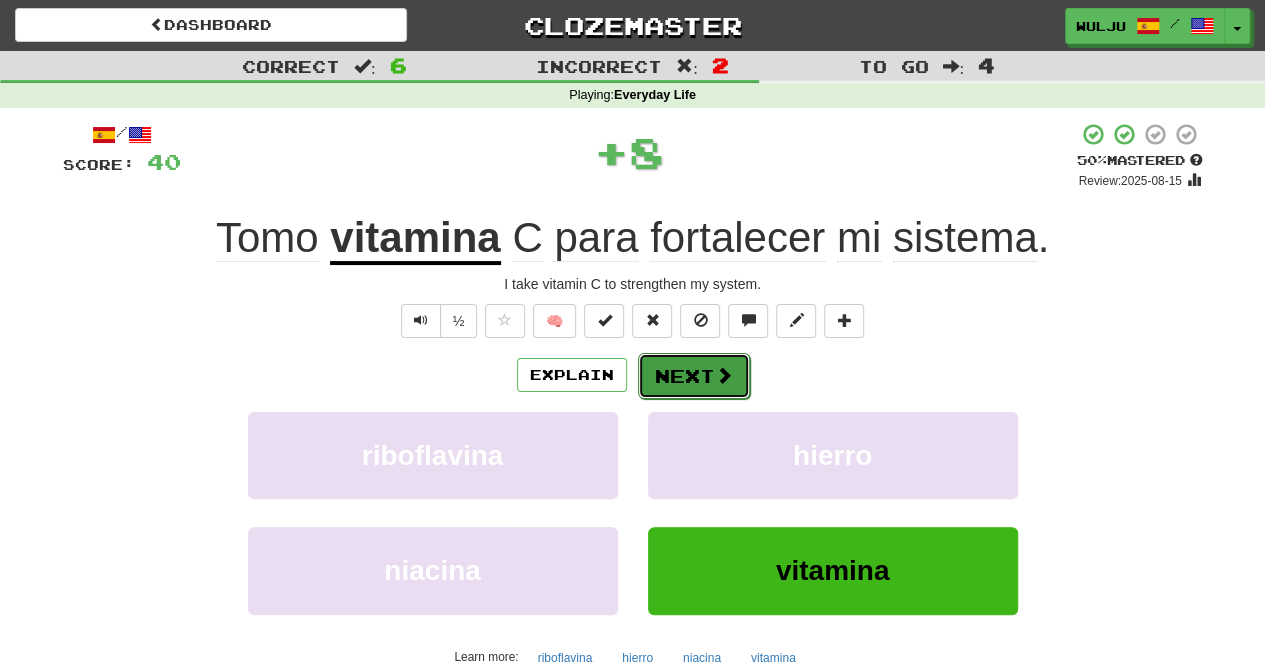 click at bounding box center [724, 375] 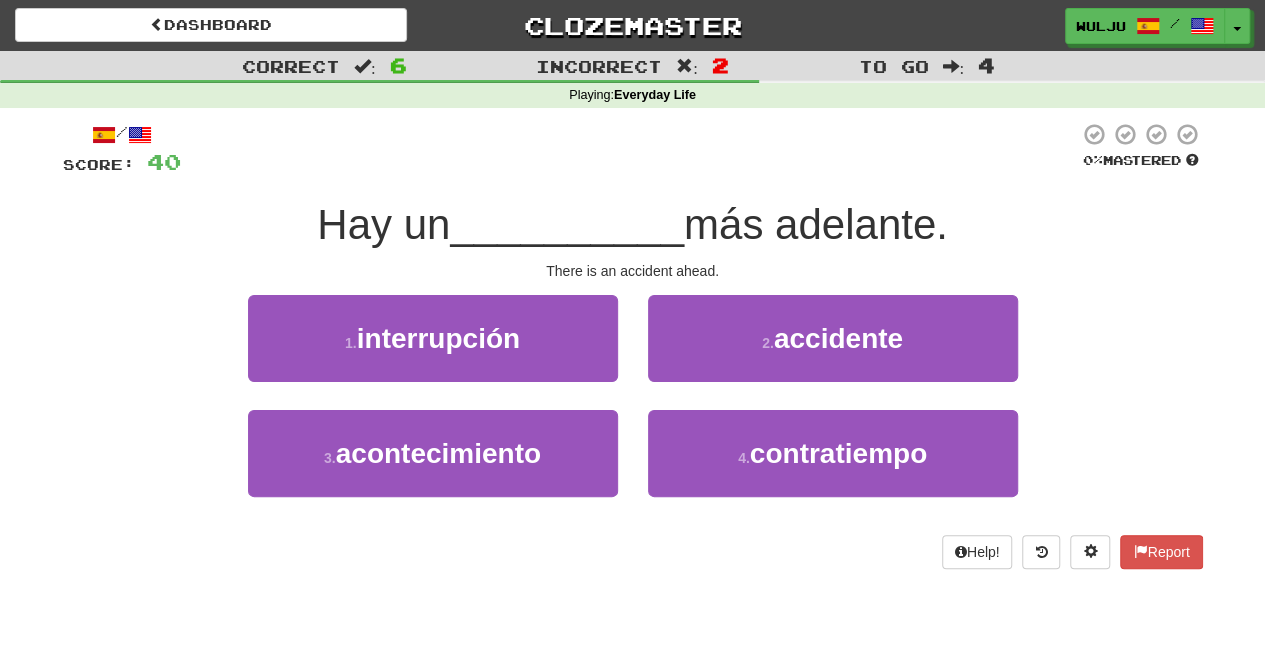 click on "/  Score:   40 0 %  Mastered Hay un  __________  más adelante. There is an accident ahead. 1 .  interrupción 2 .  accidente 3 .  acontecimiento 4 .  contratiempo  Help!  Report" at bounding box center (633, 345) 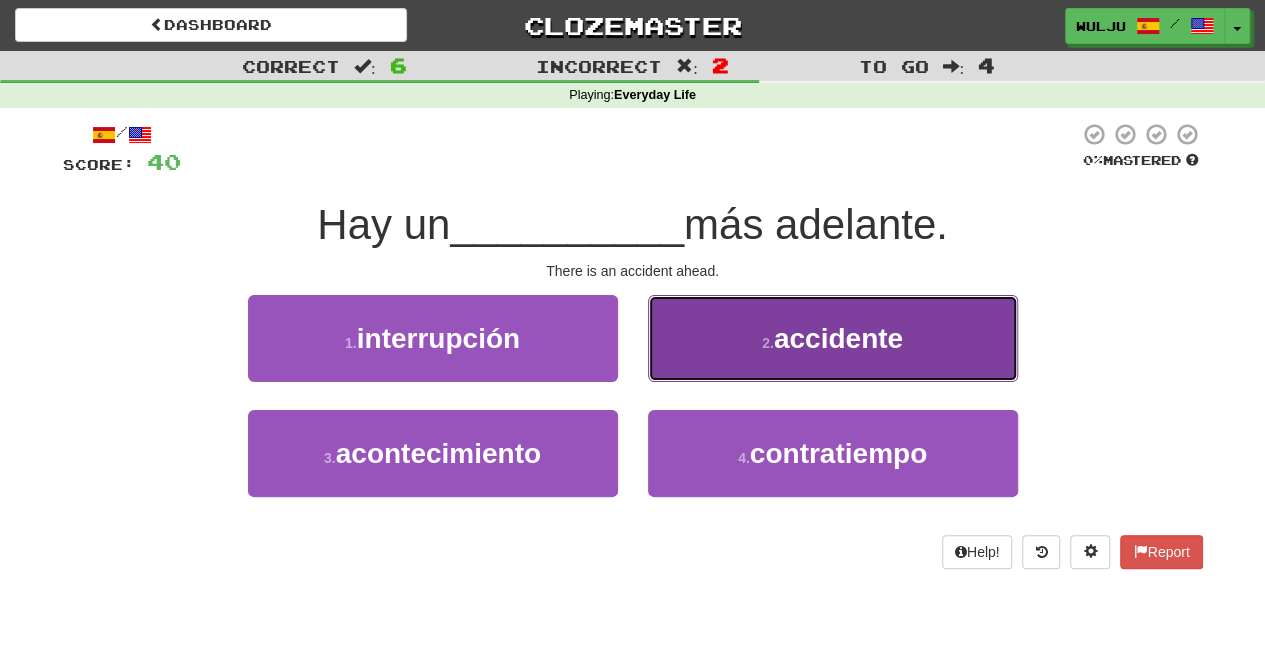 click on "2 .  accidente" at bounding box center [833, 338] 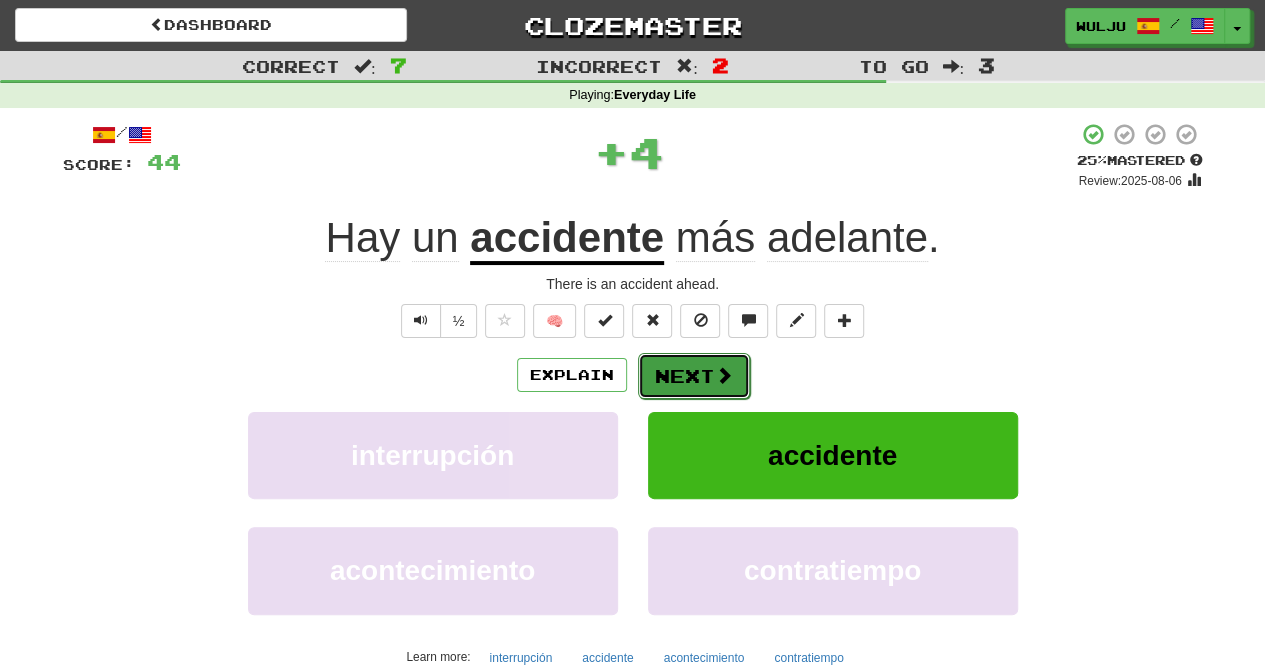 click on "Next" at bounding box center [694, 376] 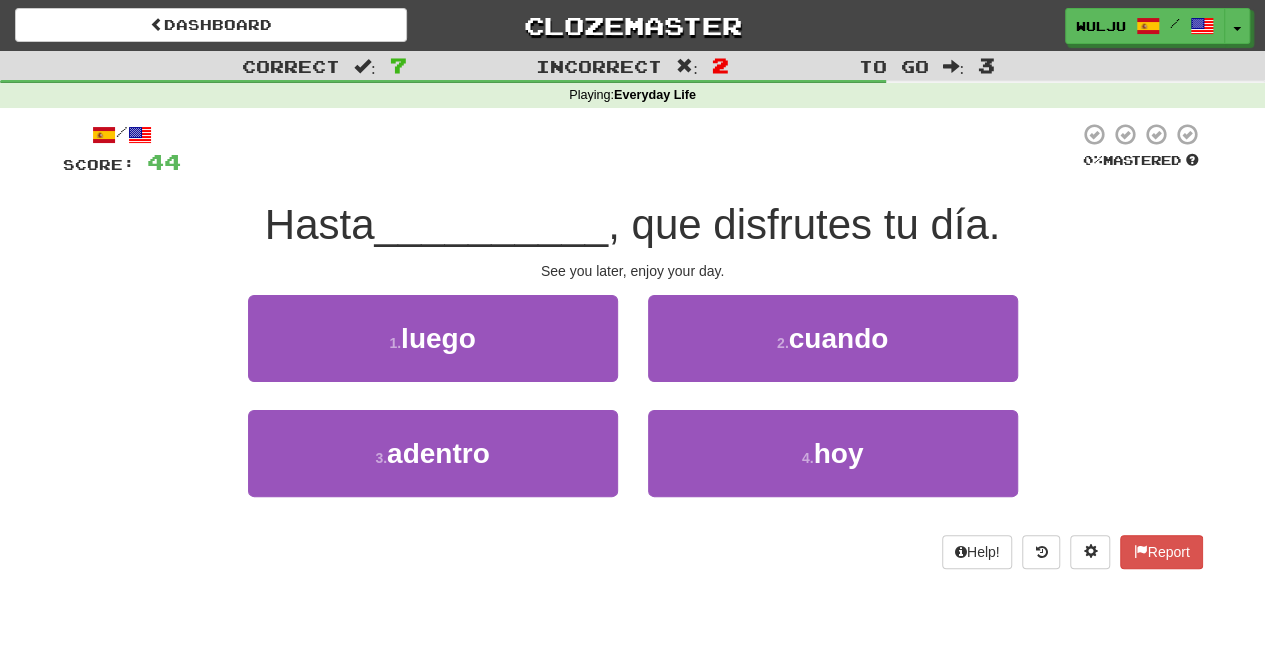click on "2 .  cuando" at bounding box center [833, 352] 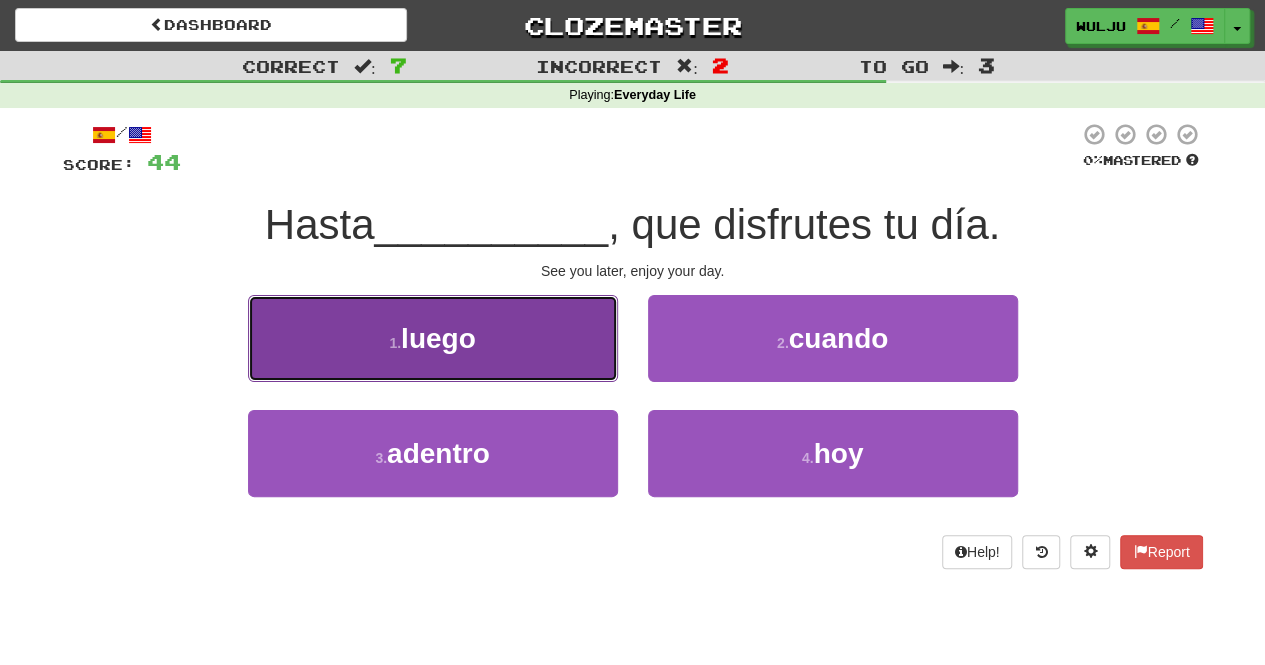 click on "1 .  luego" at bounding box center (433, 338) 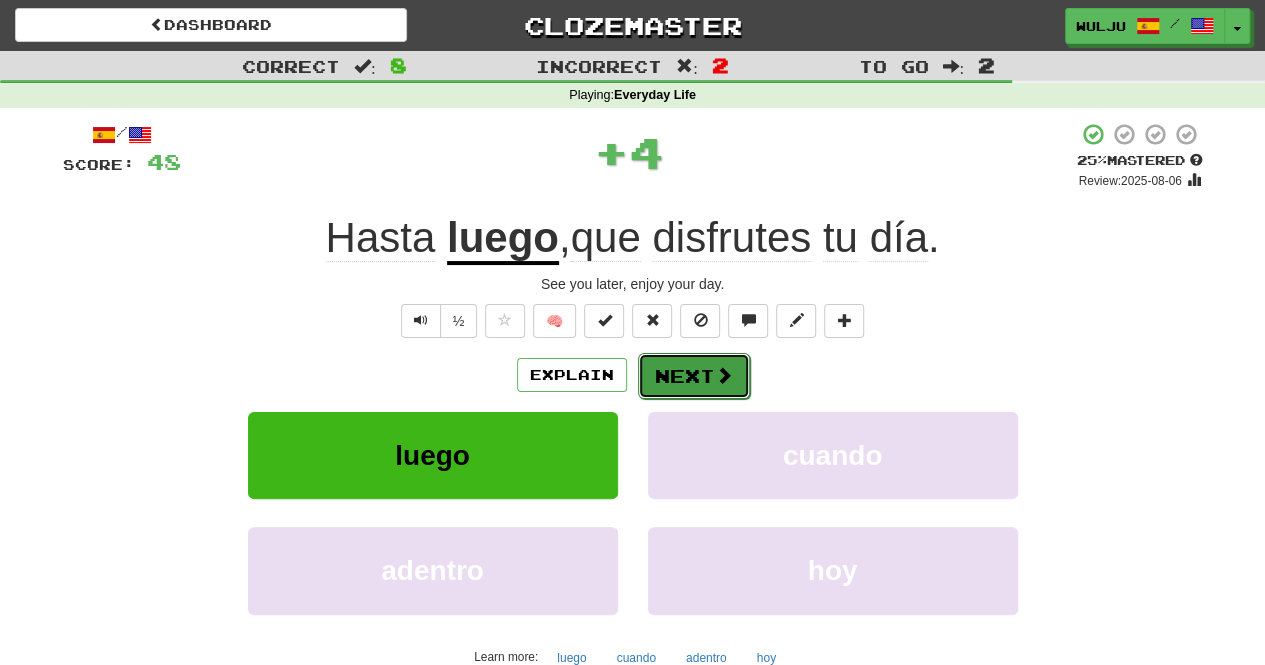 click on "Next" at bounding box center [694, 376] 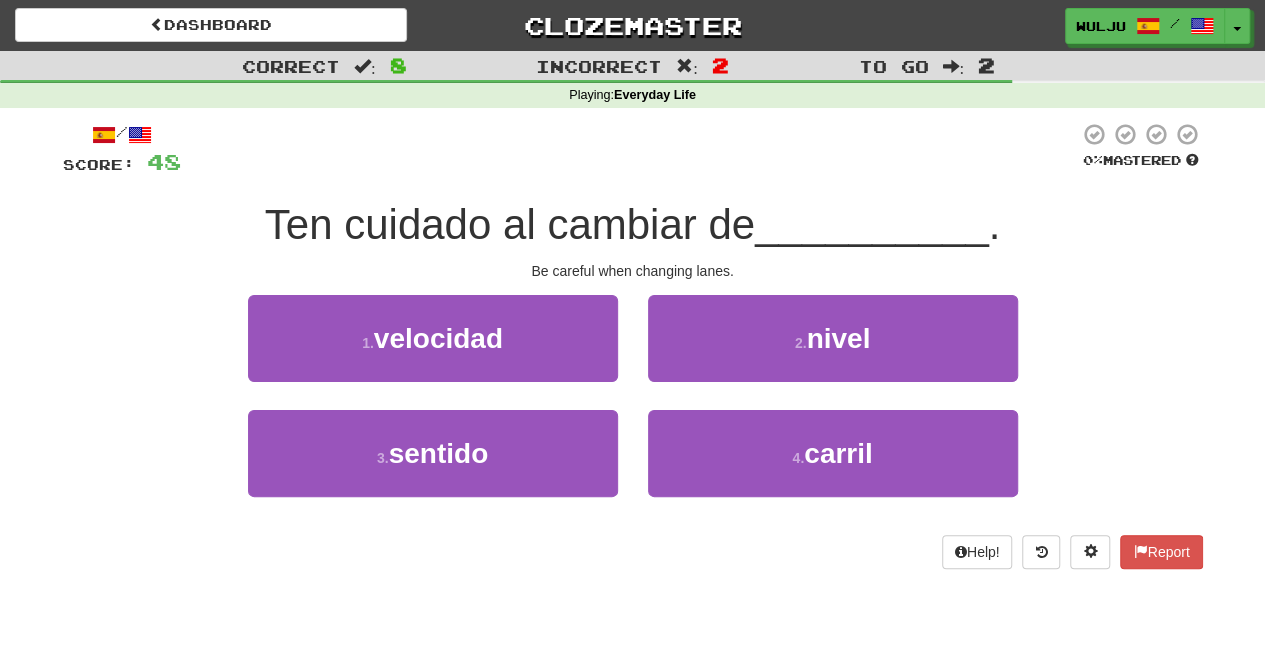 click on "2 .  nivel" at bounding box center [833, 352] 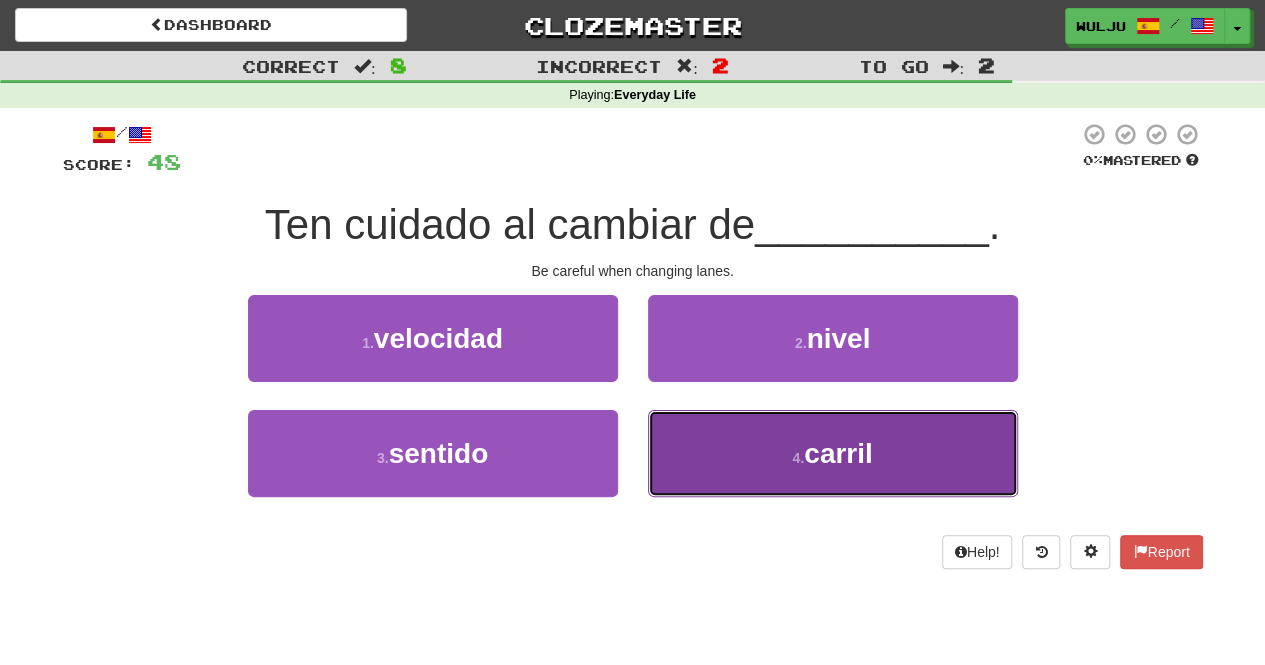 click on "4 .  carril" at bounding box center [833, 453] 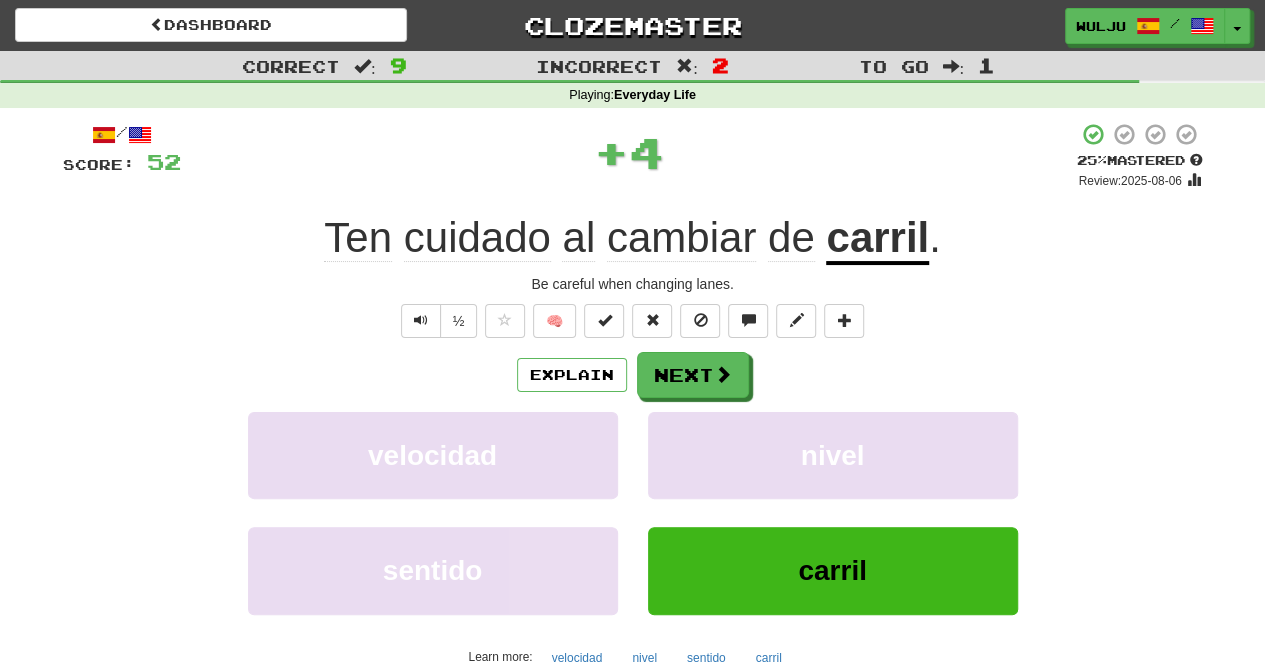 click on "/  Score:   52 + 4 25 %  Mastered Review:  2025-08-06 Ten   cuidado   al   cambiar   de   carril . Be careful when changing lanes. ½ 🧠 Explain Next velocidad nivel sentido carril Learn more: velocidad nivel sentido carril  Help!  Report" at bounding box center (633, 419) 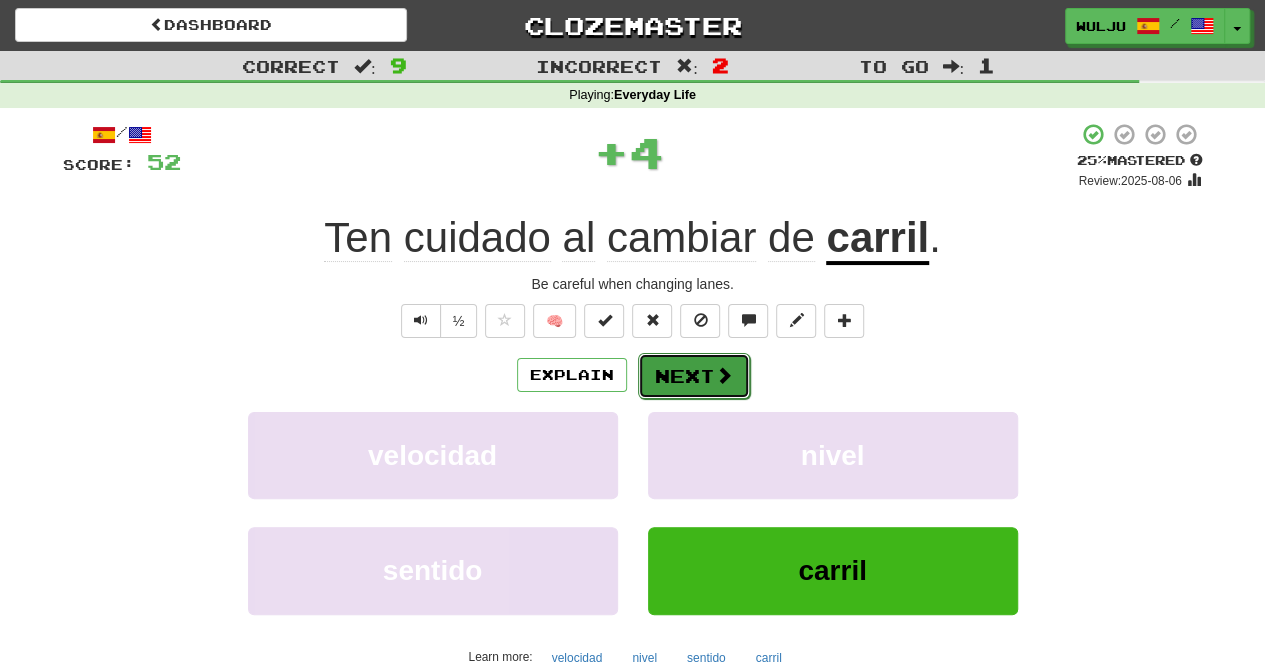 click on "Next" at bounding box center [694, 376] 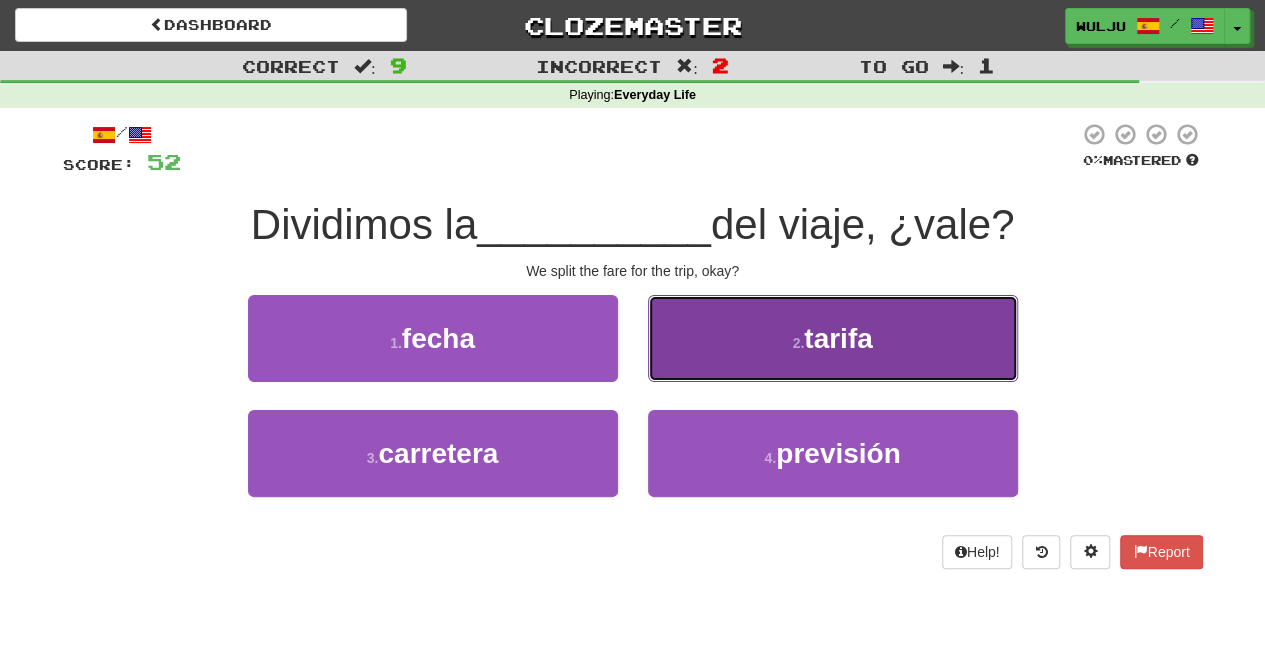 click on "2 .  tarifa" at bounding box center (833, 338) 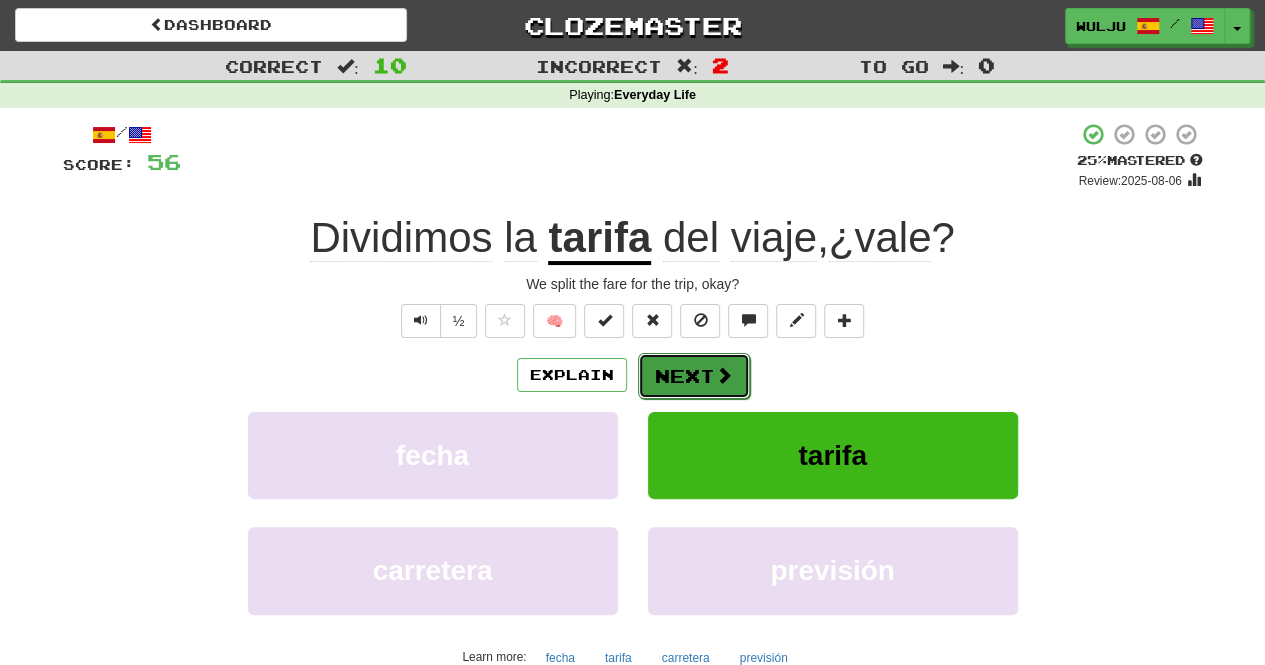click on "Next" at bounding box center [694, 376] 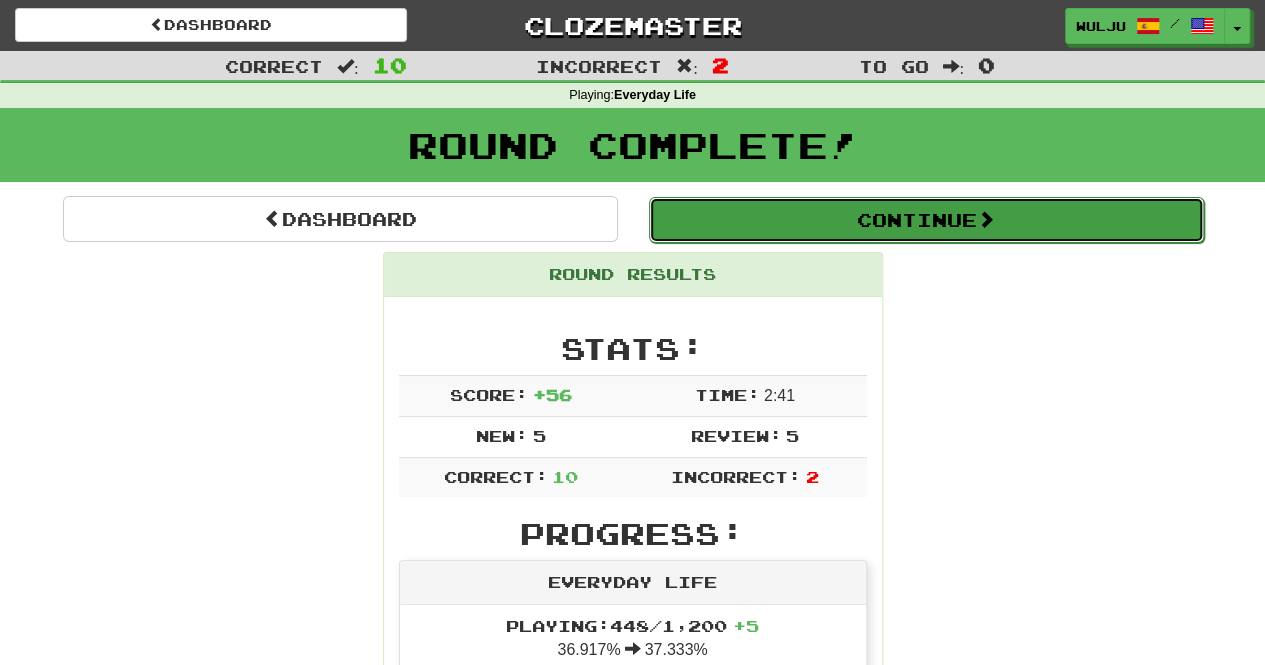 click on "Continue" at bounding box center [926, 220] 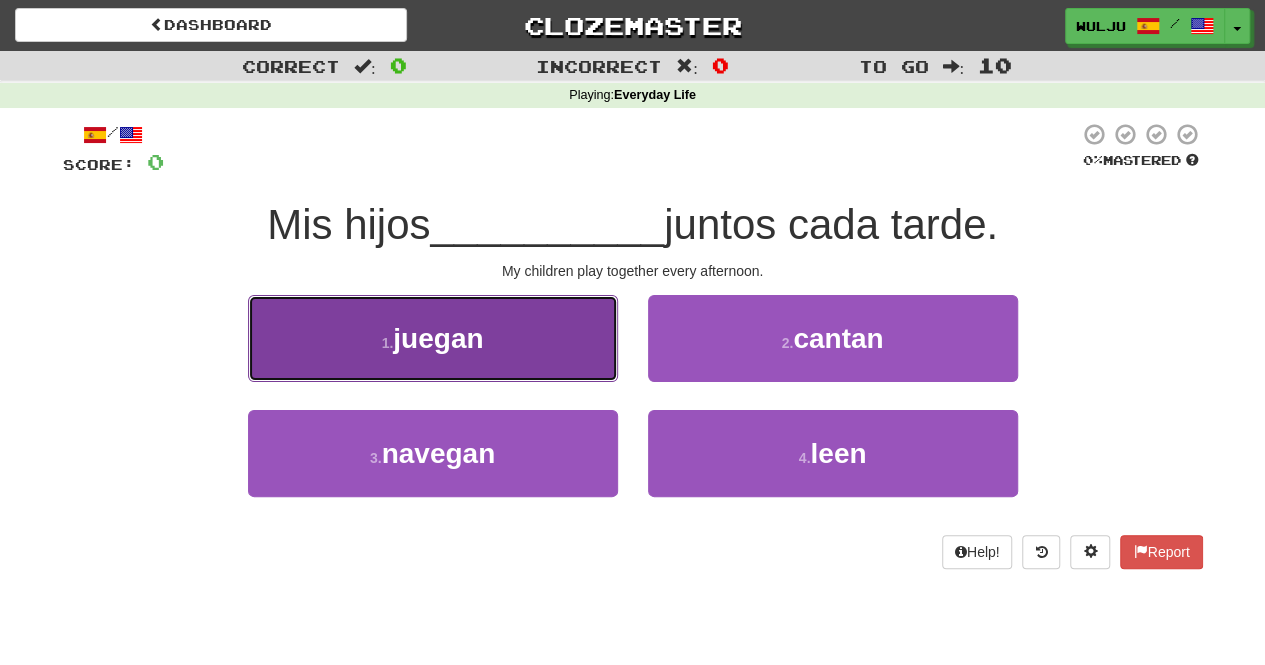 click on "1 .  juegan" at bounding box center [433, 338] 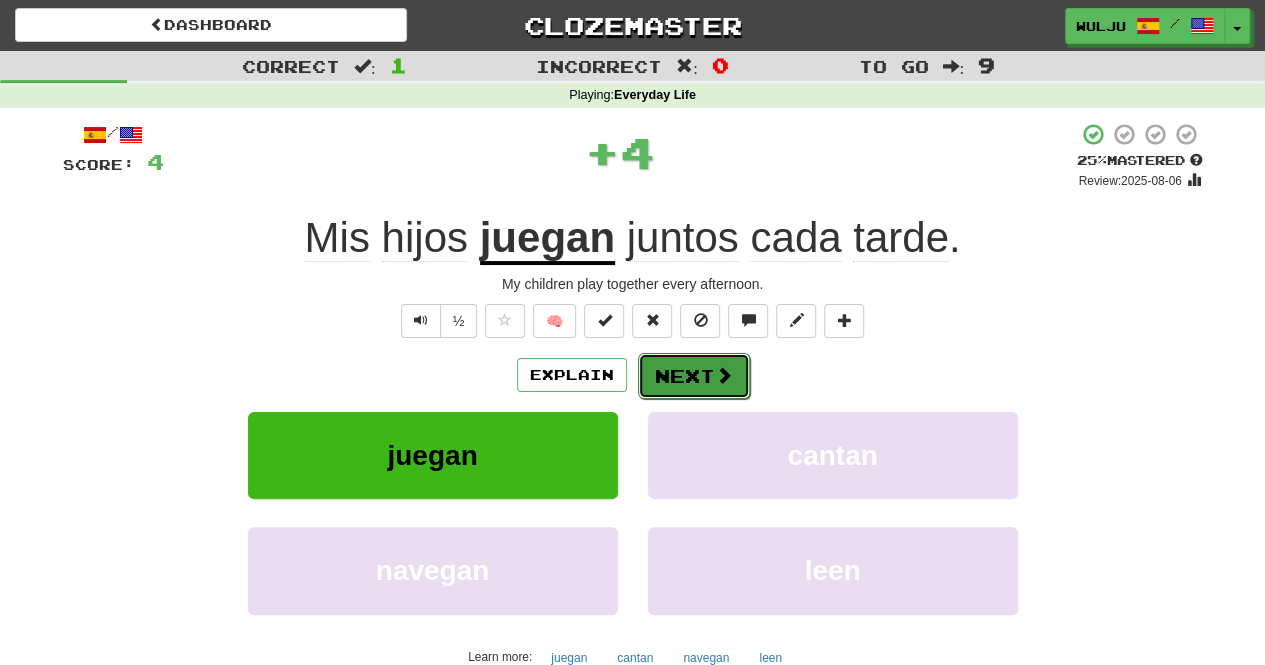 click on "Next" at bounding box center (694, 376) 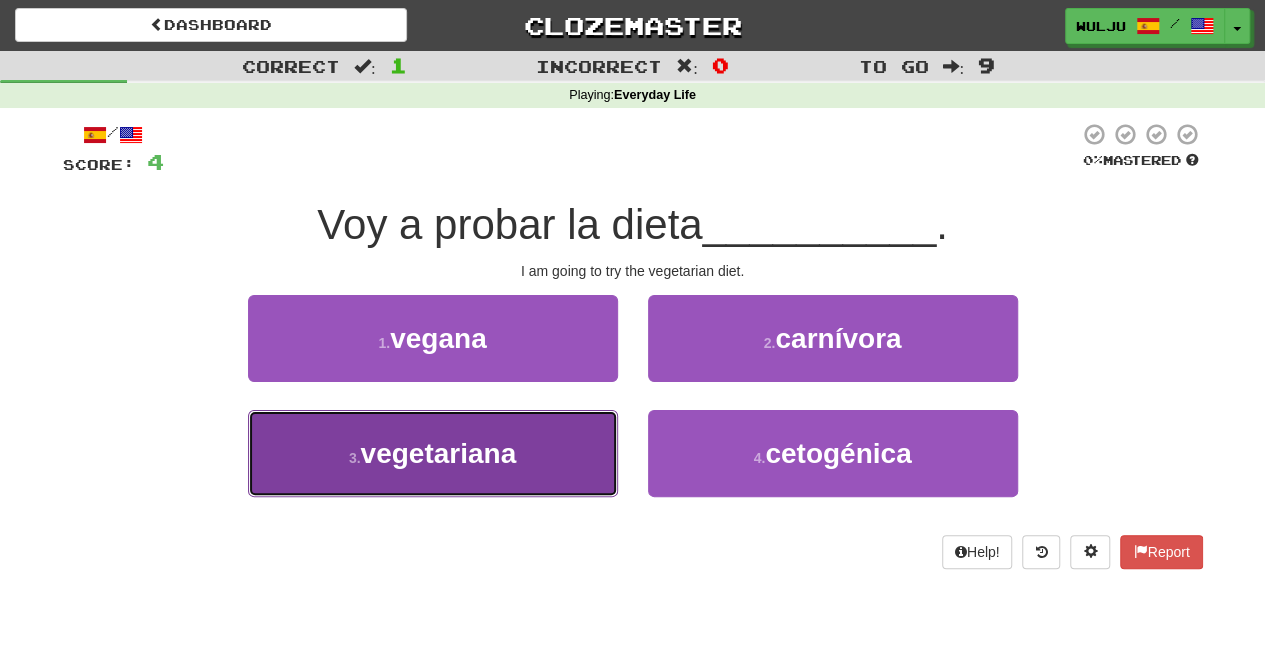 click on "3 .  vegetariana" at bounding box center [433, 453] 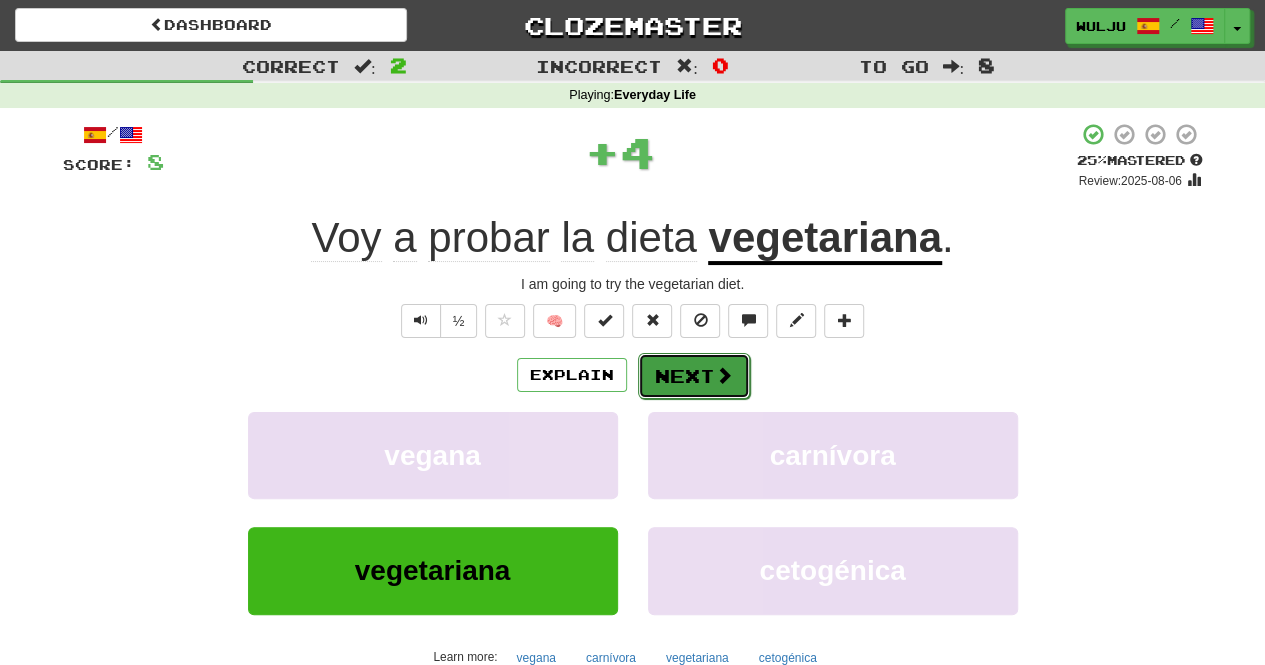 click on "Next" at bounding box center [694, 376] 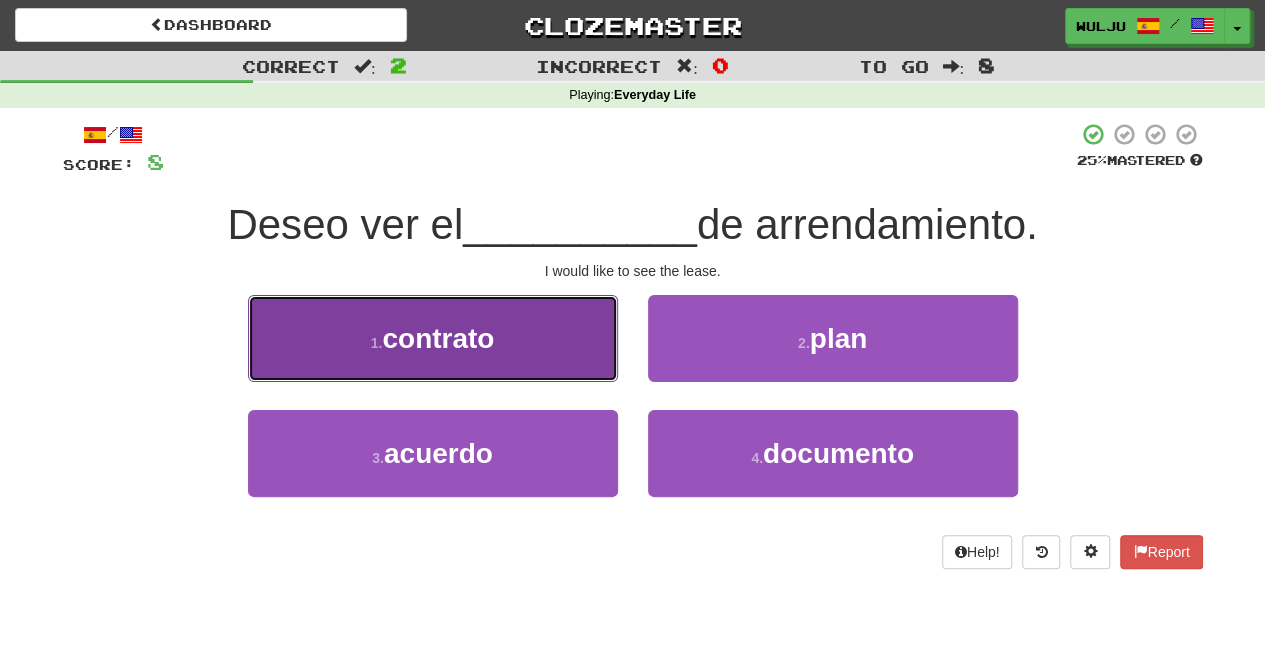 click on "1 .  contrato" at bounding box center [433, 338] 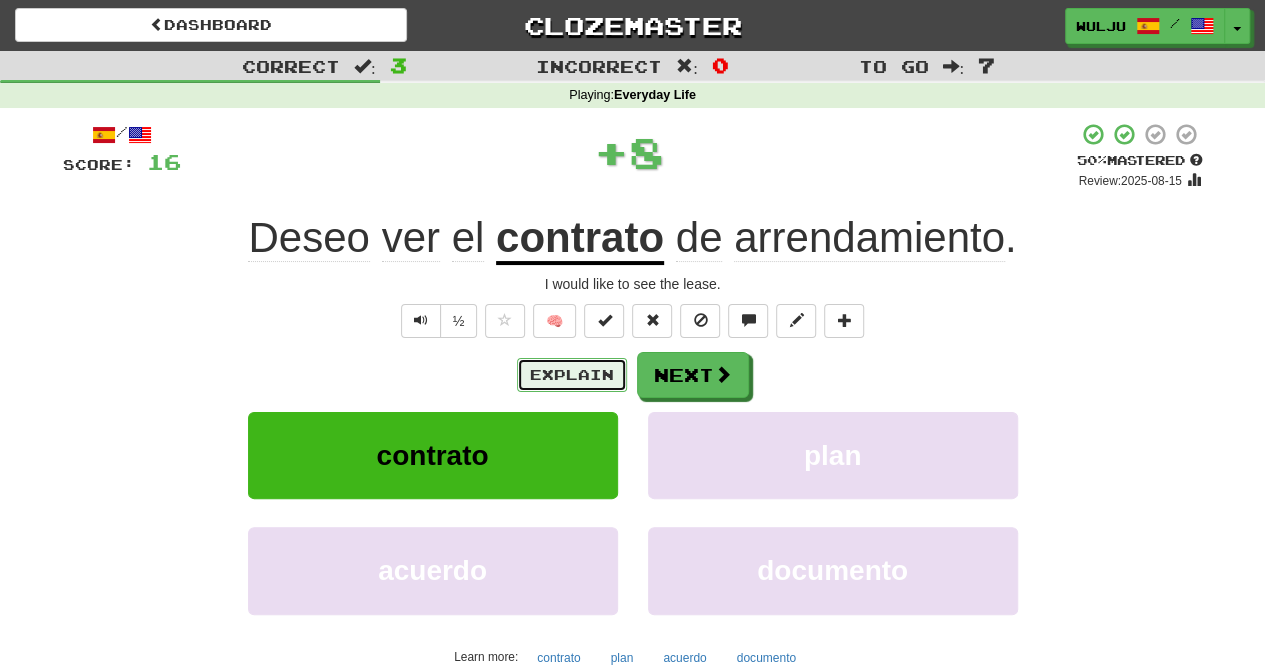 click on "Explain" at bounding box center [572, 375] 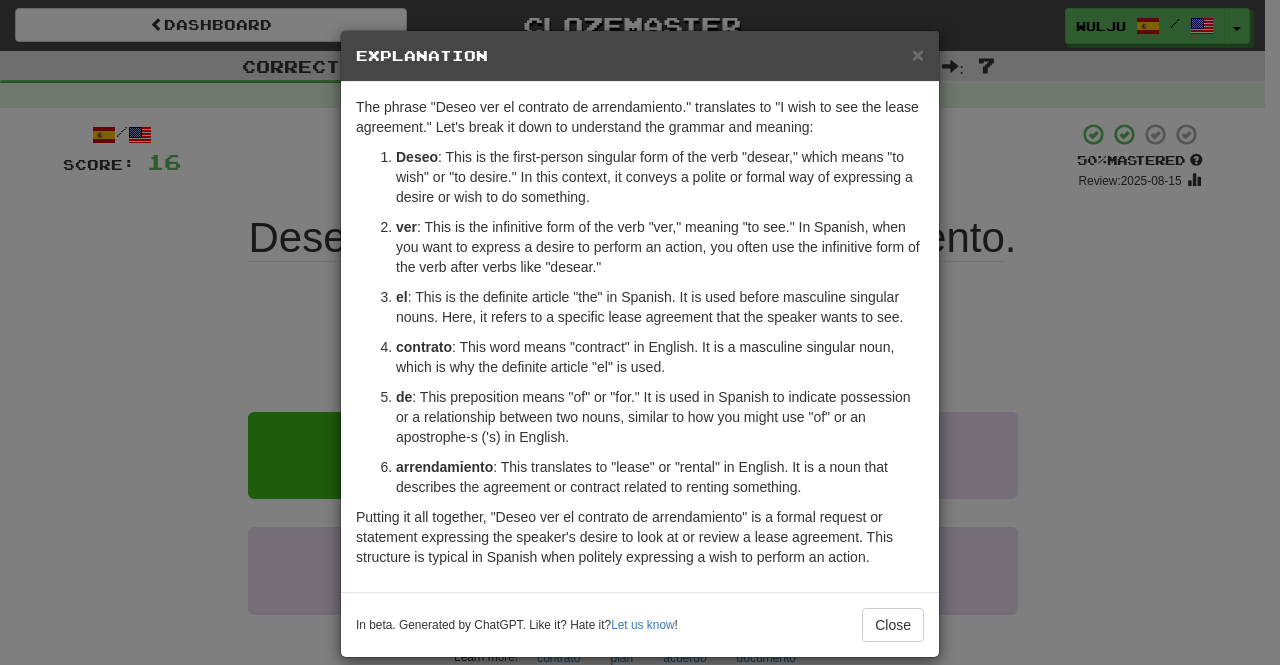 click on "× Explanation The phrase "Deseo ver el contrato de arrendamiento." translates to "I wish to see the lease agreement." Let's break it down to understand the grammar and meaning:
Deseo : This is the first-person singular form of the verb "desear," which means "to wish" or "to desire." In this context, it conveys a polite or formal way of expressing a desire or wish to do something.
ver : This is the infinitive form of the verb "ver," meaning "to see." In Spanish, when you want to express a desire to perform an action, you often use the infinitive form of the verb after verbs like "desear."
el : This is the definite article "the" in Spanish. It is used before masculine singular nouns. Here, it refers to a specific lease agreement that the speaker wants to see.
contrato : This word means "contract" in English. It is a masculine singular noun, which is why the definite article "el" is used.
de
arrendamiento
In beta. Generated by ChatGPT. Like it? Hate it?  Let us know !" at bounding box center (640, 332) 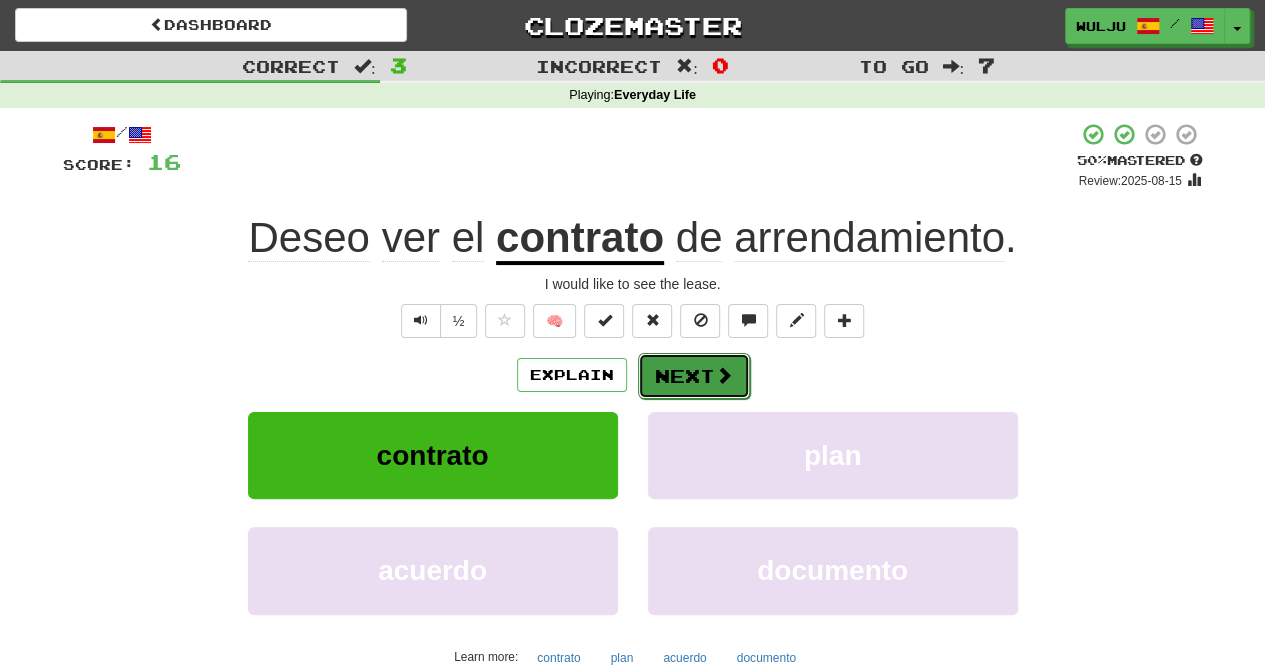click on "Next" at bounding box center [694, 376] 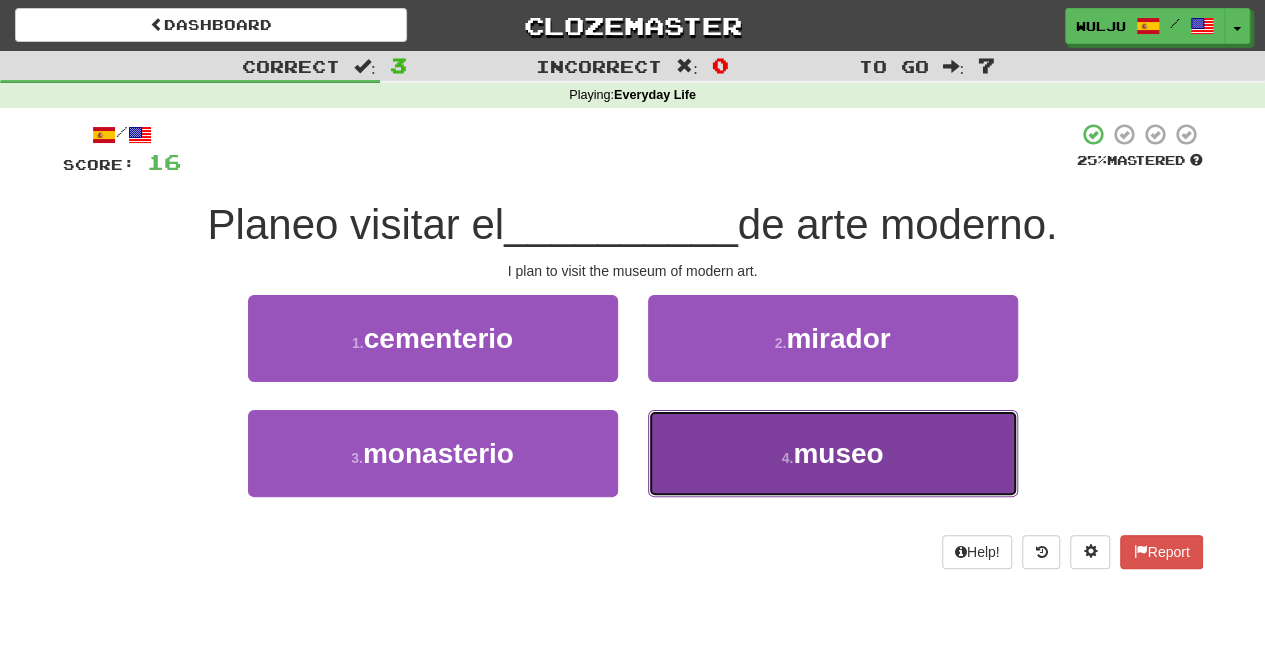 click on "4 .  museo" at bounding box center (833, 453) 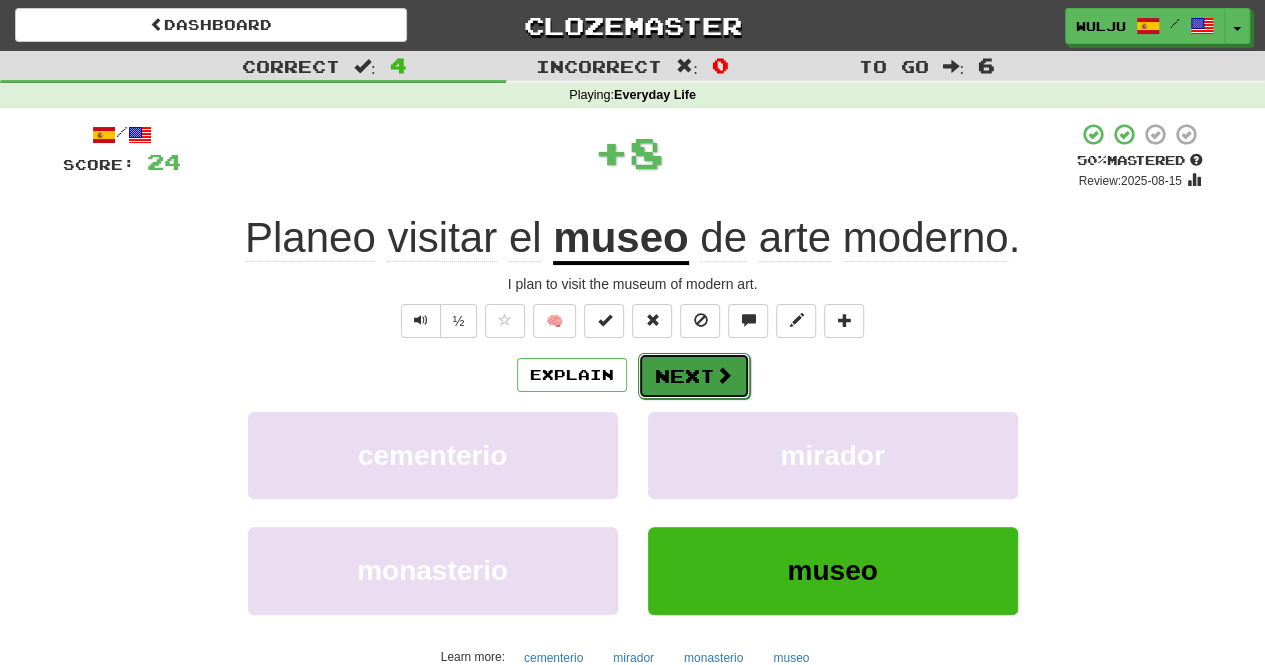 click on "Next" at bounding box center [694, 376] 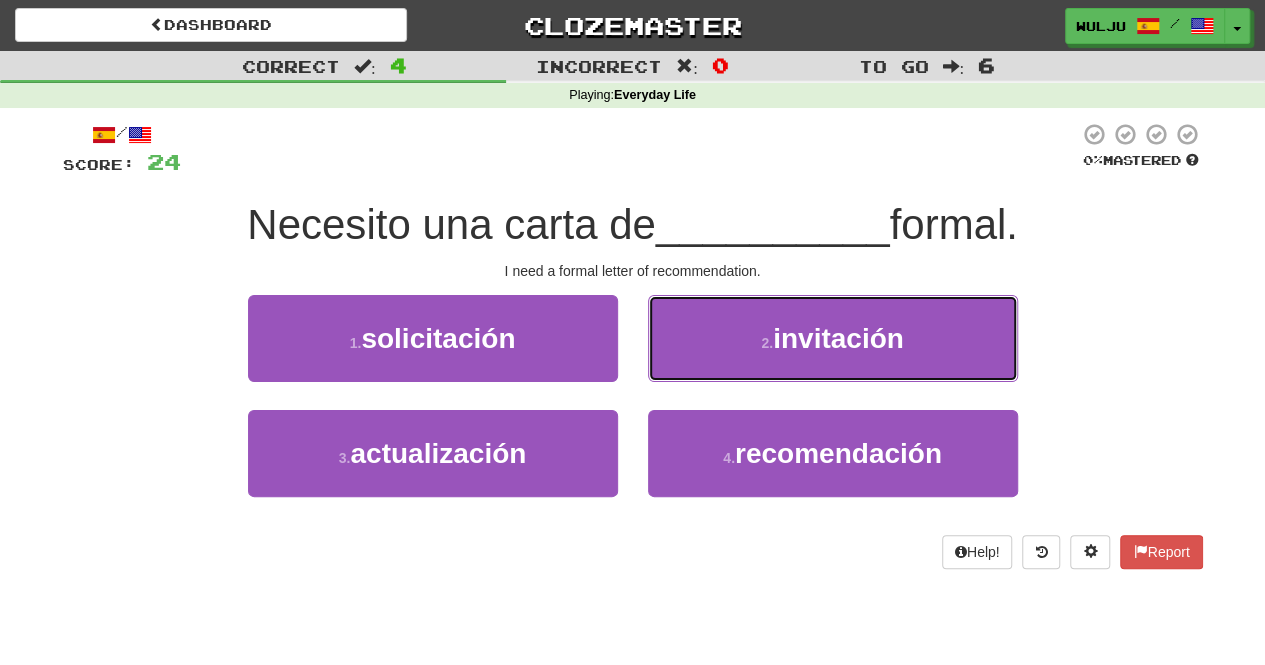 click on "2 .  invitación" at bounding box center (833, 338) 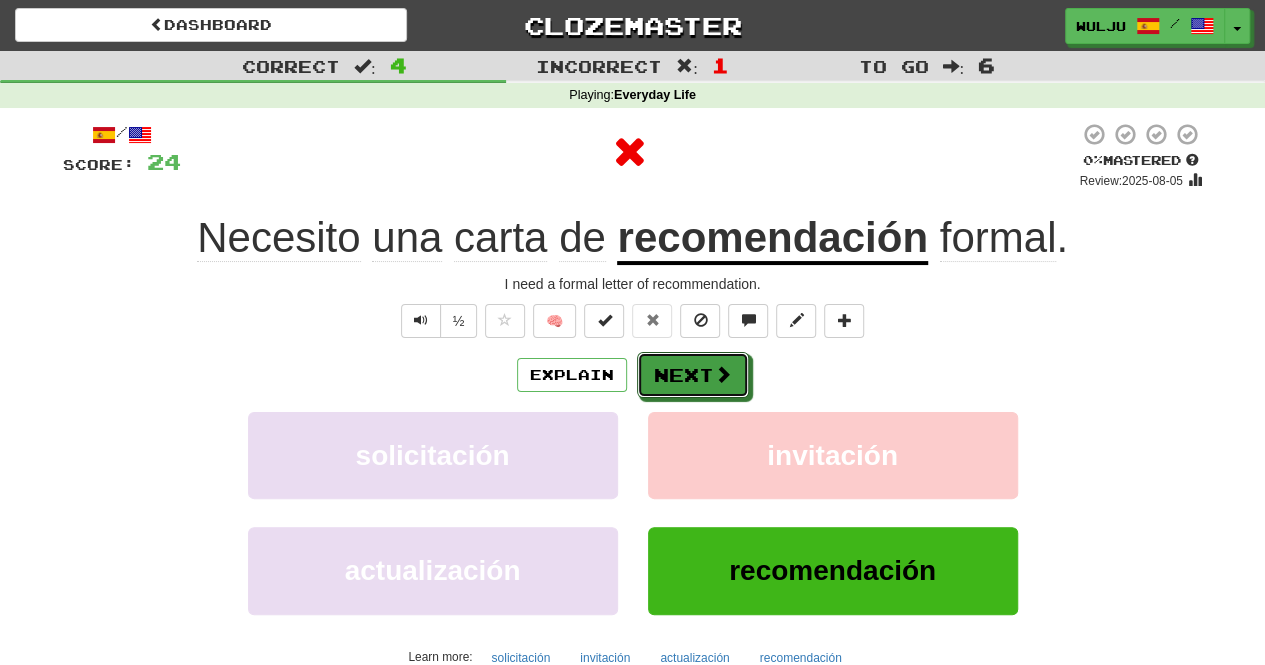 click on "Next" at bounding box center [693, 375] 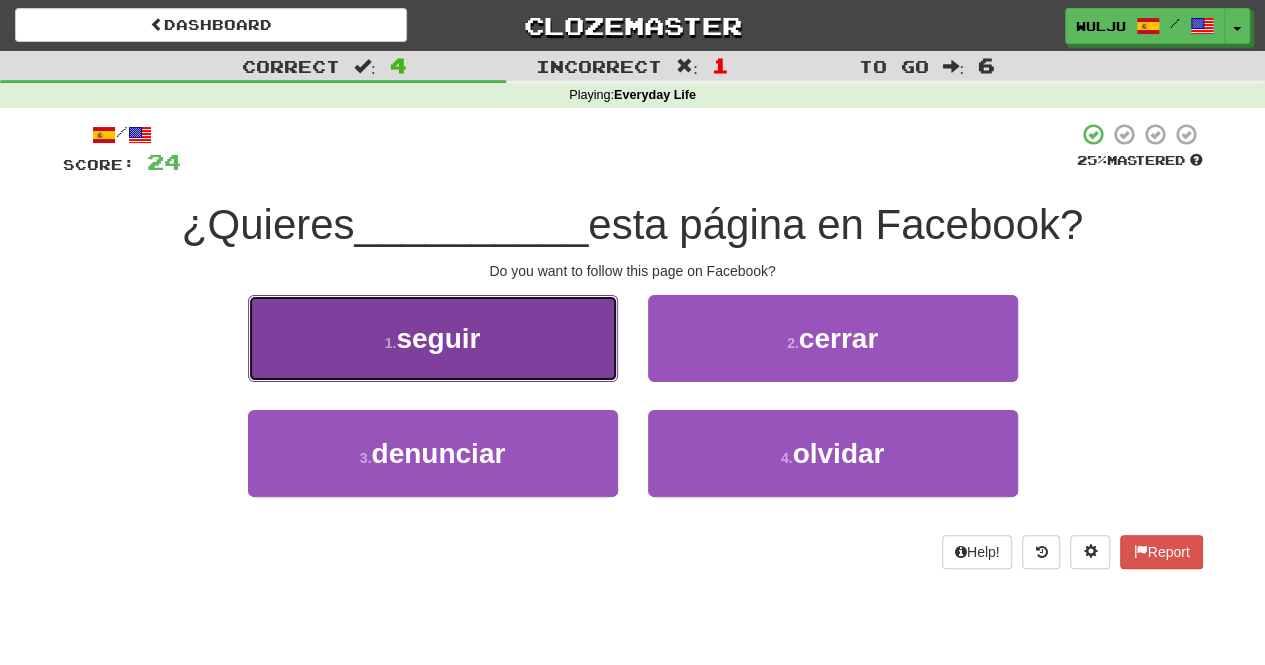 click on "1 .  seguir" at bounding box center [433, 338] 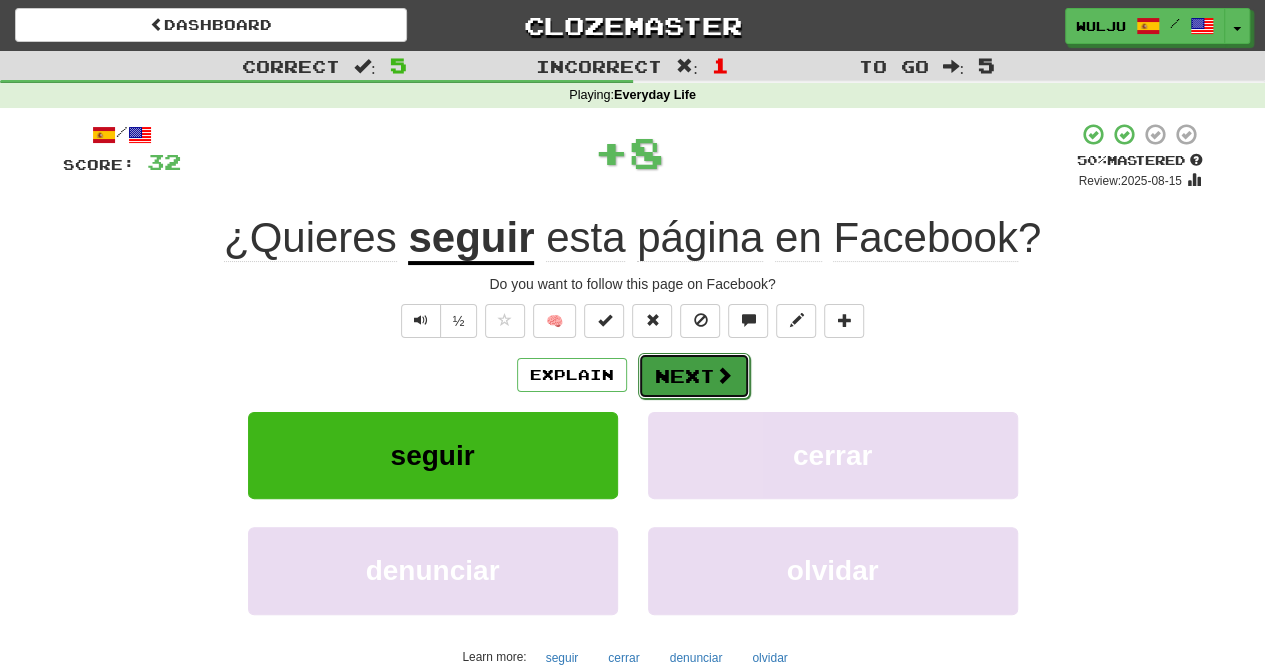 click on "Next" at bounding box center (694, 376) 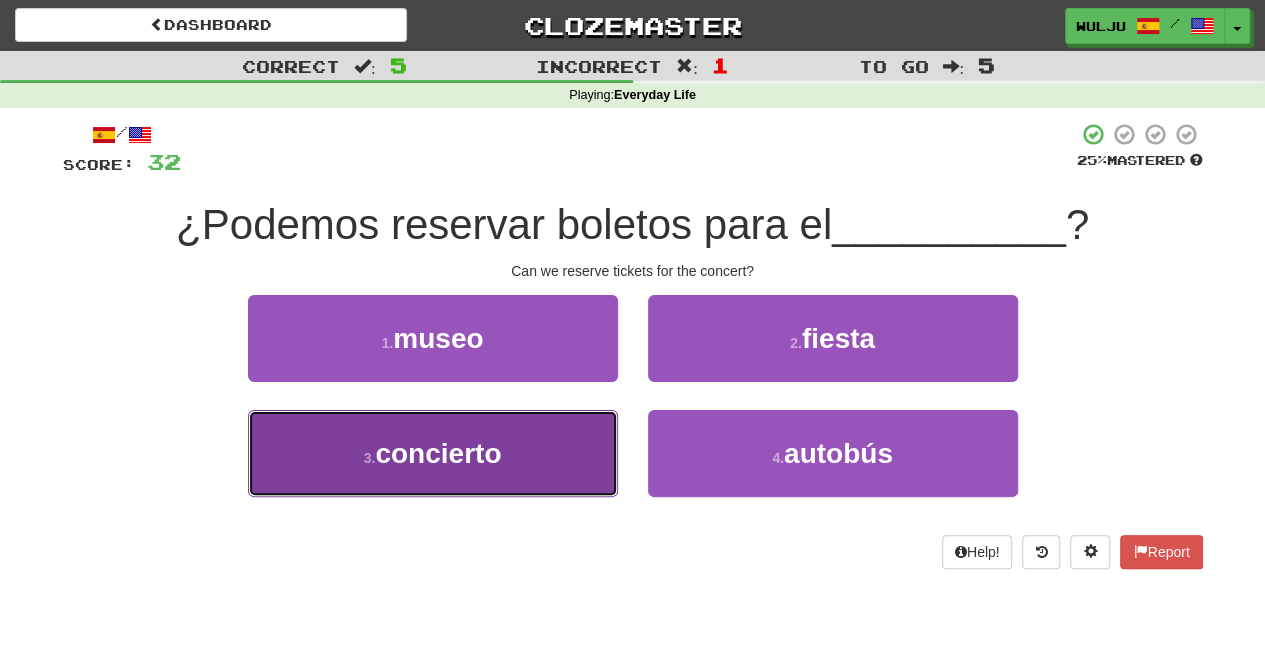 click on "3 .  concierto" at bounding box center [433, 453] 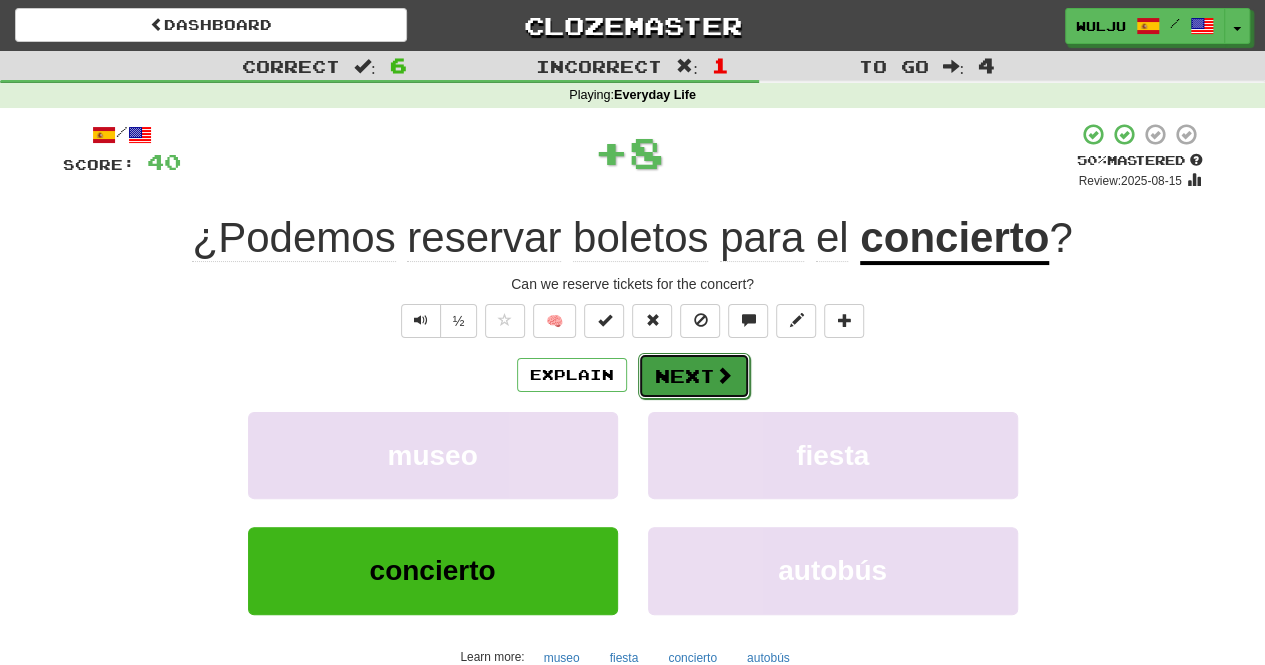 click at bounding box center [724, 375] 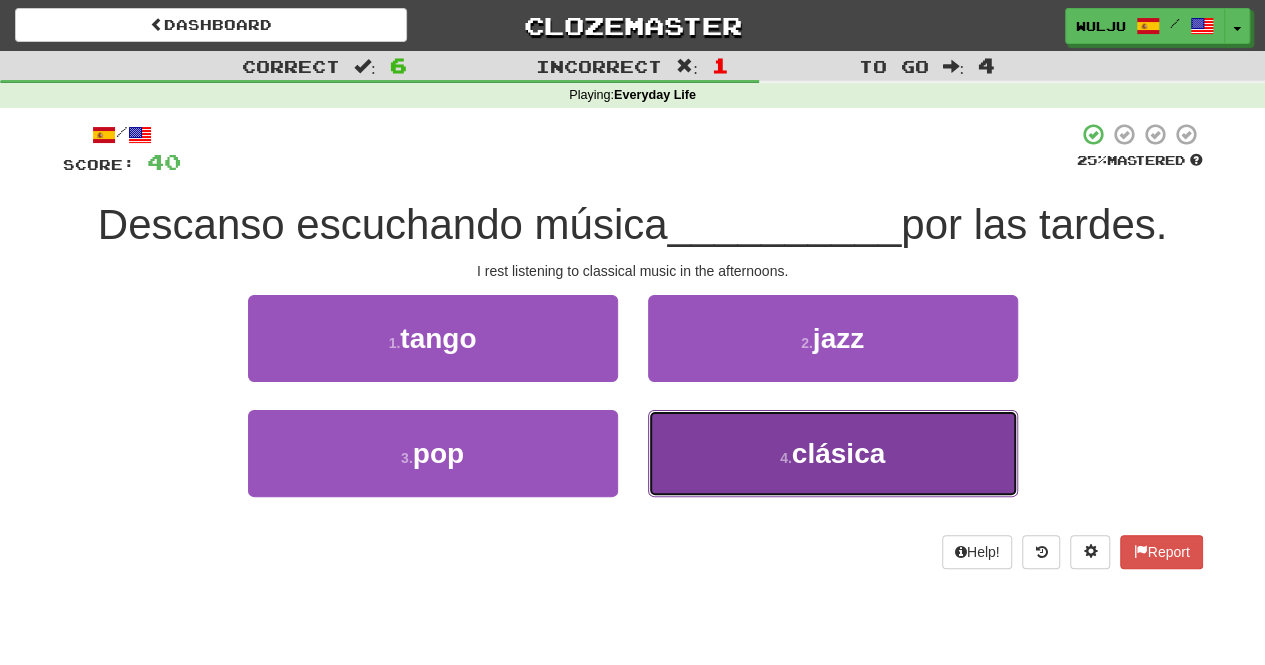 click on "4 .  clásica" at bounding box center (833, 453) 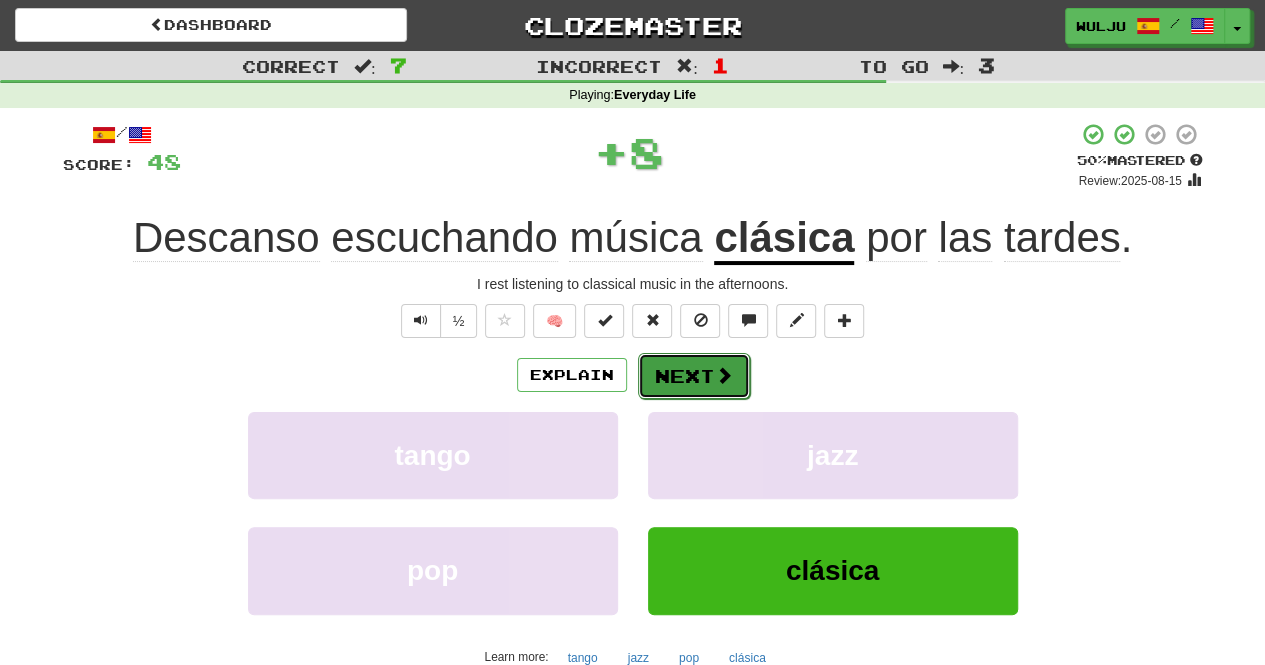 click on "Next" at bounding box center (694, 376) 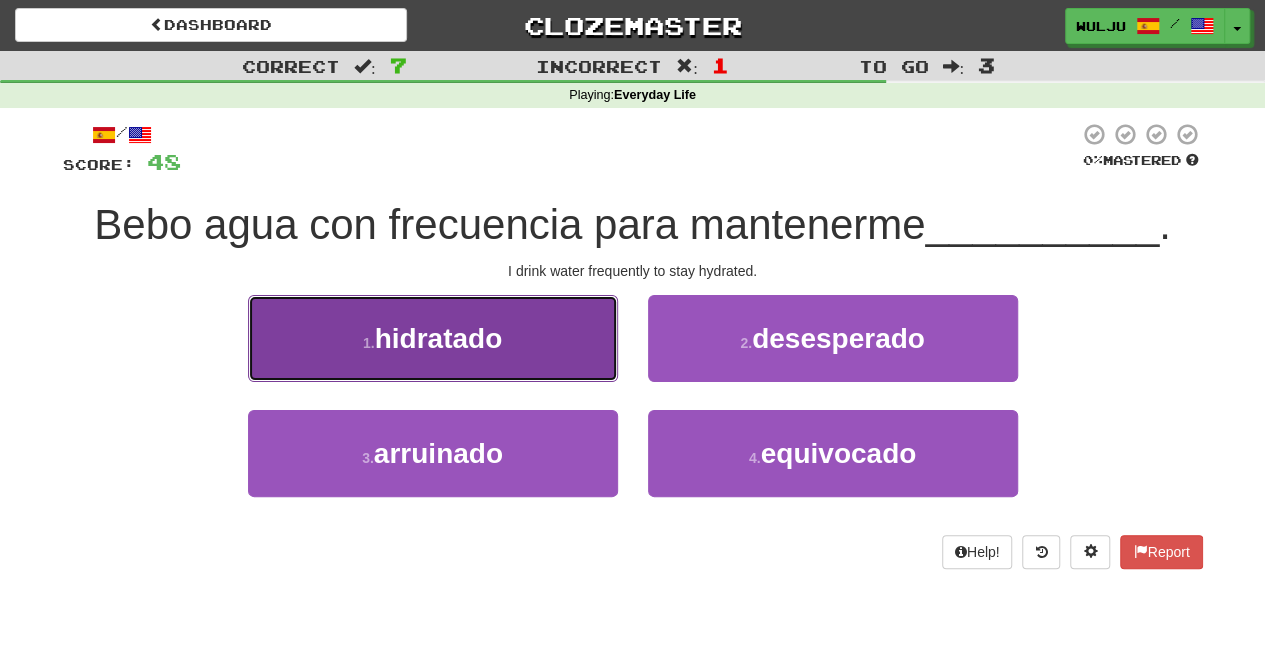 click on "1 .  hidratado" at bounding box center [433, 338] 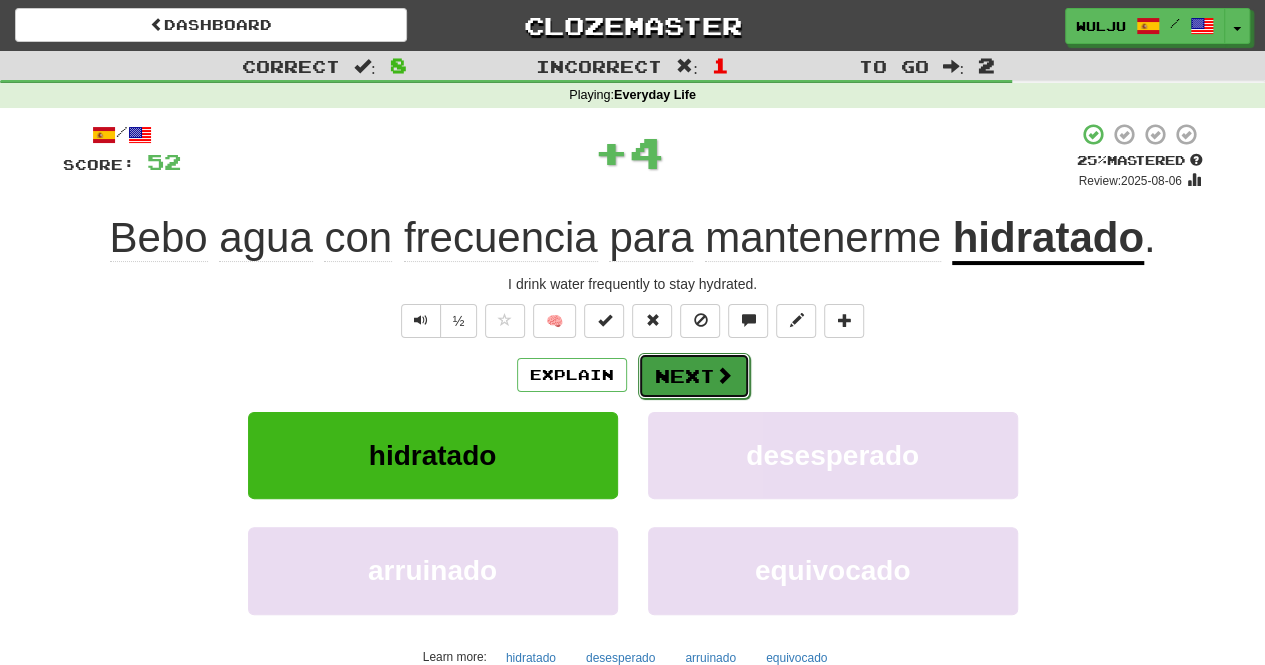 click at bounding box center [724, 375] 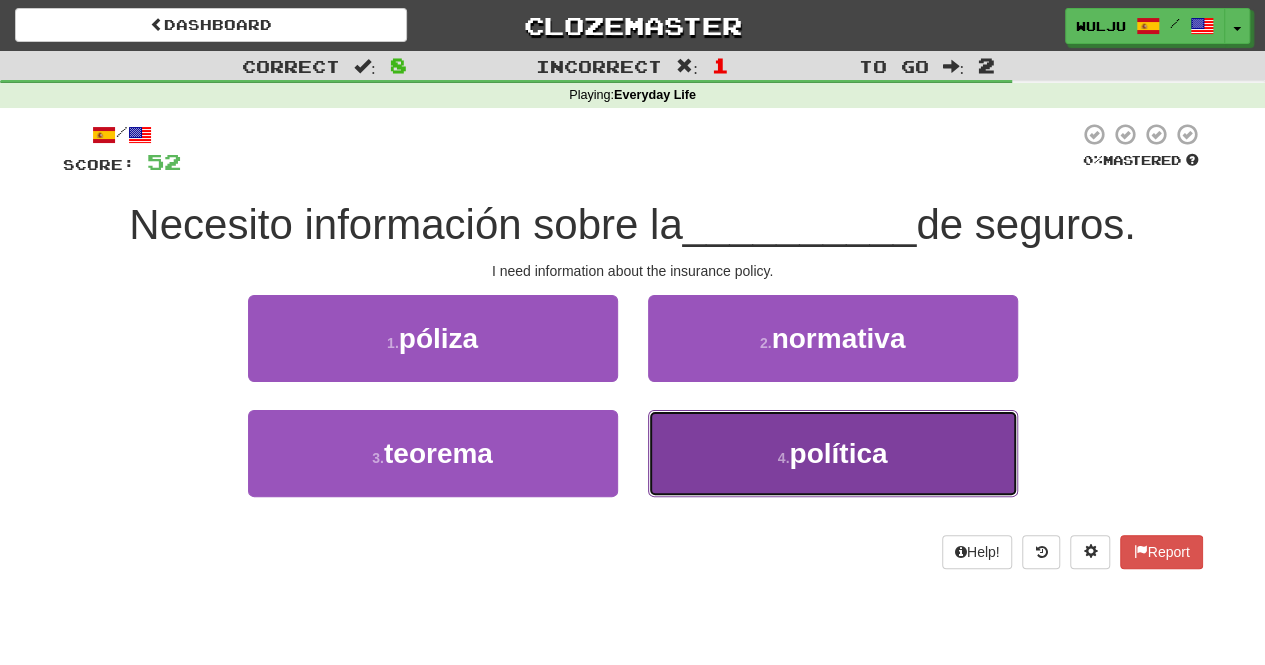 click on "4 .  política" at bounding box center [833, 453] 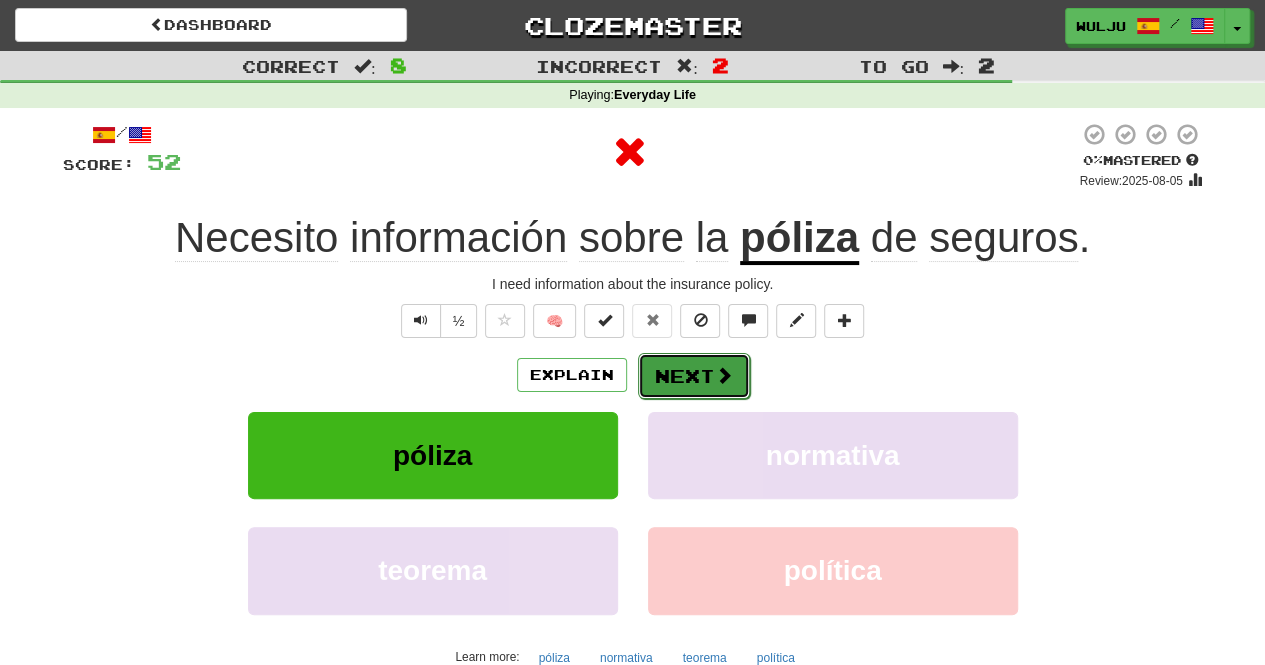 click on "Next" at bounding box center [694, 376] 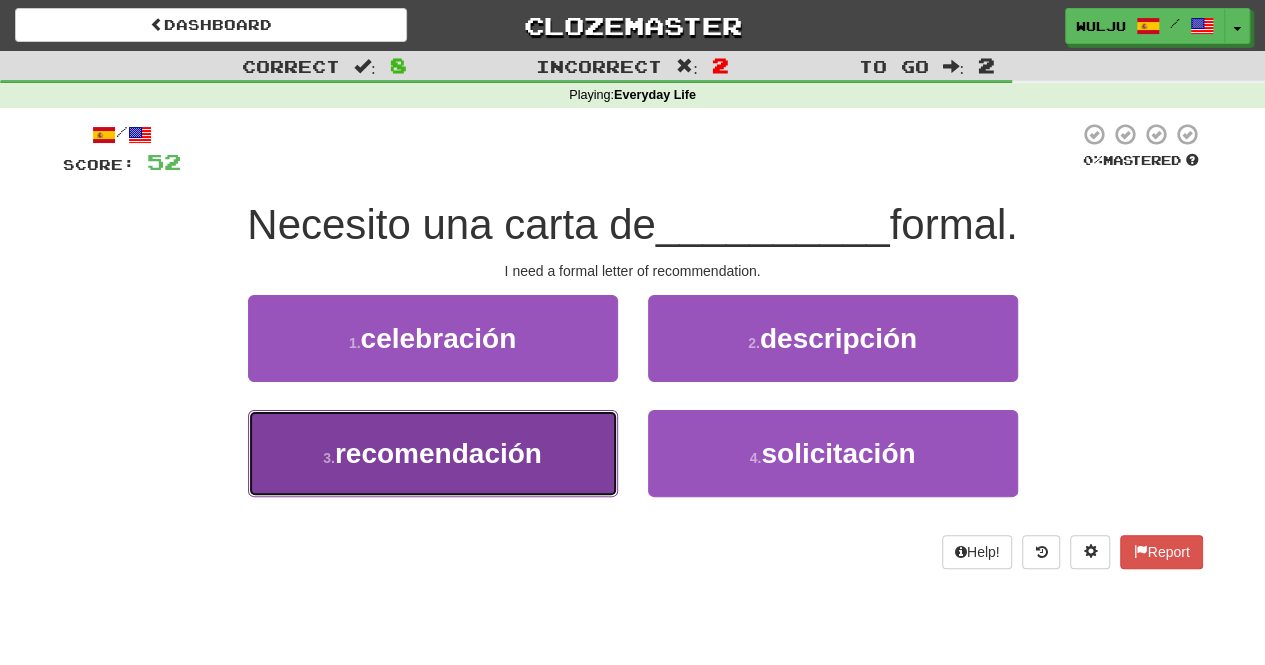 click on "3 .  recomendación" at bounding box center [433, 453] 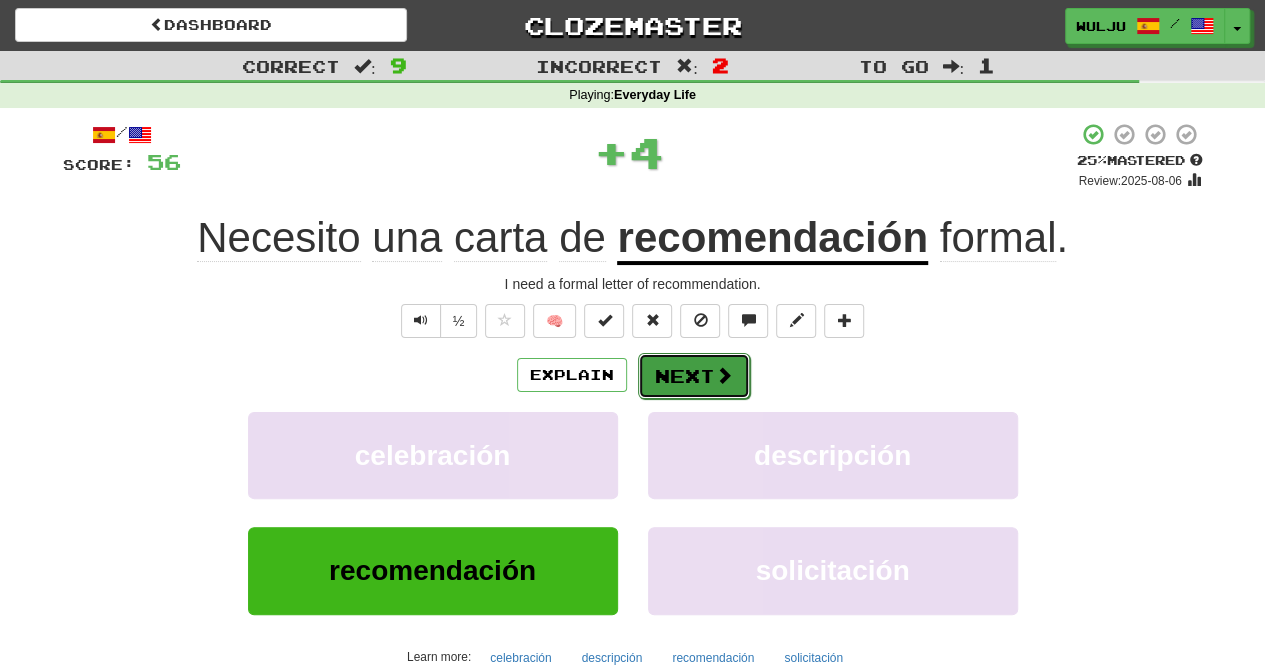 click on "Next" at bounding box center (694, 376) 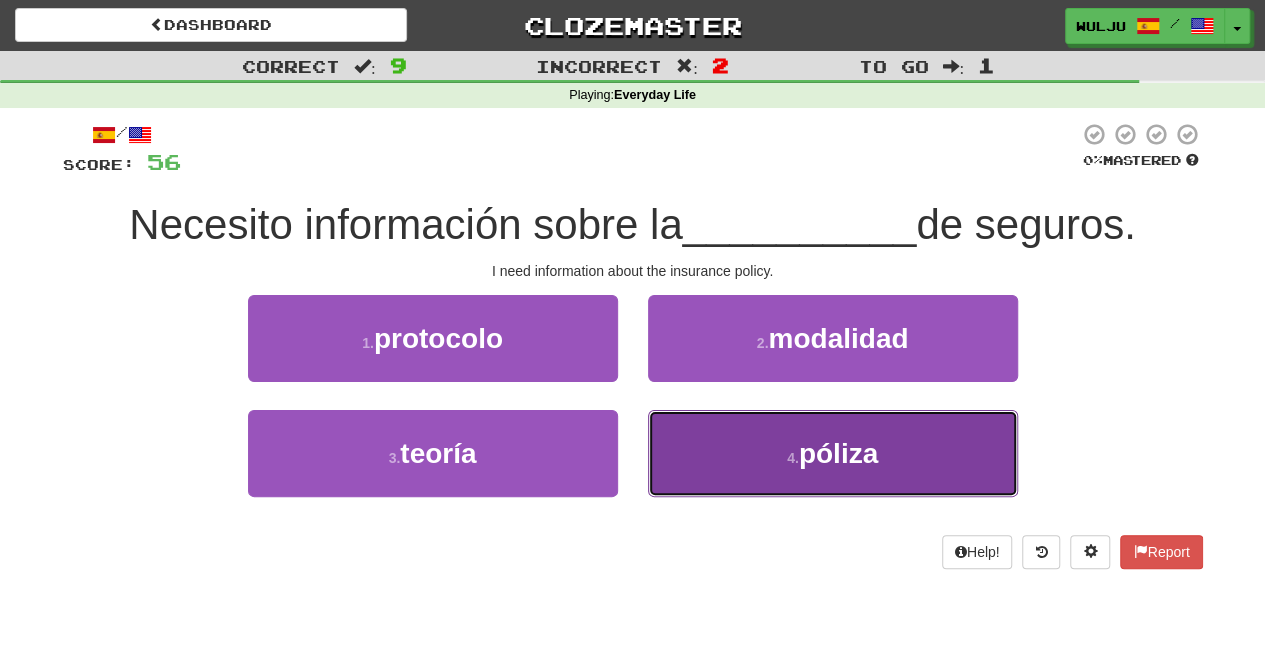 click on "4 .  póliza" at bounding box center [833, 453] 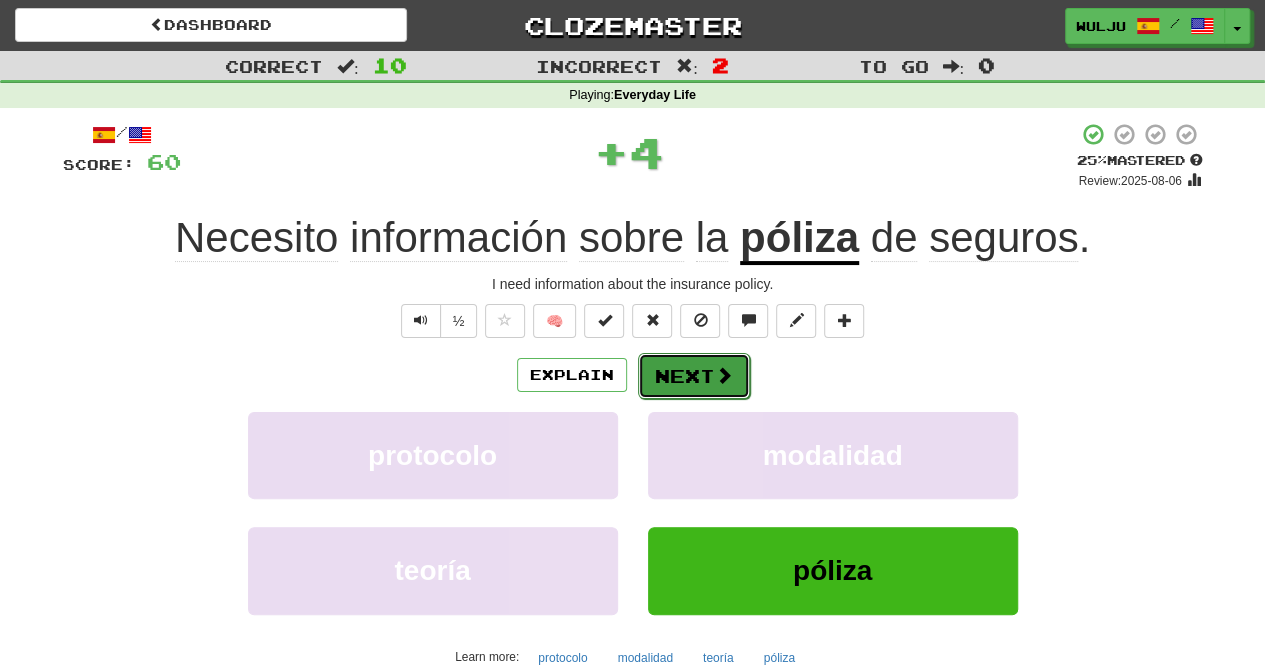 click on "Next" at bounding box center [694, 376] 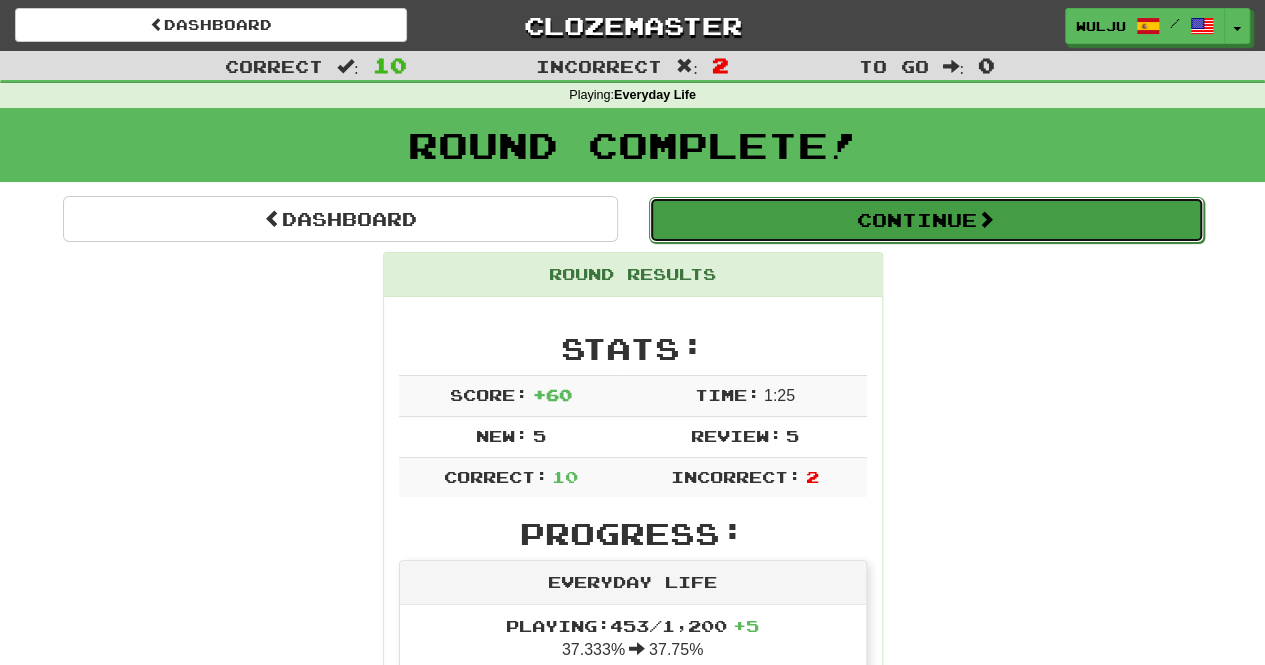 click on "Continue" at bounding box center [926, 220] 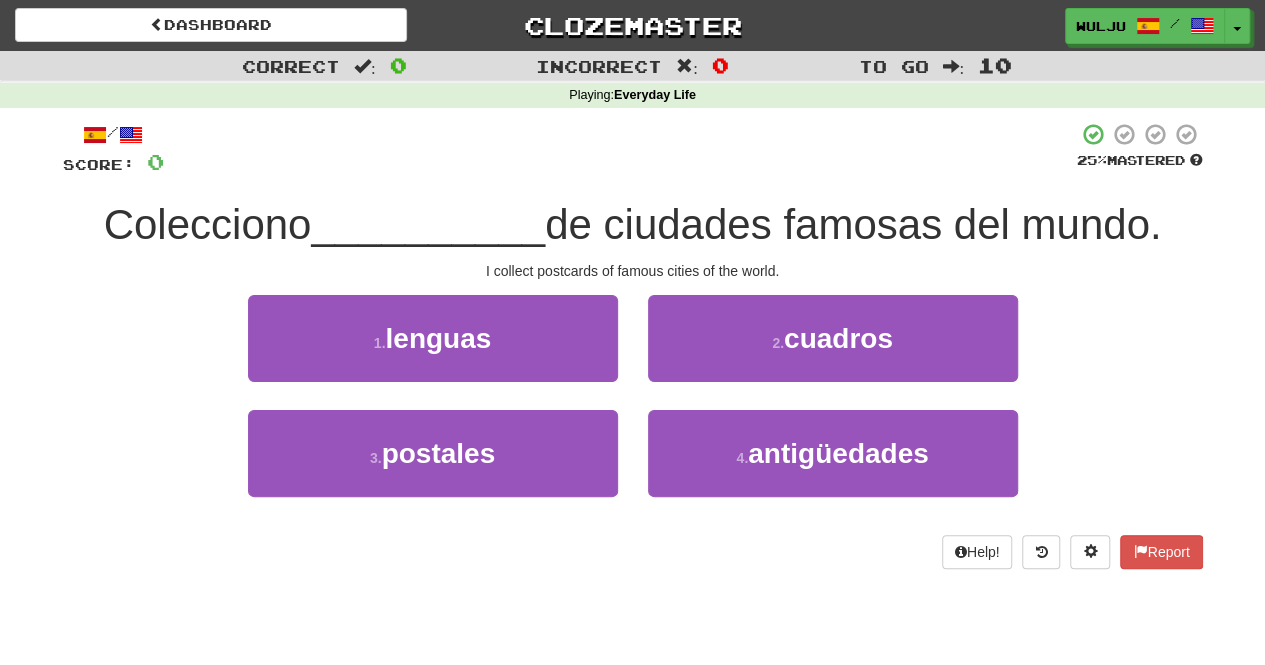 click on "1 .  lenguas" at bounding box center (433, 352) 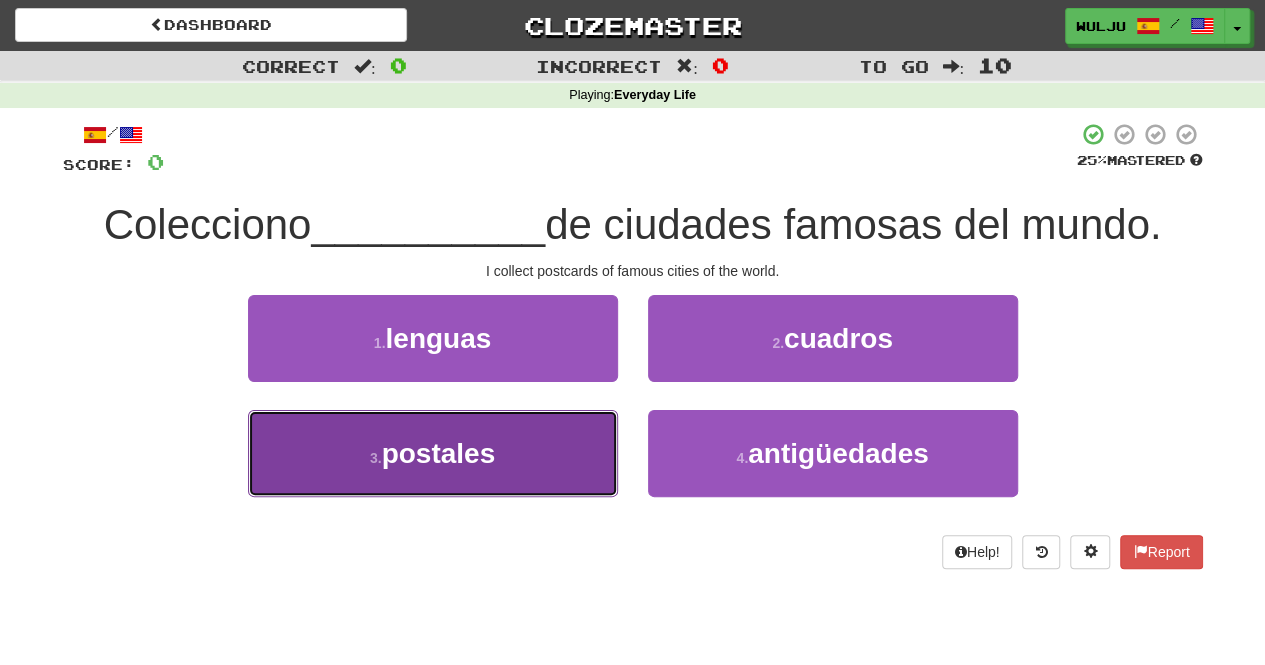 click on "3 .  postales" at bounding box center (433, 453) 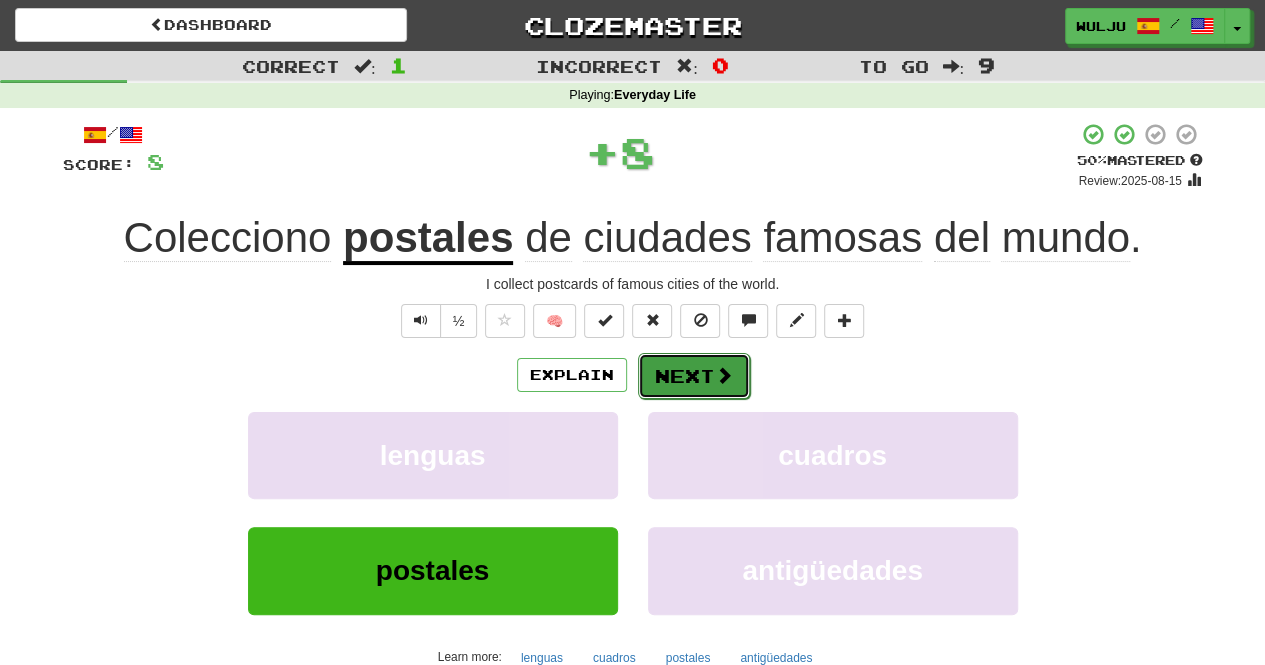 click on "Next" at bounding box center [694, 376] 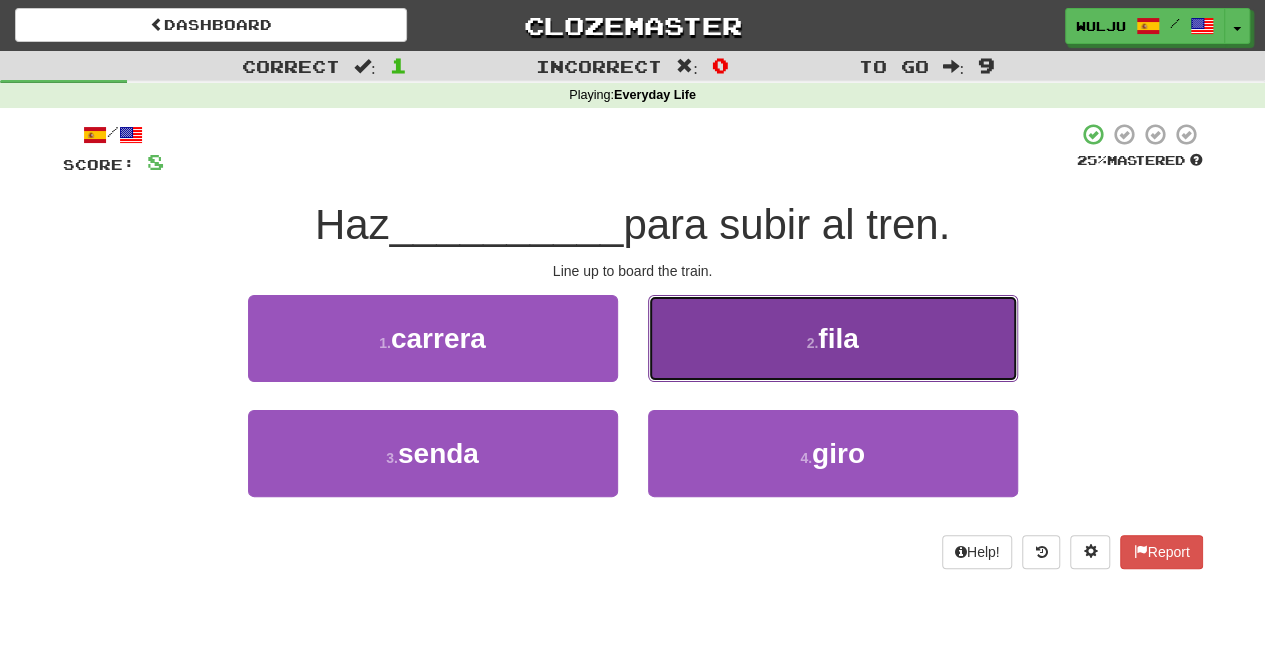 click on "2 .  fila" at bounding box center (833, 338) 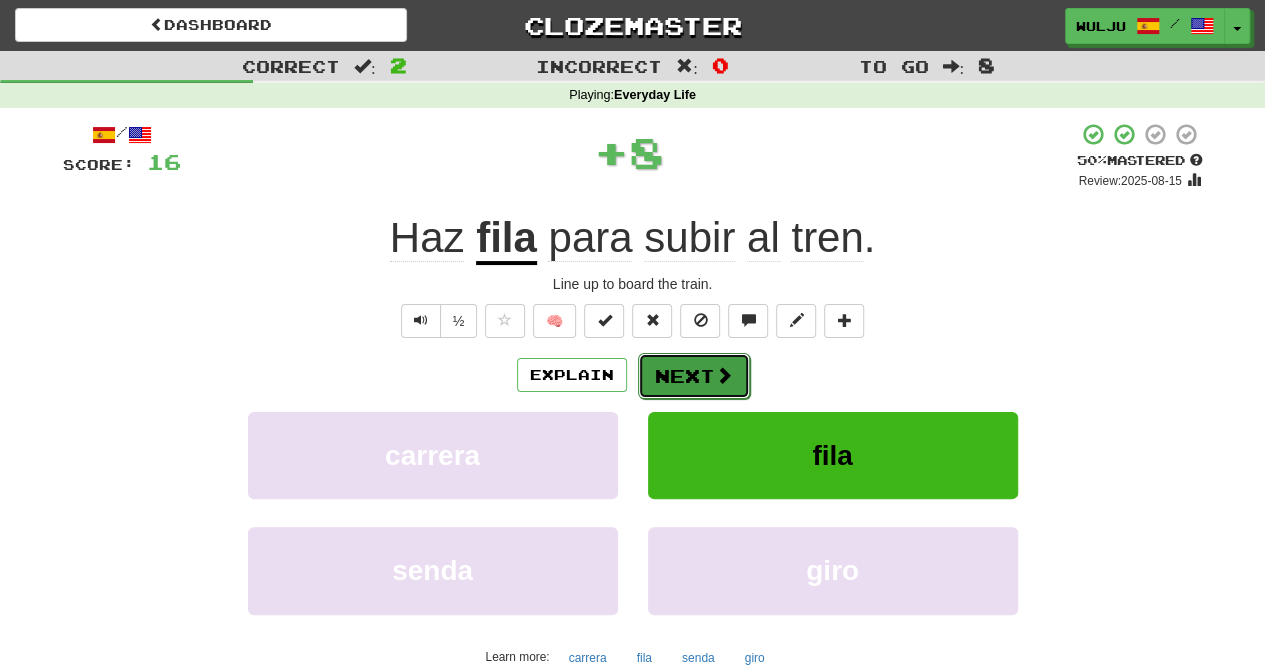 click at bounding box center [724, 375] 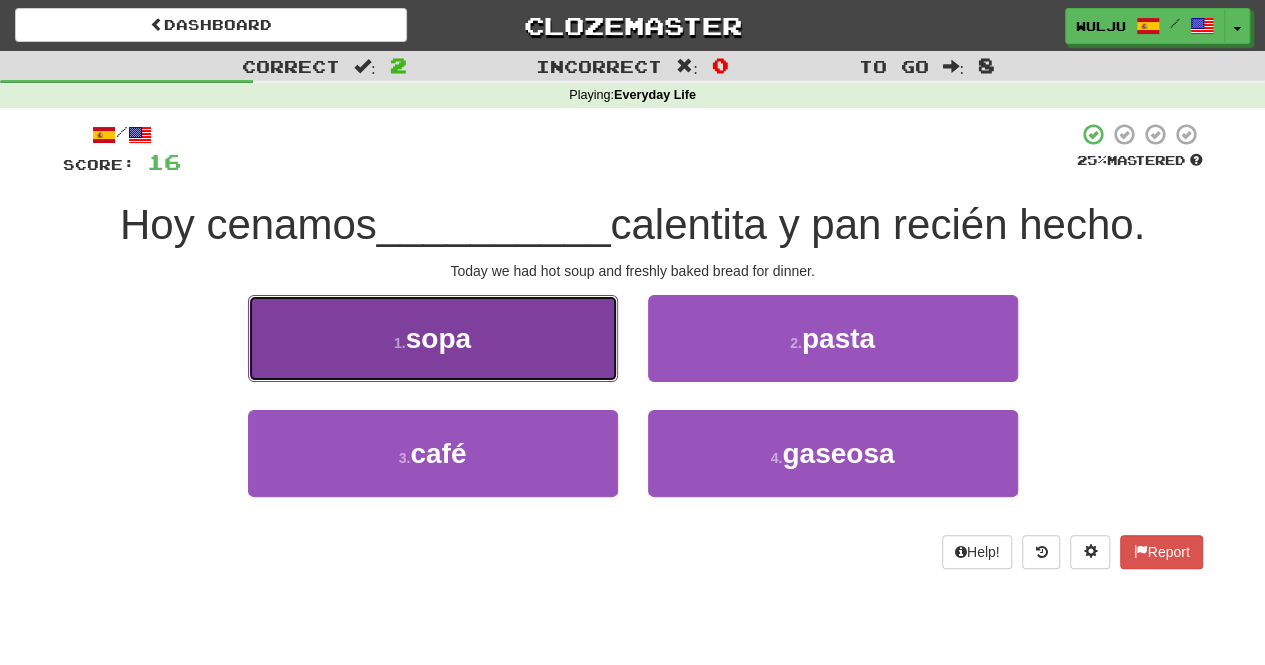 click on "1 .  sopa" at bounding box center [433, 338] 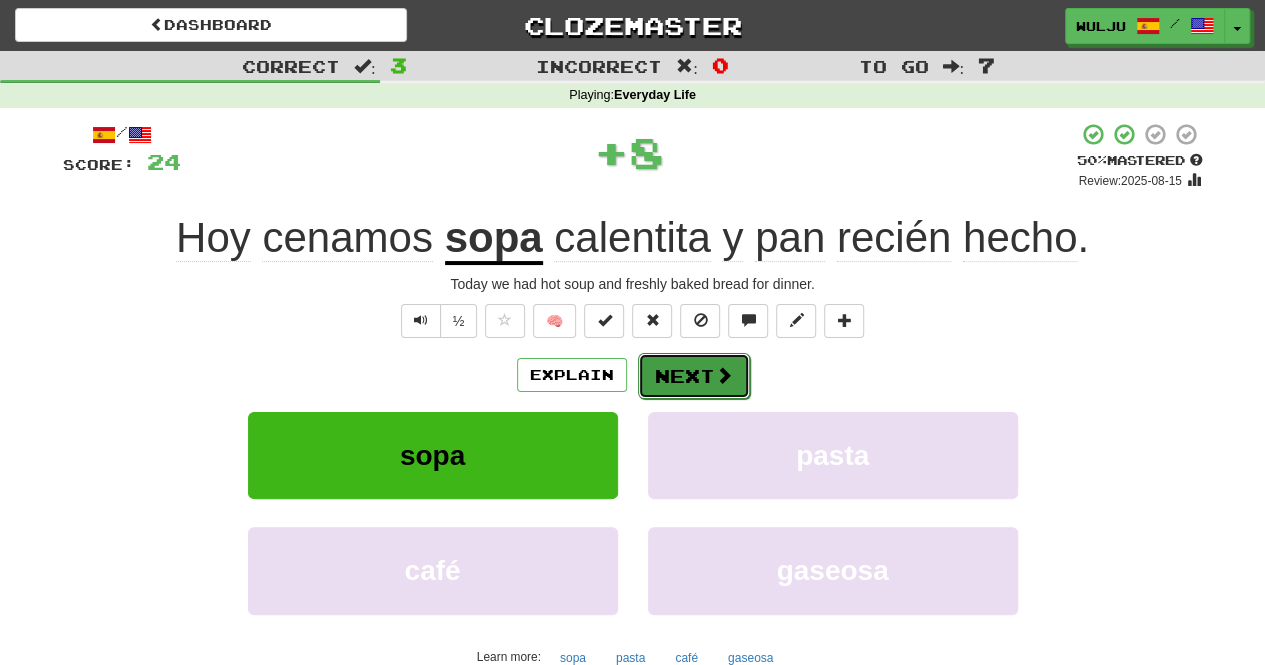 click on "Next" at bounding box center [694, 376] 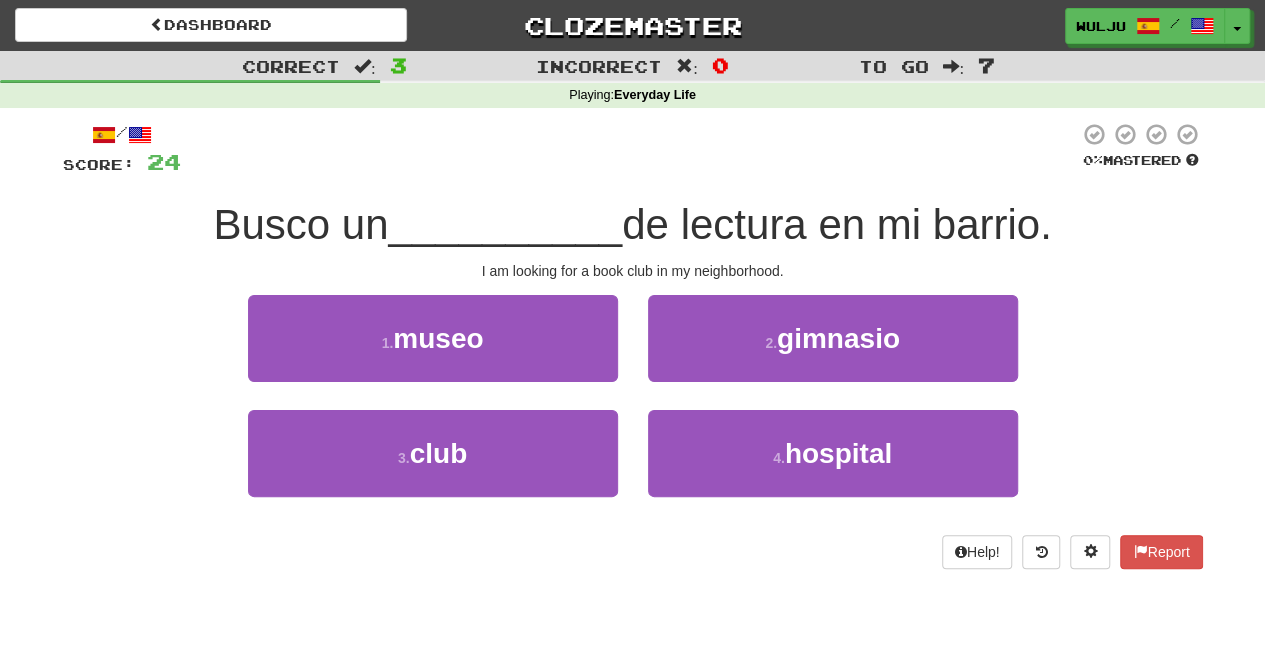 click on "de lectura en mi barrio." at bounding box center [837, 224] 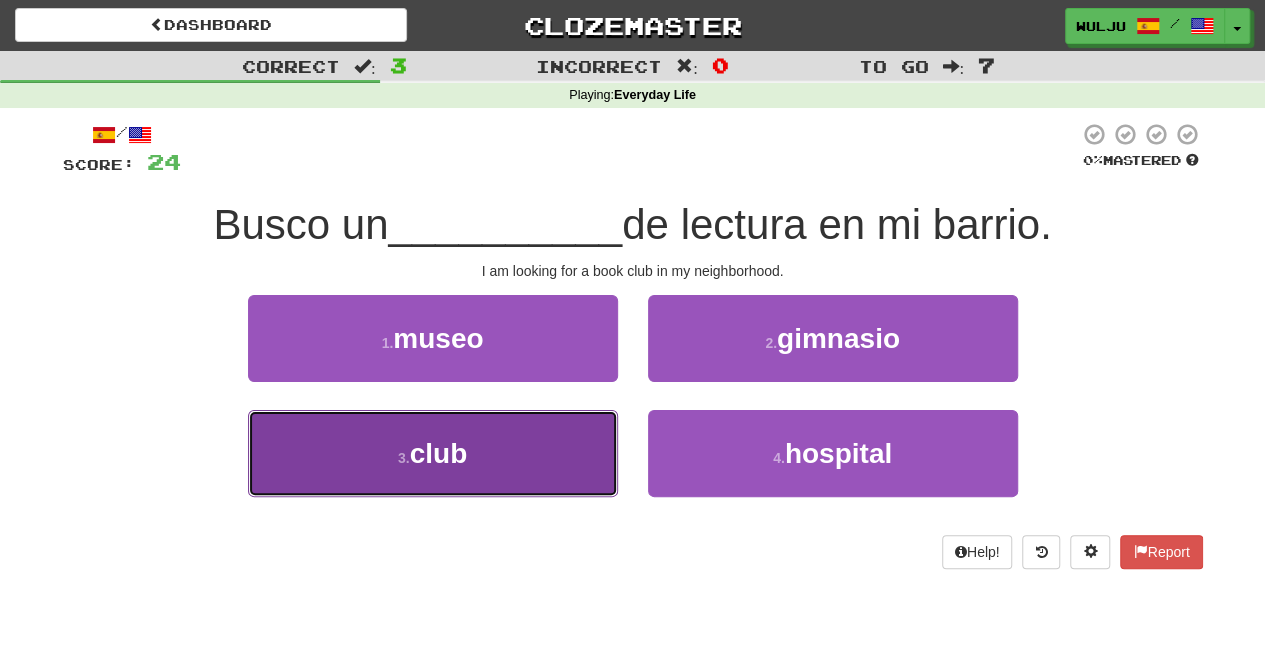 click on "3 .  club" at bounding box center (433, 453) 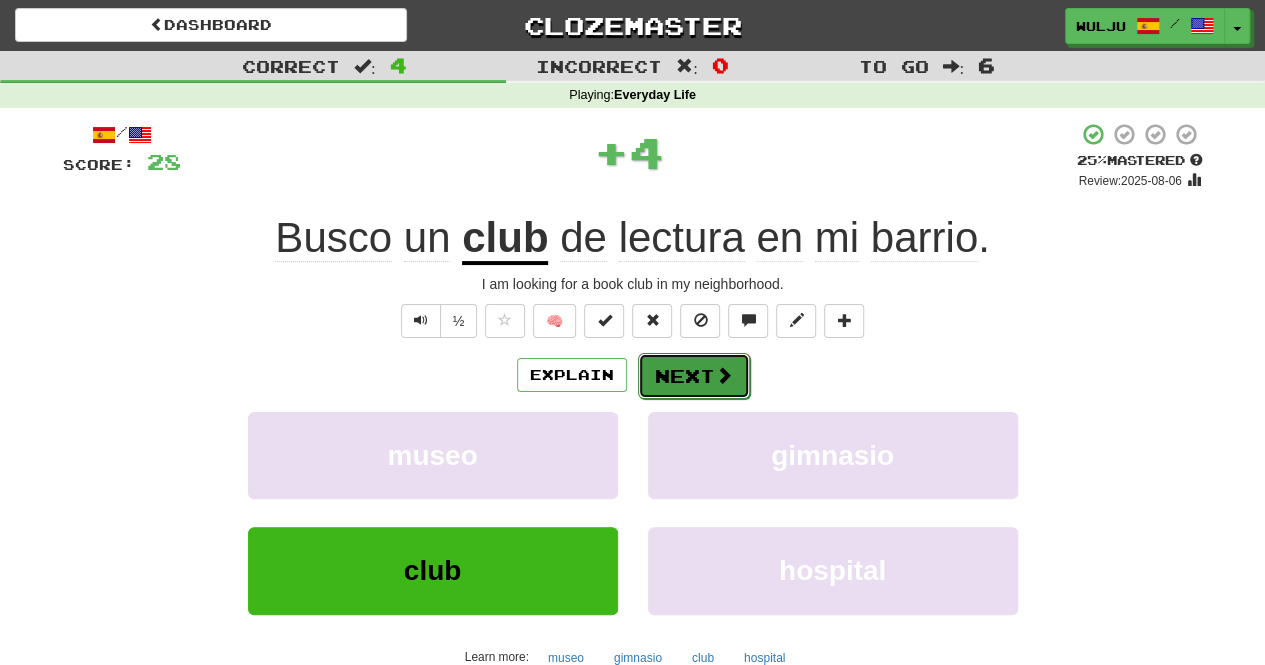 click on "Next" at bounding box center [694, 376] 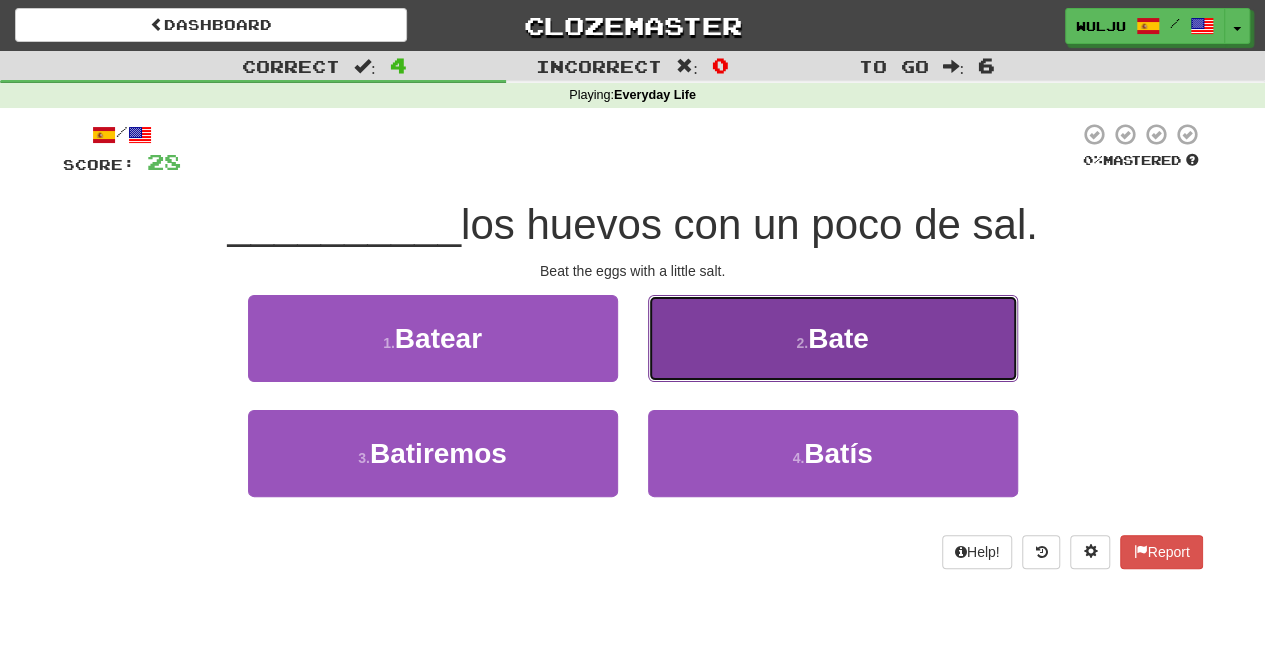 click on "2 .  Bate" at bounding box center (833, 338) 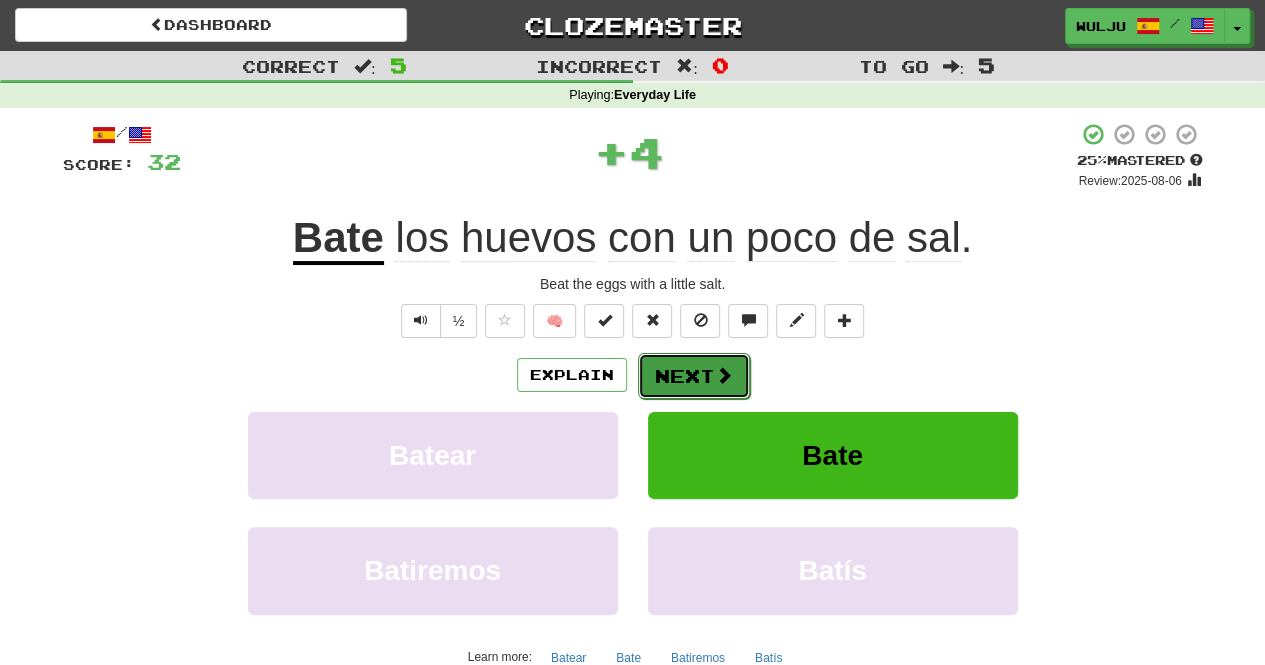 click on "Next" at bounding box center (694, 376) 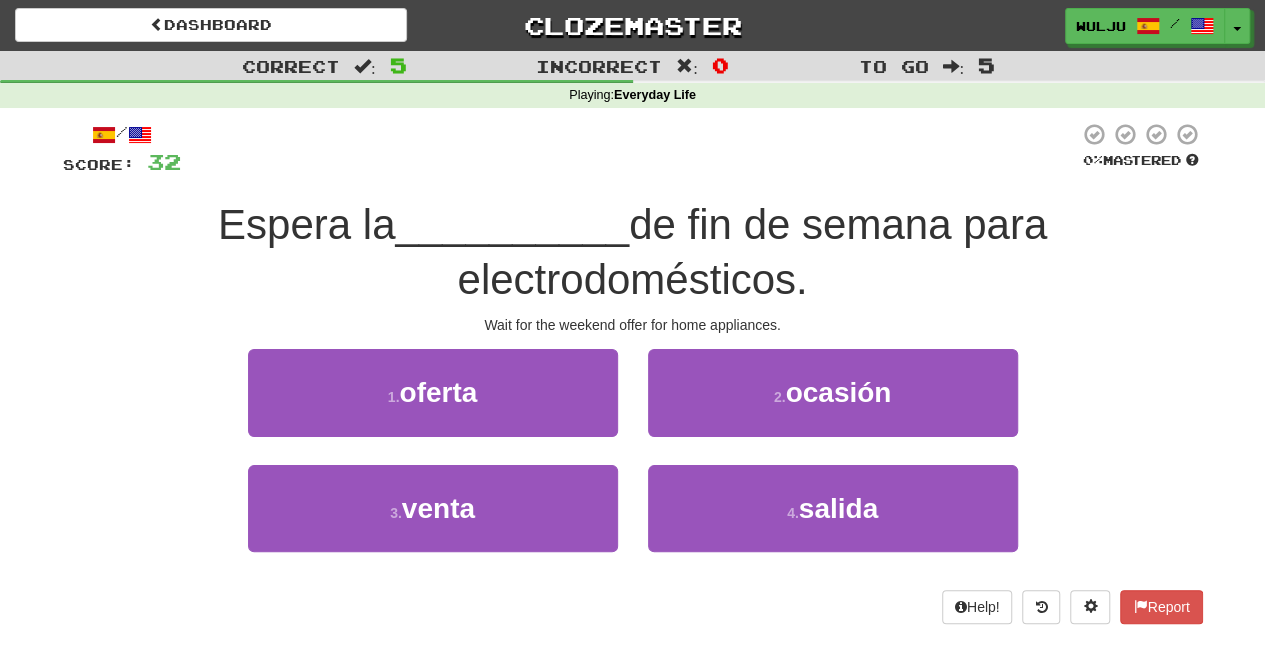 click on "1 .  oferta" at bounding box center [433, 406] 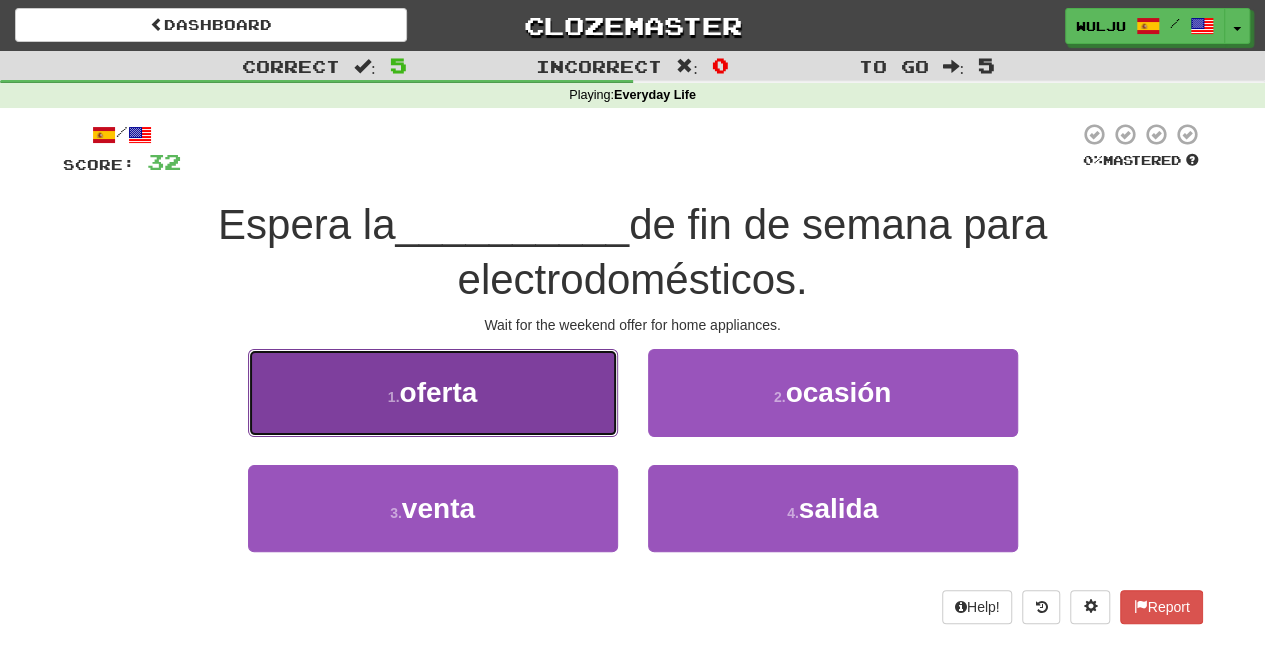 click on "1 .  oferta" at bounding box center (433, 392) 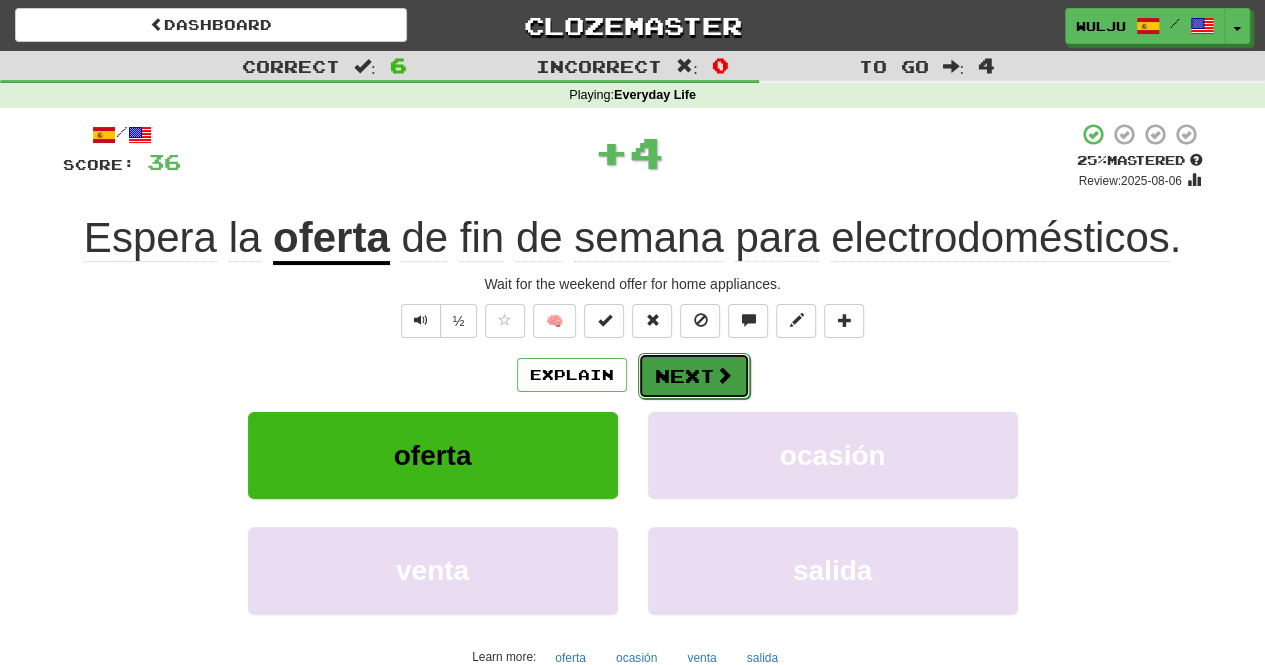 click on "Next" at bounding box center (694, 376) 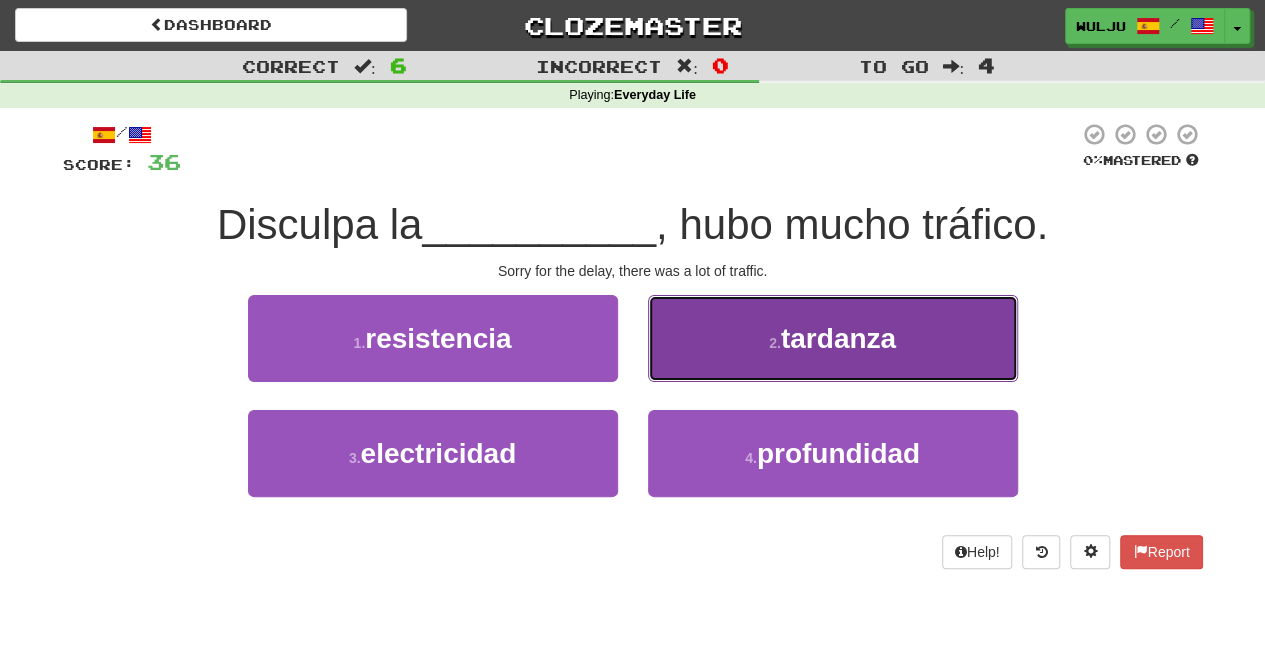 click on "2 .  tardanza" at bounding box center (833, 338) 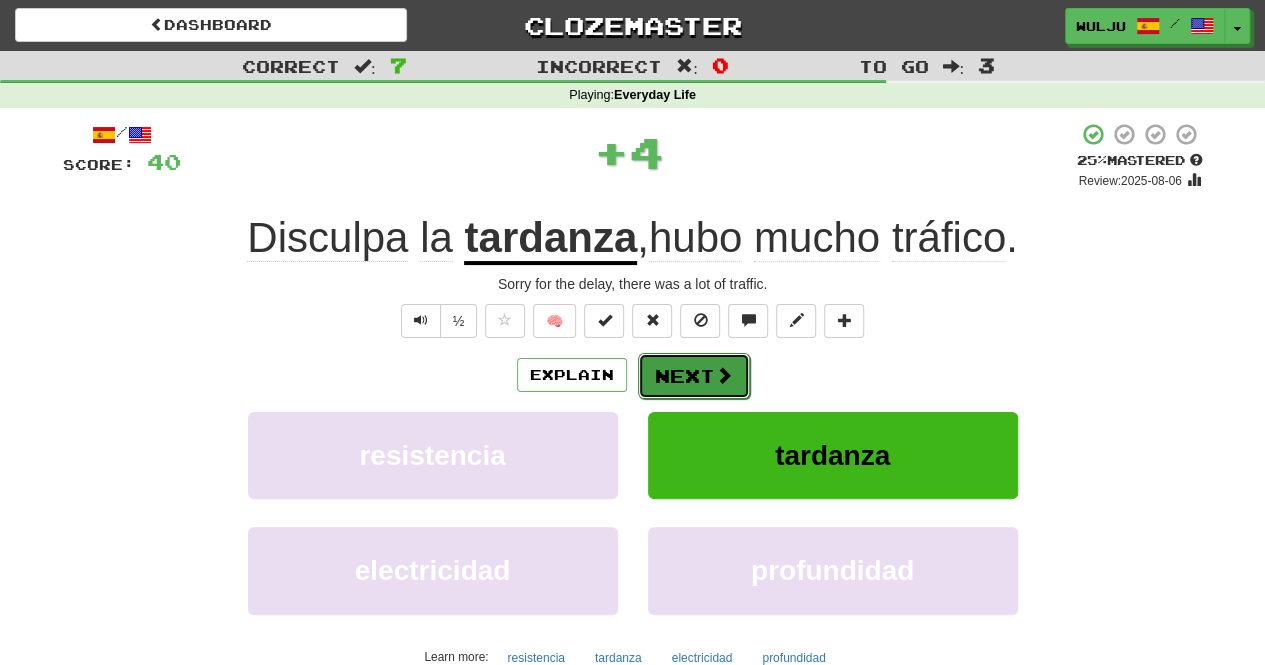 click on "Next" at bounding box center [694, 376] 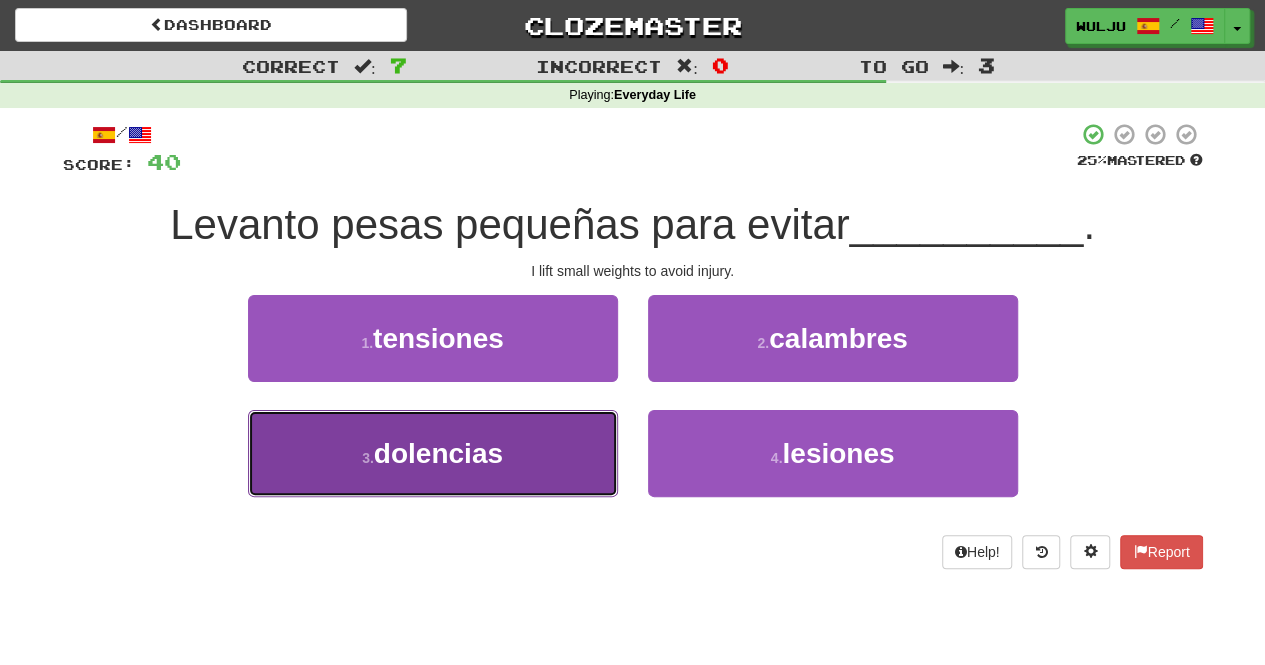 click on "3 .  dolencias" at bounding box center [433, 453] 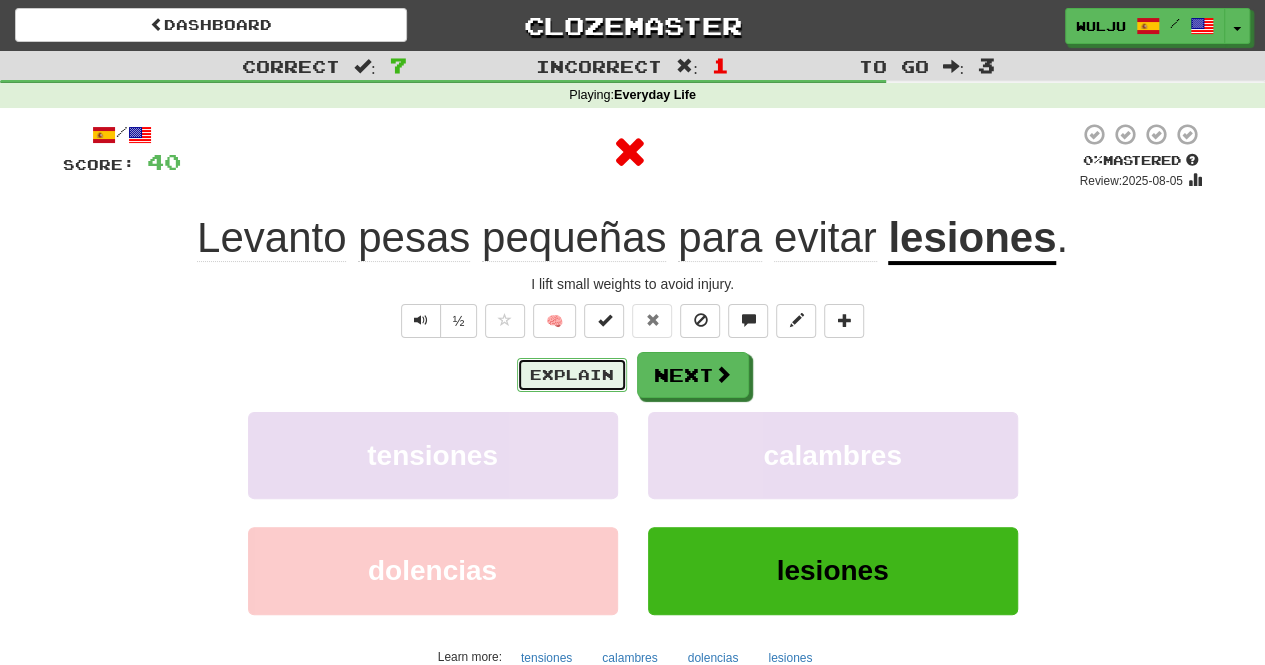 click on "Explain" at bounding box center [572, 375] 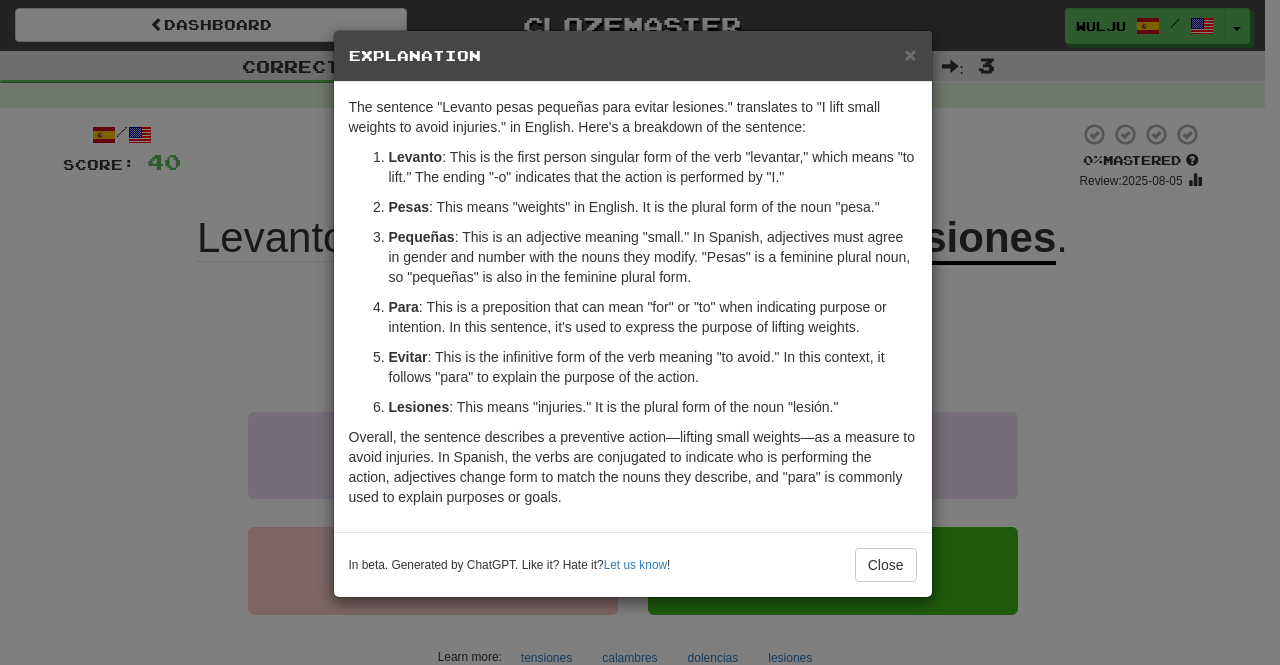 click on "× Explanation The sentence "Levanto pesas pequeñas para evitar lesiones." translates to "I lift small weights to avoid injuries." in English. Here's a breakdown of the sentence:
Levanto : This is the first person singular form of the verb "levantar," which means "to lift." The ending "-o" indicates that the action is performed by "I."
Pesas : This means "weights" in English. It is the plural form of the noun "pesa."
Pequeñas : This is an adjective meaning "small." In Spanish, adjectives must agree in gender and number with the nouns they modify. "Pesas" is a feminine plural noun, so "pequeñas" is also in the feminine plural form.
Para : This is a preposition that can mean "for" or "to" when indicating purpose or intention. In this sentence, it's used to express the purpose of lifting weights.
Evitar : This is the infinitive form of the verb meaning "to avoid." In this context, it follows "para" to explain the purpose of the action.
Lesiones
Let us know ! Close" at bounding box center [640, 332] 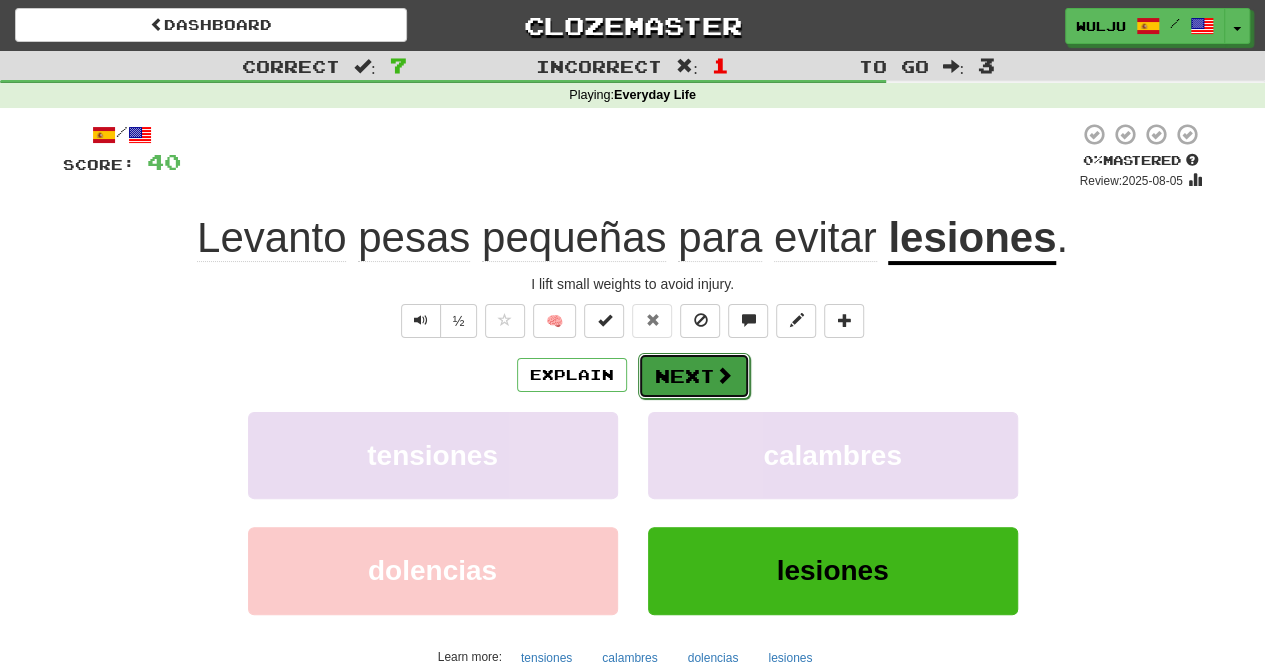 click at bounding box center [724, 375] 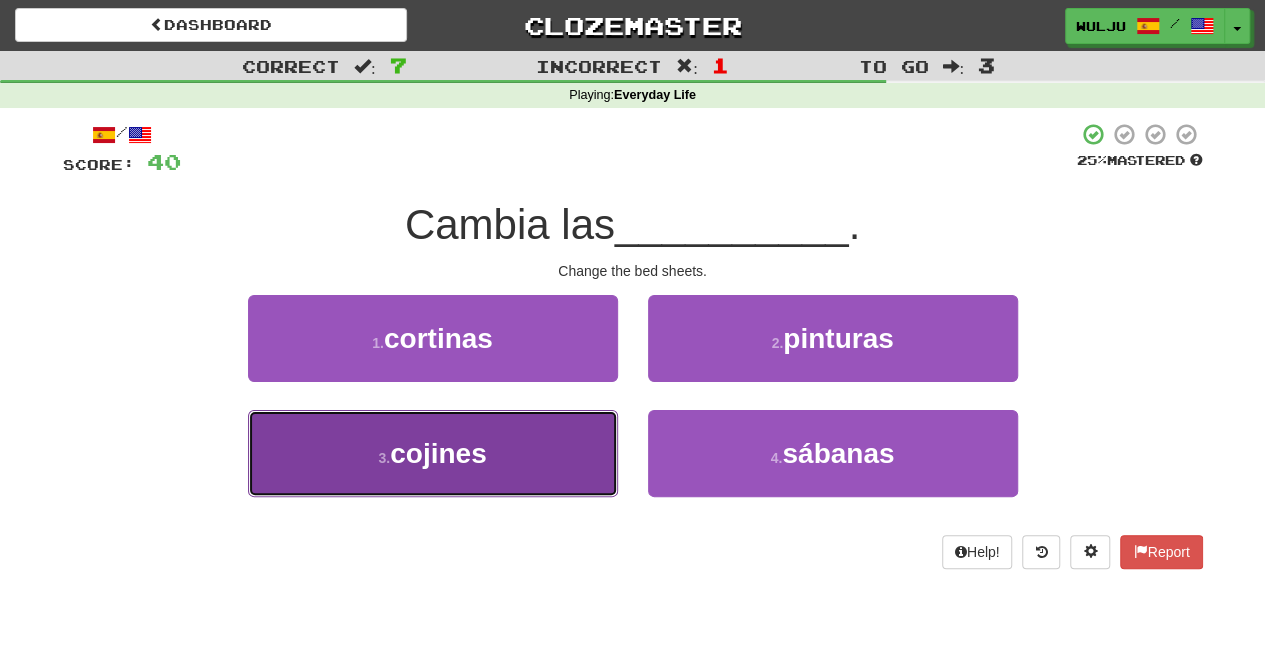 click on "3 .  cojines" at bounding box center (433, 453) 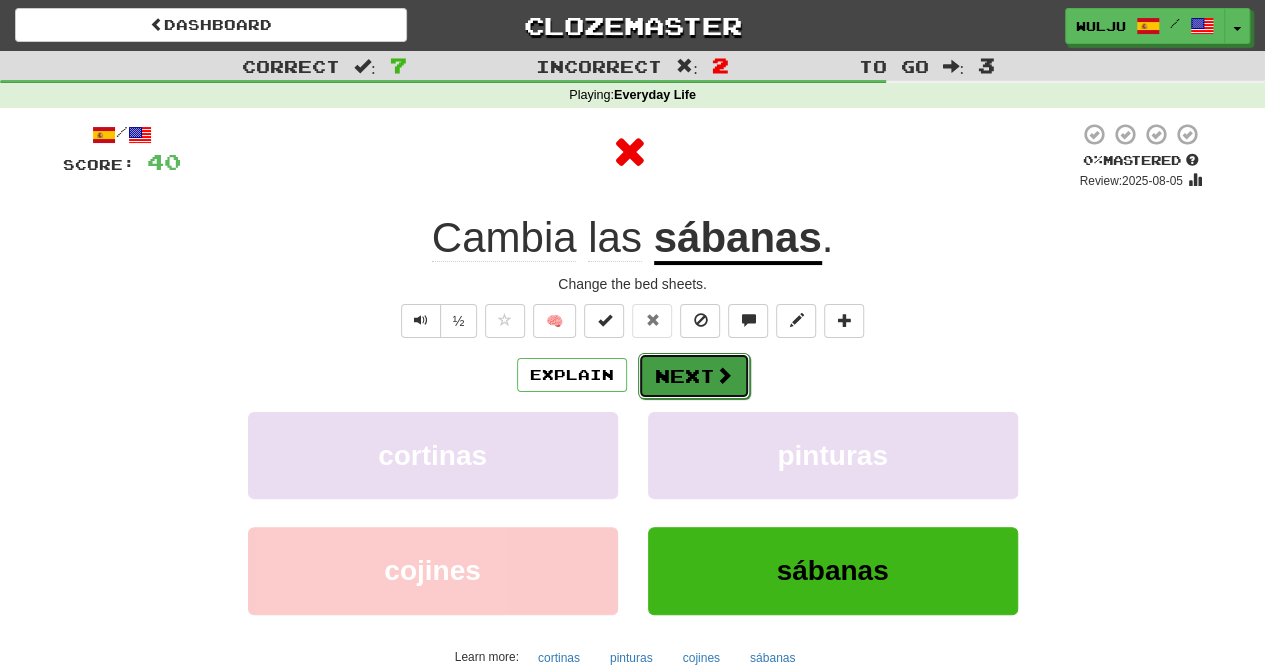 click on "Next" at bounding box center (694, 376) 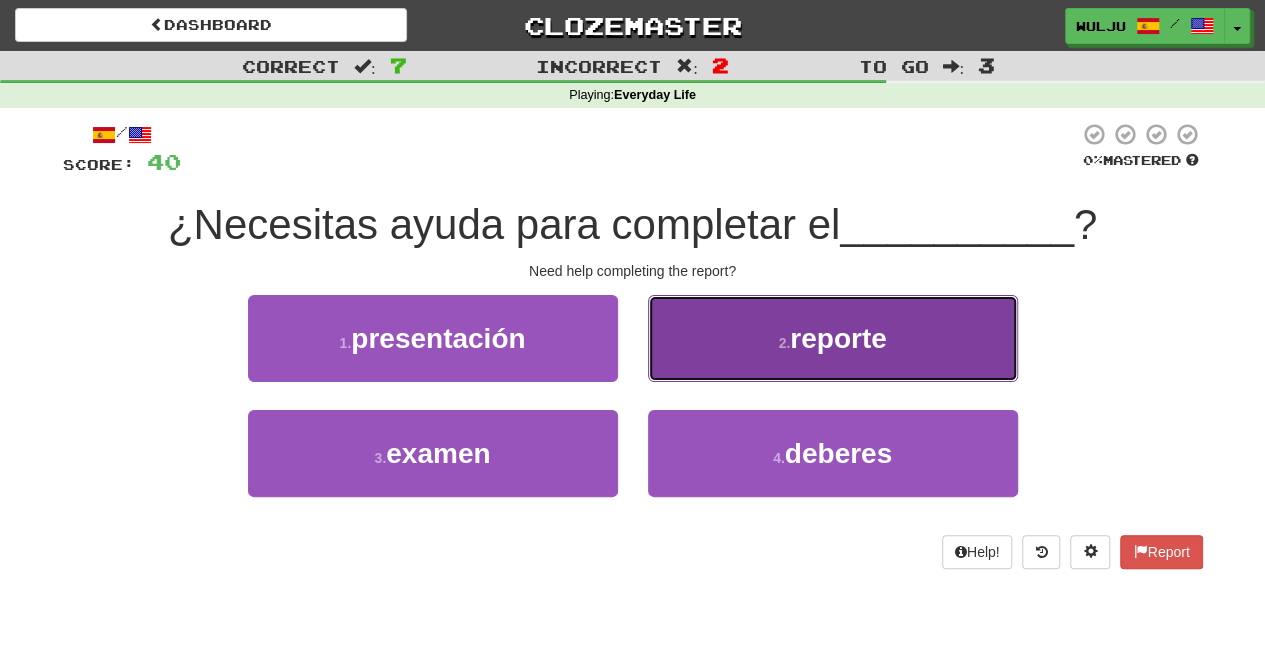 click on "2 .  reporte" at bounding box center (833, 338) 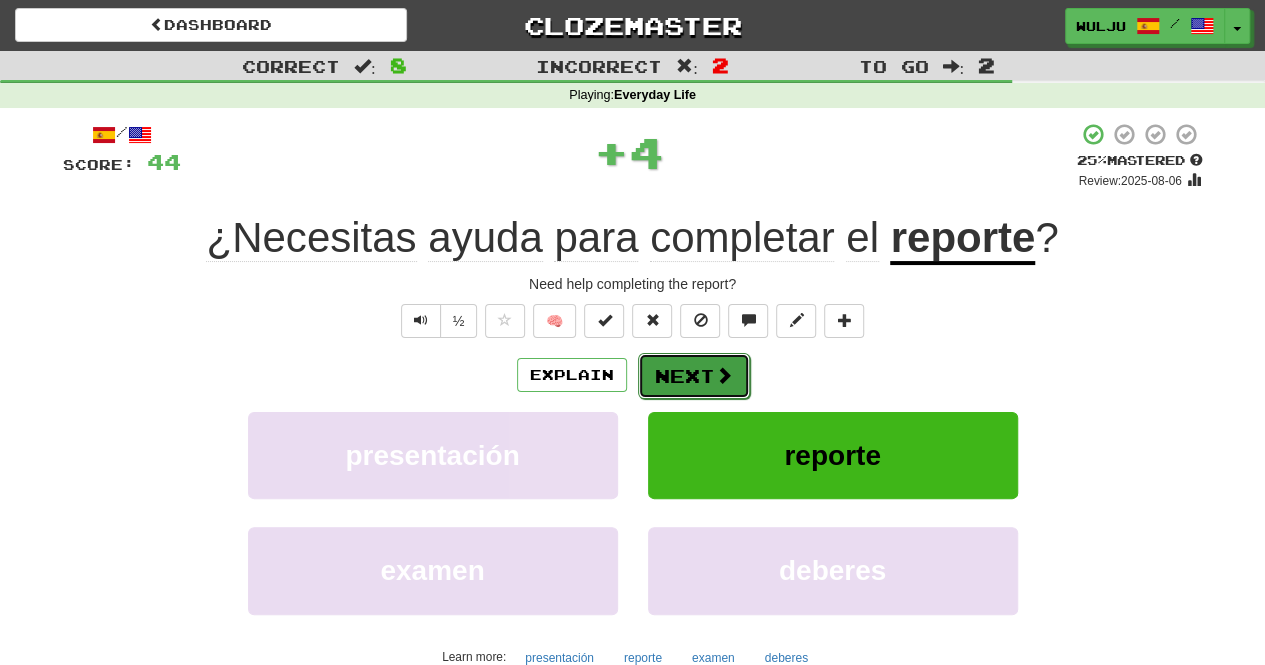 click on "Next" at bounding box center [694, 376] 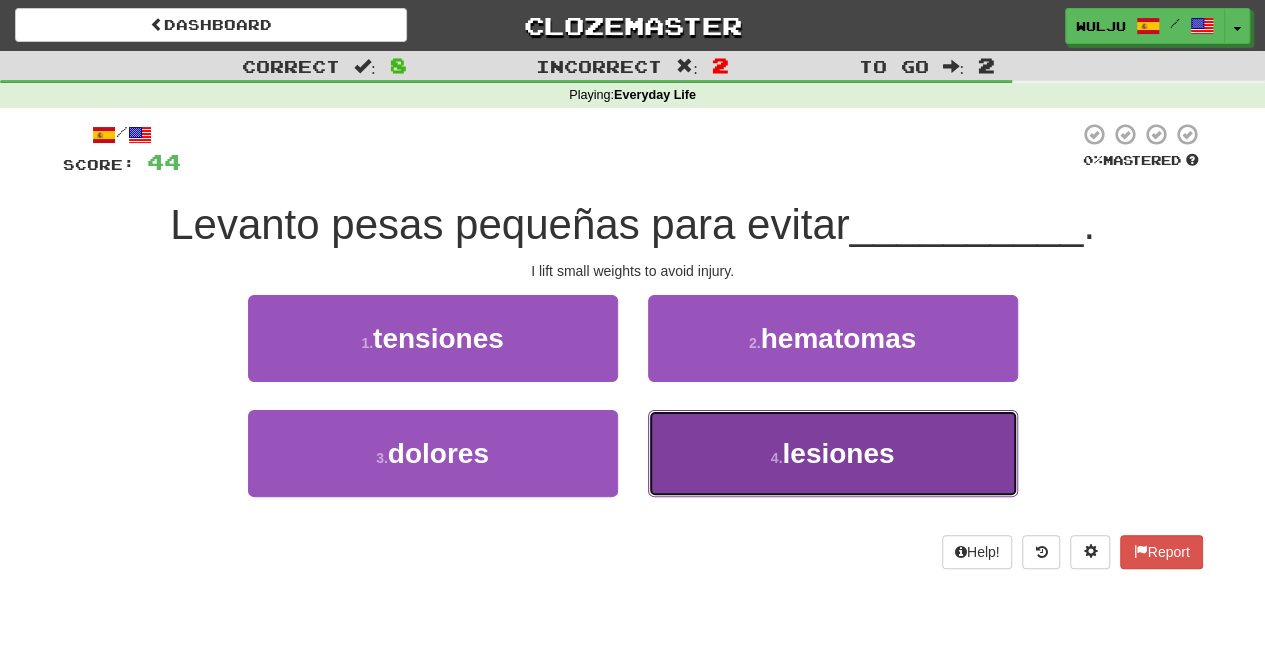 click on "4 .  lesiones" at bounding box center [833, 453] 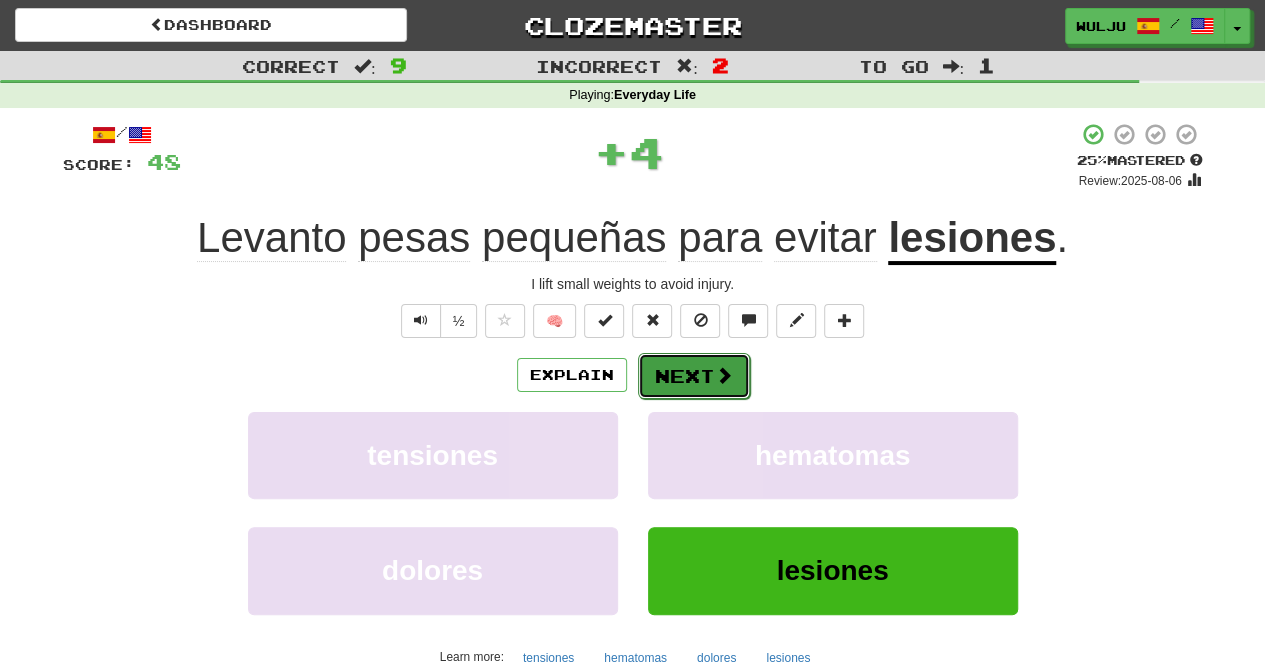click on "Next" at bounding box center (694, 376) 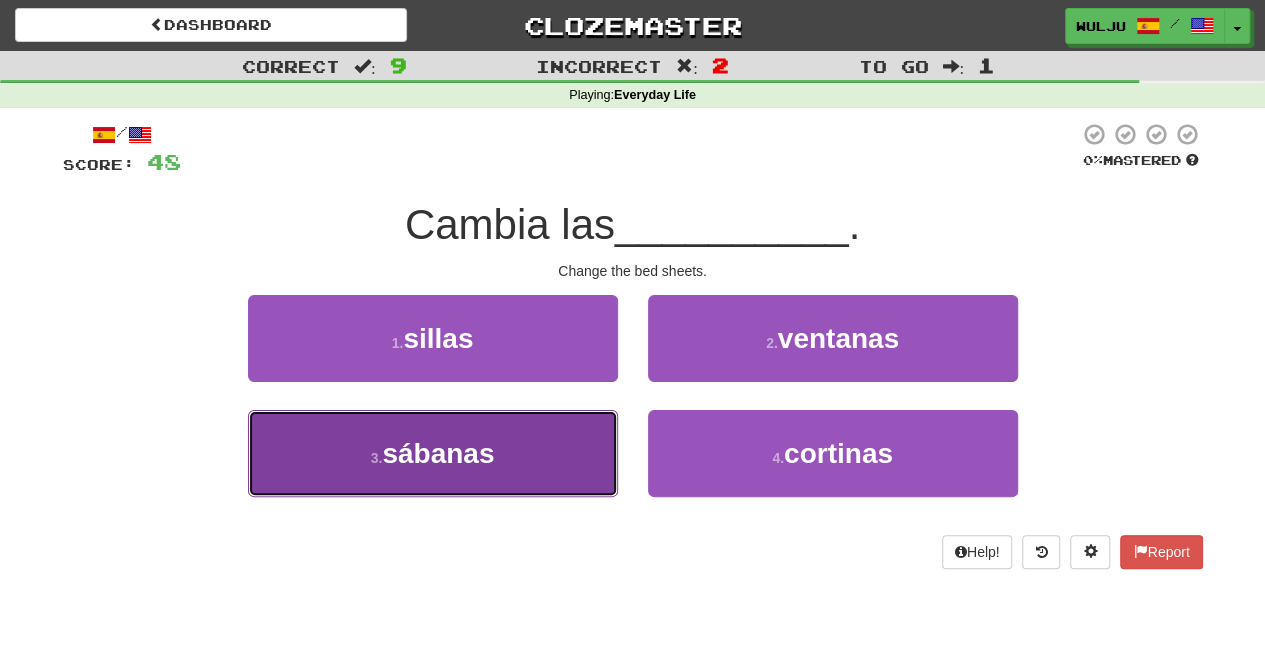 click on "3 .  sábanas" at bounding box center (433, 453) 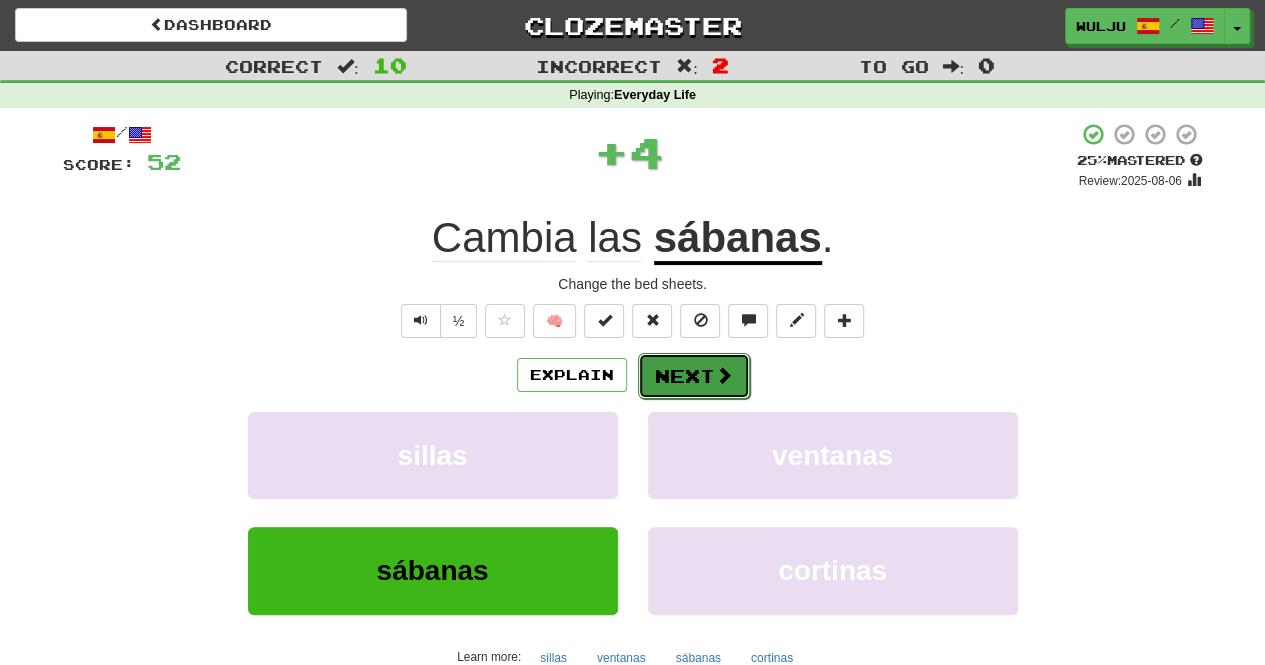 click on "Next" at bounding box center [694, 376] 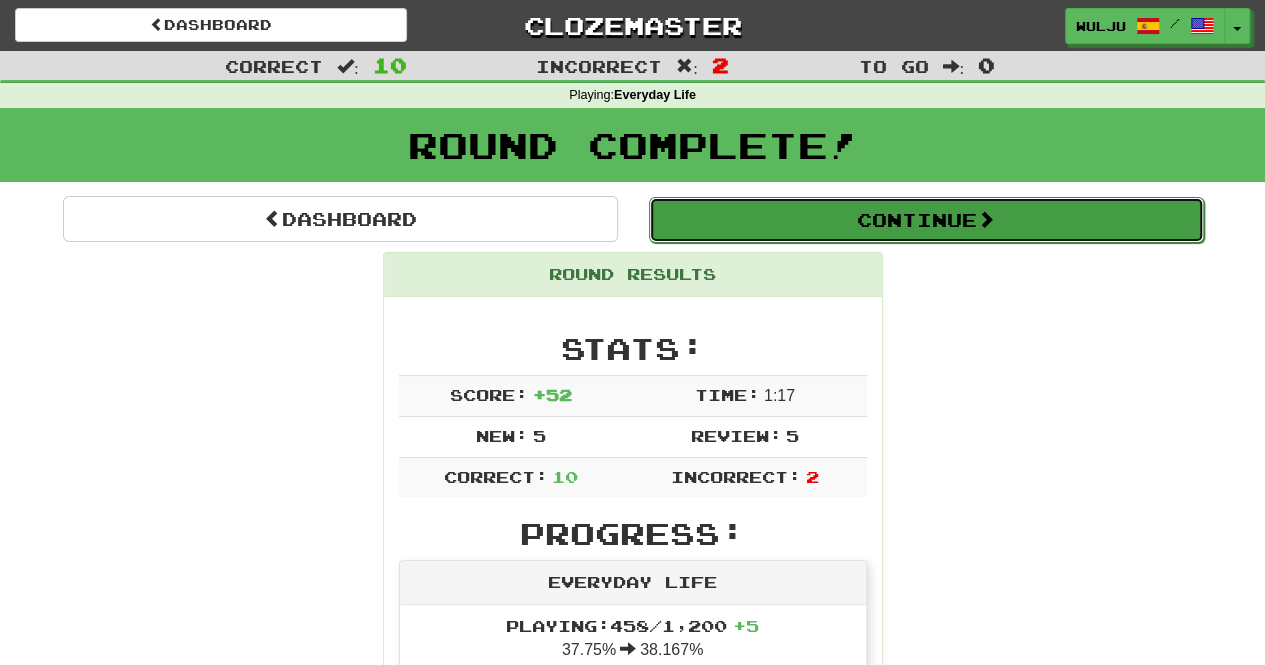 click on "Continue" at bounding box center (926, 220) 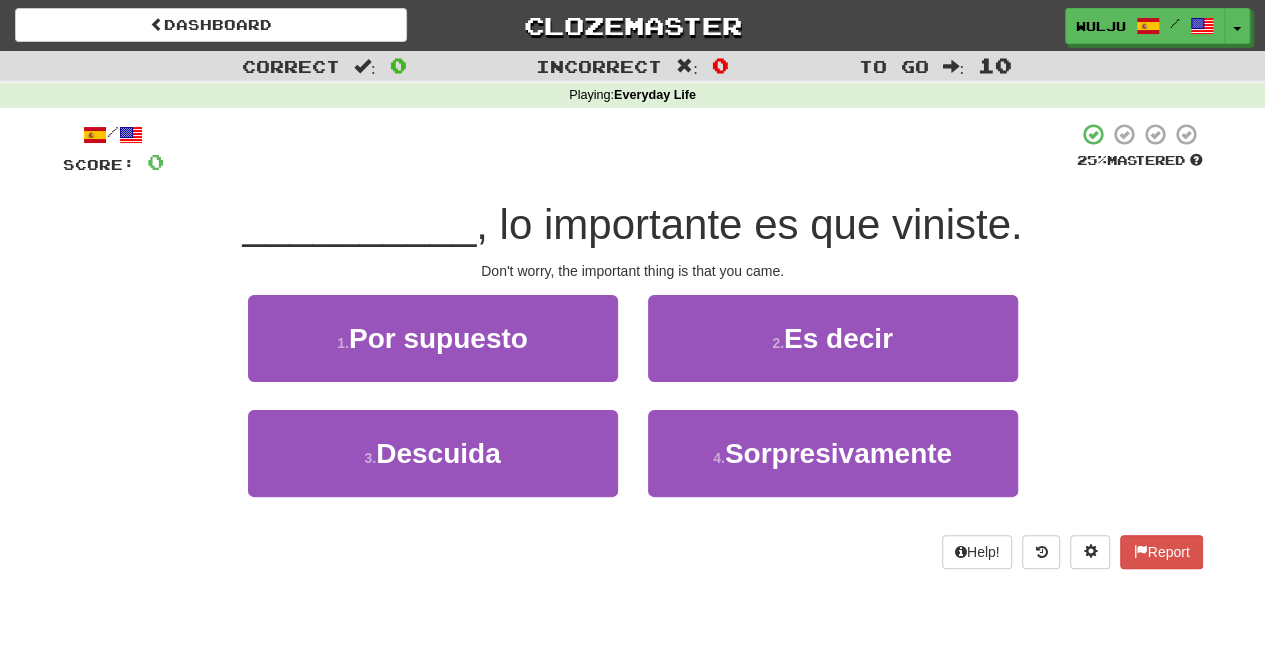 click on "3 .  Descuida" at bounding box center (433, 467) 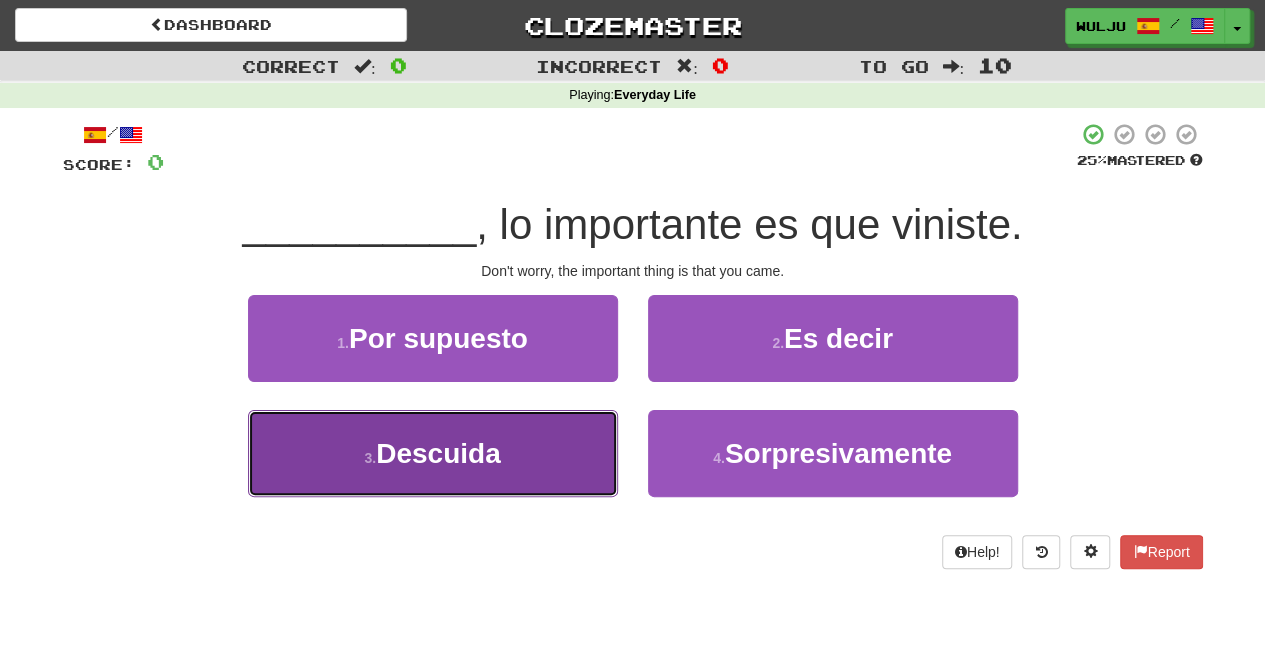 click on "3 .  Descuida" at bounding box center (433, 453) 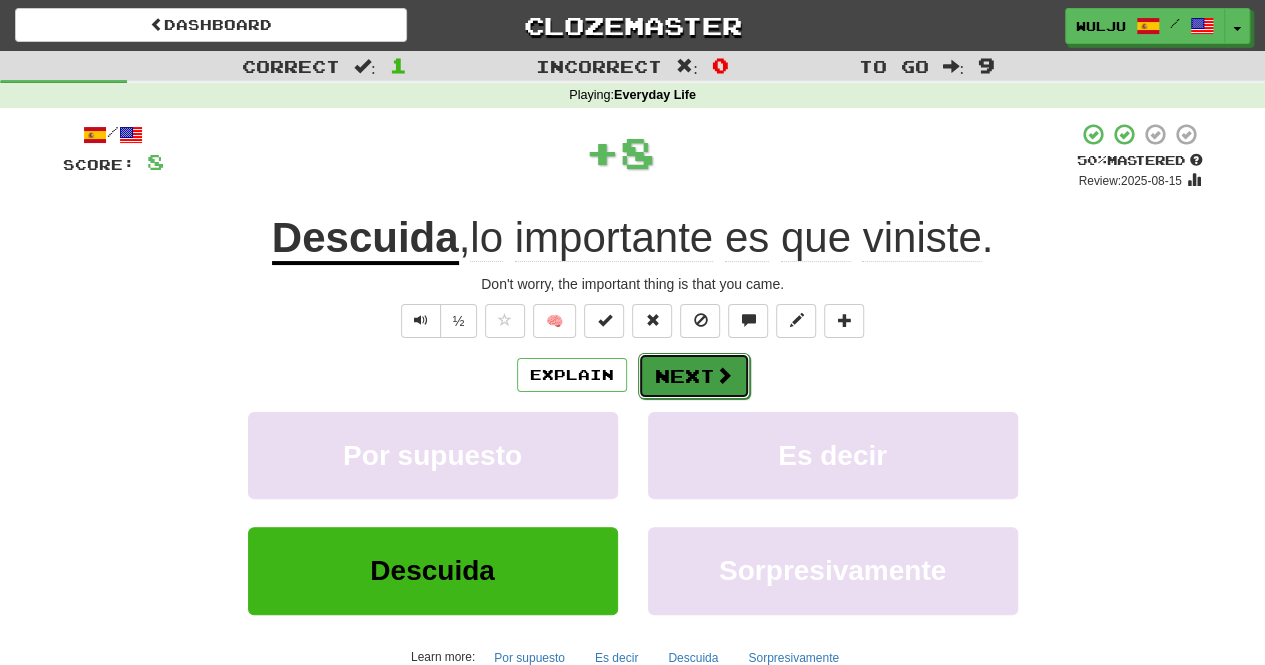 click at bounding box center [724, 375] 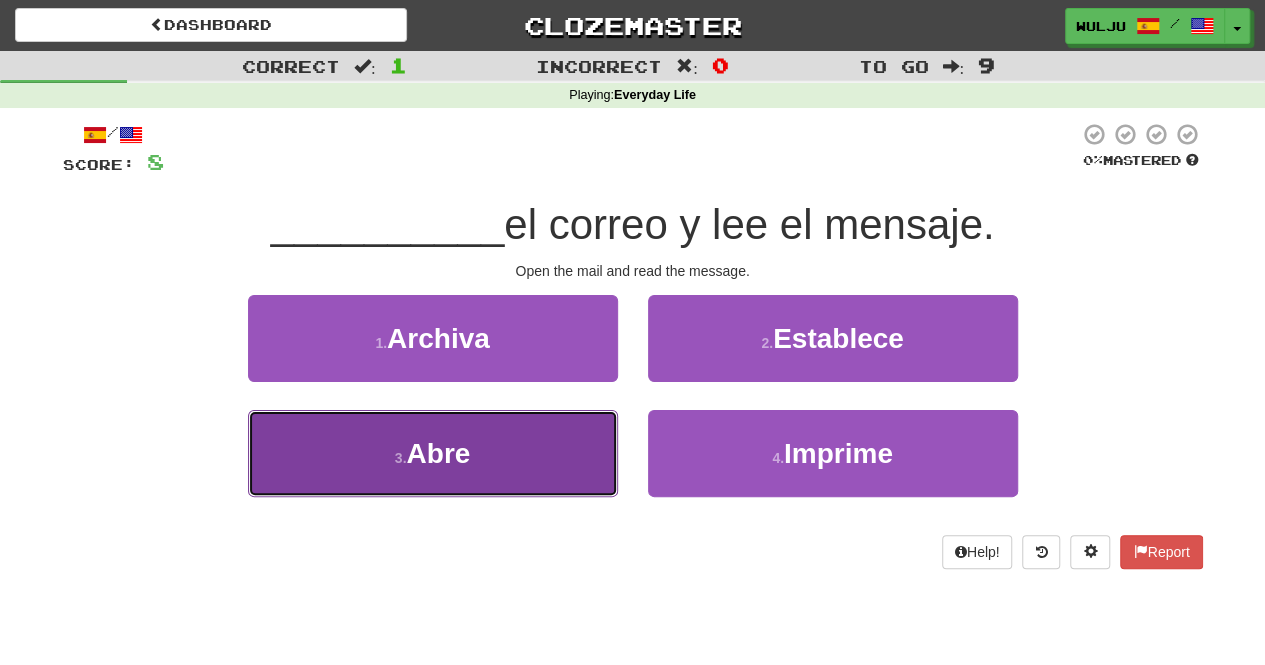click on "3 .  Abre" at bounding box center (433, 453) 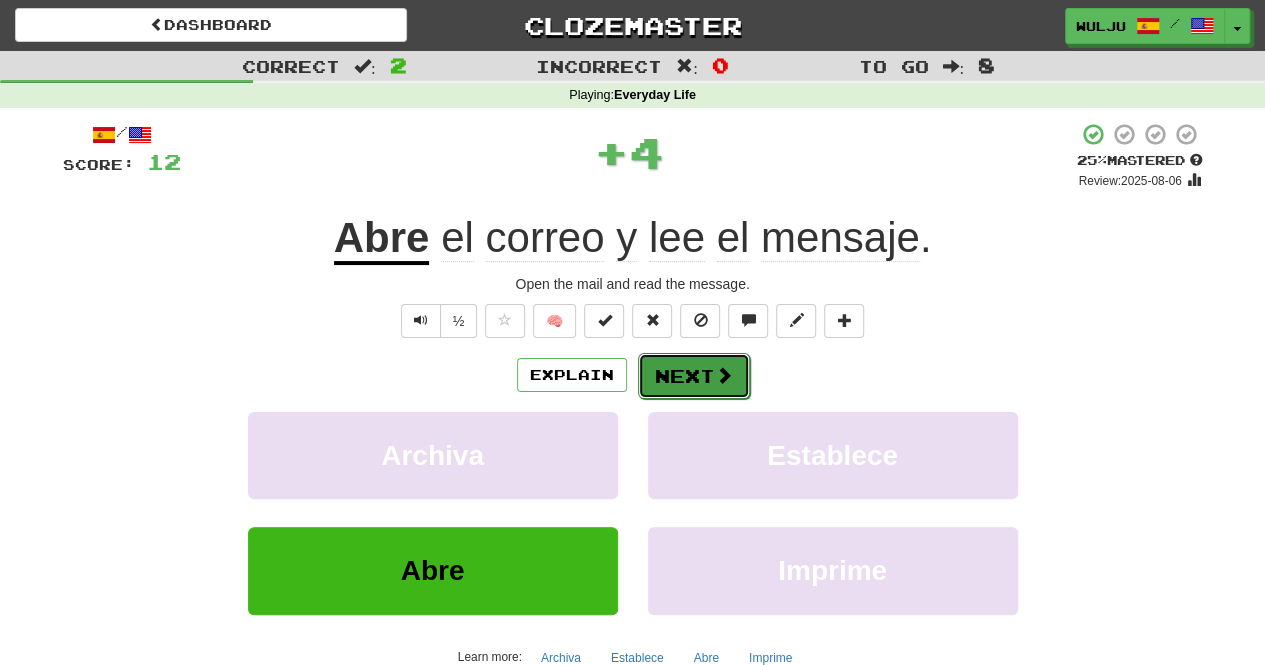 click on "Next" at bounding box center [694, 376] 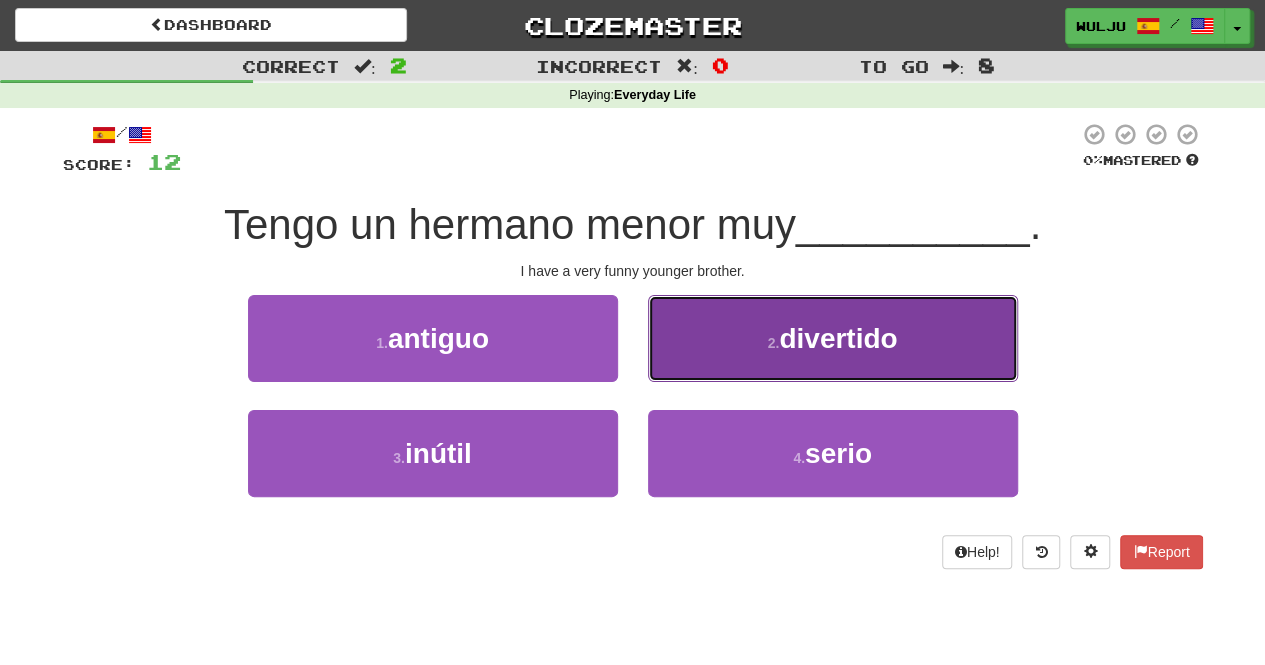 click on "2 .  divertido" at bounding box center (833, 338) 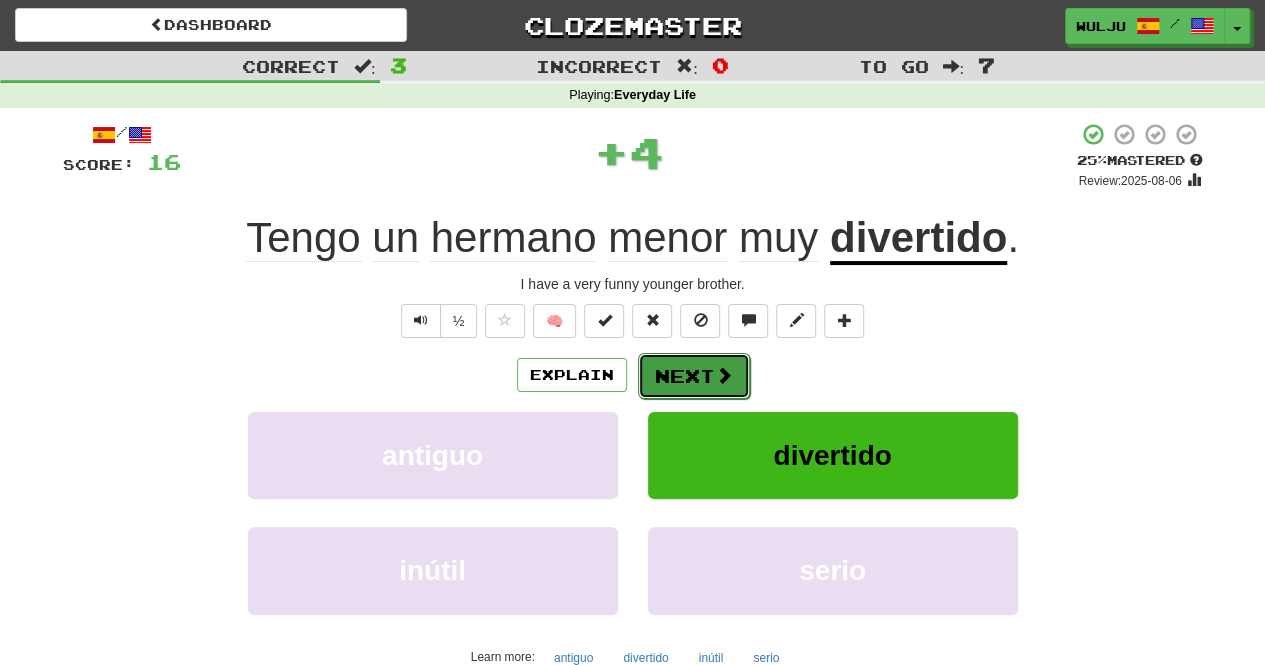 click on "Next" at bounding box center [694, 376] 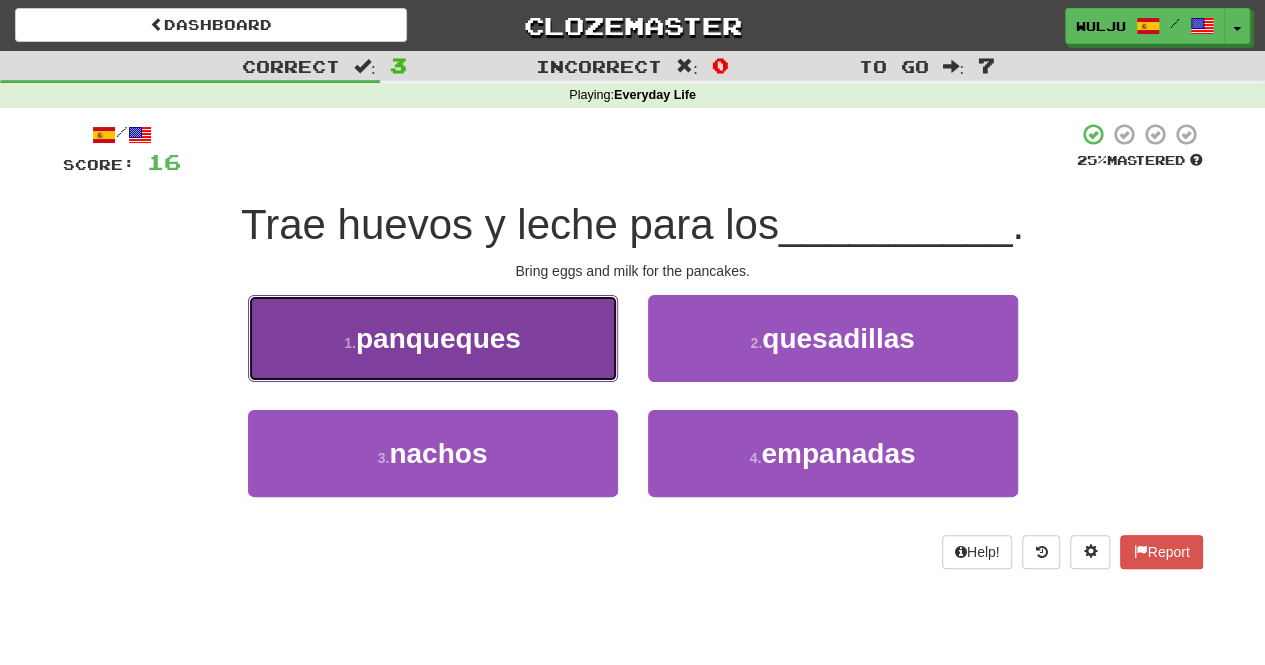 click on "1 .  panqueques" at bounding box center (433, 338) 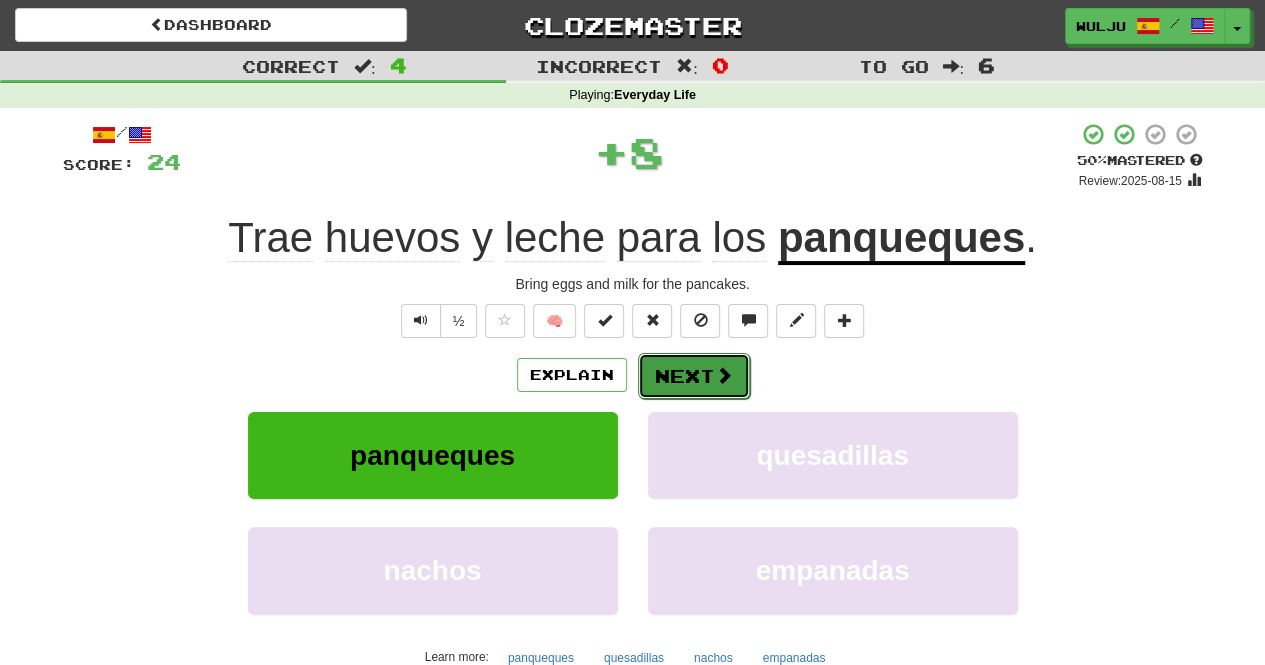click at bounding box center [724, 375] 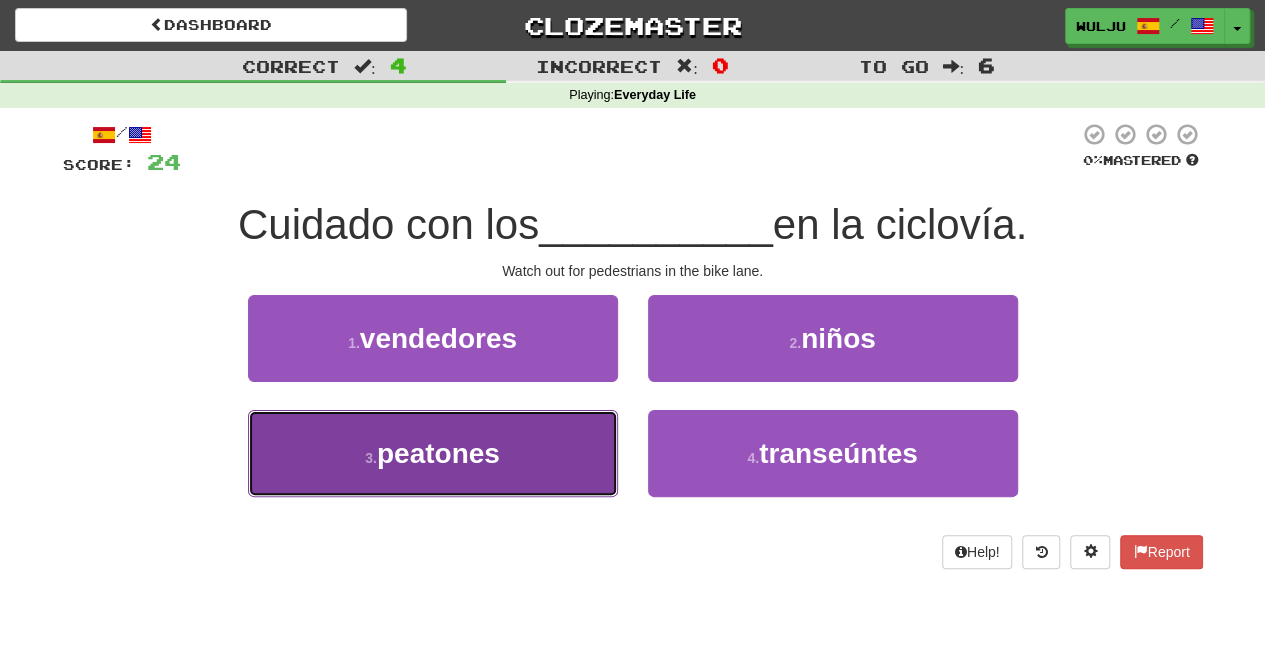 click on "3 .  peatones" at bounding box center (433, 453) 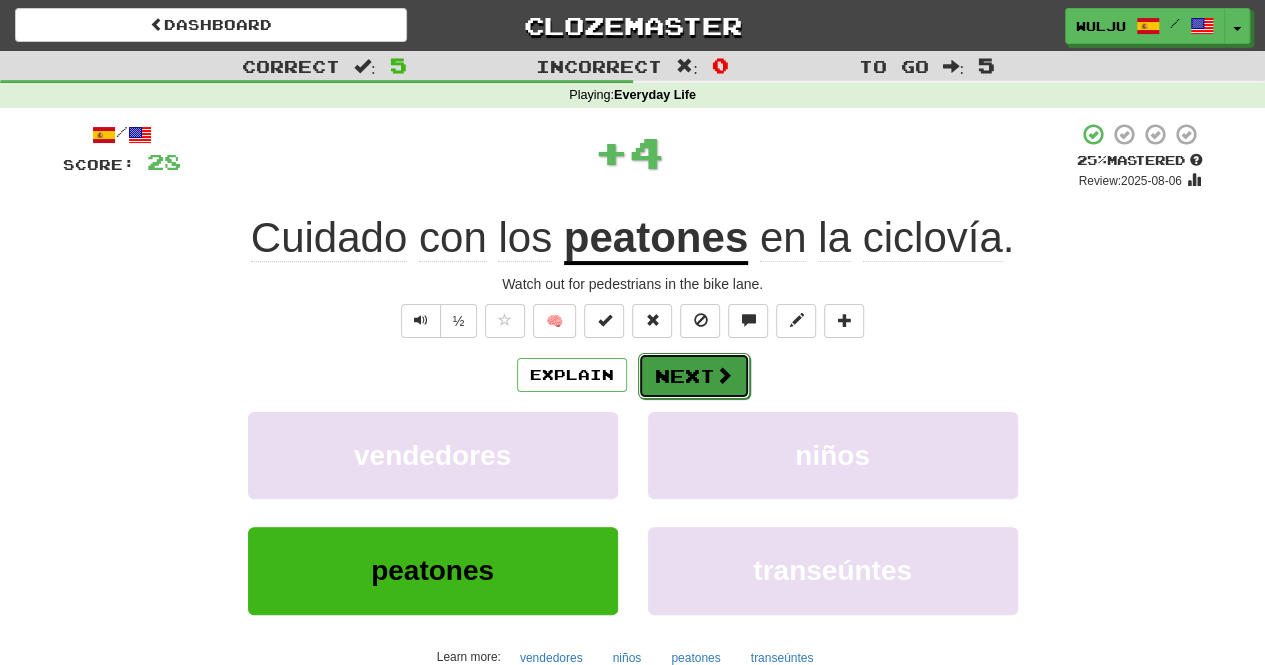 click on "Next" at bounding box center [694, 376] 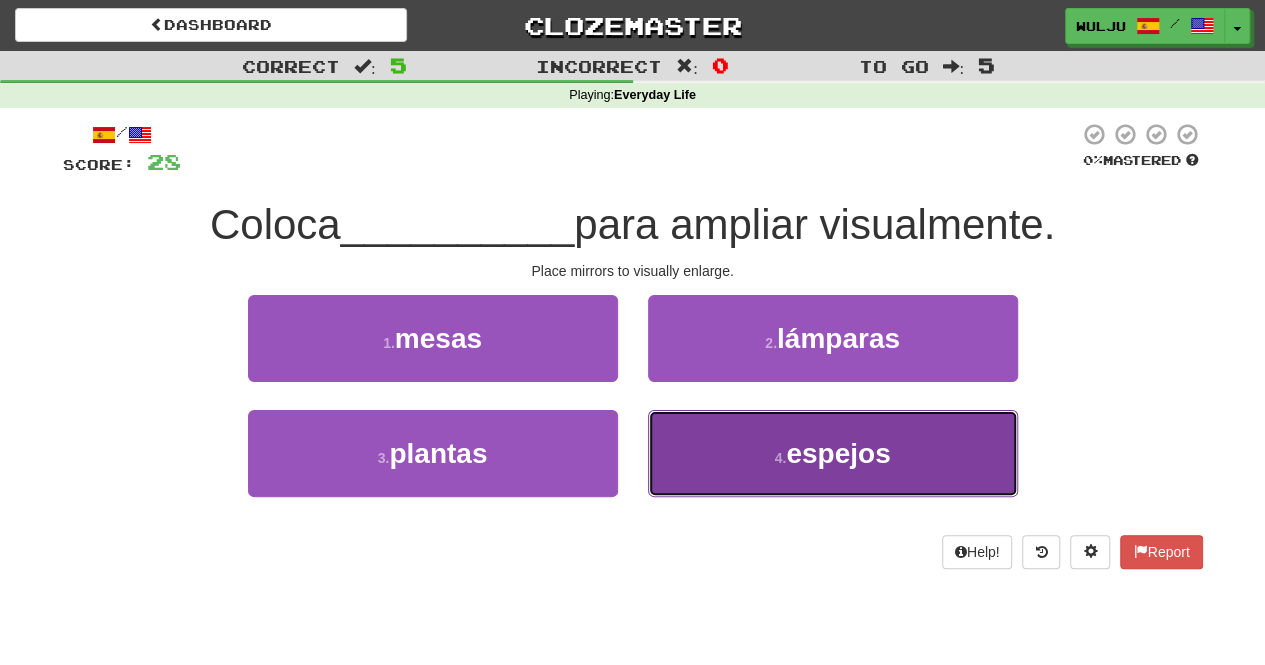 click on "4 .  espejos" at bounding box center [833, 453] 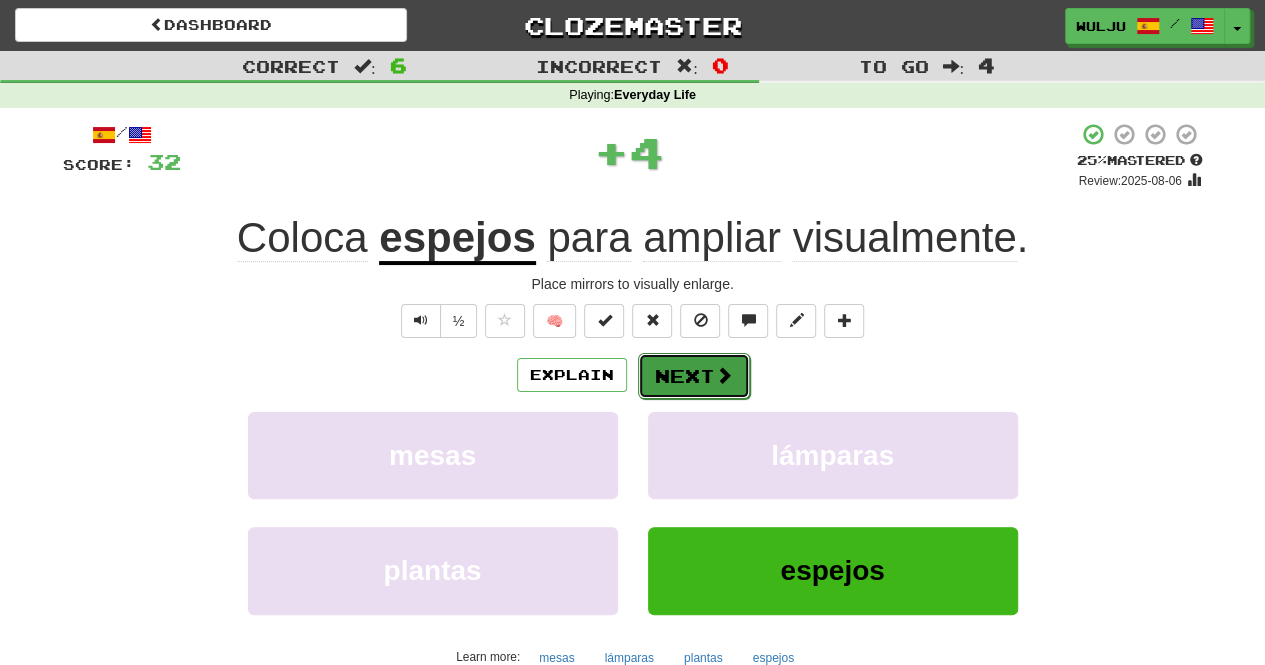 click on "Next" at bounding box center (694, 376) 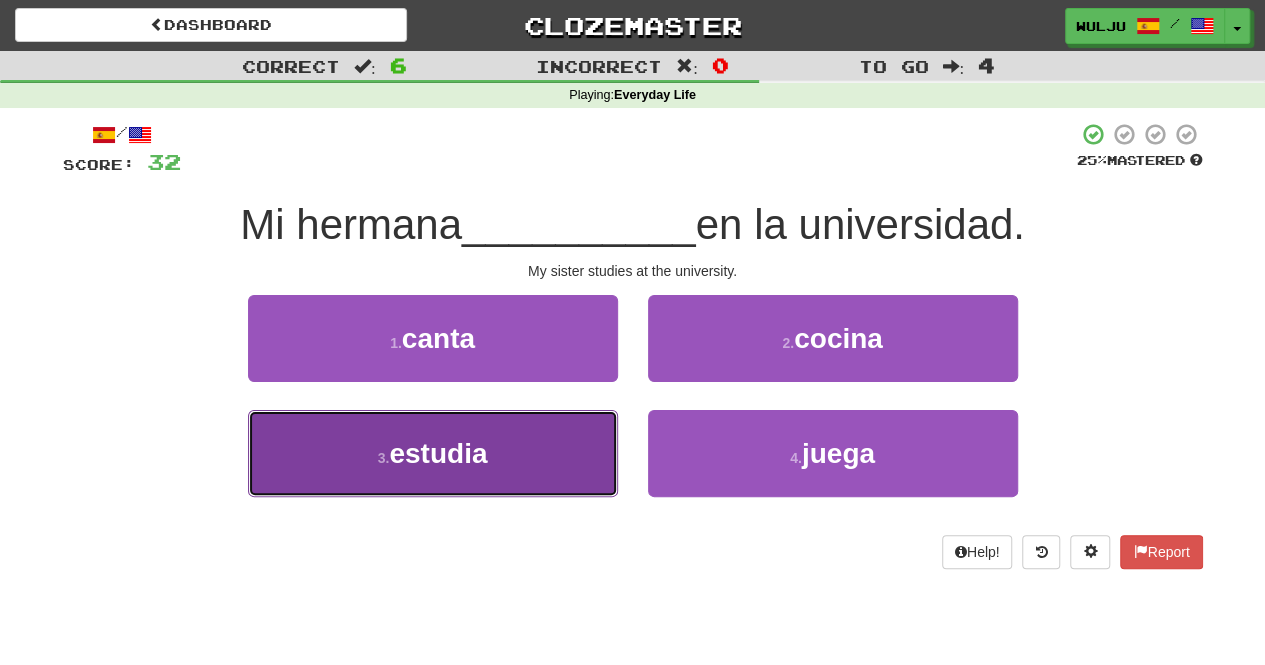 click on "3 .  estudia" at bounding box center [433, 453] 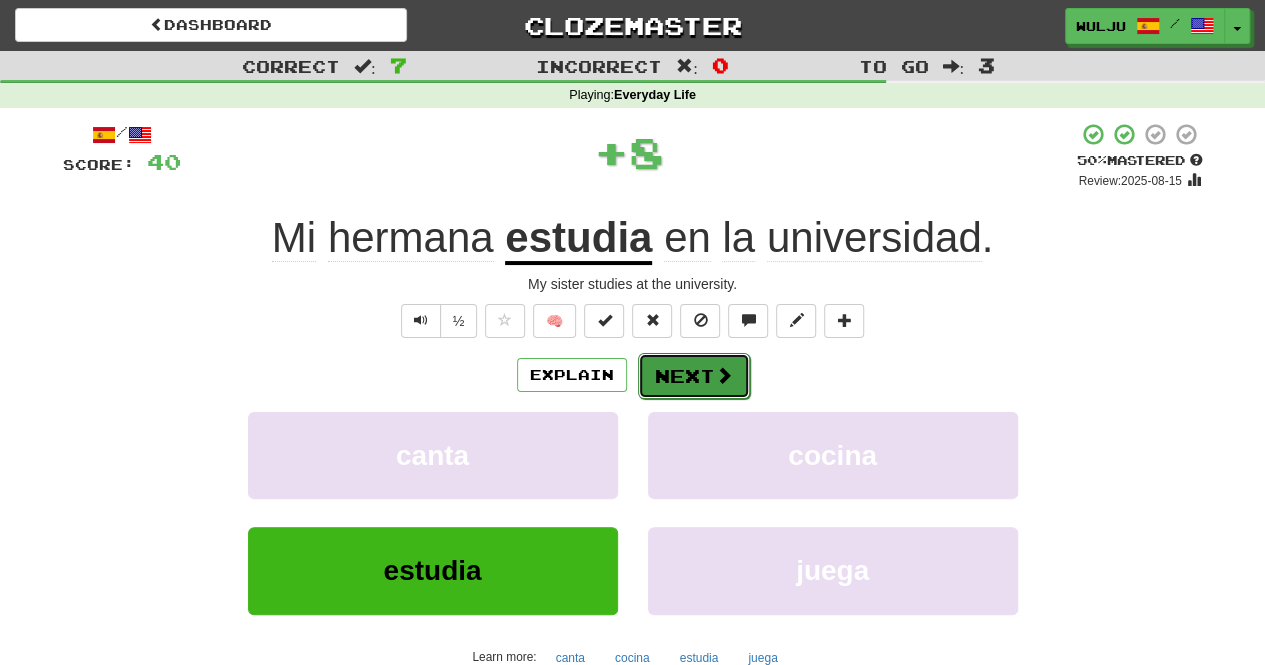 click on "Next" at bounding box center [694, 376] 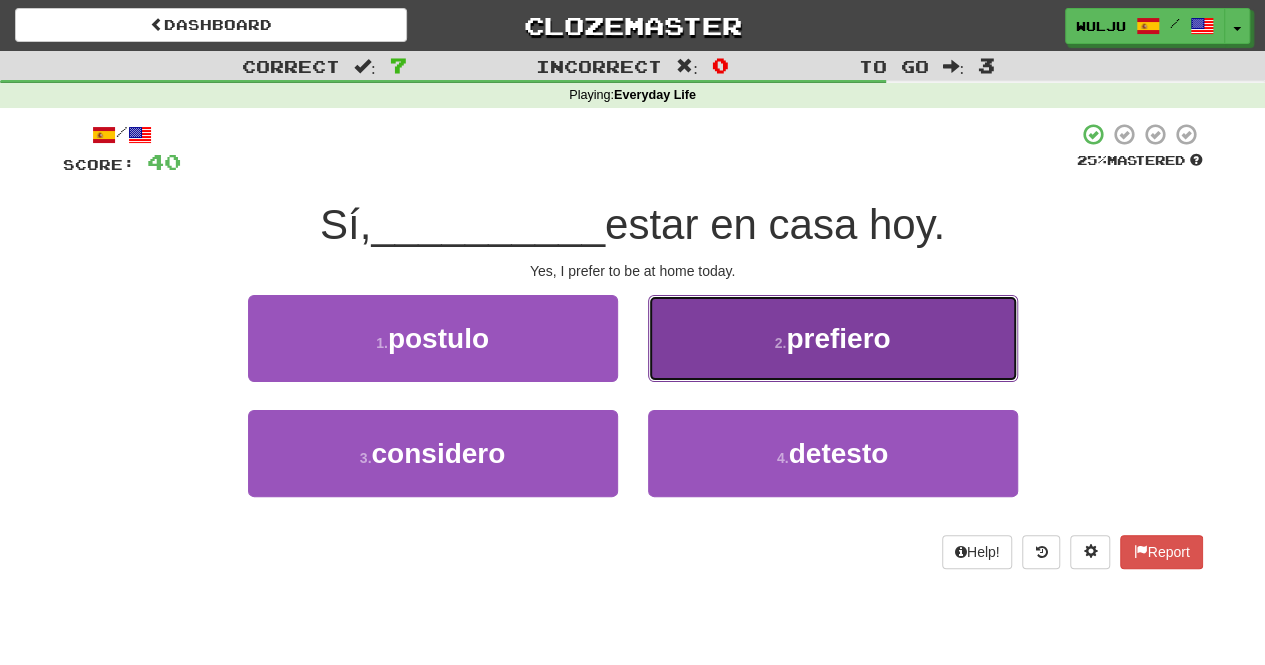 click on "2 .  prefiero" at bounding box center [833, 338] 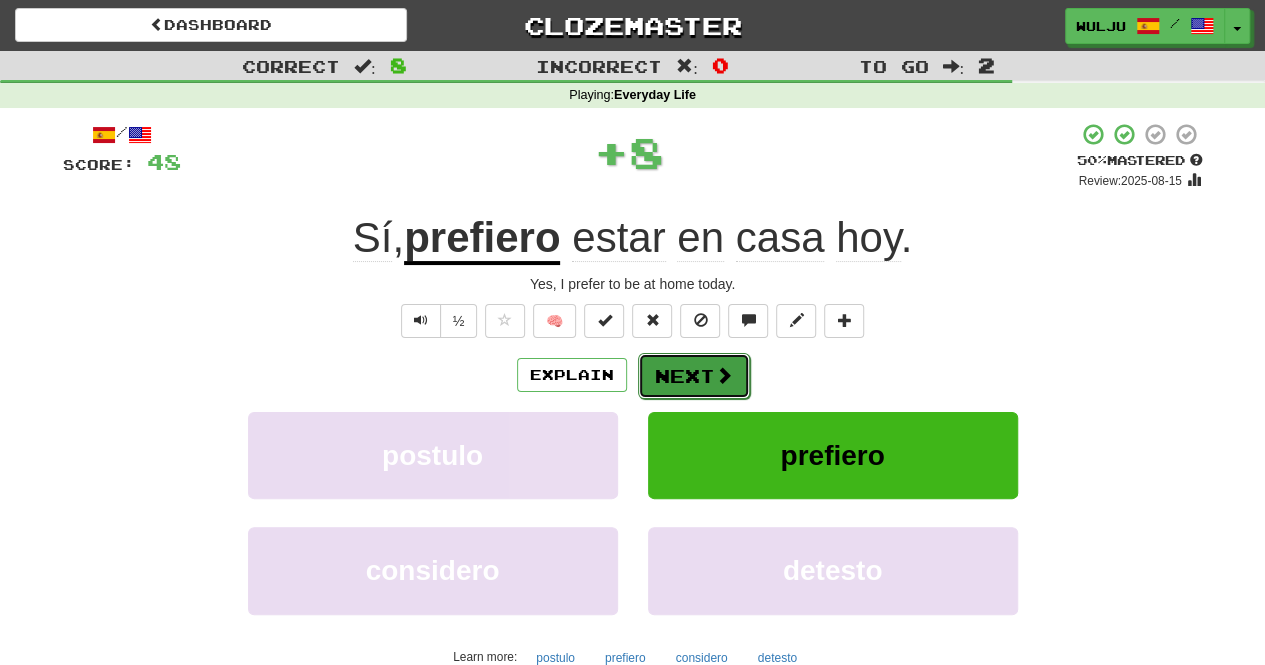 click on "Next" at bounding box center (694, 376) 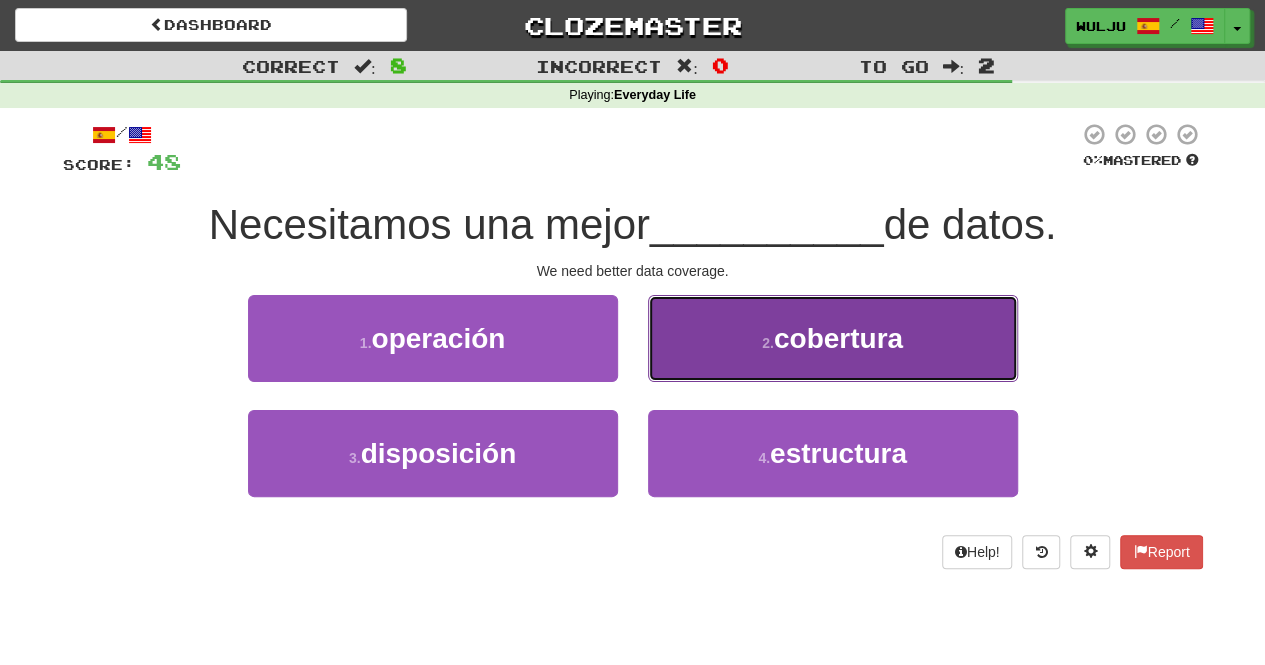 click on "2 .  cobertura" at bounding box center [833, 338] 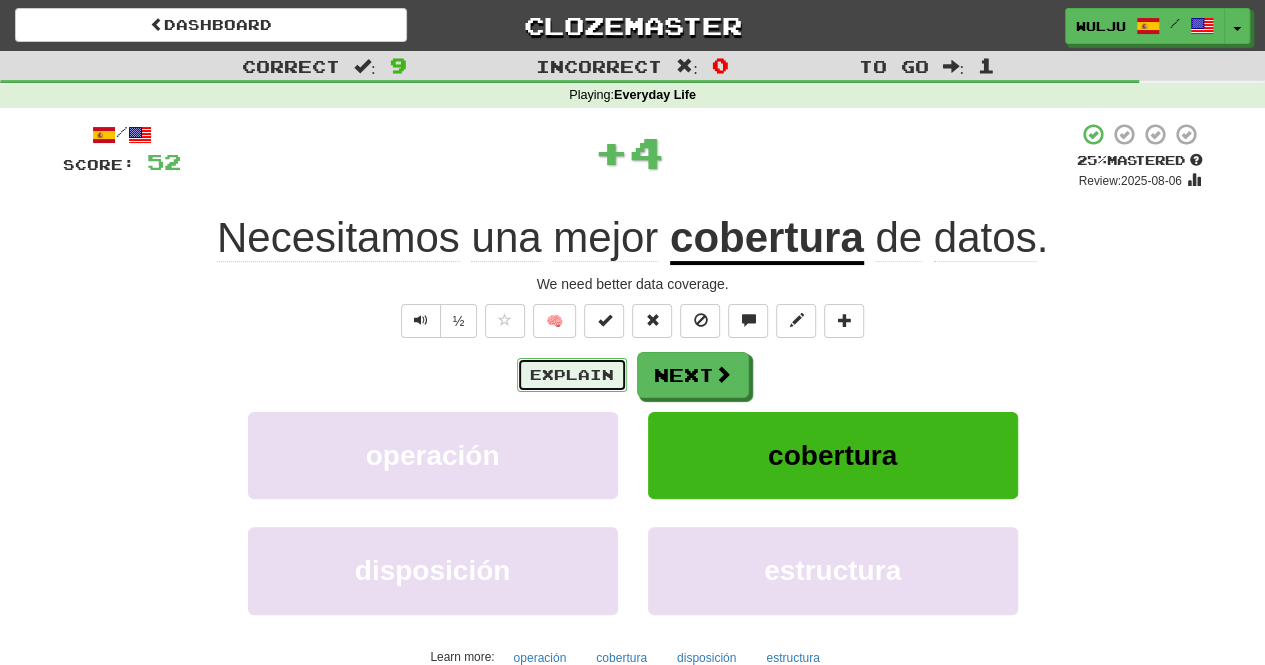 click on "Explain" at bounding box center (572, 375) 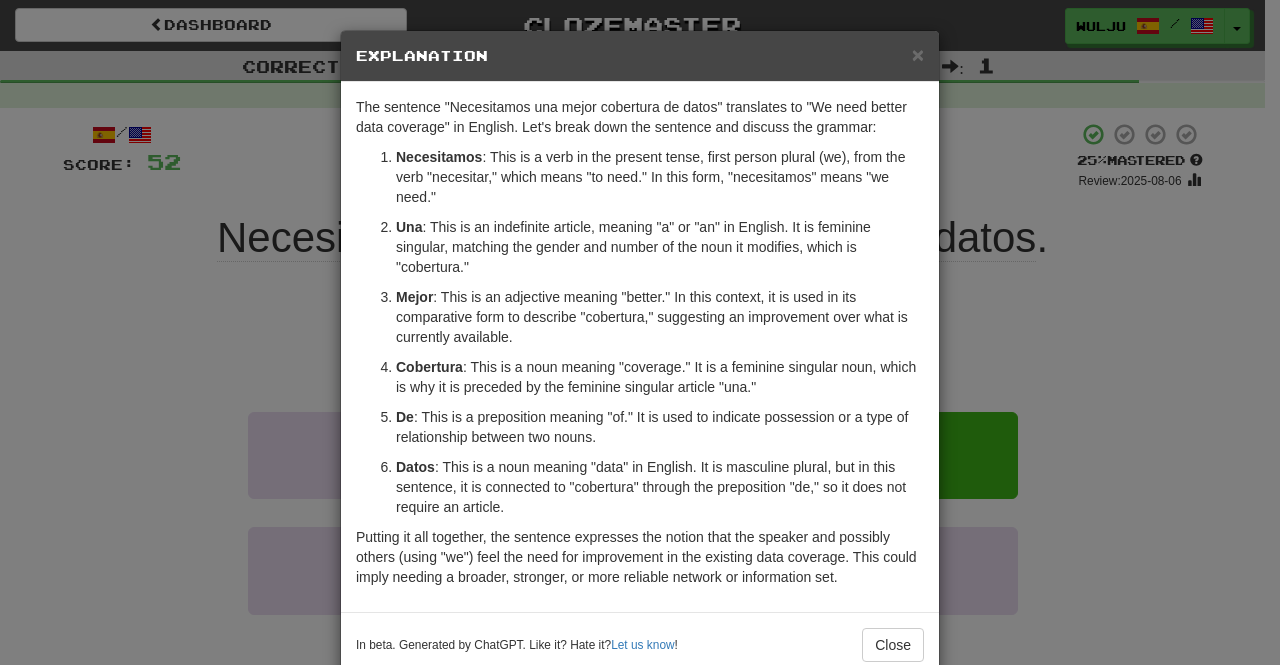click on "× Explanation The sentence "Necesitamos una mejor cobertura de datos" translates to "We need better data coverage" in English. Let's break down the sentence and discuss the grammar:
Necesitamos : This is a verb in the present tense, first person plural (we), from the verb "necesitar," which means "to need." In this form, "necesitamos" means "we need."
Una : This is an indefinite article, meaning "a" or "an" in English. It is feminine singular, matching the gender and number of the noun it modifies, which is "cobertura."
Mejor : This is an adjective meaning "better." In this context, it is used in its comparative form to describe "cobertura," suggesting an improvement over what is currently available.
Cobertura : This is a noun meaning "coverage." It is a feminine singular noun, which is why it is preceded by the feminine singular article "una."
De : This is a preposition meaning "of." It is used to indicate possession or a type of relationship between two nouns.
Datos" at bounding box center (640, 332) 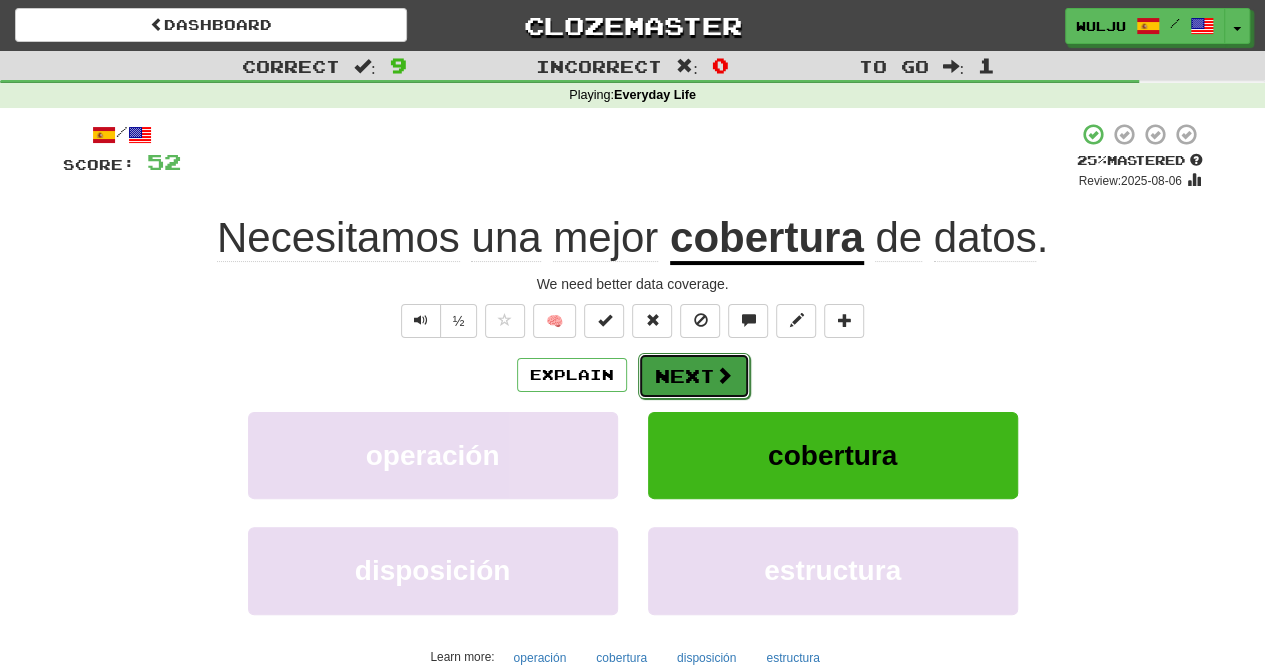 click on "Next" at bounding box center [694, 376] 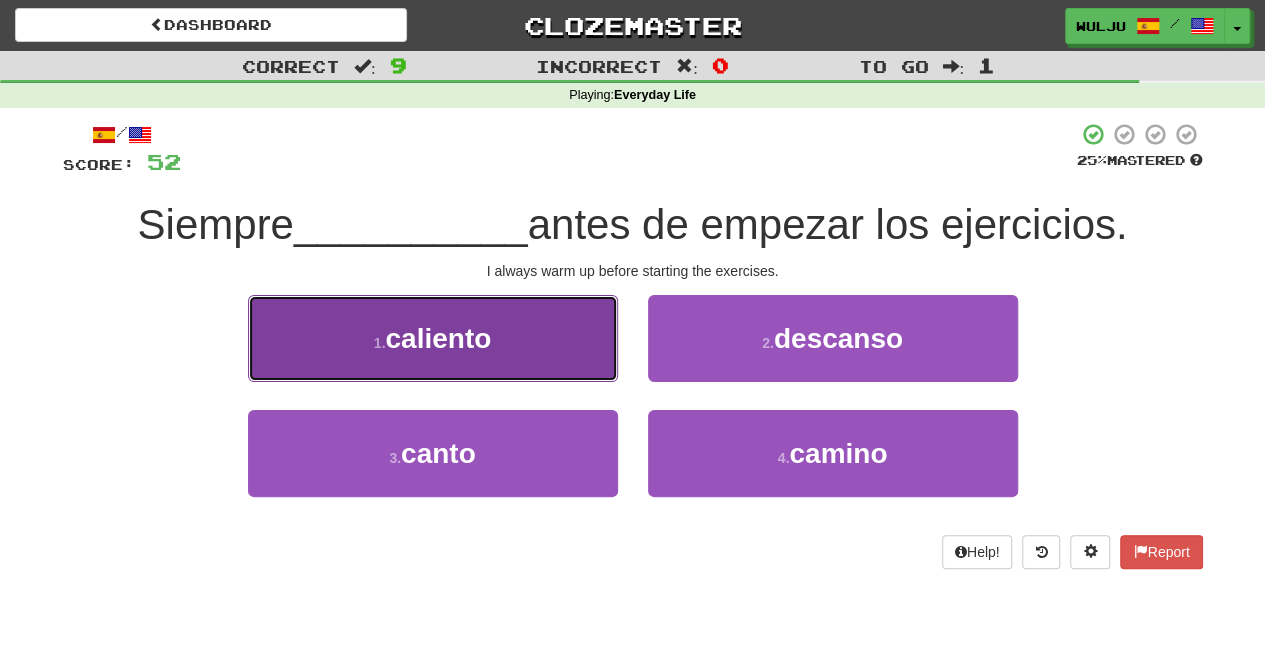 click on "1 .  caliento" at bounding box center (433, 338) 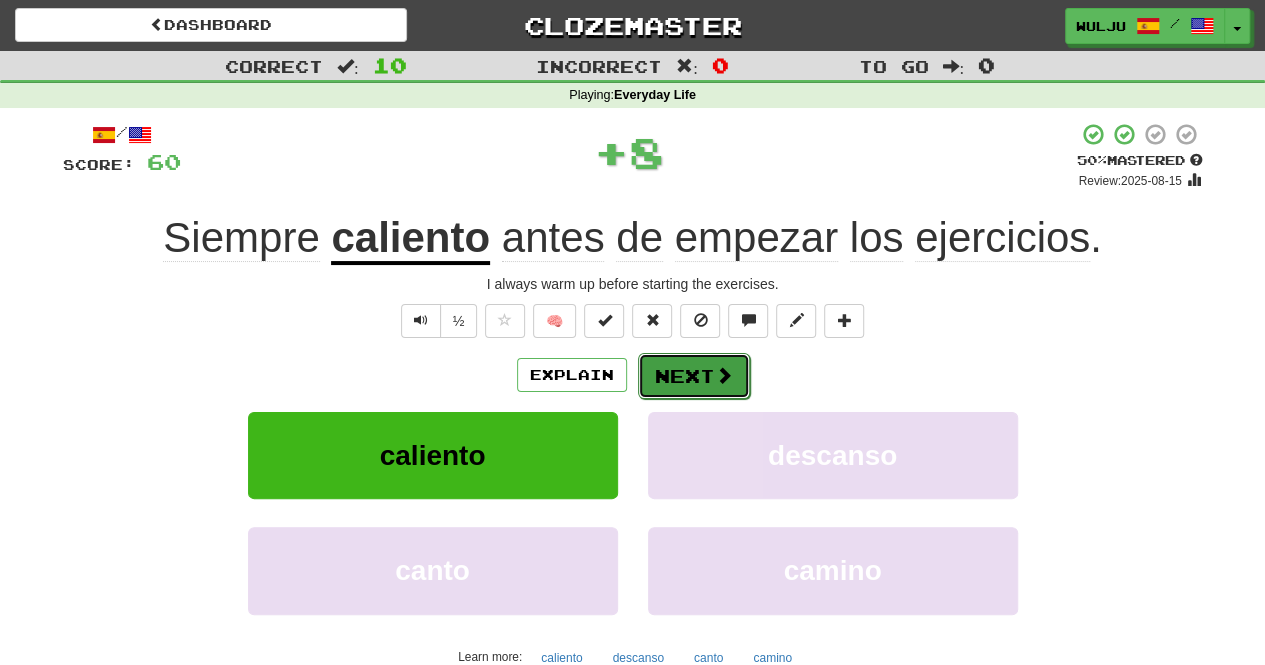 click on "Next" at bounding box center [694, 376] 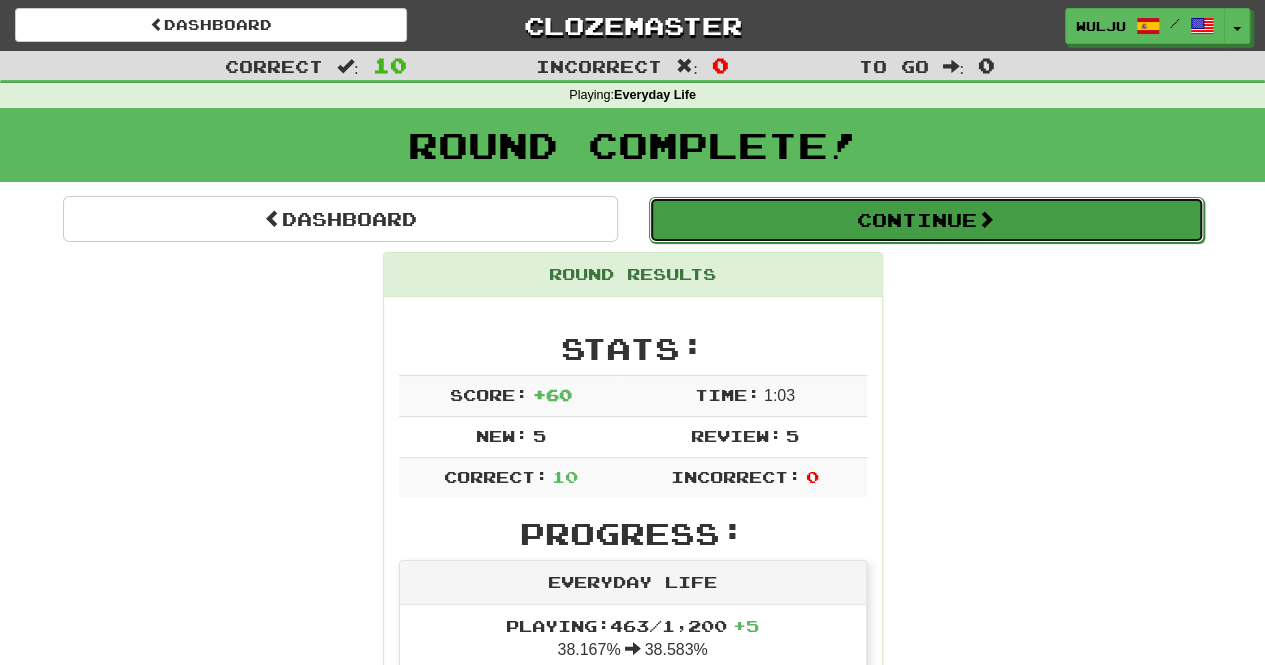 click on "Continue" at bounding box center [926, 220] 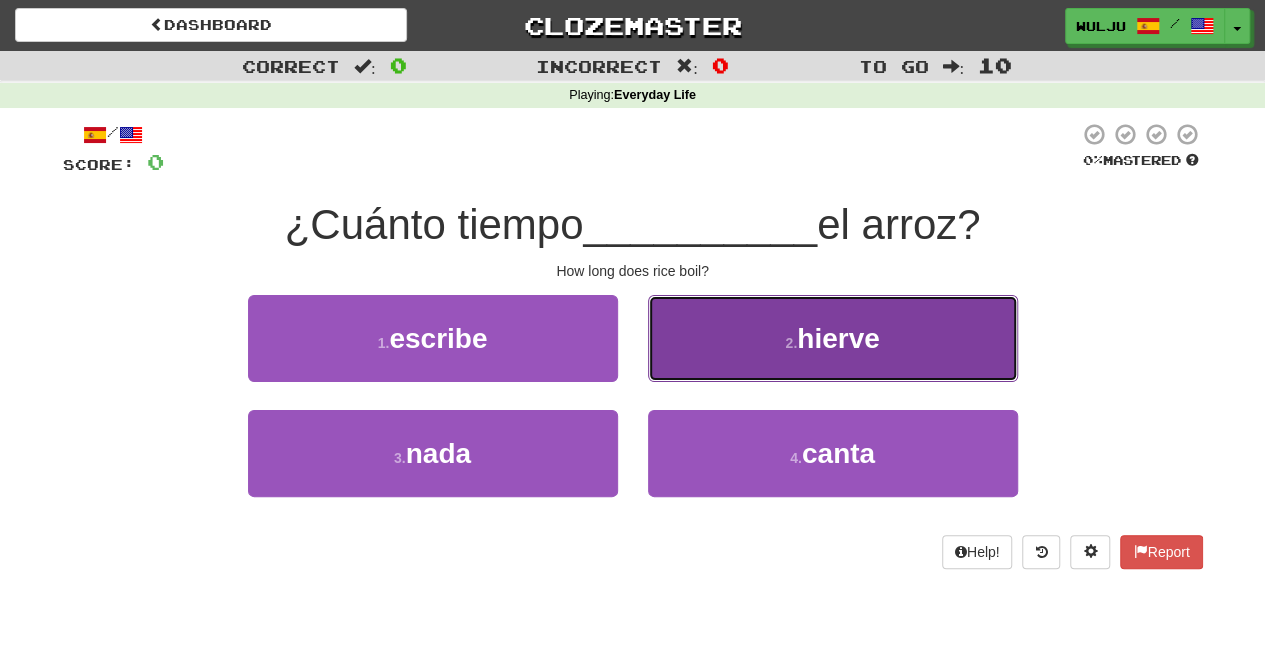 click on "2 .  hierve" at bounding box center [833, 338] 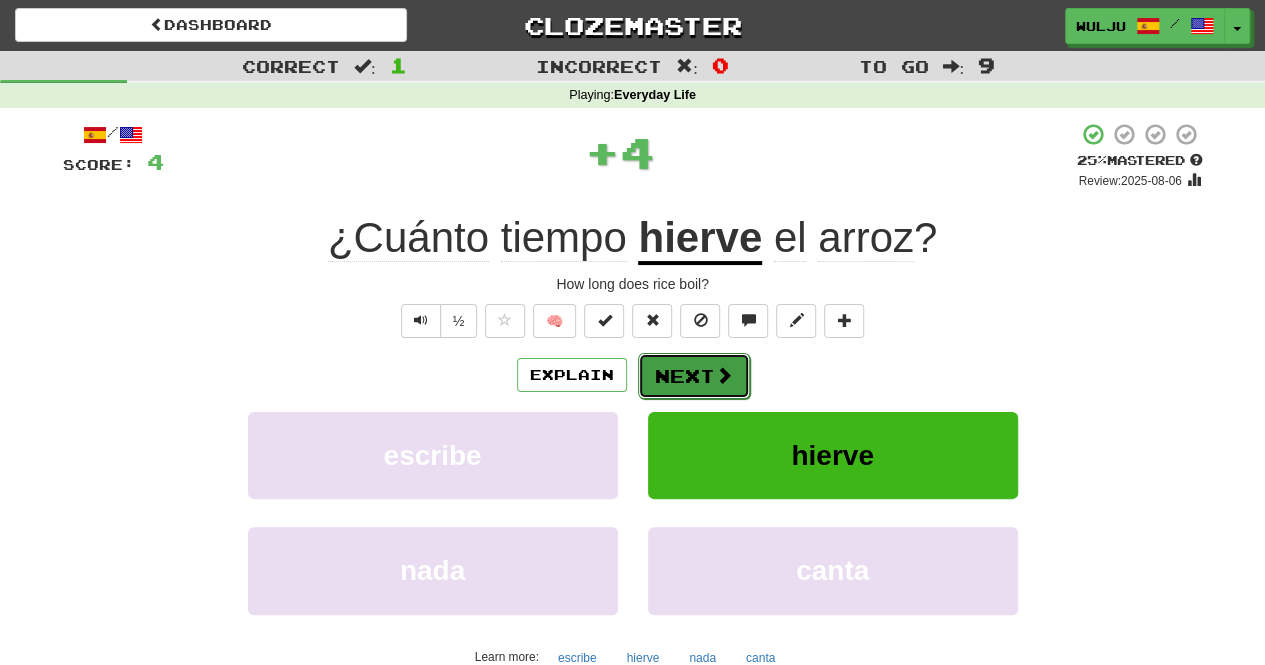 click on "Next" at bounding box center (694, 376) 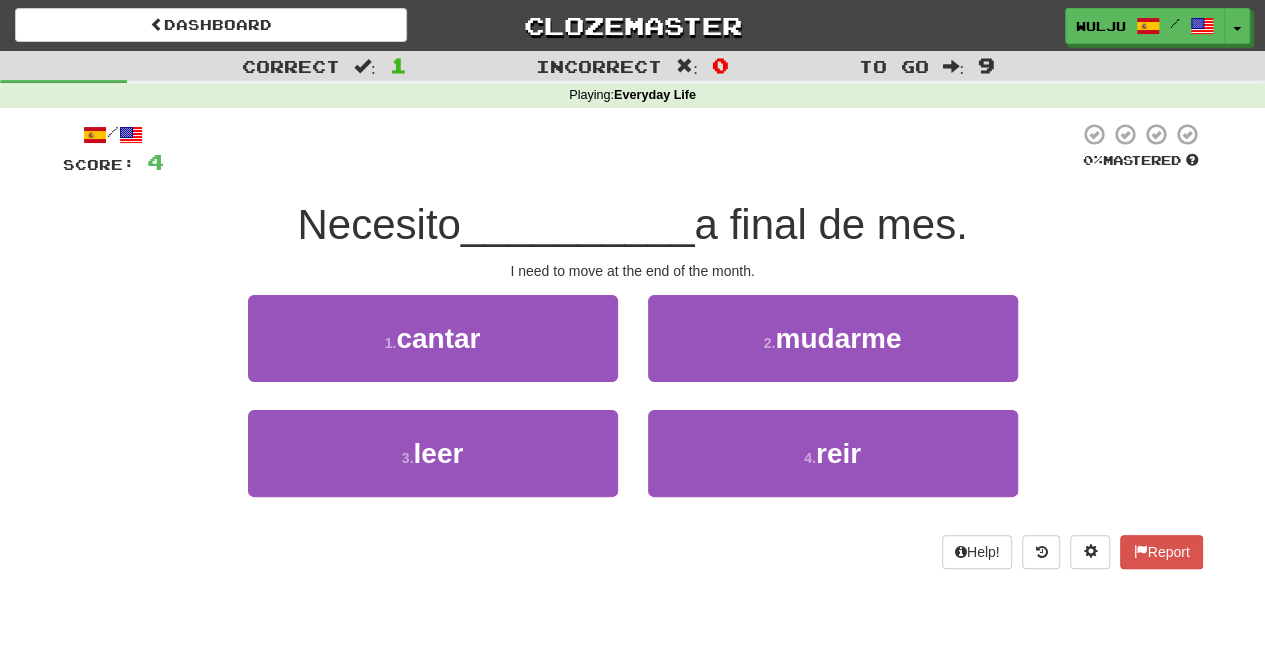 click on "2 .  mudarme" at bounding box center (833, 352) 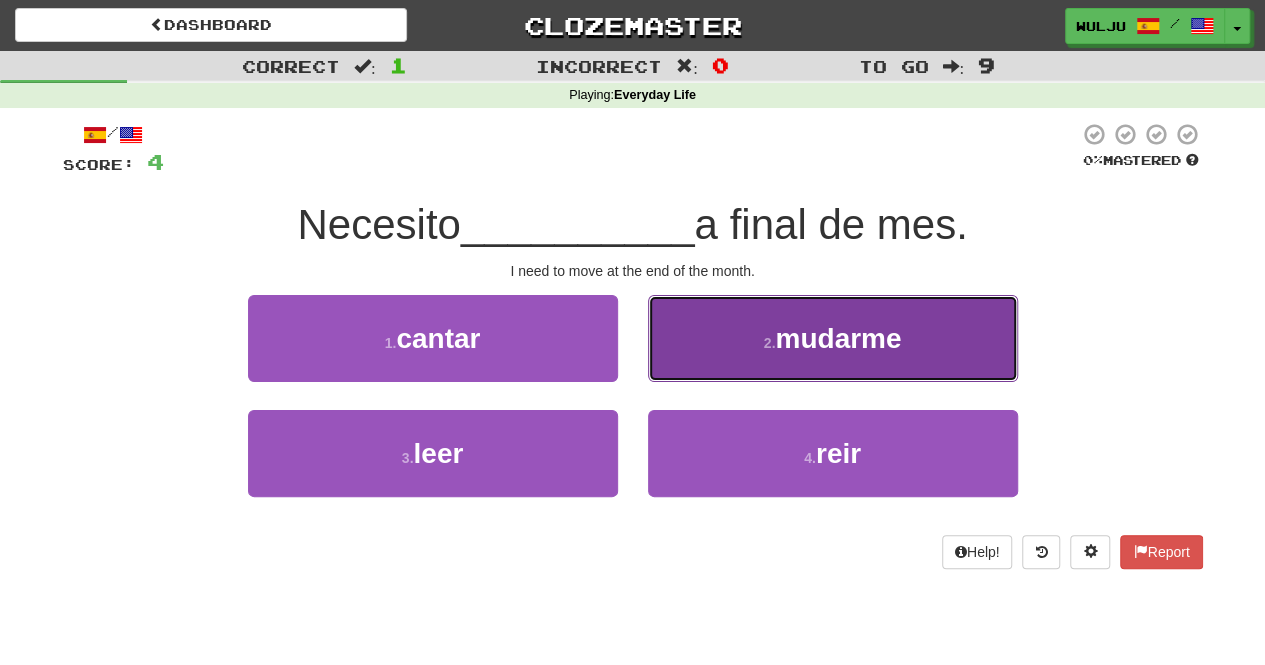 click on "2 .  mudarme" at bounding box center [833, 338] 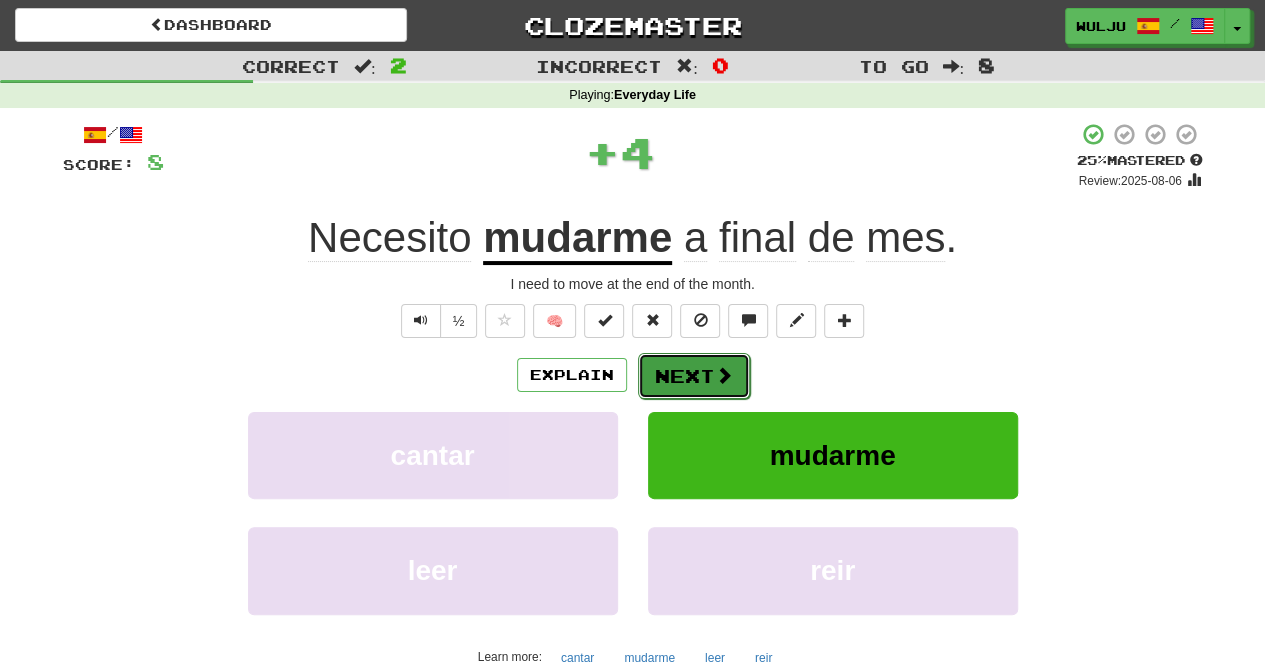 click on "Next" at bounding box center (694, 376) 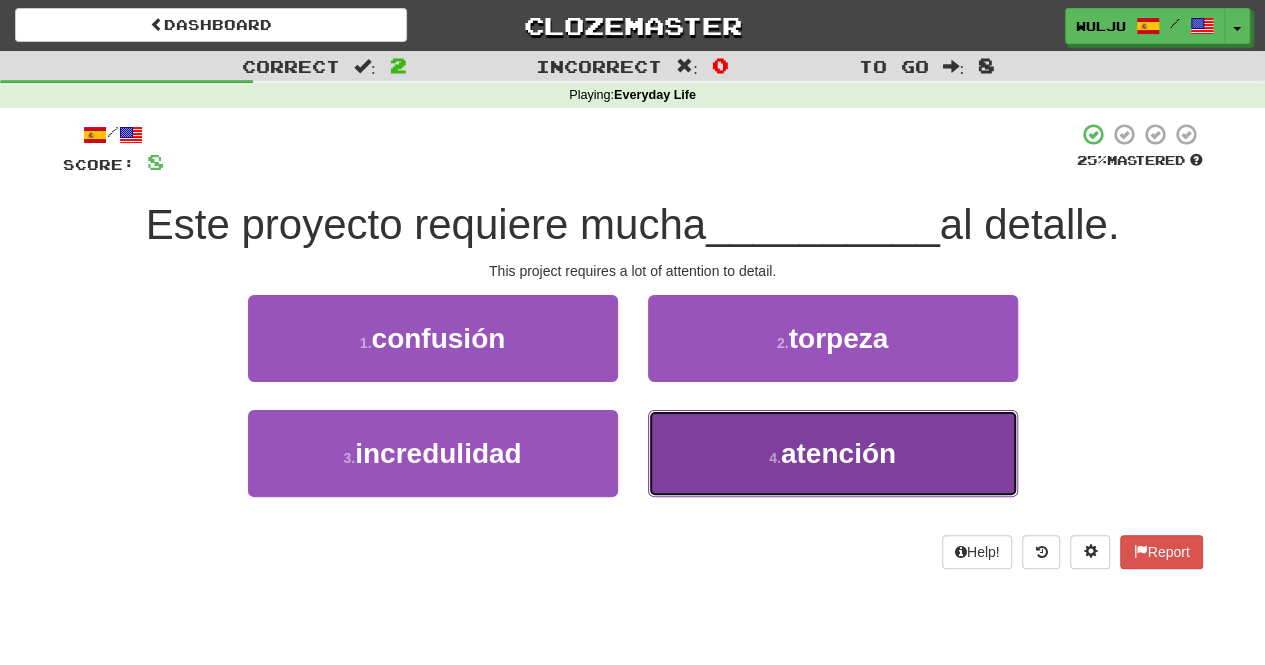 click on "4 .  atención" at bounding box center [833, 453] 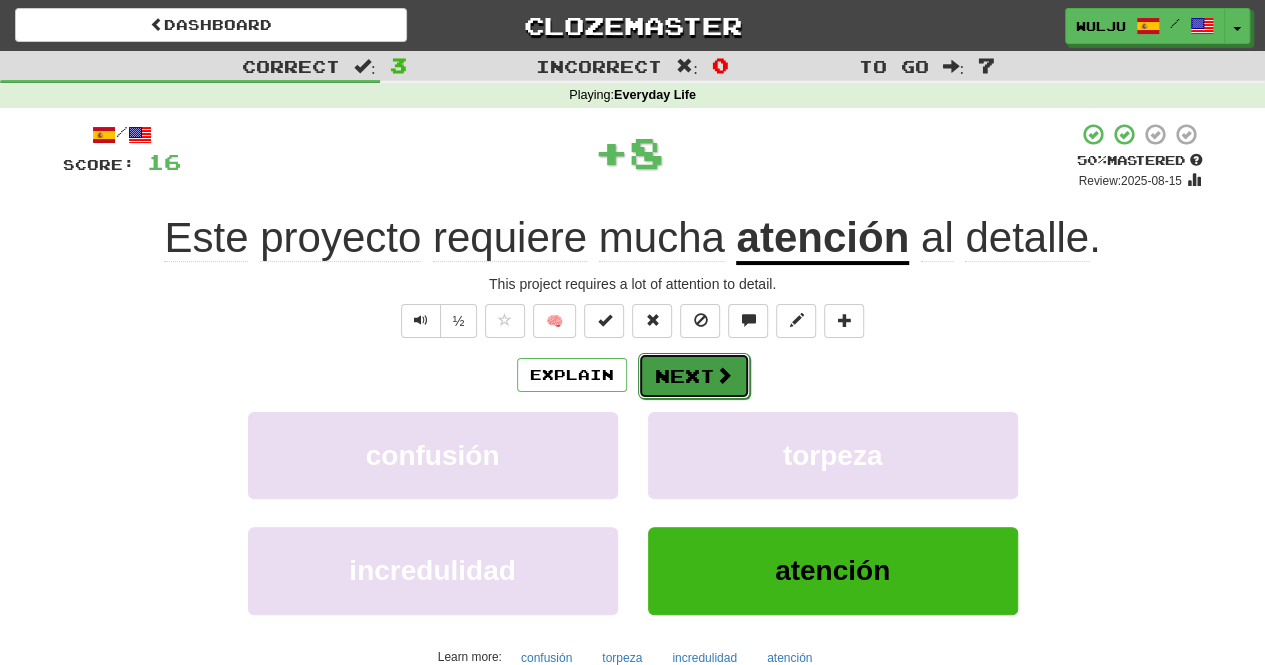 click on "Next" at bounding box center (694, 376) 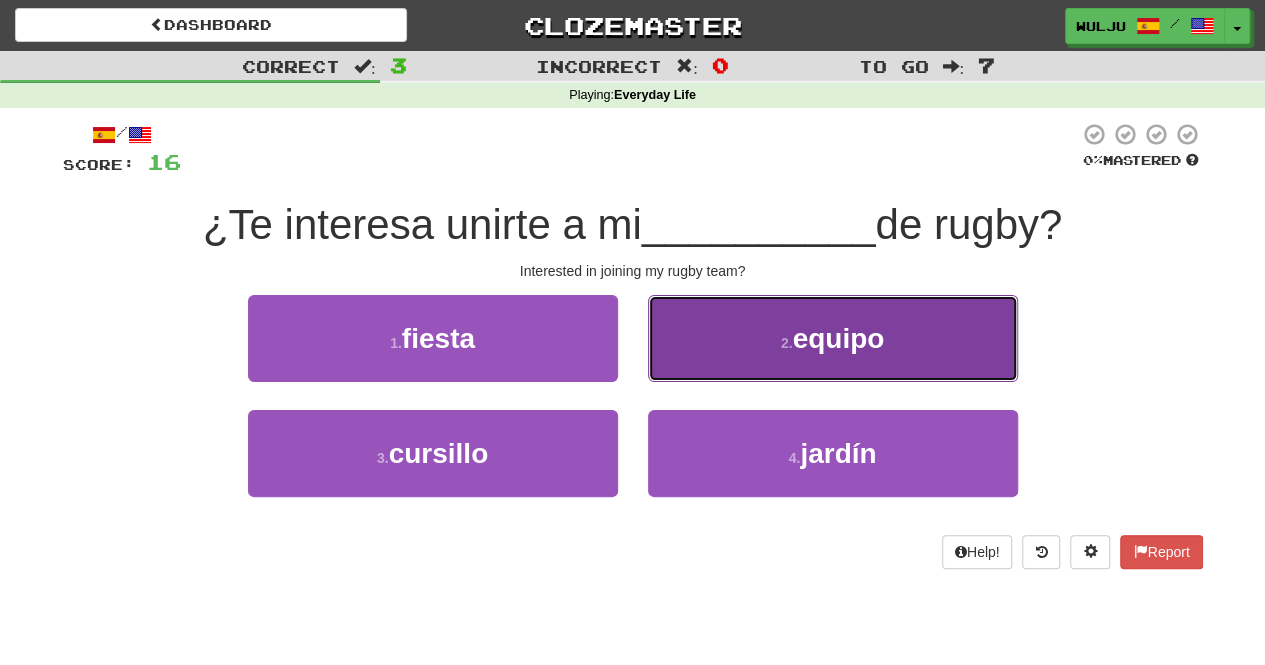 click on "2 .  equipo" at bounding box center [833, 338] 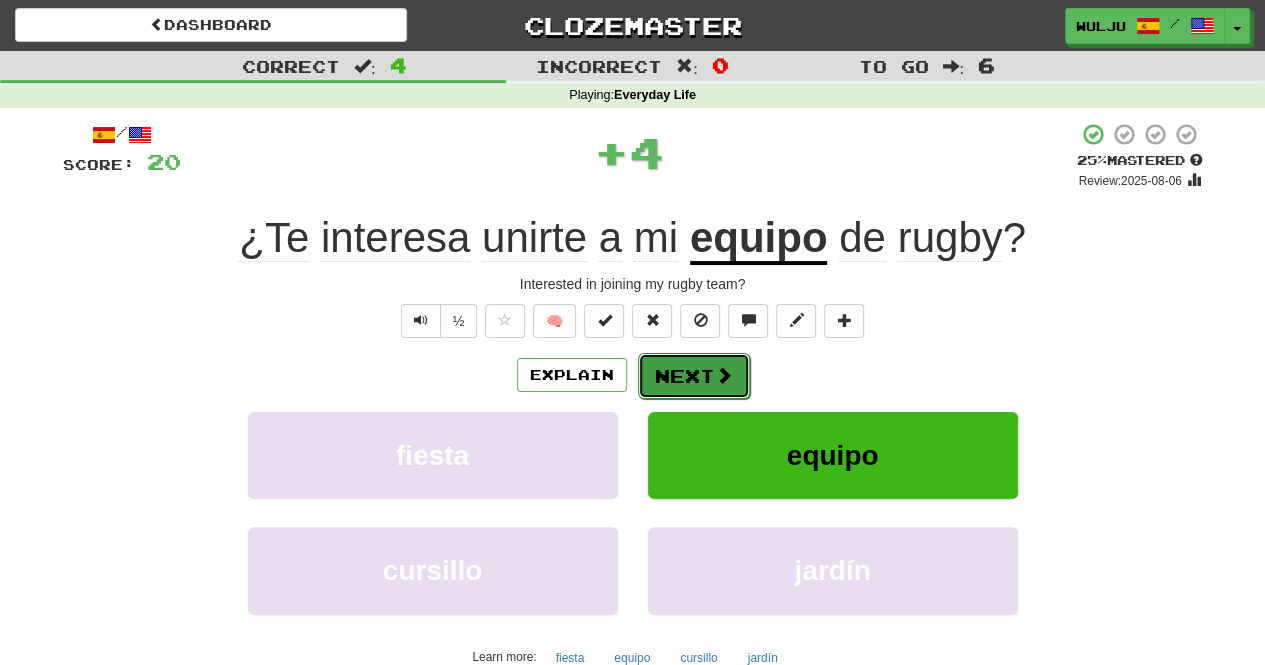 click on "Next" at bounding box center (694, 376) 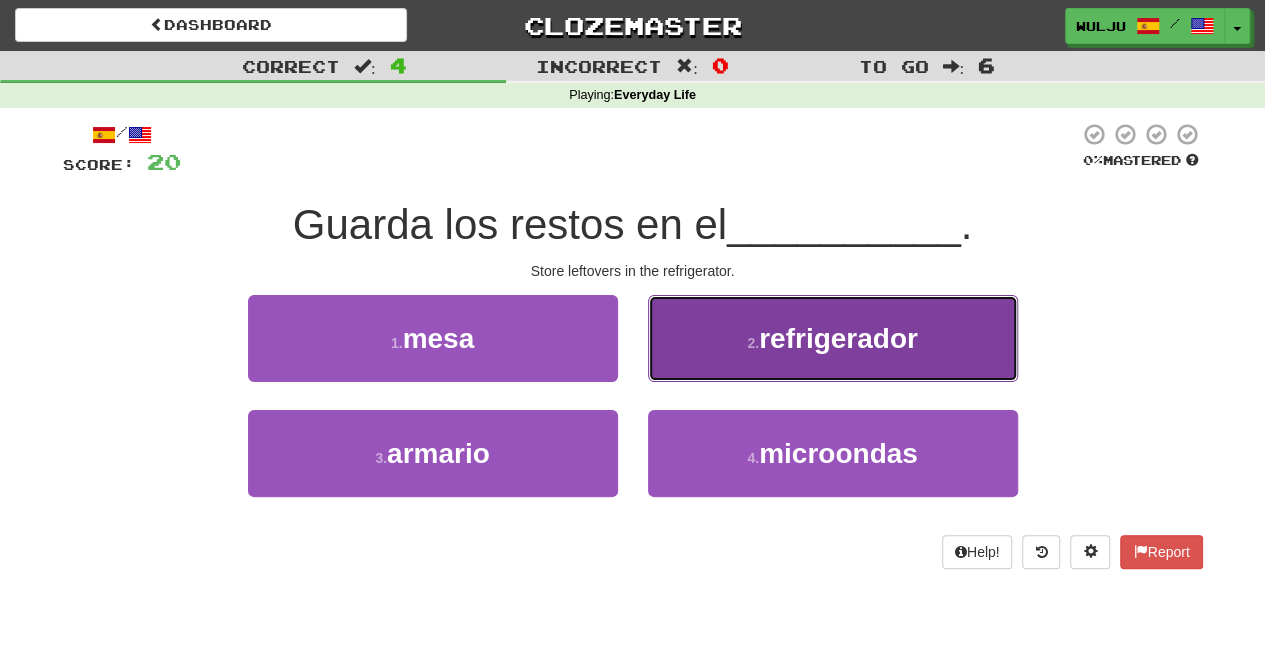 click on "2 .  refrigerador" at bounding box center [833, 338] 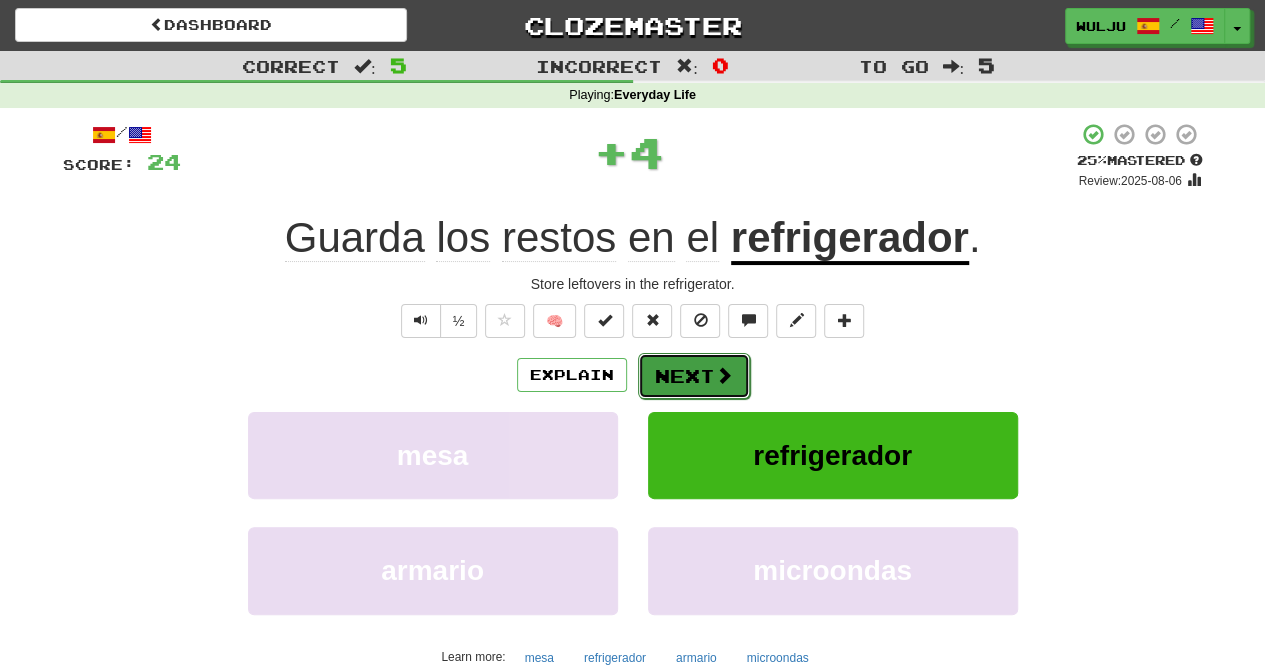 click on "Next" at bounding box center [694, 376] 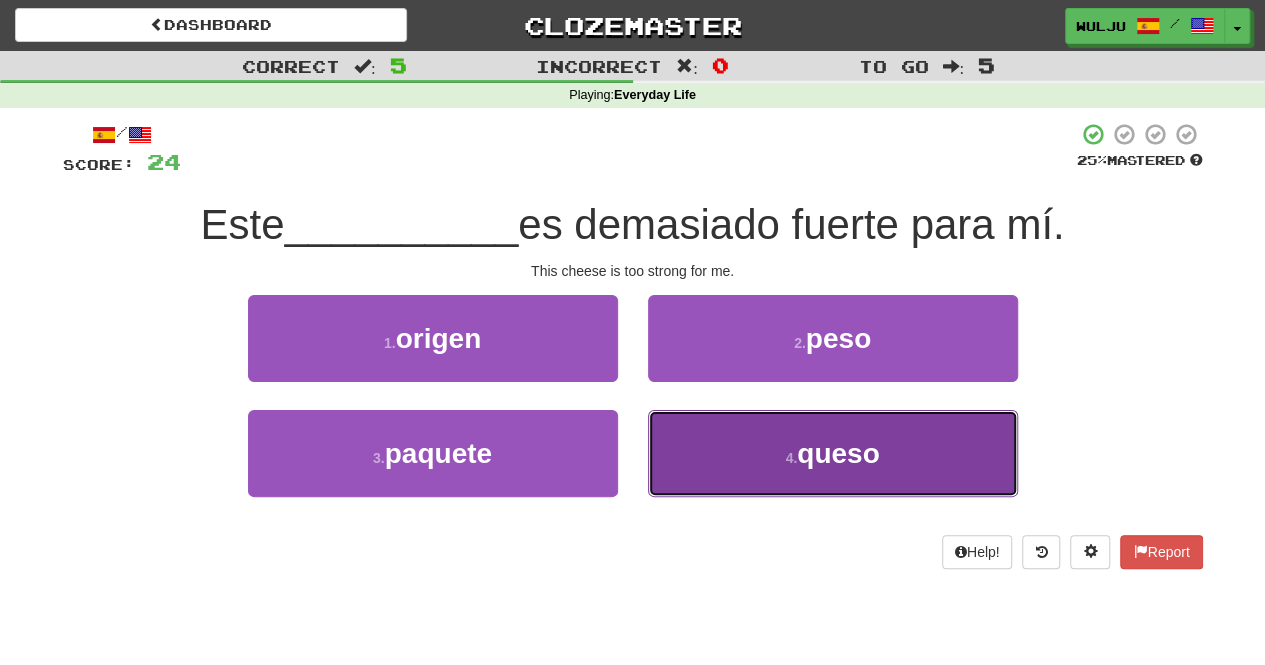 click on "4 .  queso" at bounding box center [833, 453] 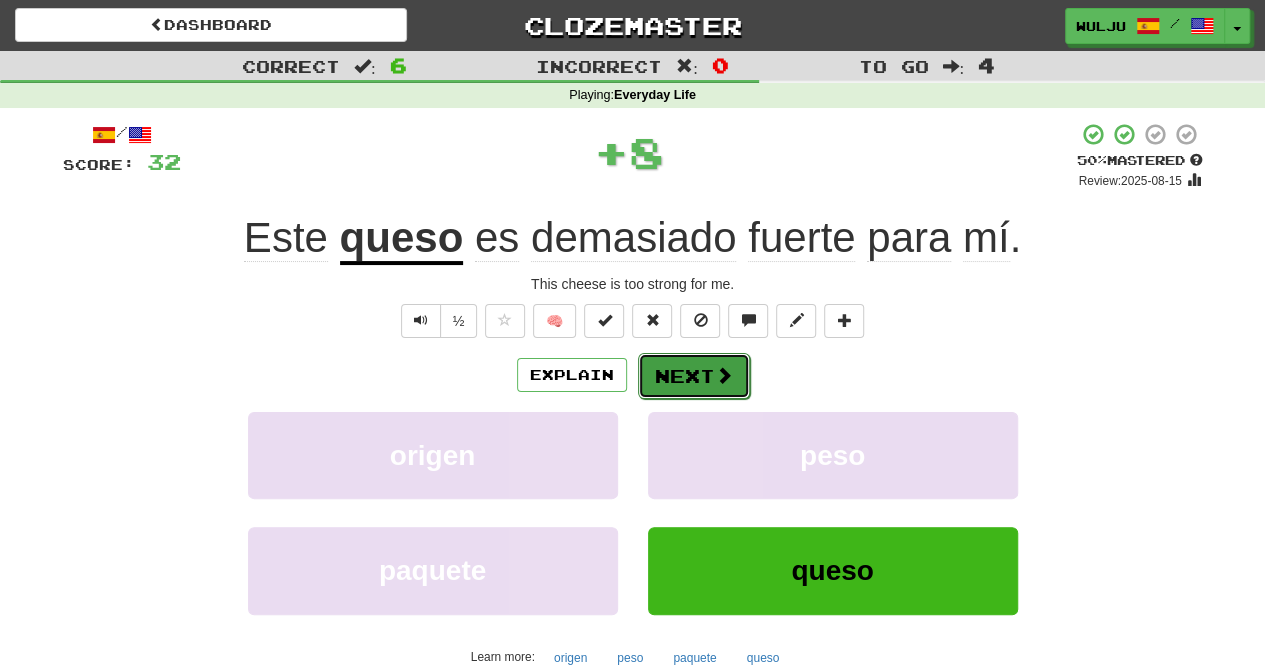 click at bounding box center (724, 375) 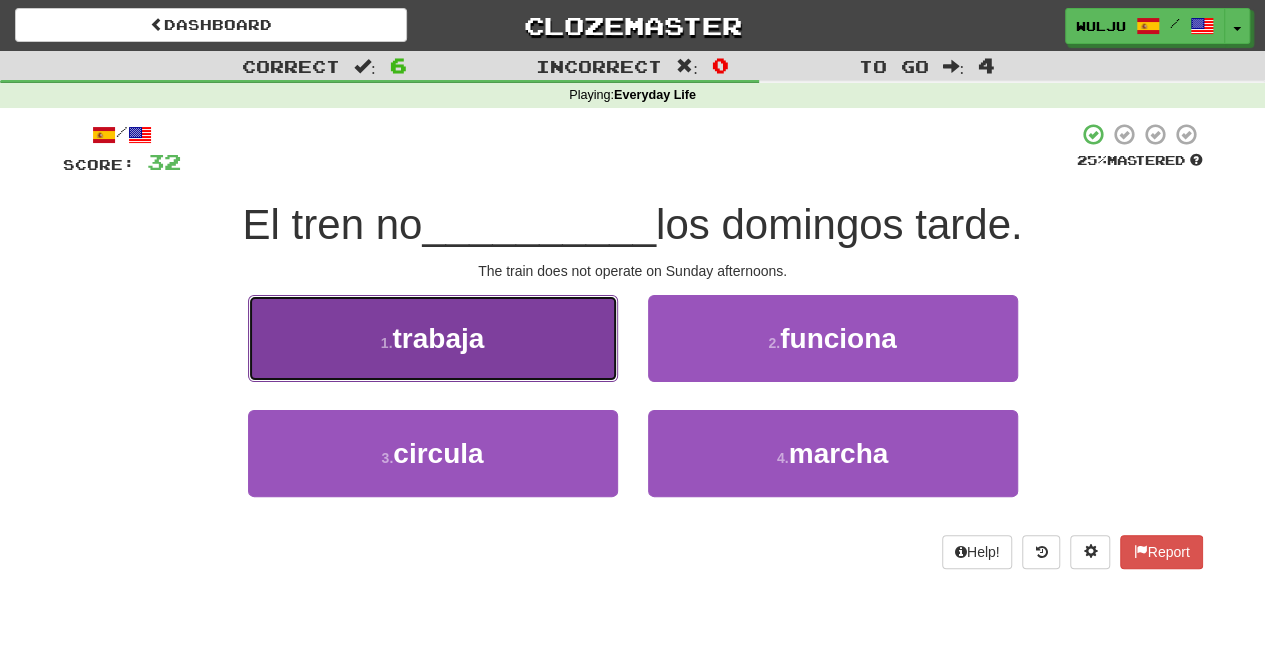 click on "1 .  trabaja" at bounding box center (433, 338) 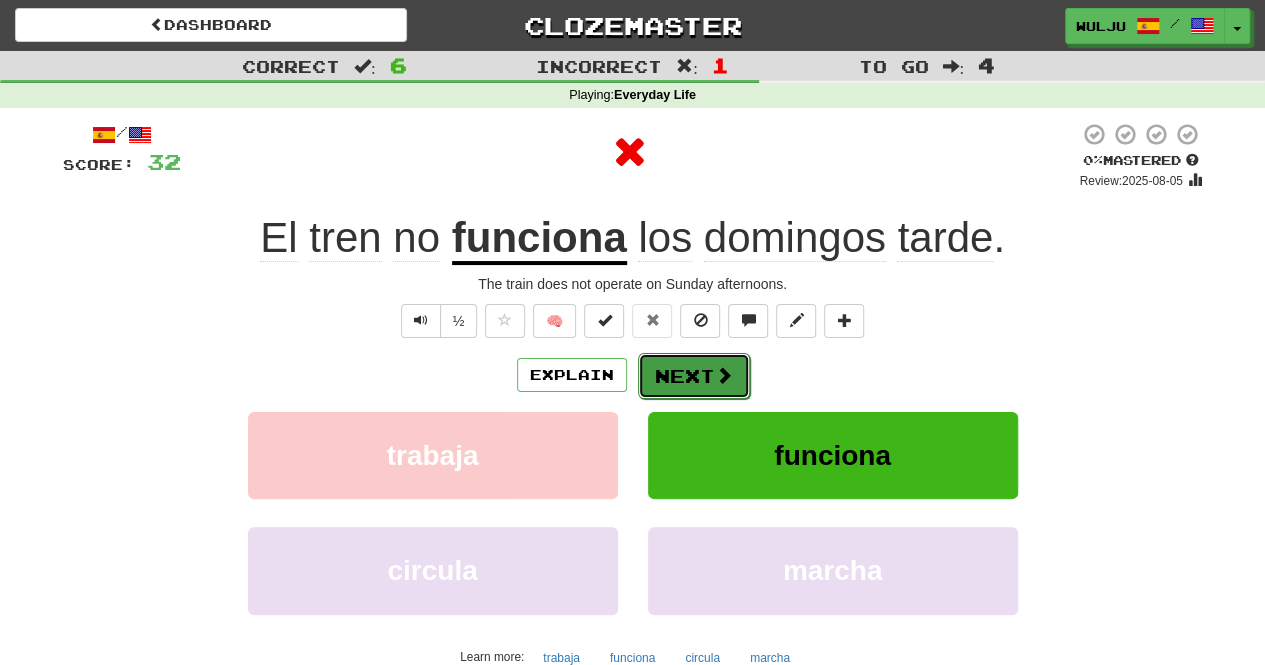 click on "Next" at bounding box center (694, 376) 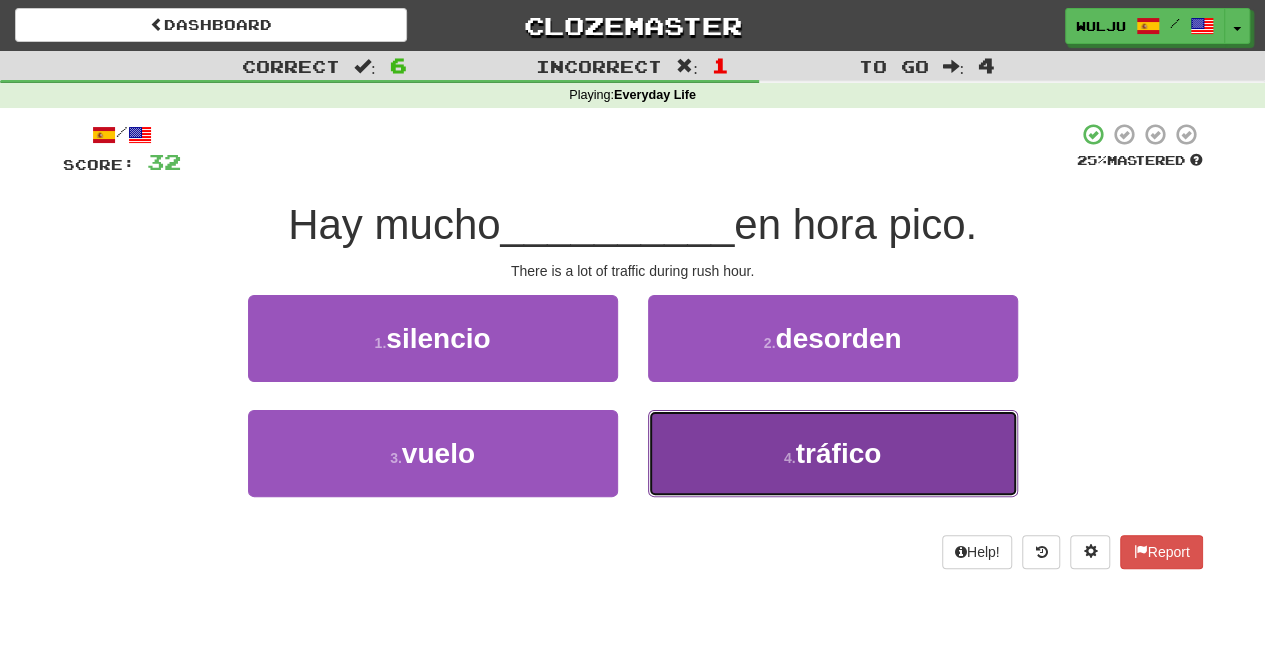 click on "4 .  tráfico" at bounding box center (833, 453) 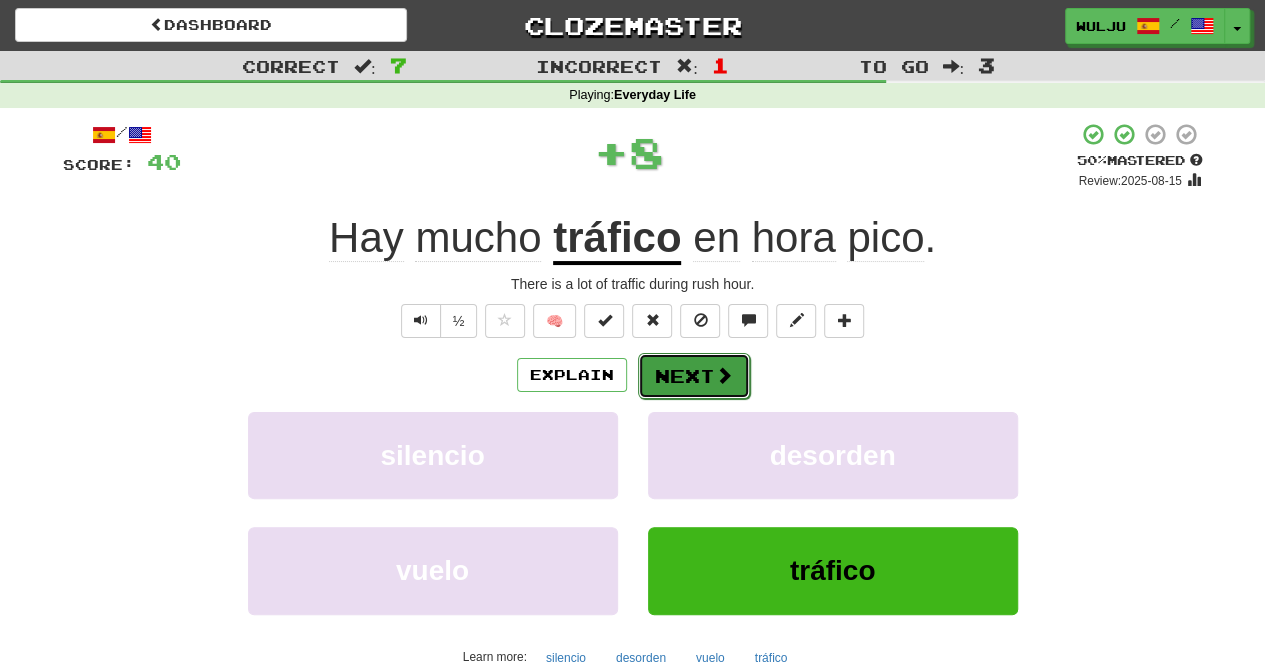 click on "Next" at bounding box center (694, 376) 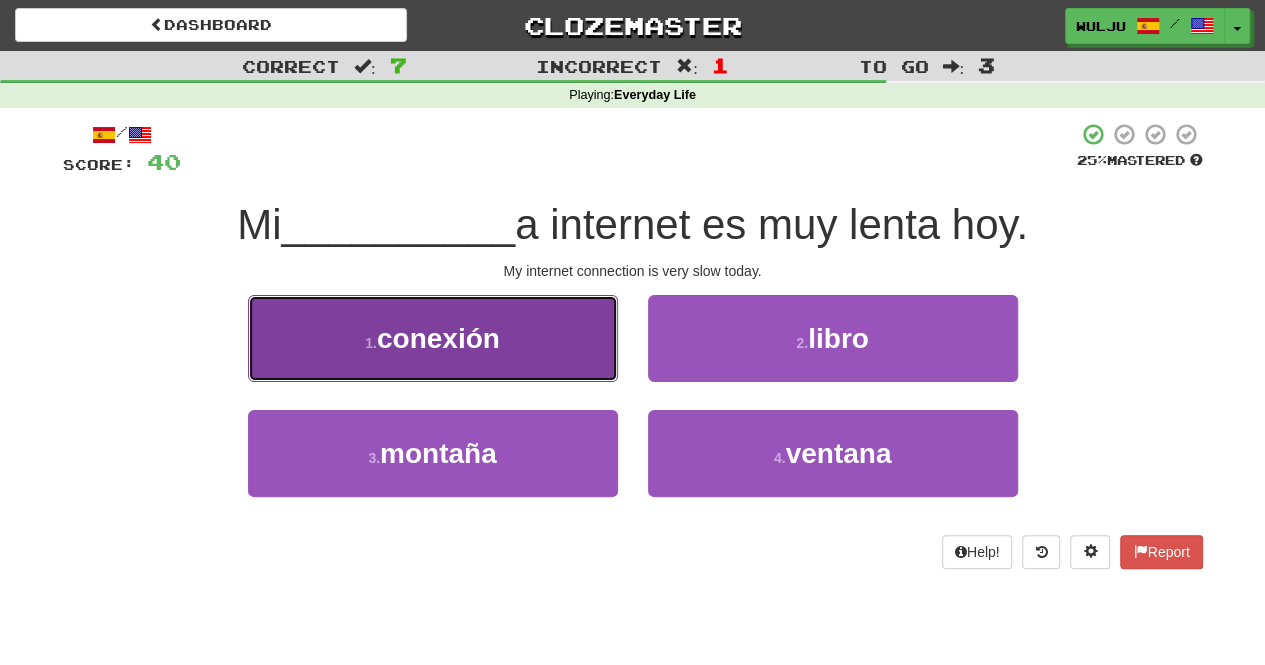 click on "1 .  conexión" at bounding box center (433, 338) 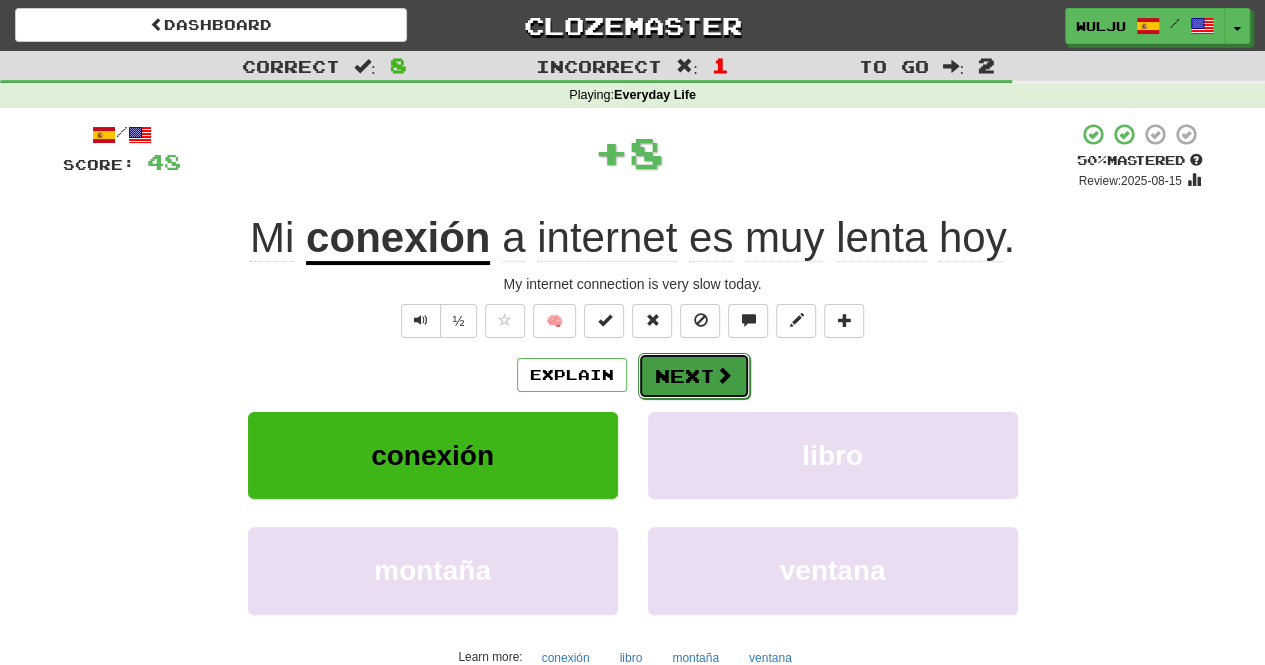 click on "Next" at bounding box center [694, 376] 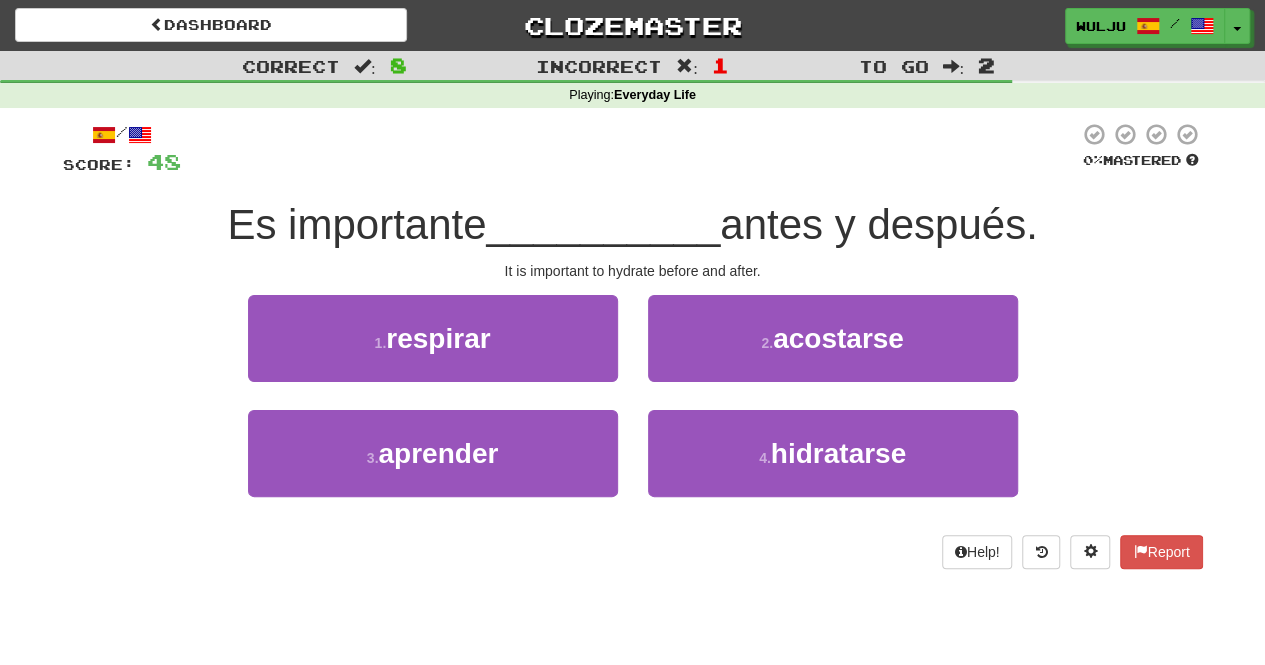 click on "1 .  respirar 2 .  acostarse" at bounding box center (633, 352) 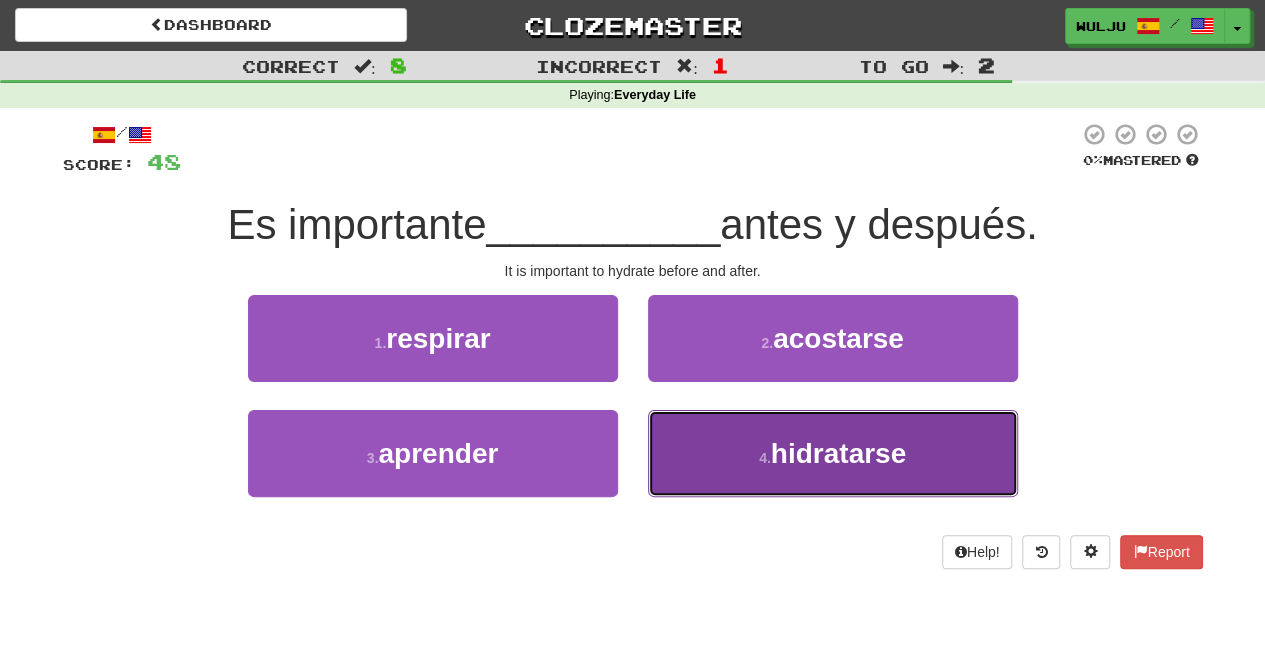 click on "4 ." at bounding box center (765, 458) 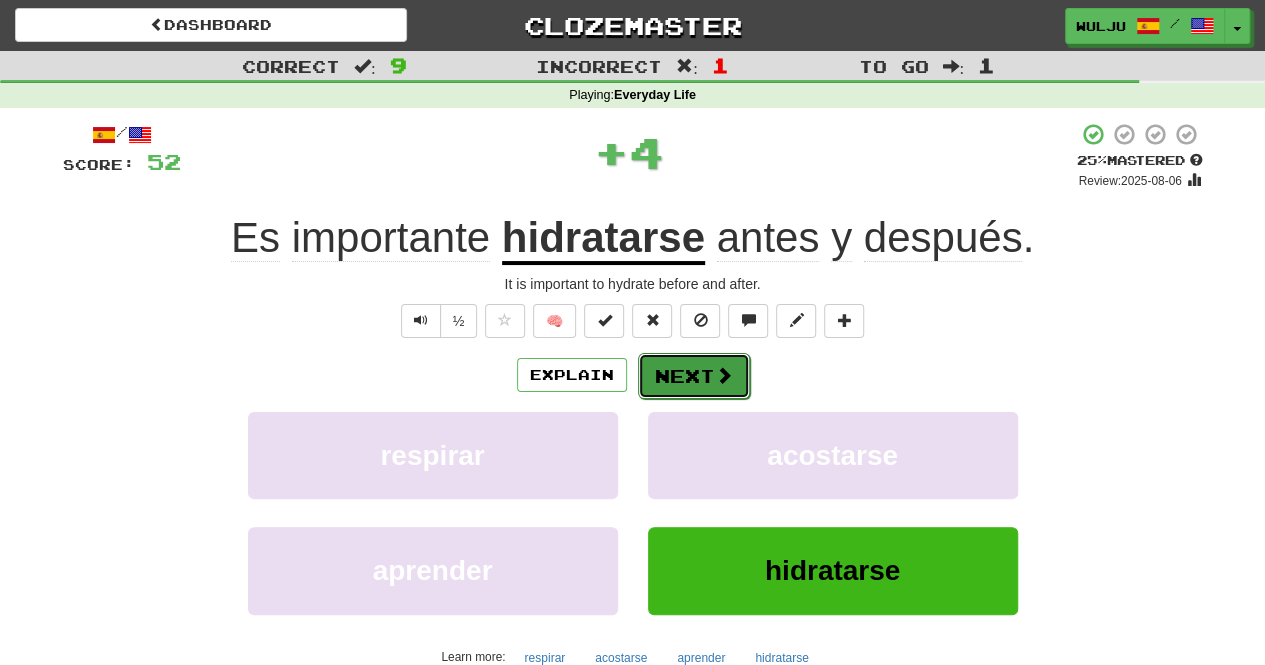 click on "Next" at bounding box center [694, 376] 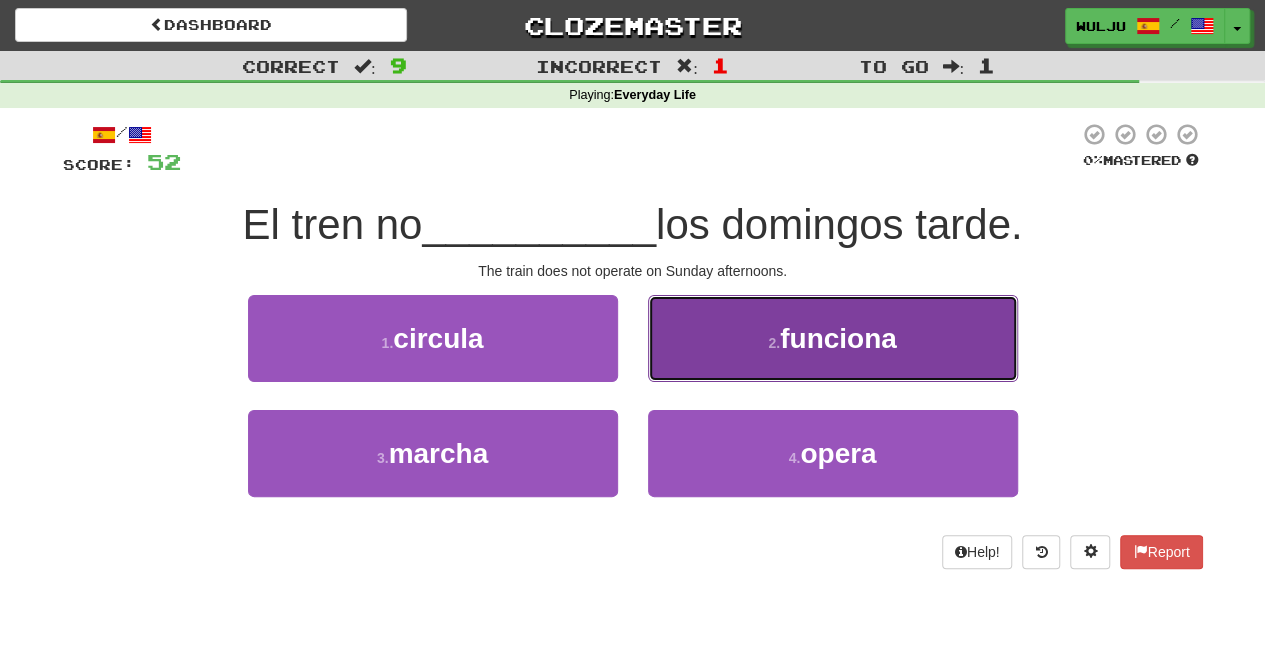 click on "2 .  funciona" at bounding box center [833, 338] 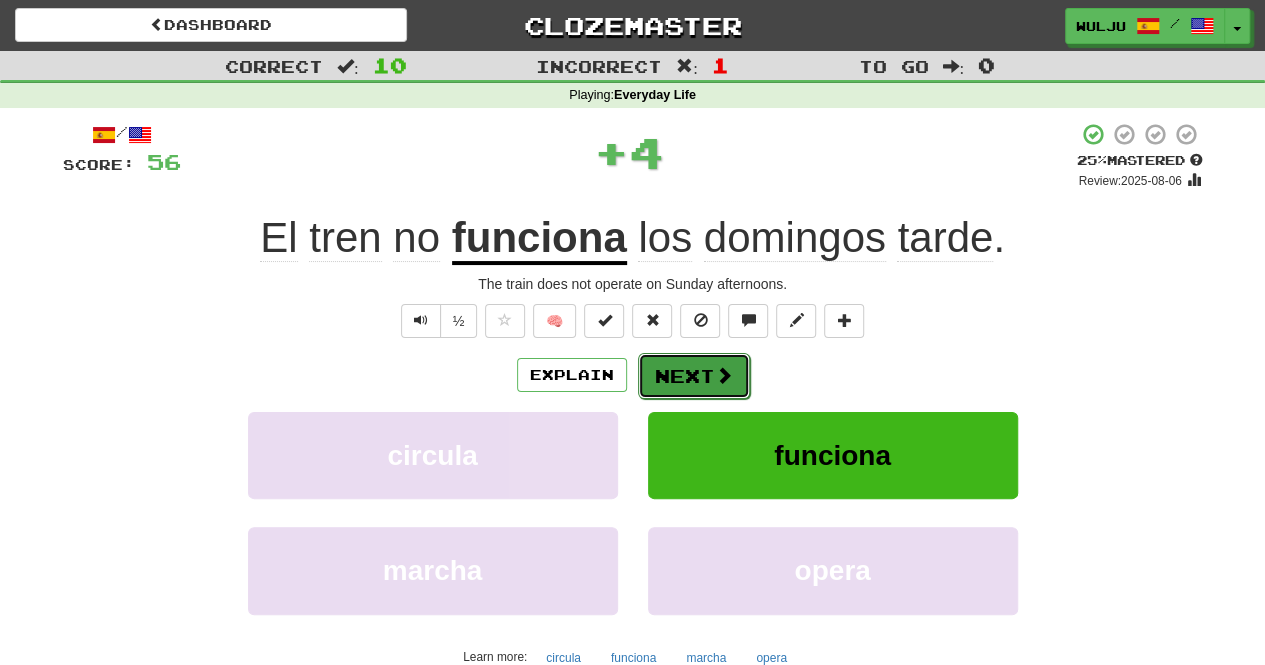 click on "Next" at bounding box center [694, 376] 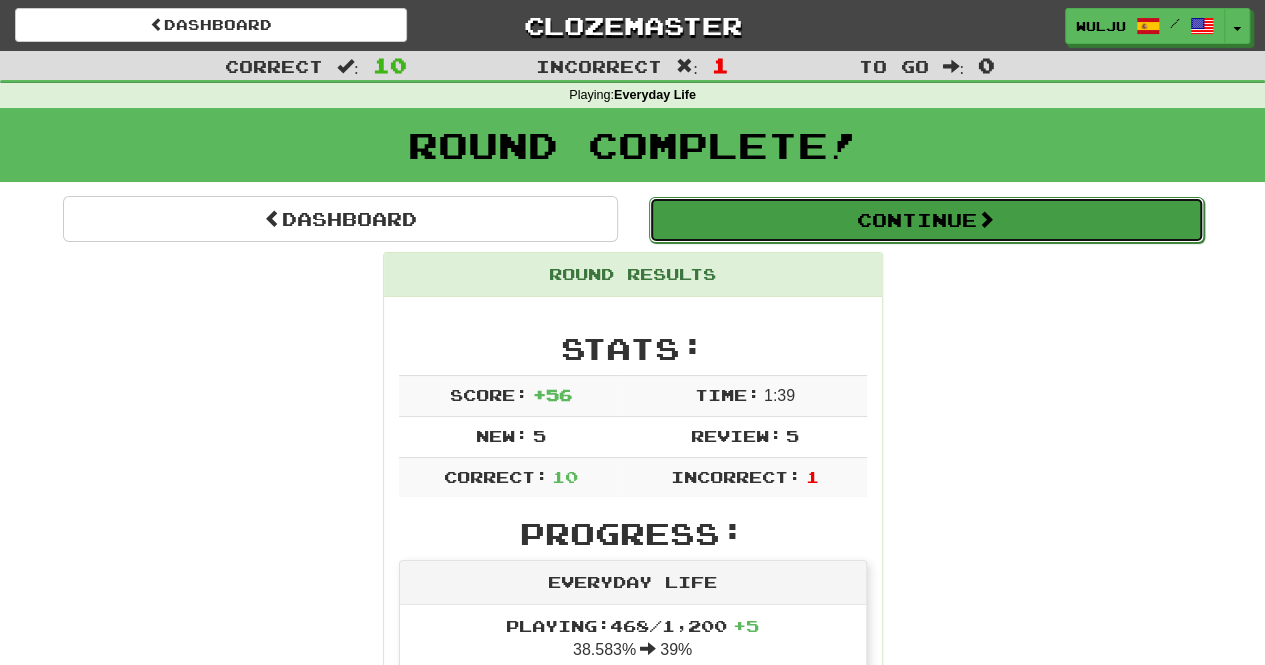click on "Continue" at bounding box center [926, 220] 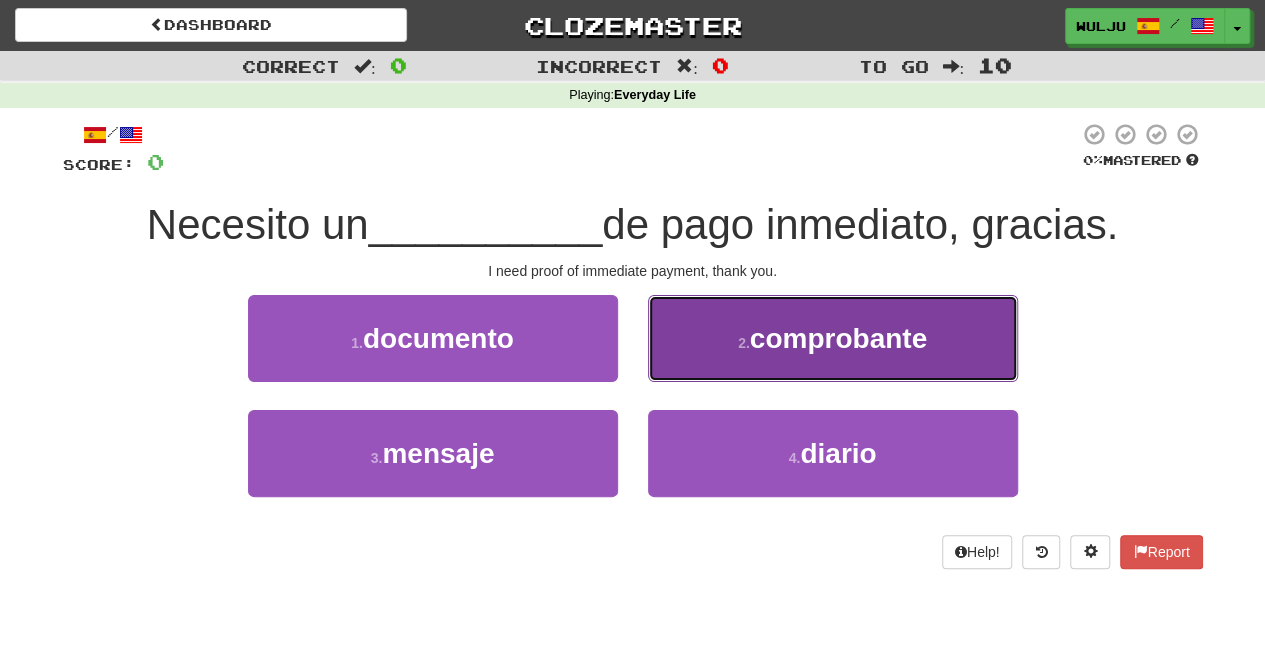 click on "2 .  comprobante" at bounding box center (833, 338) 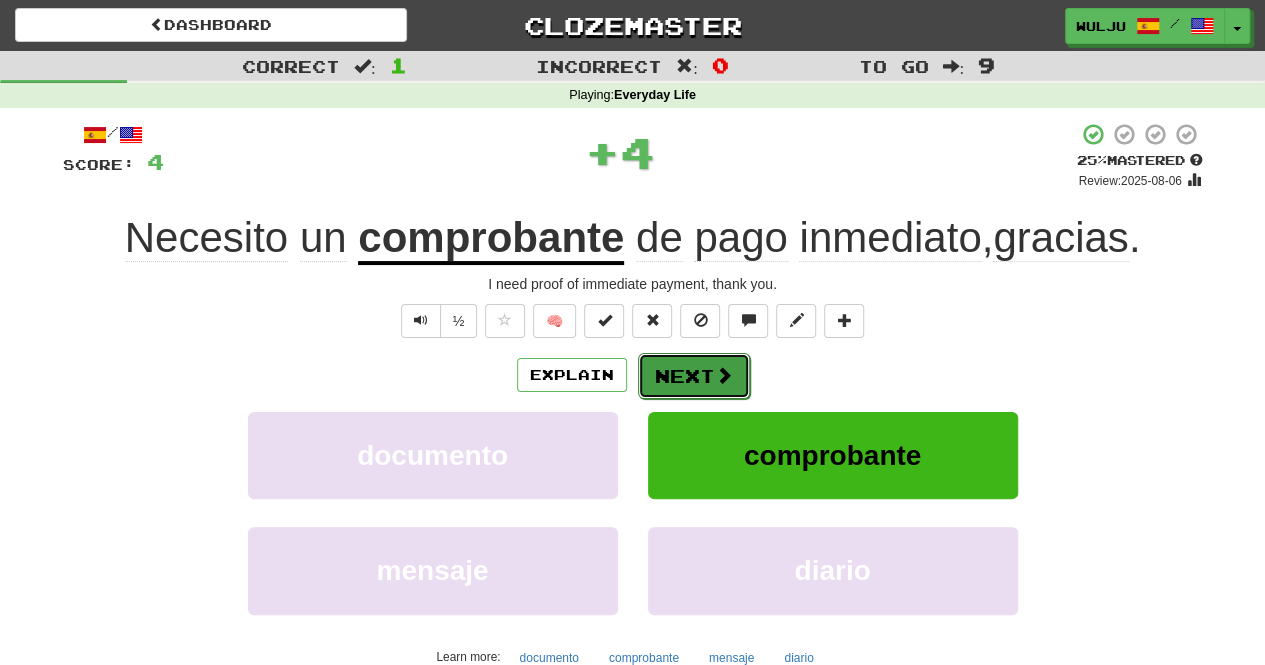 click on "Next" at bounding box center (694, 376) 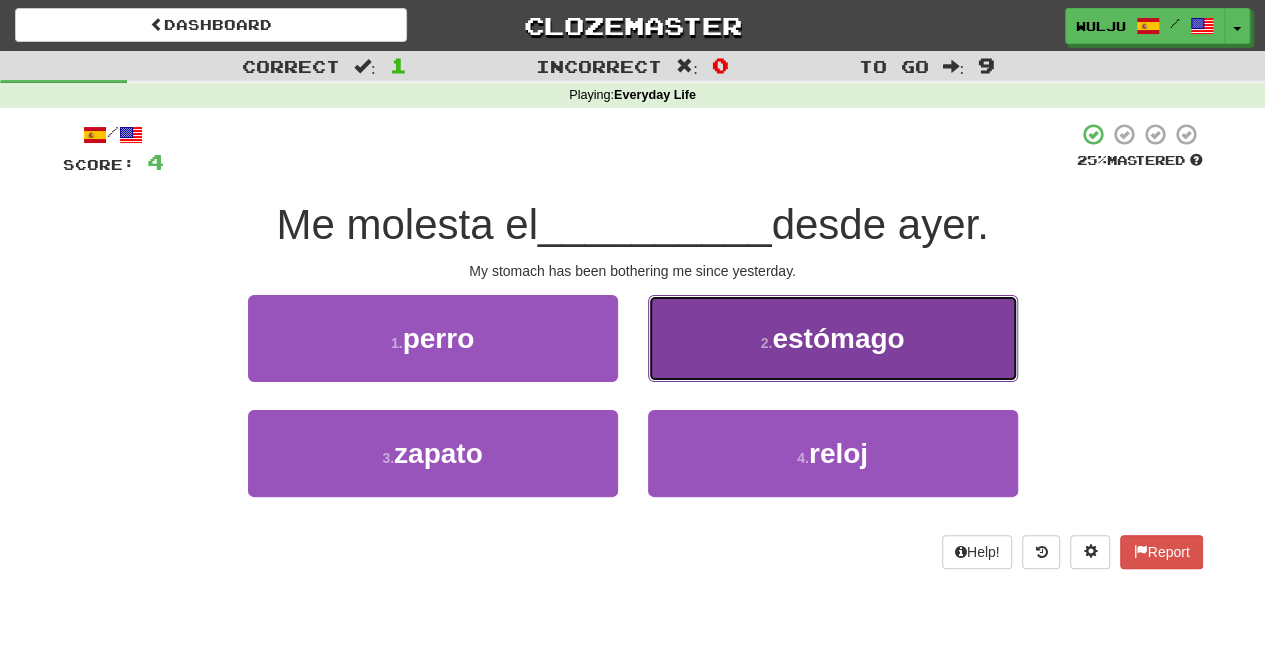 click on "2 .  estómago" at bounding box center [833, 338] 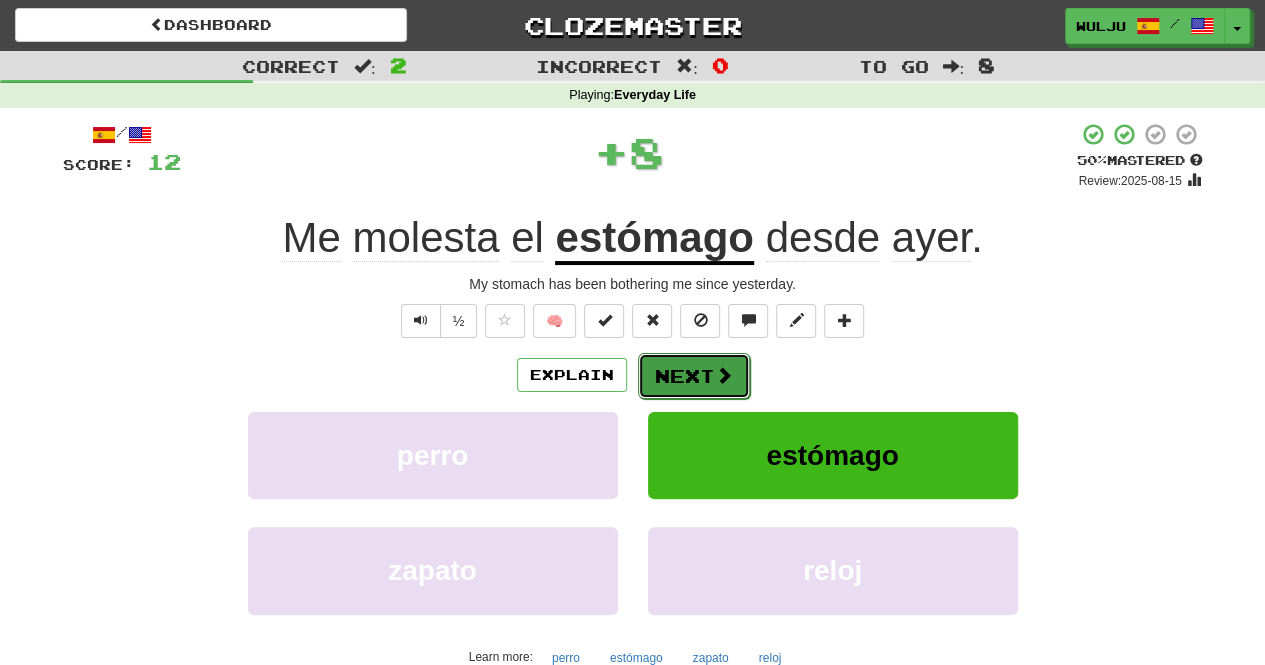 click on "Next" at bounding box center (694, 376) 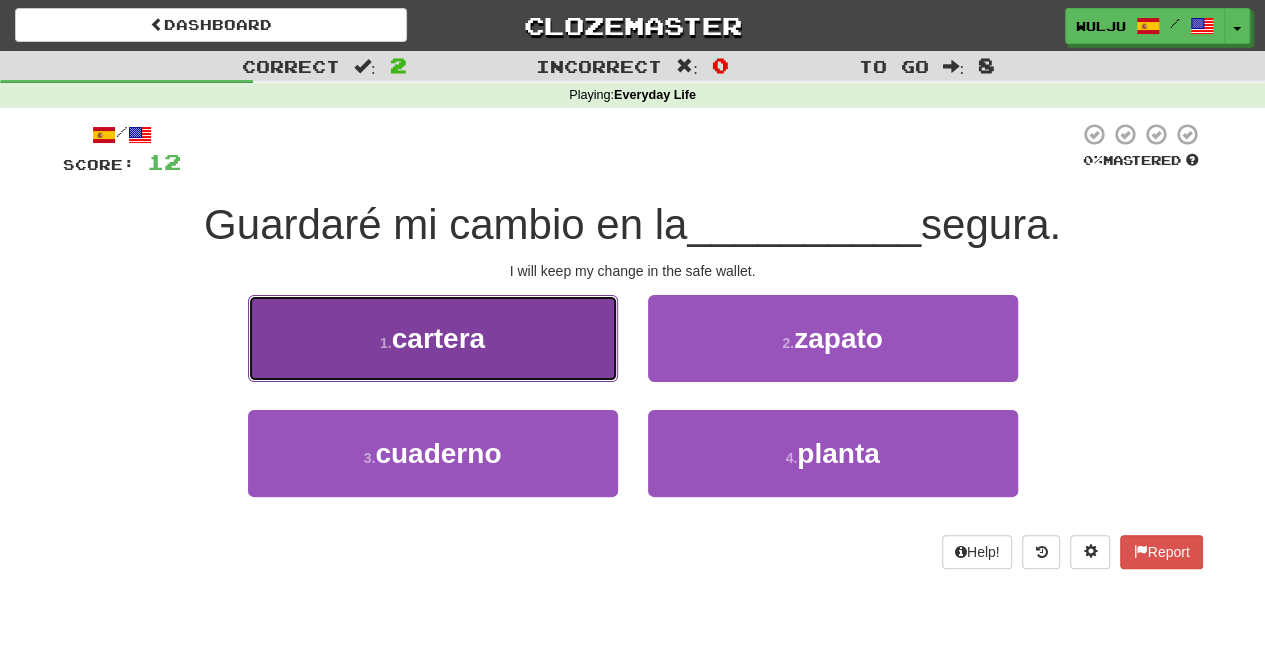 click on "1 .  cartera" at bounding box center [433, 338] 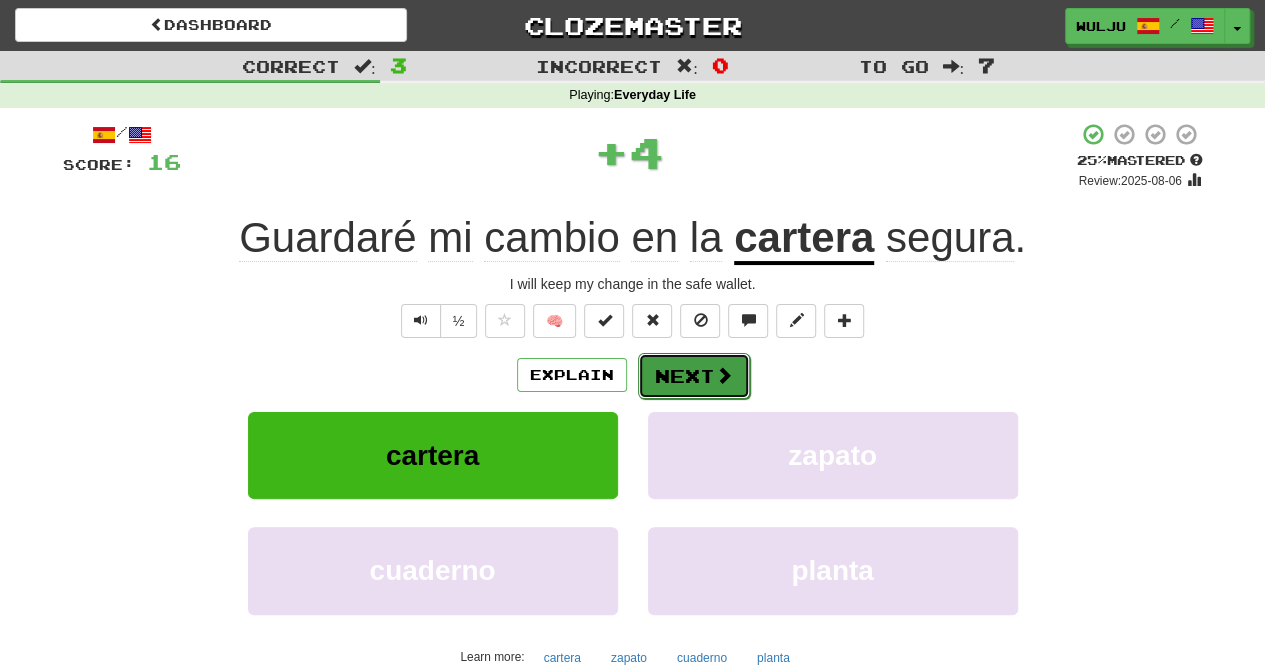 click on "Next" at bounding box center [694, 376] 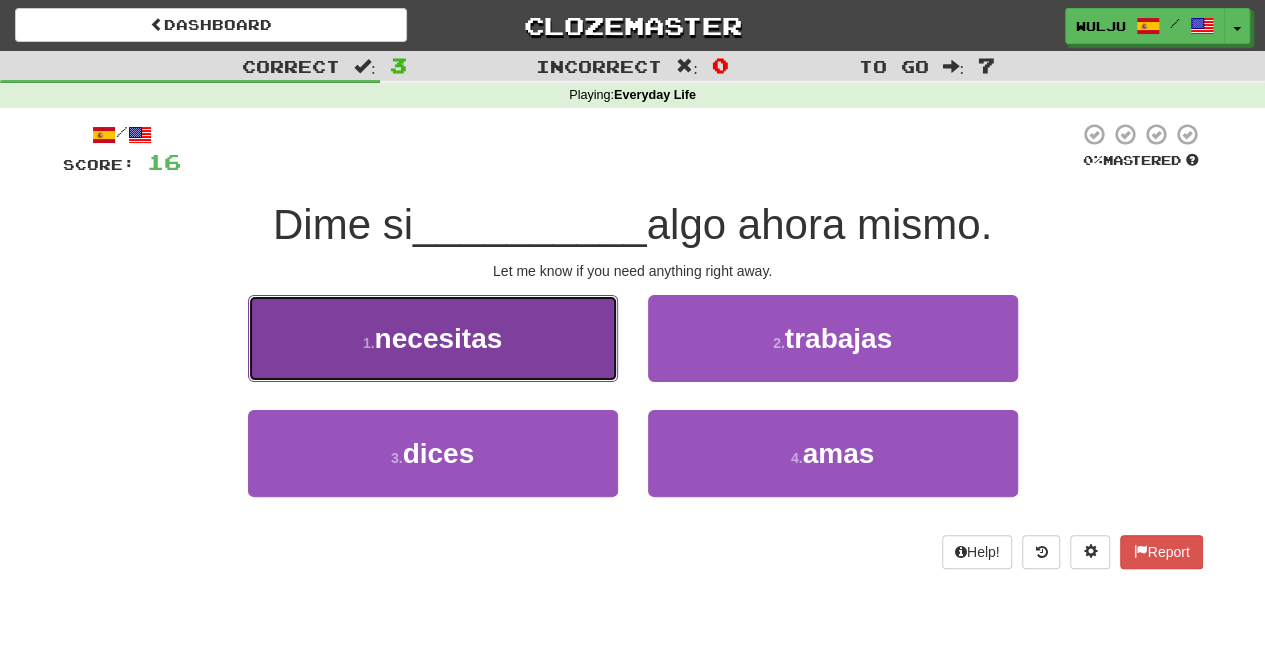 click on "1 .  necesitas" at bounding box center [433, 338] 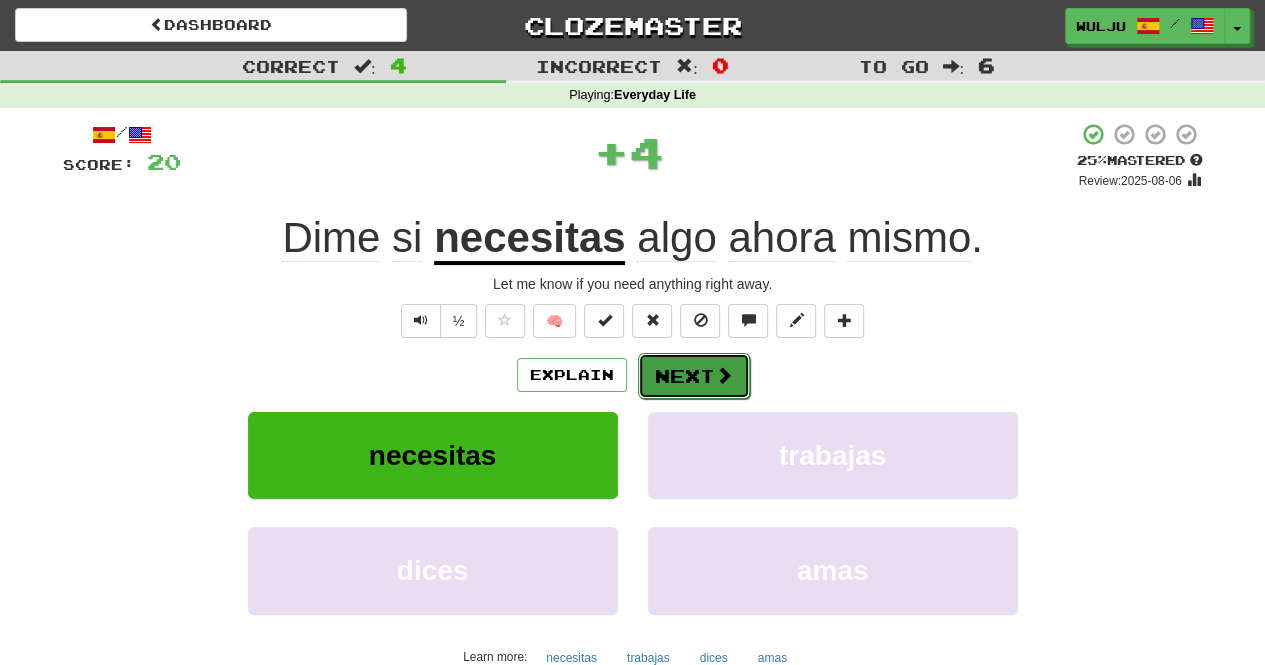 click on "Next" at bounding box center (694, 376) 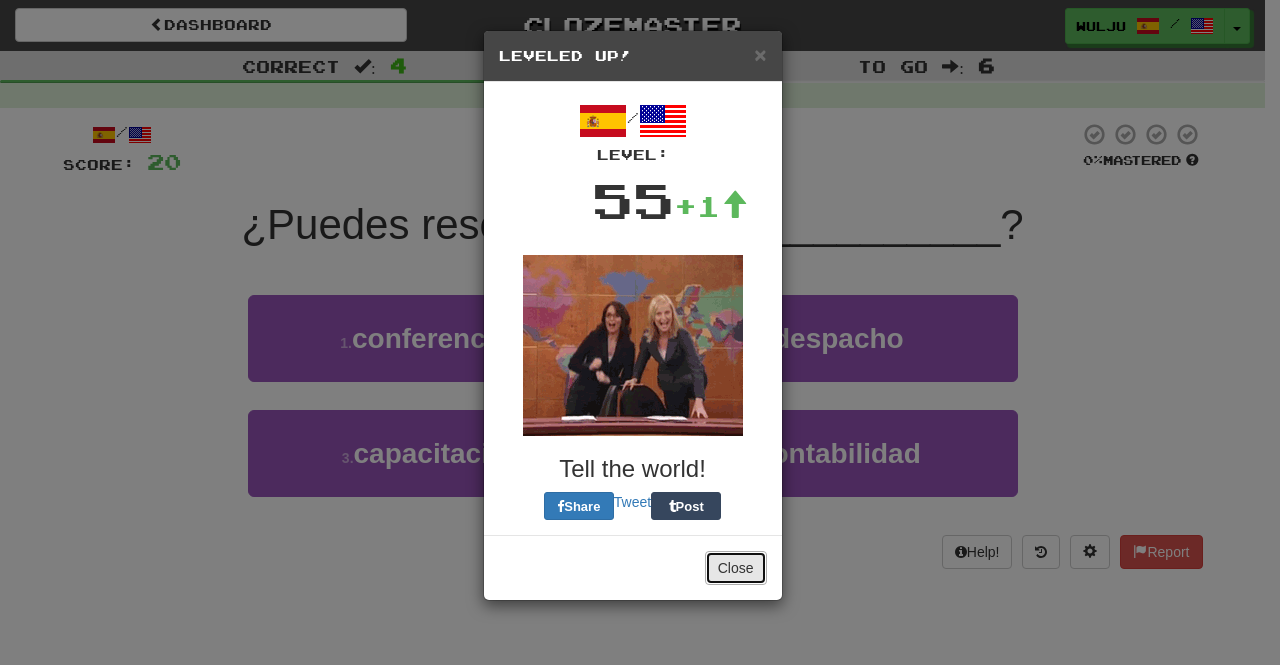 click on "Close" at bounding box center [736, 568] 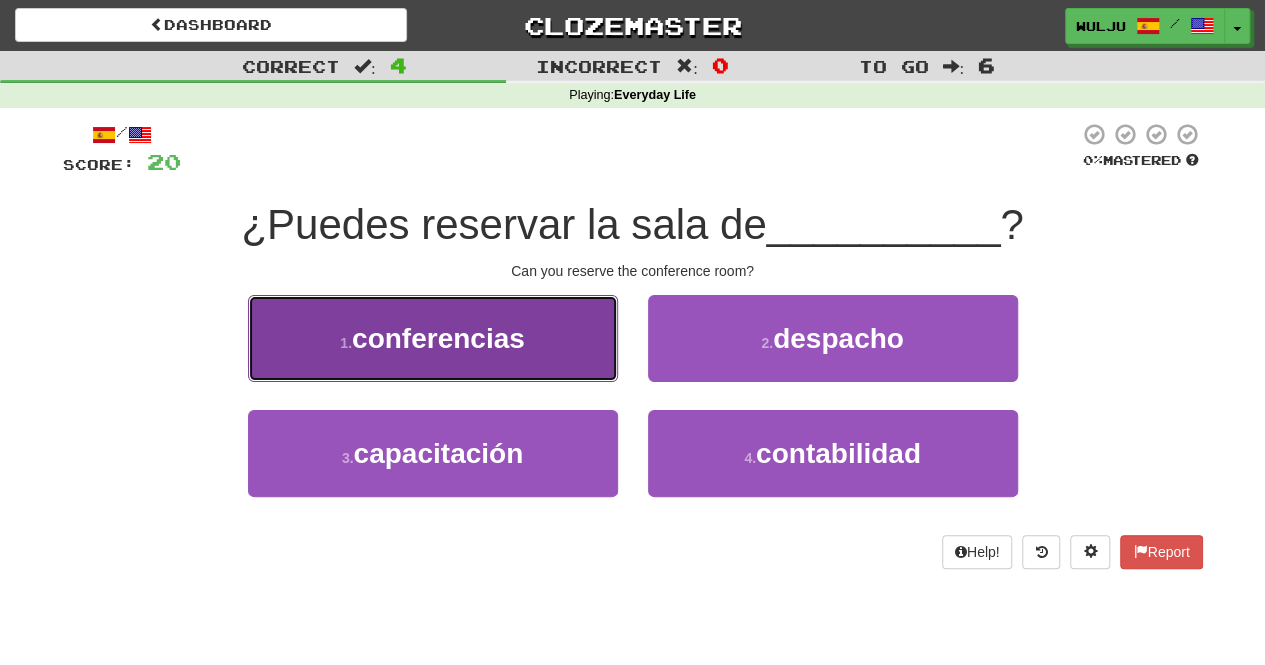 click on "1 .  conferencias" at bounding box center [433, 338] 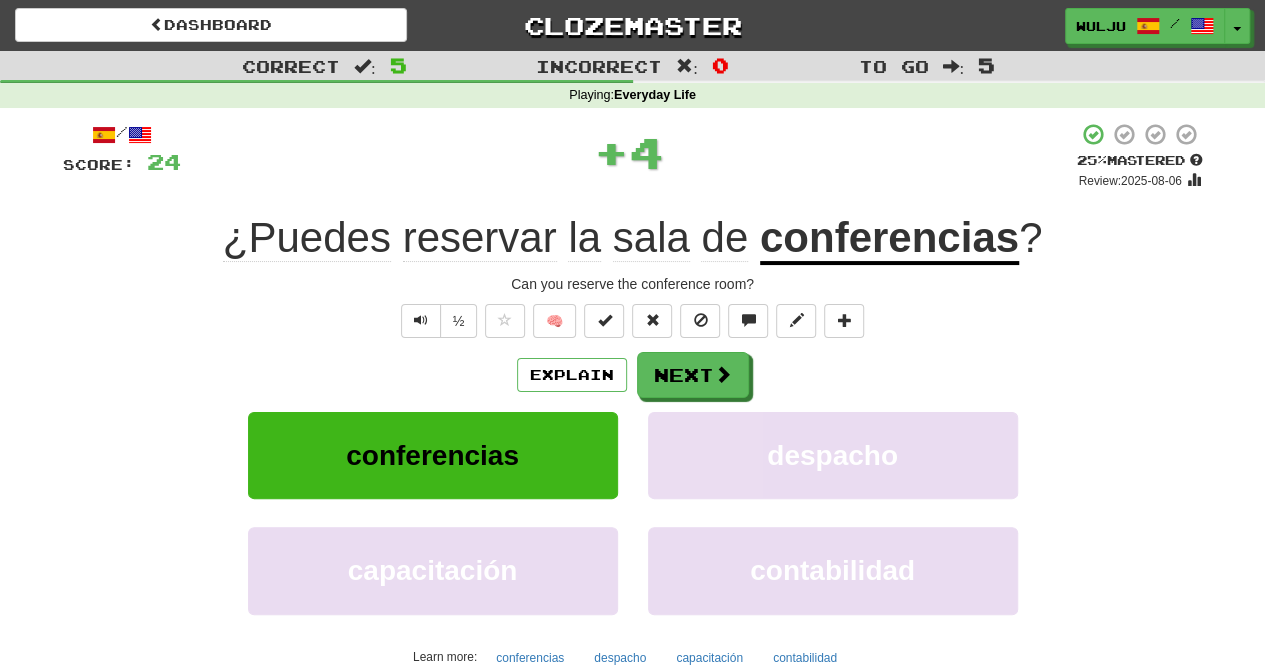 click on "Explain Next" at bounding box center [633, 375] 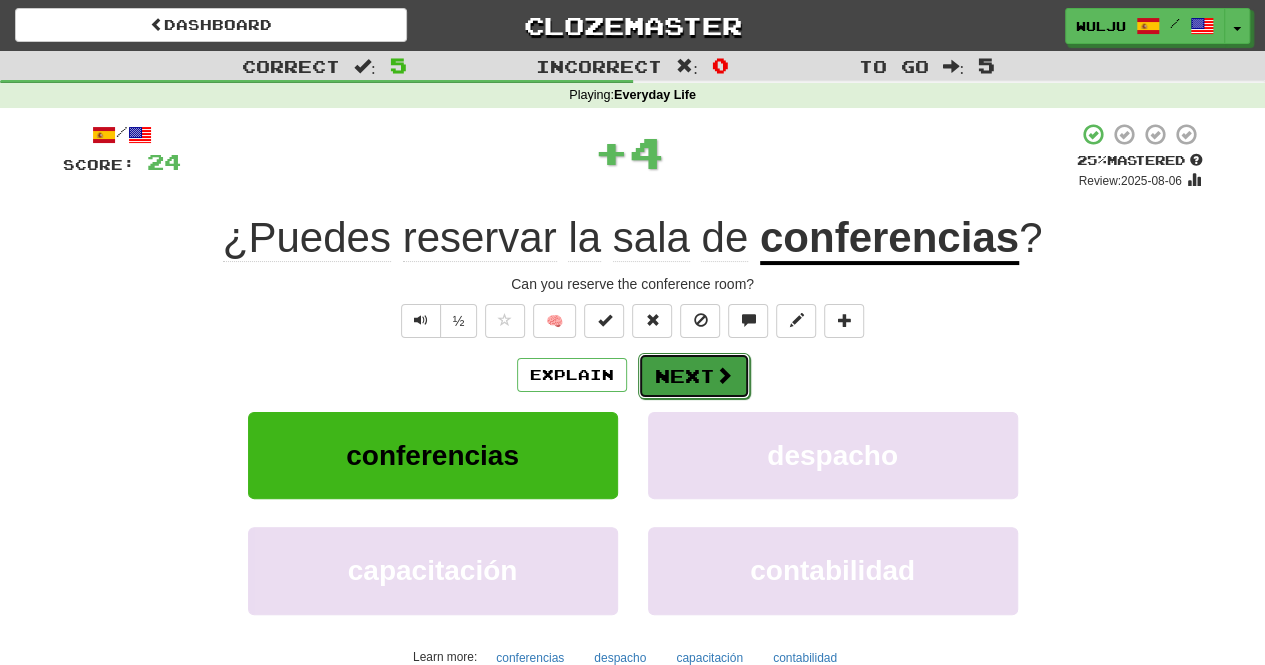 click on "Next" at bounding box center [694, 376] 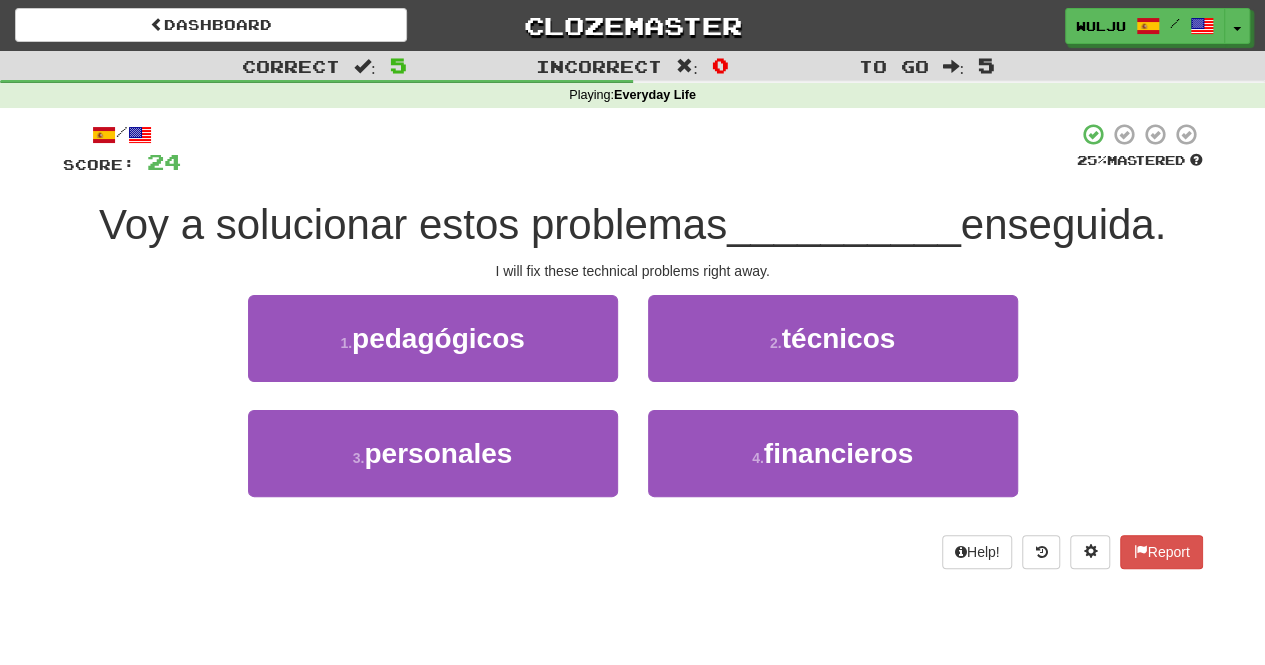 click on "2 .  técnicos" at bounding box center (833, 352) 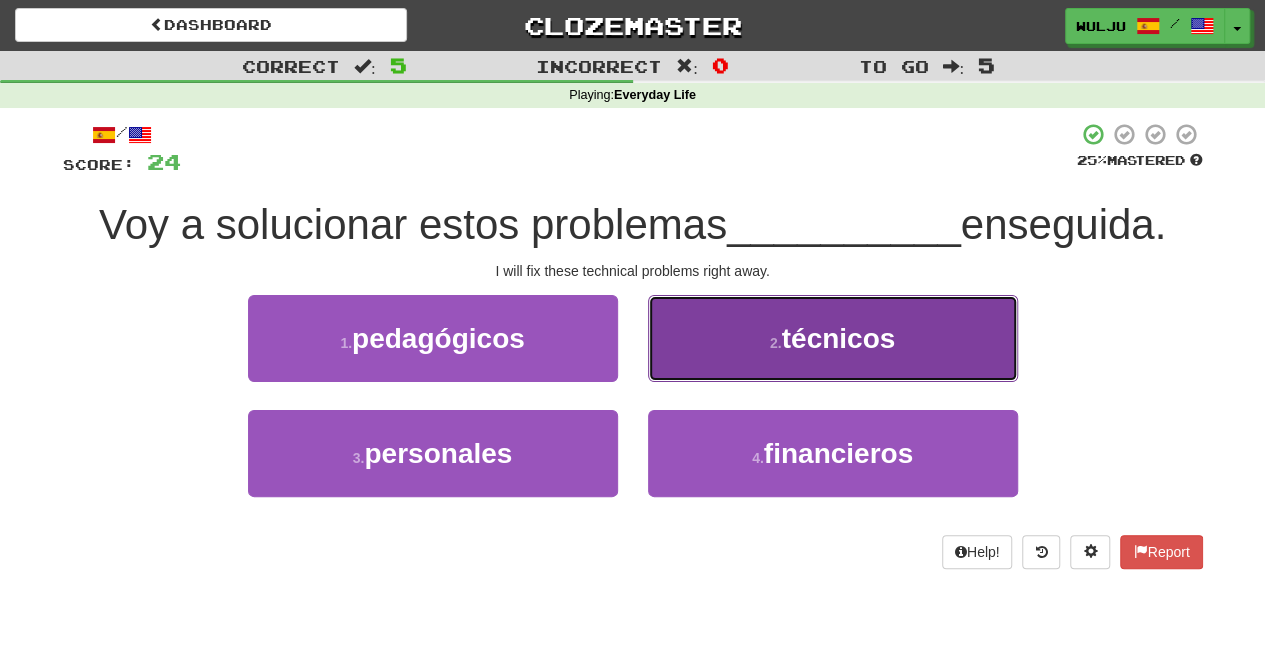 click on "2 .  técnicos" at bounding box center (833, 338) 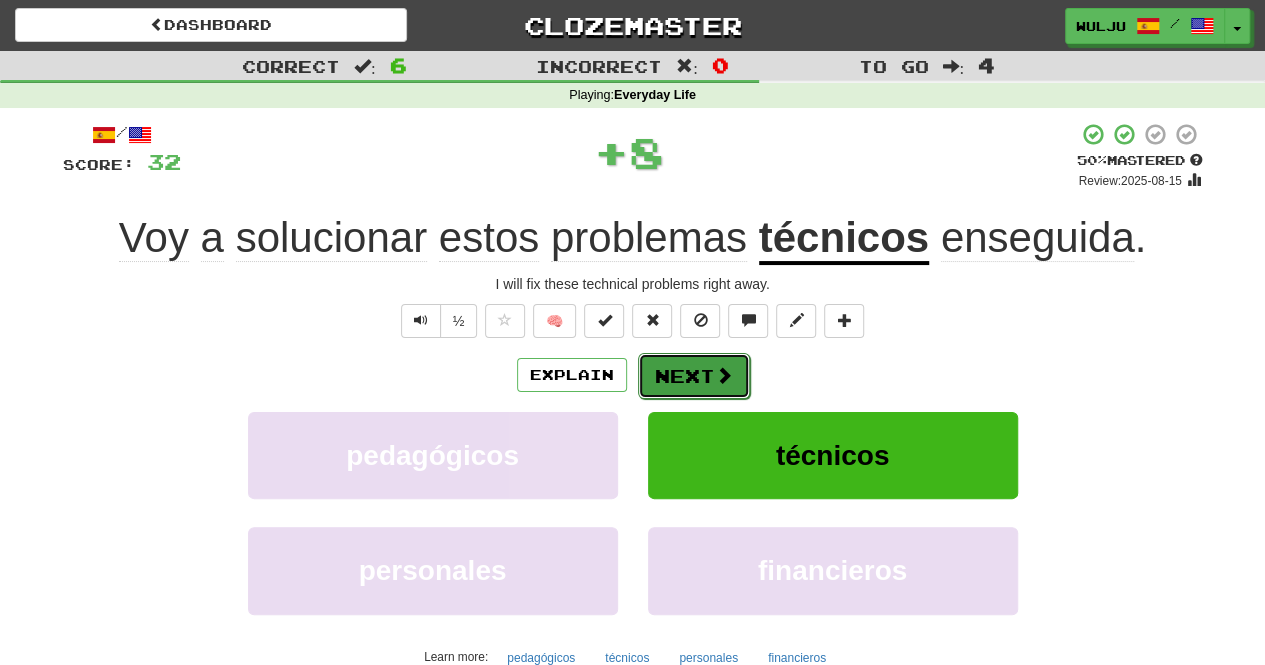 click on "Next" at bounding box center [694, 376] 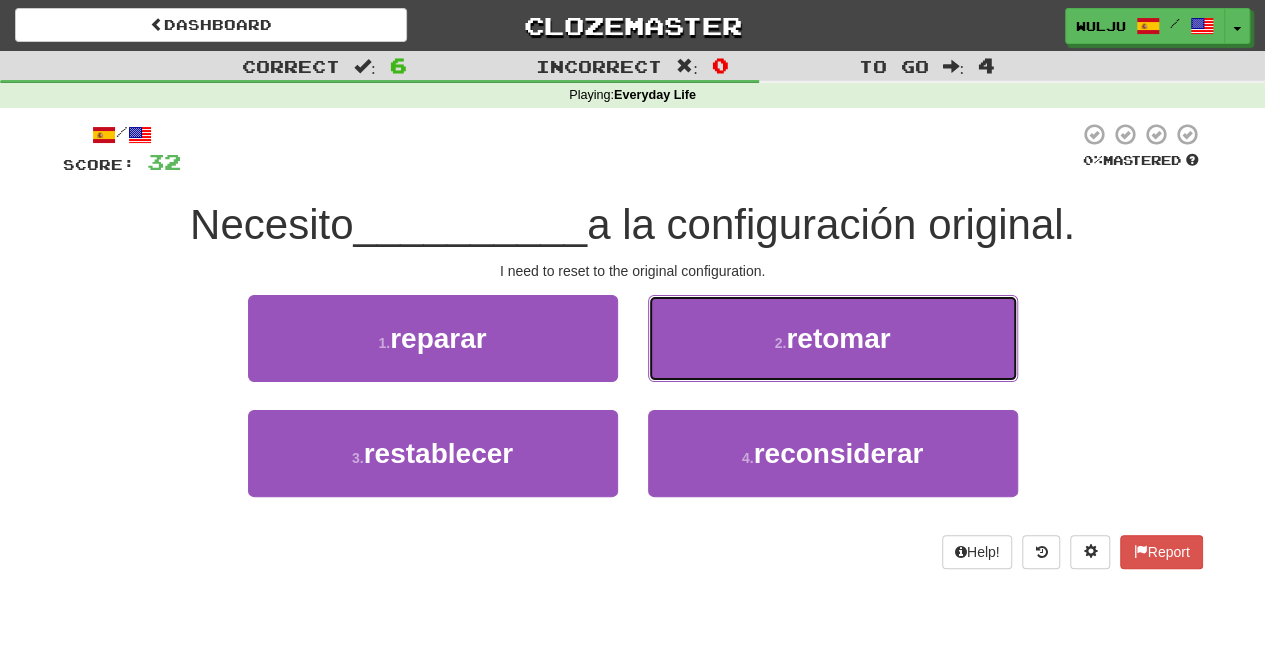 click on "2 .  retomar" at bounding box center [833, 338] 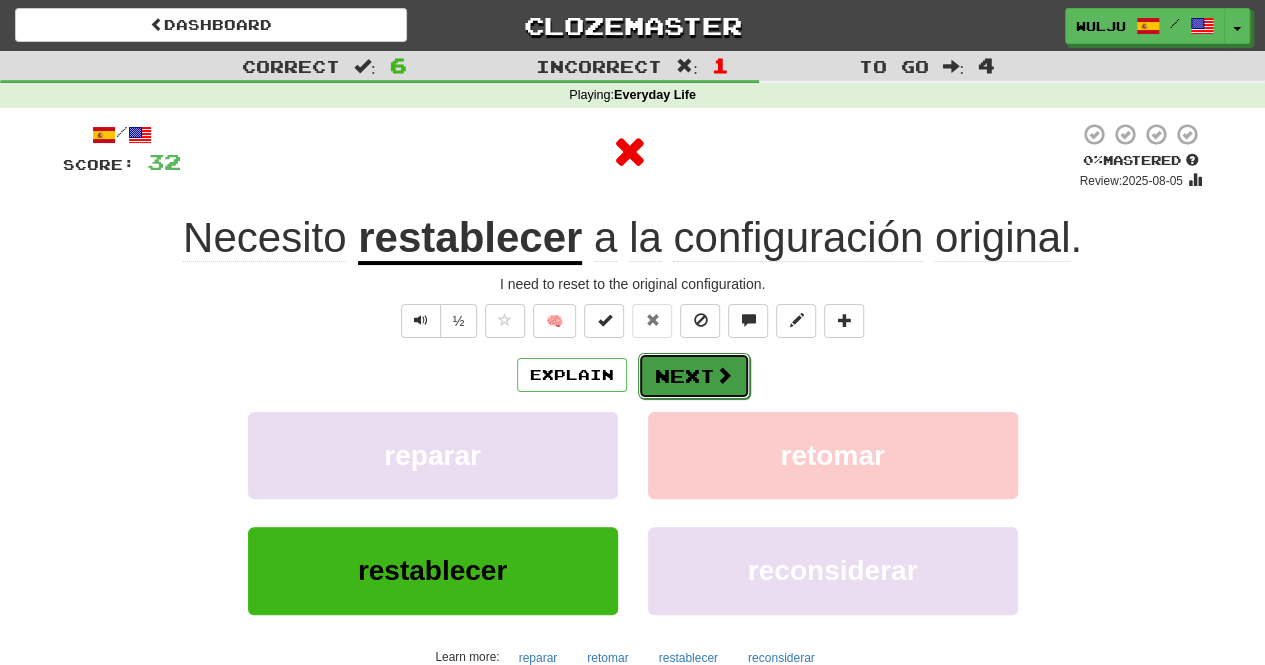 click on "Next" at bounding box center (694, 376) 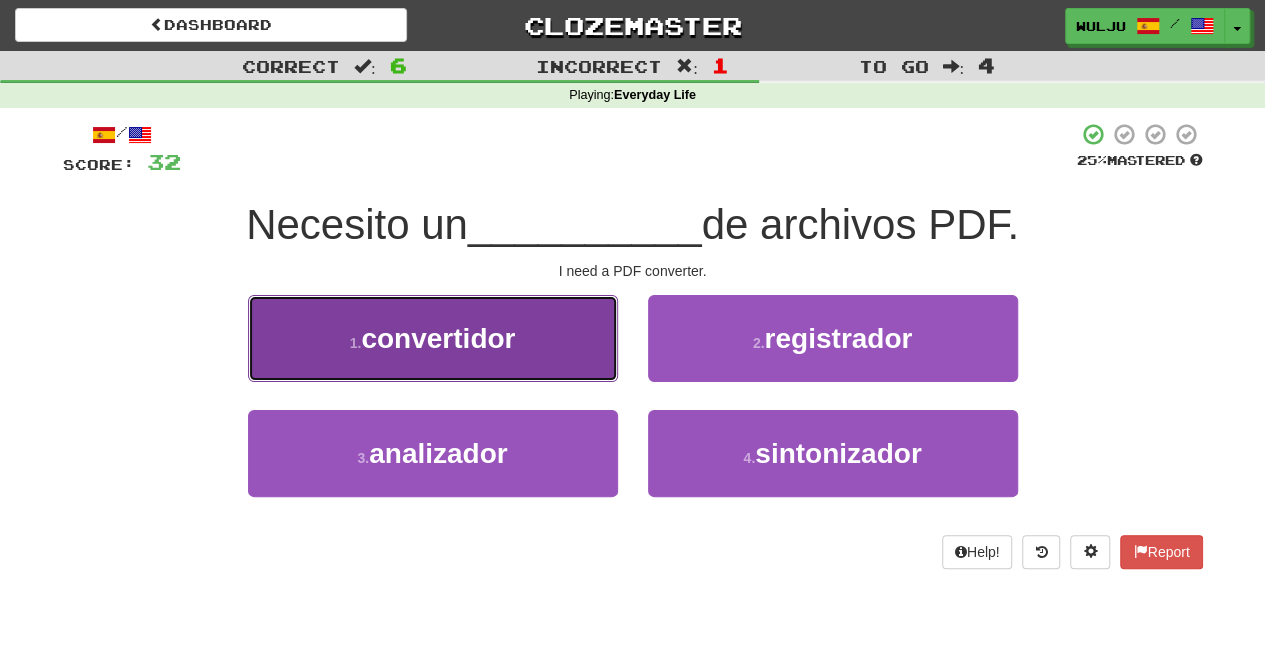 click on "1 .  convertidor" at bounding box center [433, 338] 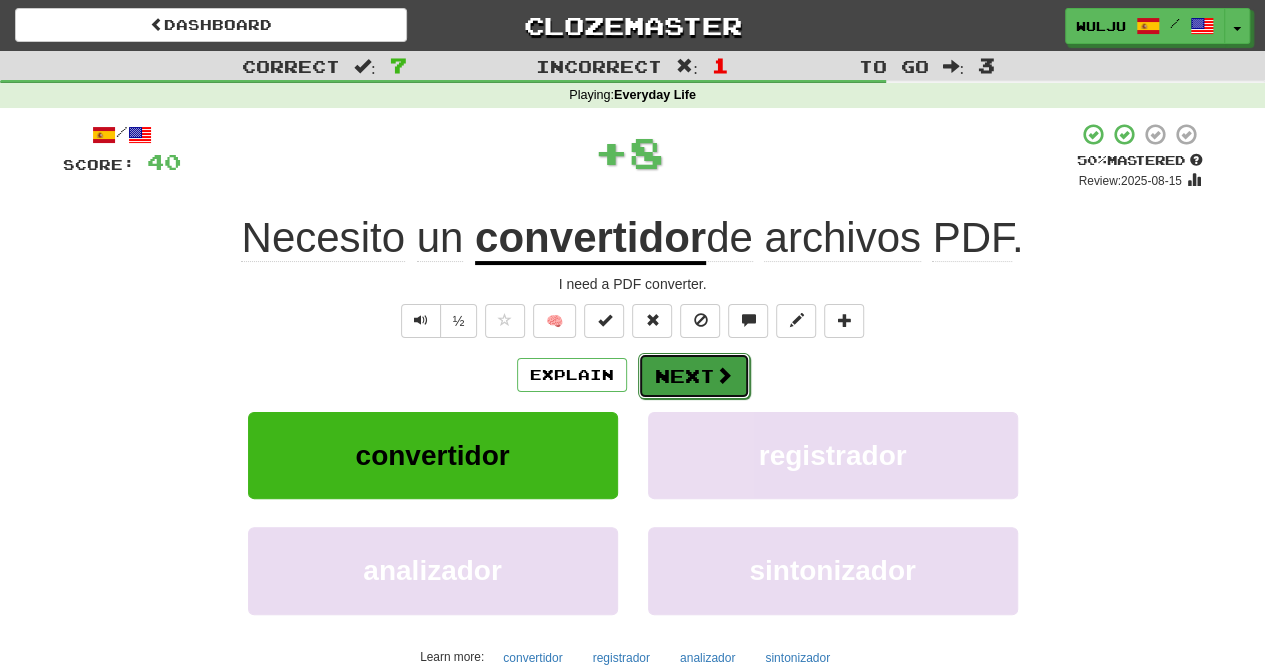 click on "Next" at bounding box center [694, 376] 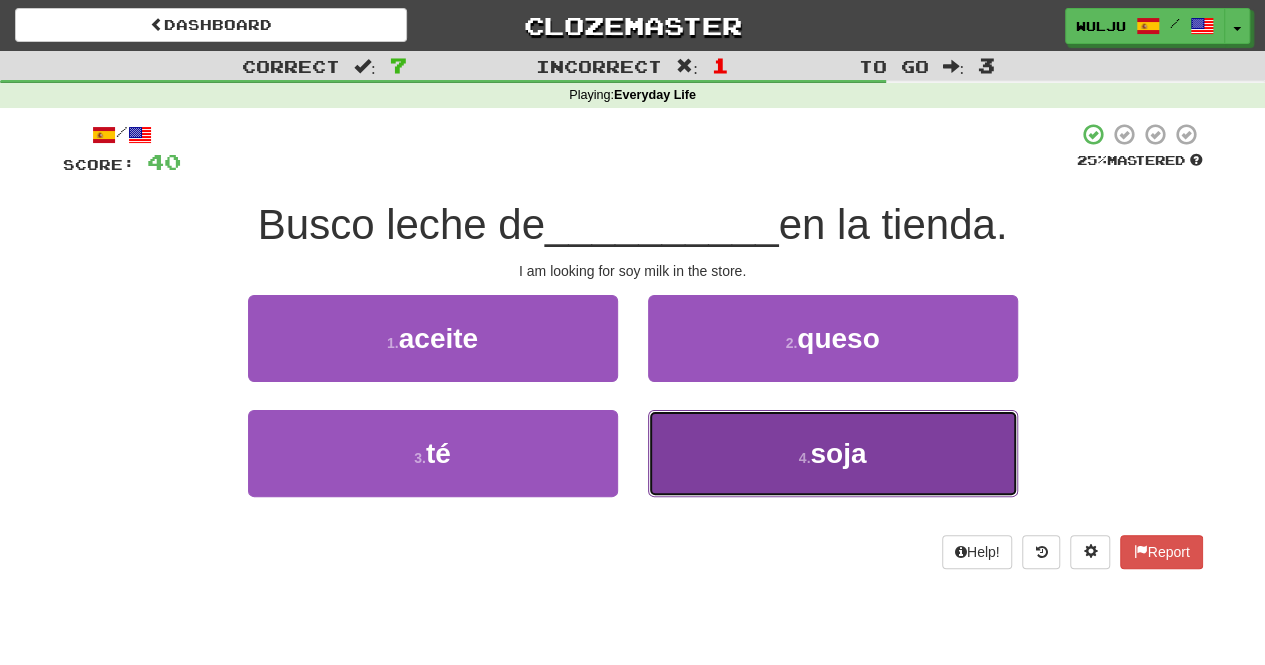 click on "4 .  soja" at bounding box center (833, 453) 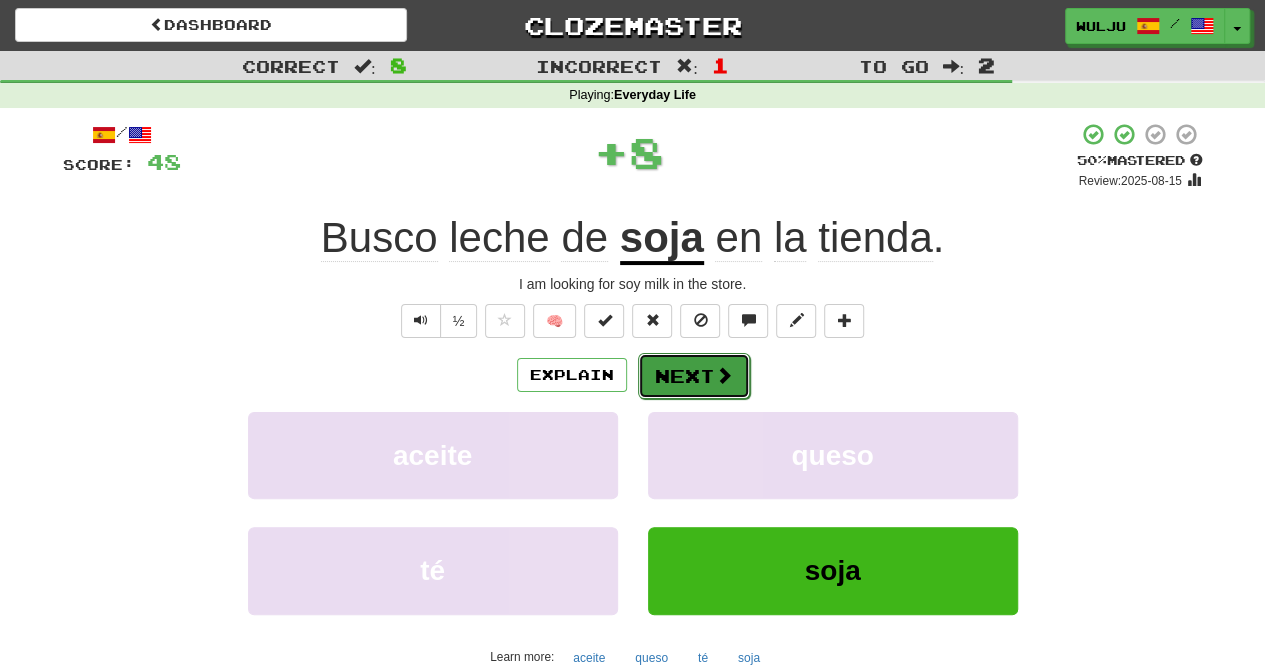 click on "Next" at bounding box center (694, 376) 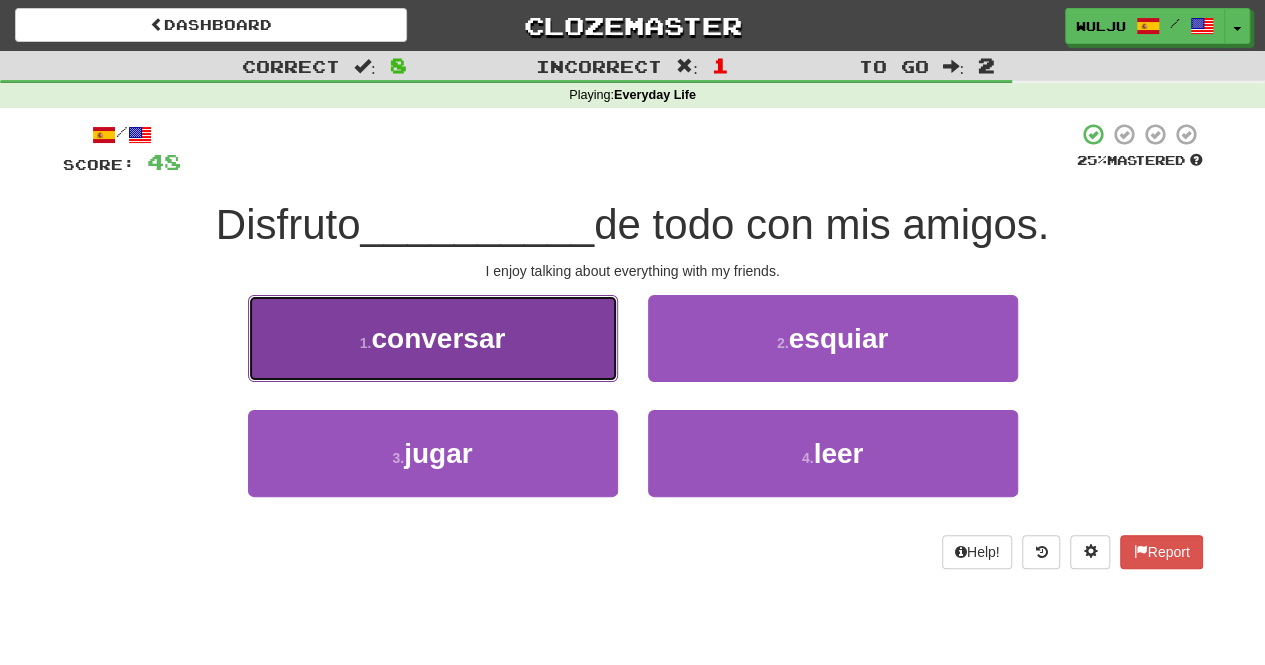 click on "1 .  conversar" at bounding box center [433, 338] 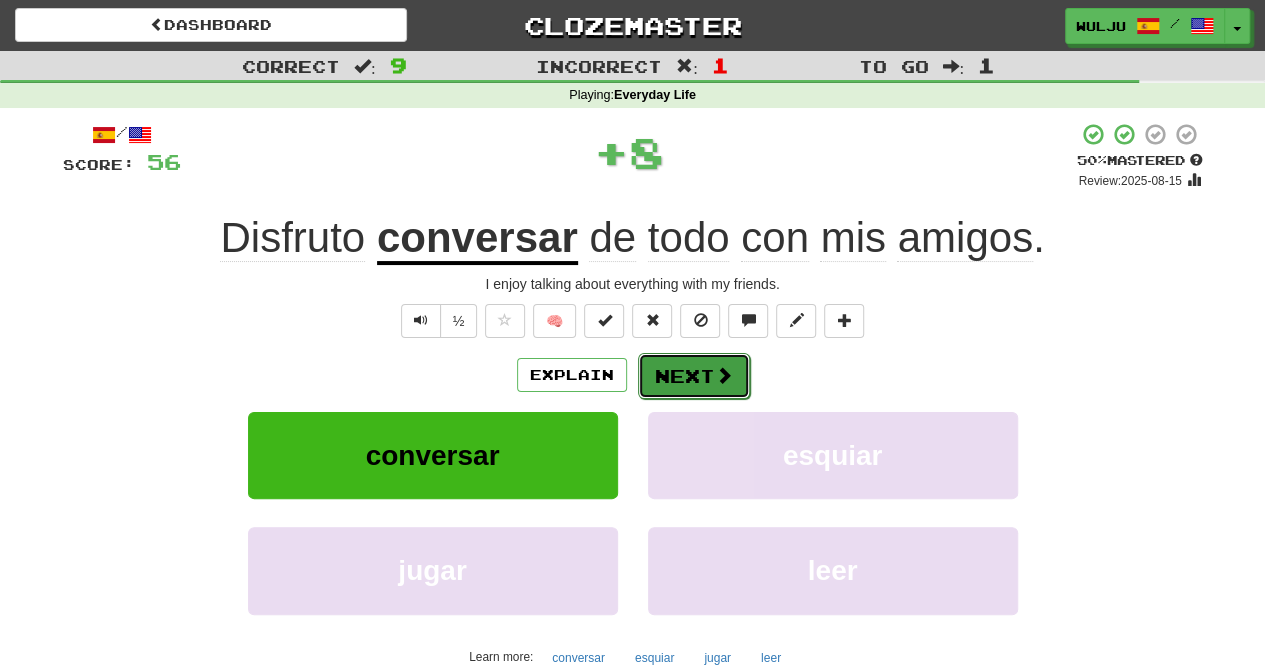 click on "Next" at bounding box center (694, 376) 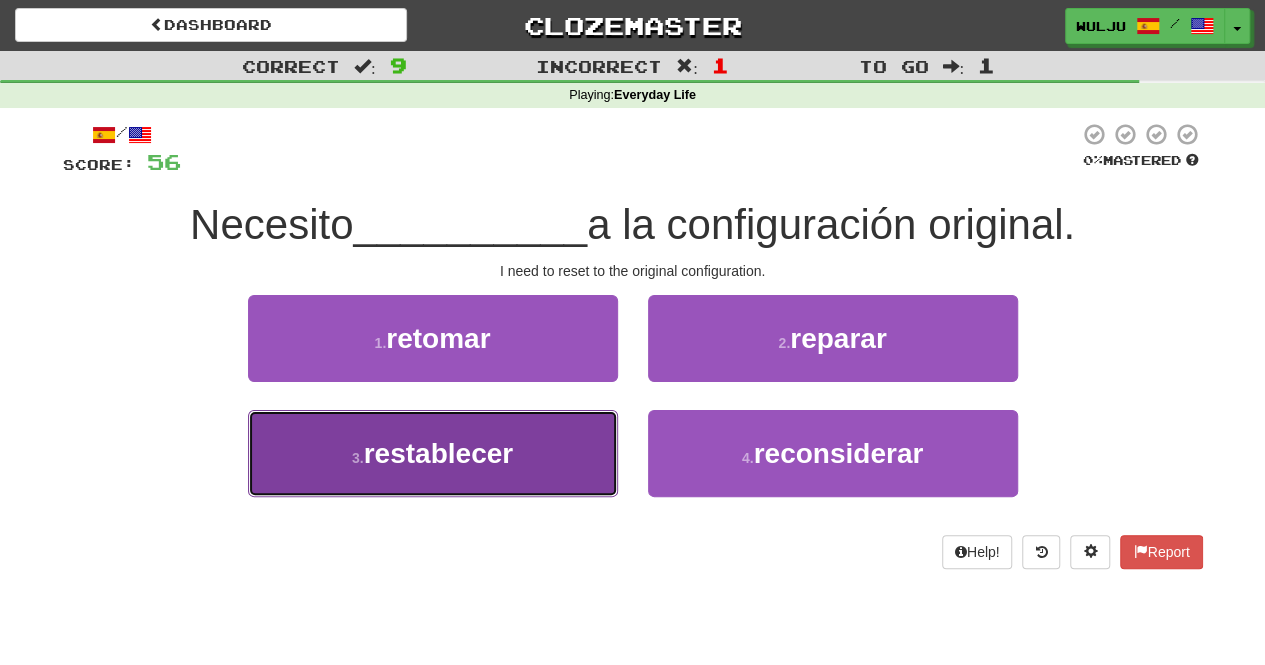 click on "3 .  restablecer" at bounding box center [433, 453] 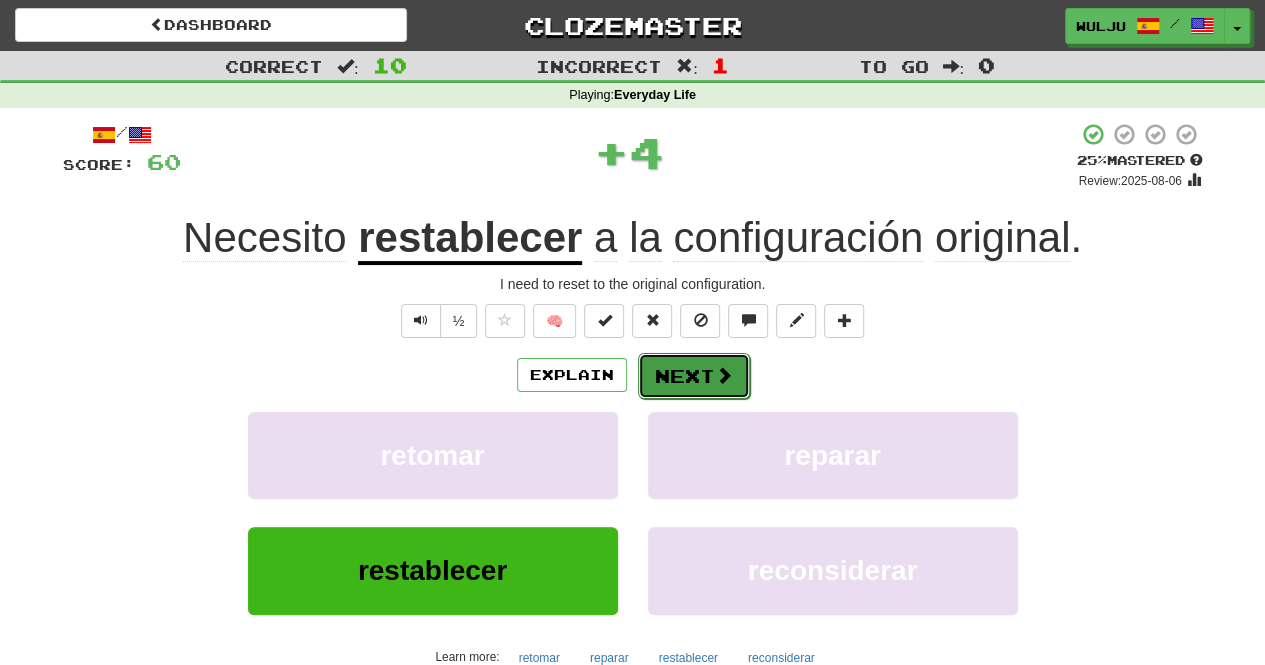 click on "Next" at bounding box center [694, 376] 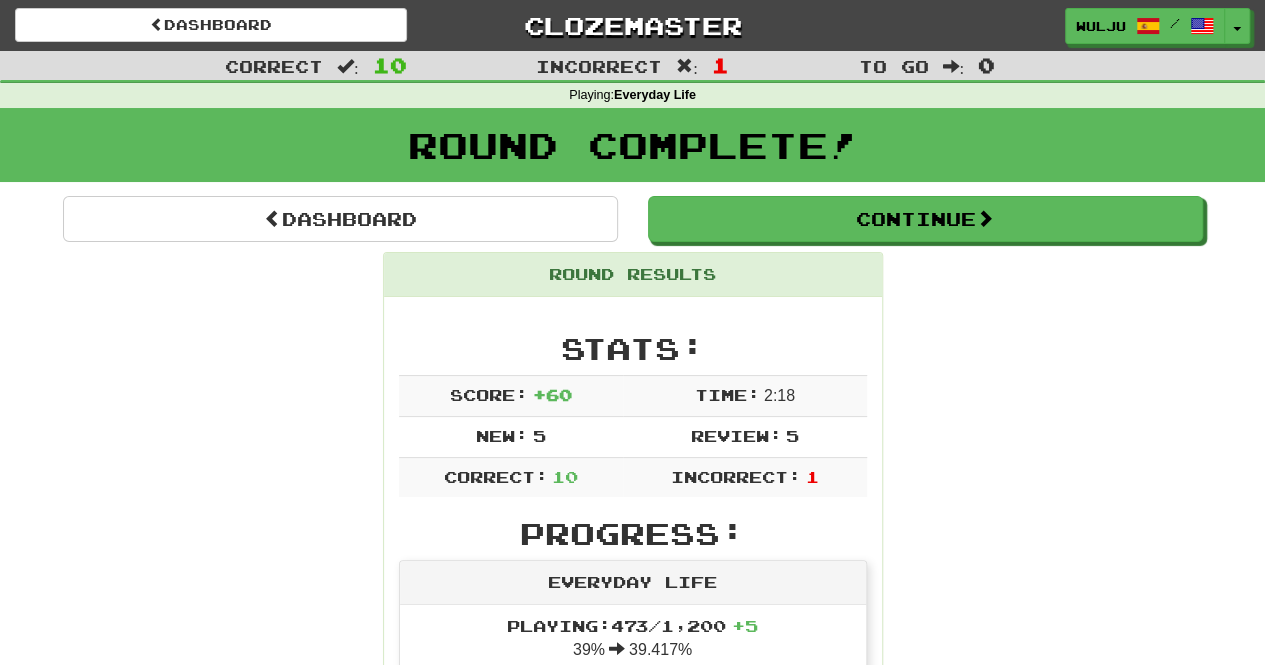 click on "Round Results" at bounding box center [633, 275] 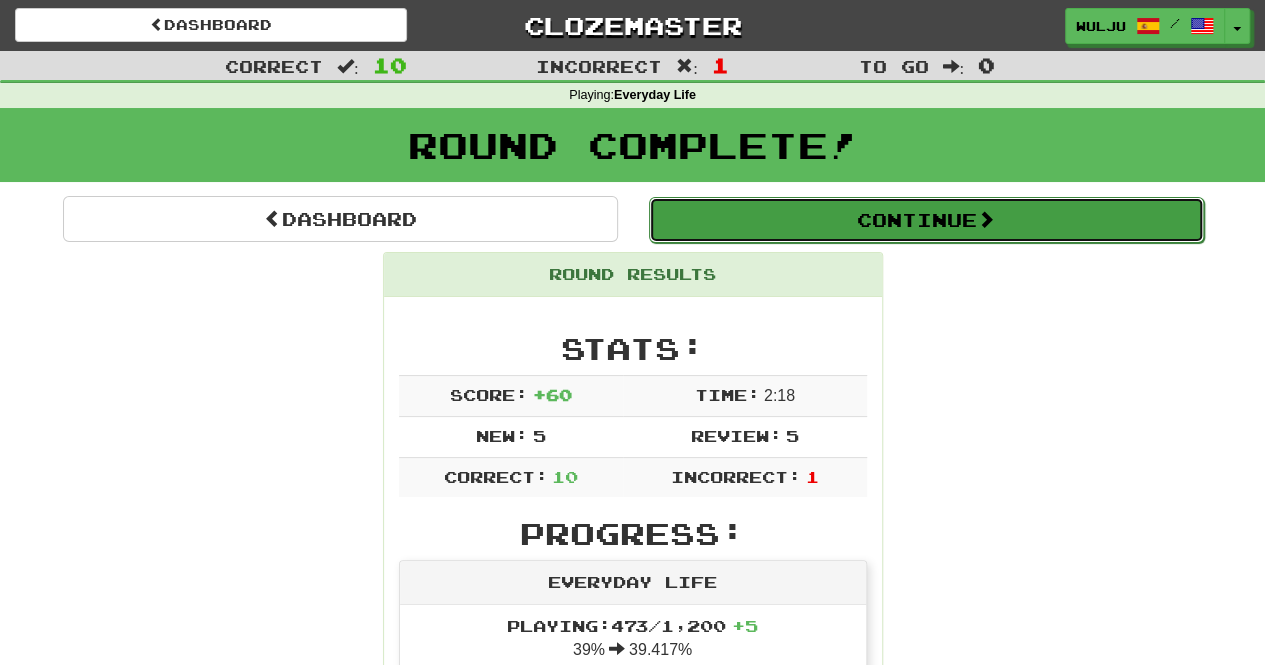 click on "Continue" at bounding box center (926, 220) 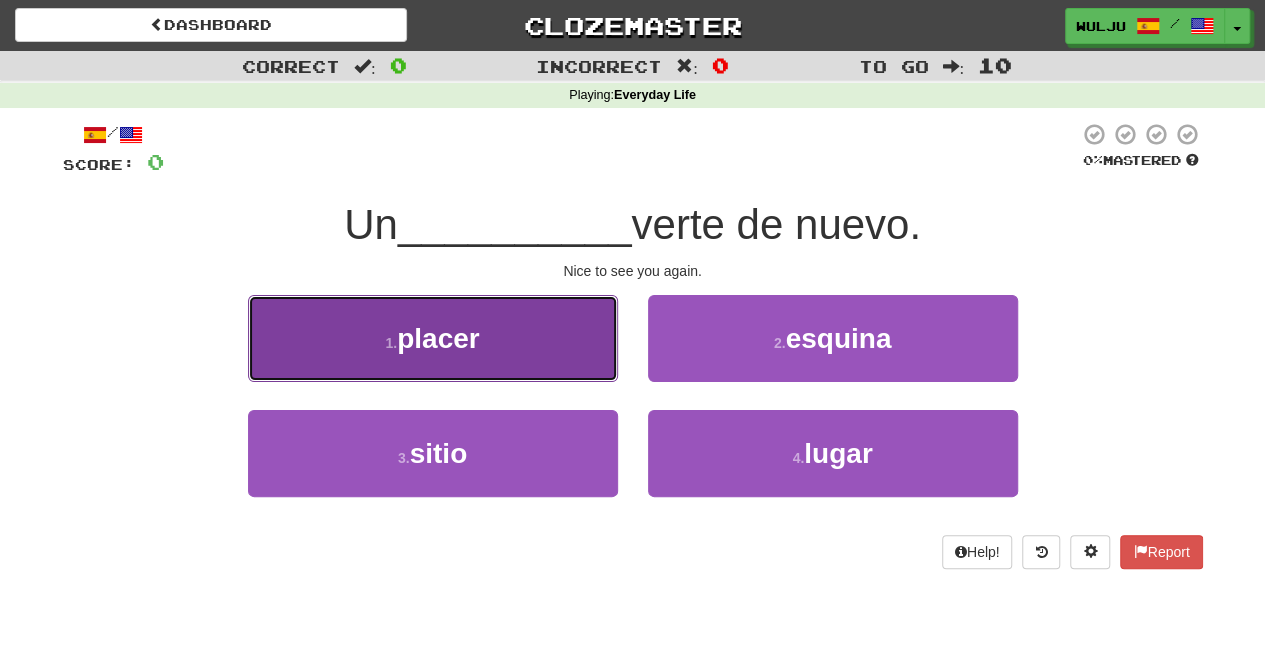 click on "1 .  placer" at bounding box center (433, 338) 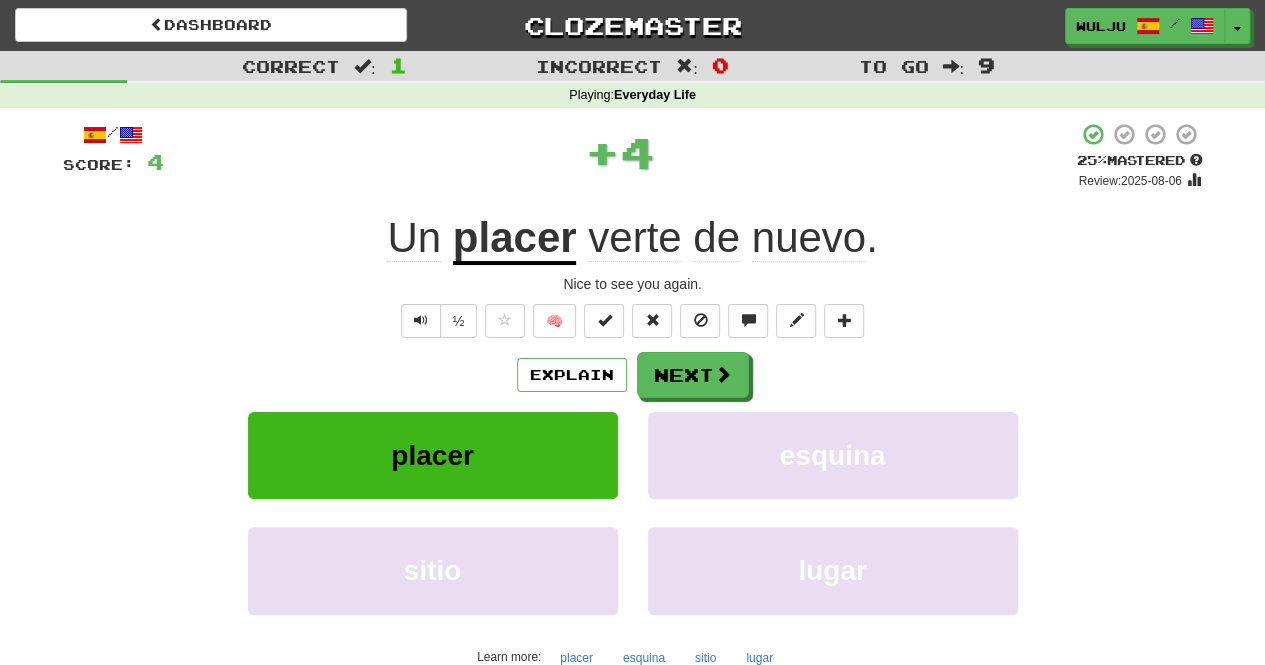 click on "Explain Next placer esquina sitio lugar Learn more: placer esquina sitio lugar" at bounding box center (633, 512) 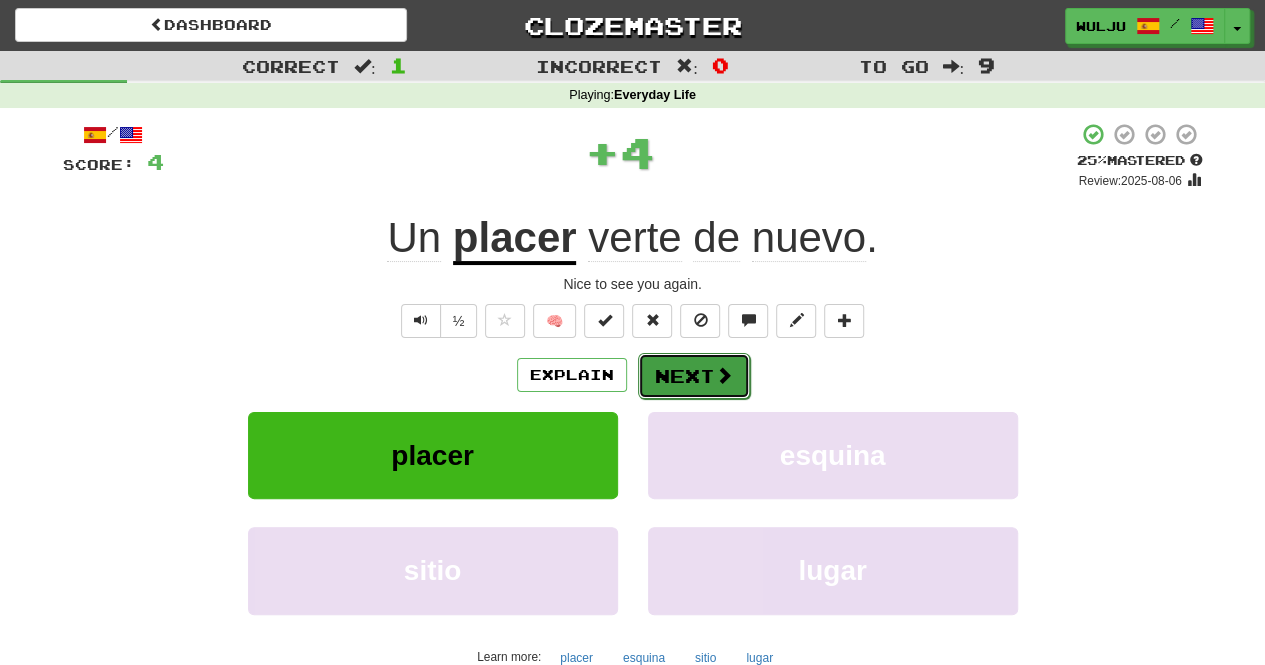 click on "Next" at bounding box center [694, 376] 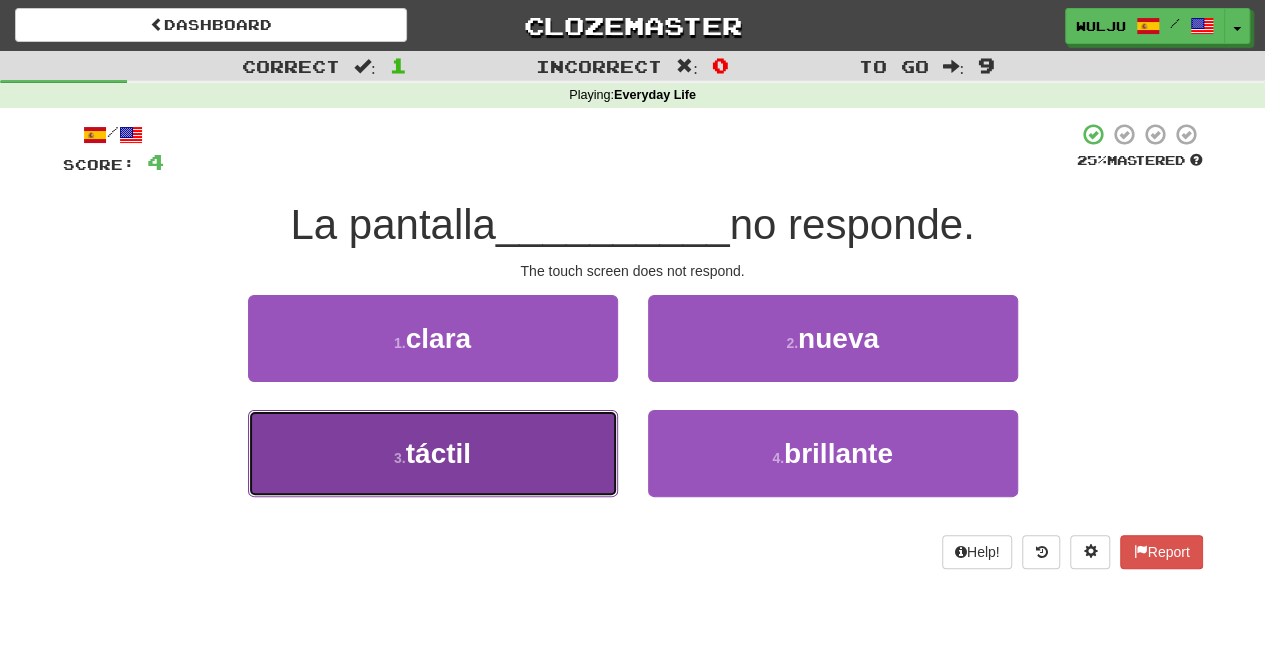 click on "3 .  táctil" at bounding box center (433, 453) 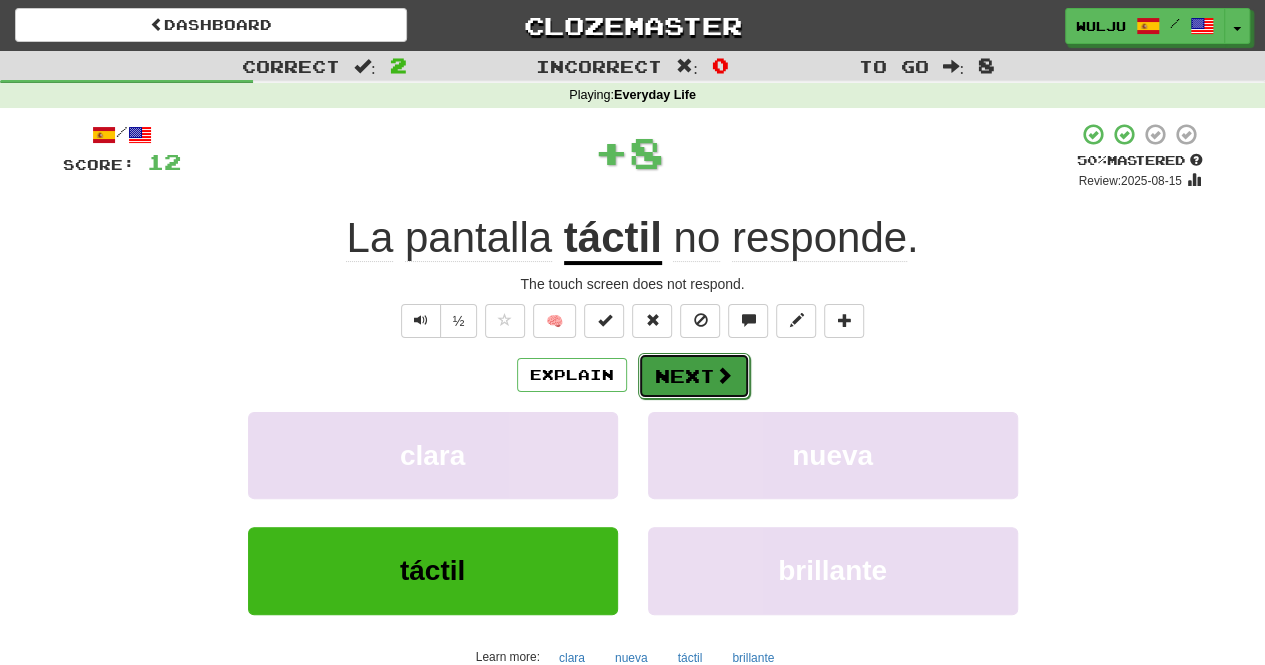 click on "Next" at bounding box center [694, 376] 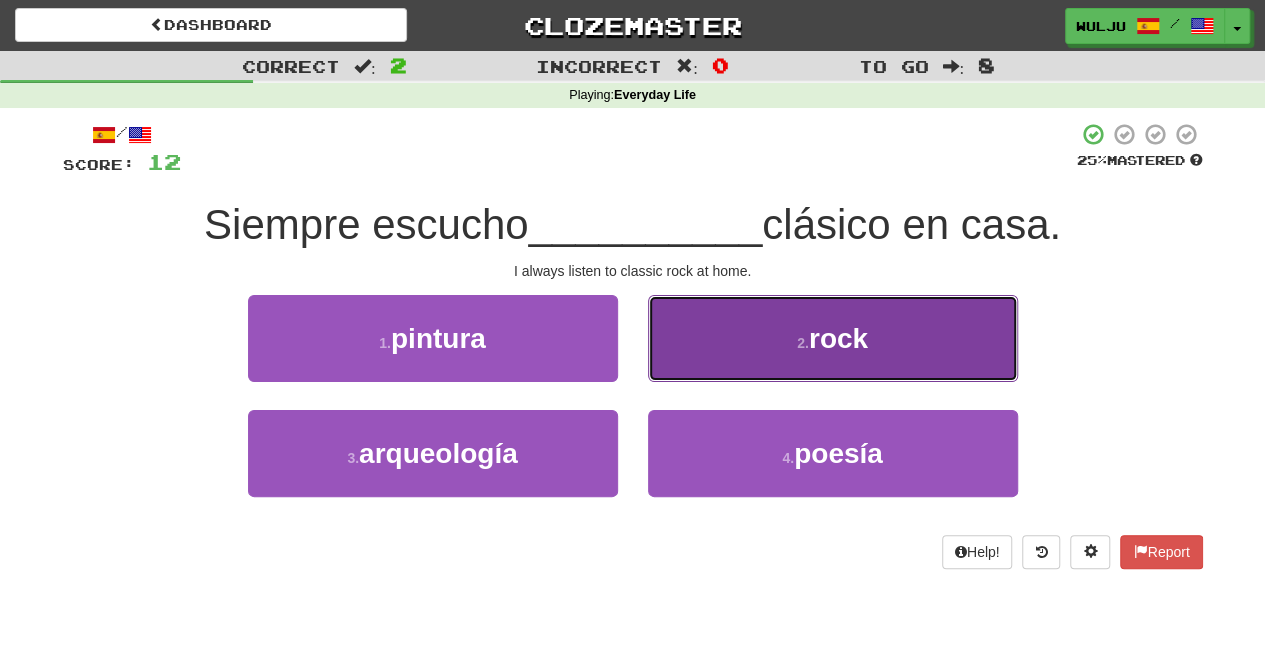 click on "2 .  rock" at bounding box center [833, 338] 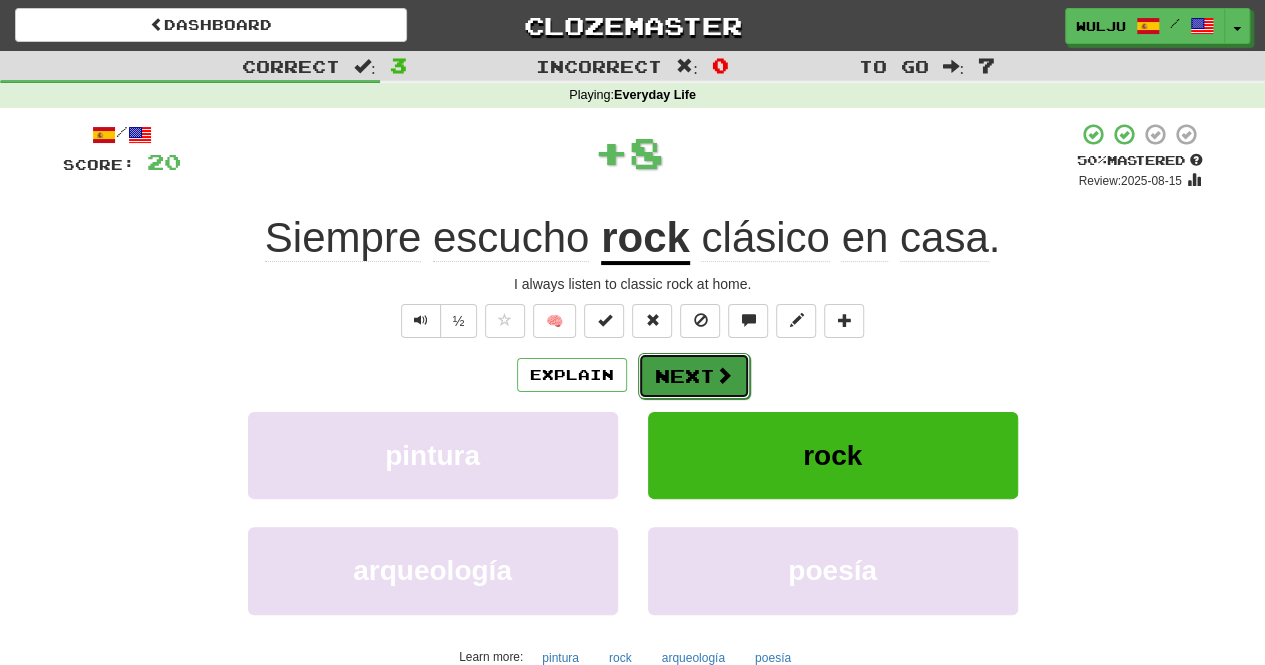 click on "Next" at bounding box center [694, 376] 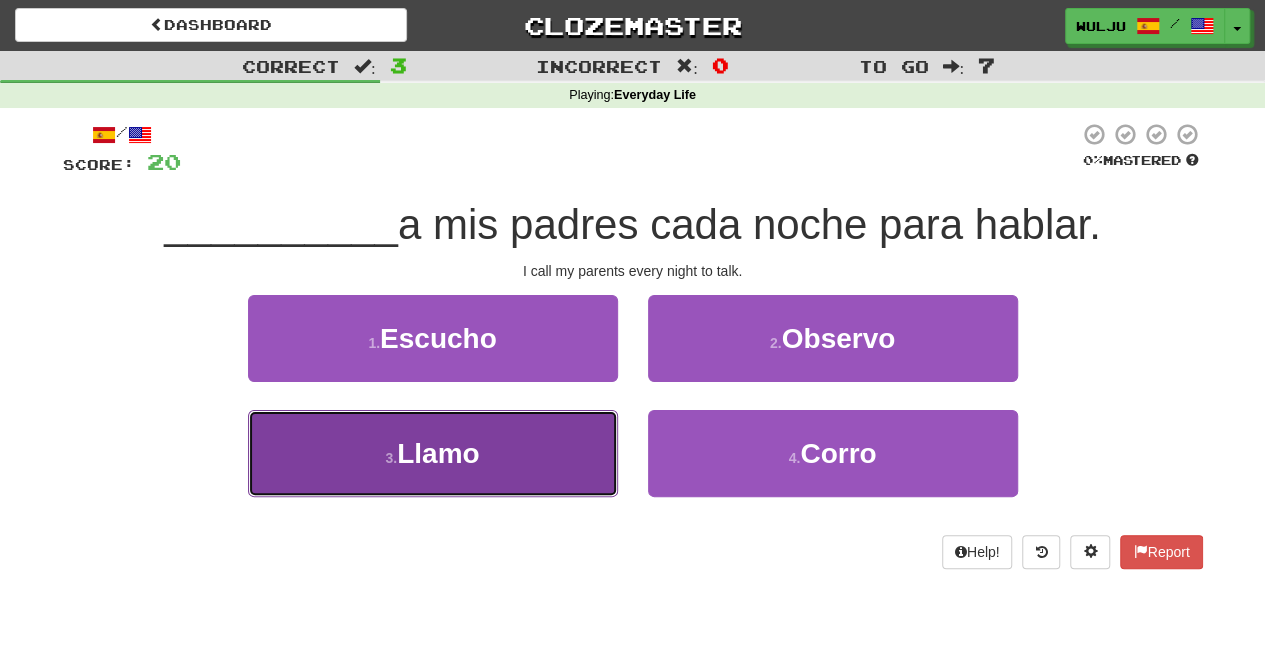 click on "3 .  Llamo" at bounding box center (433, 453) 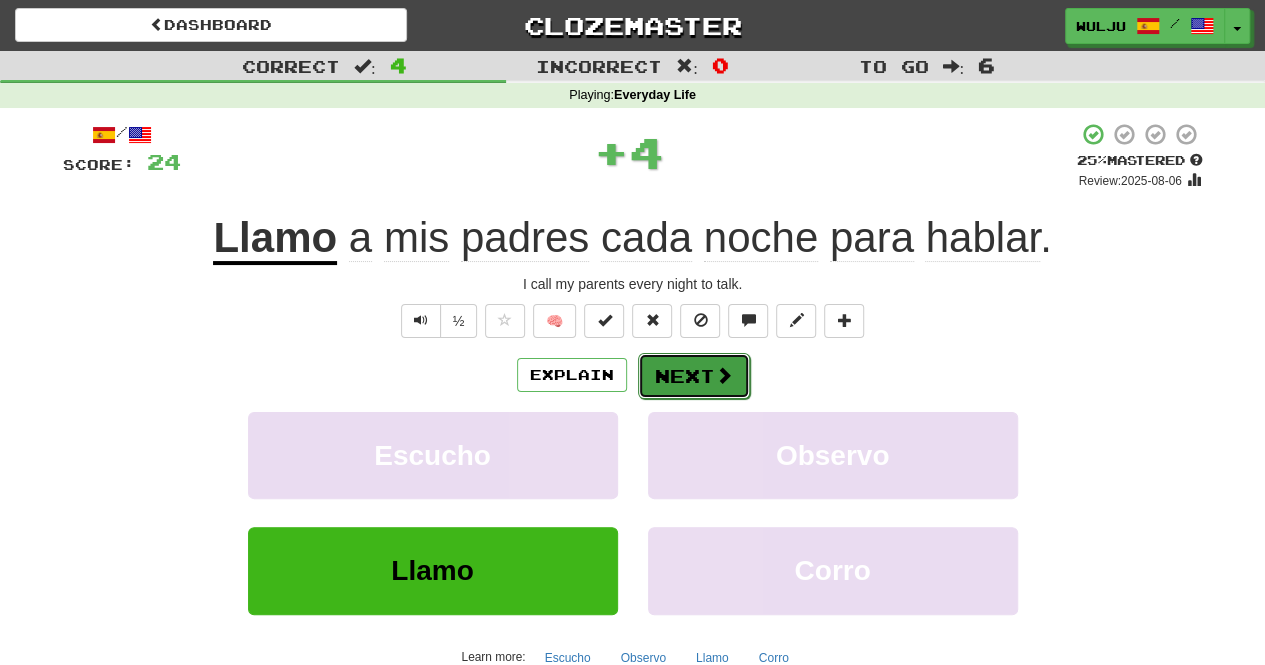click on "Next" at bounding box center [694, 376] 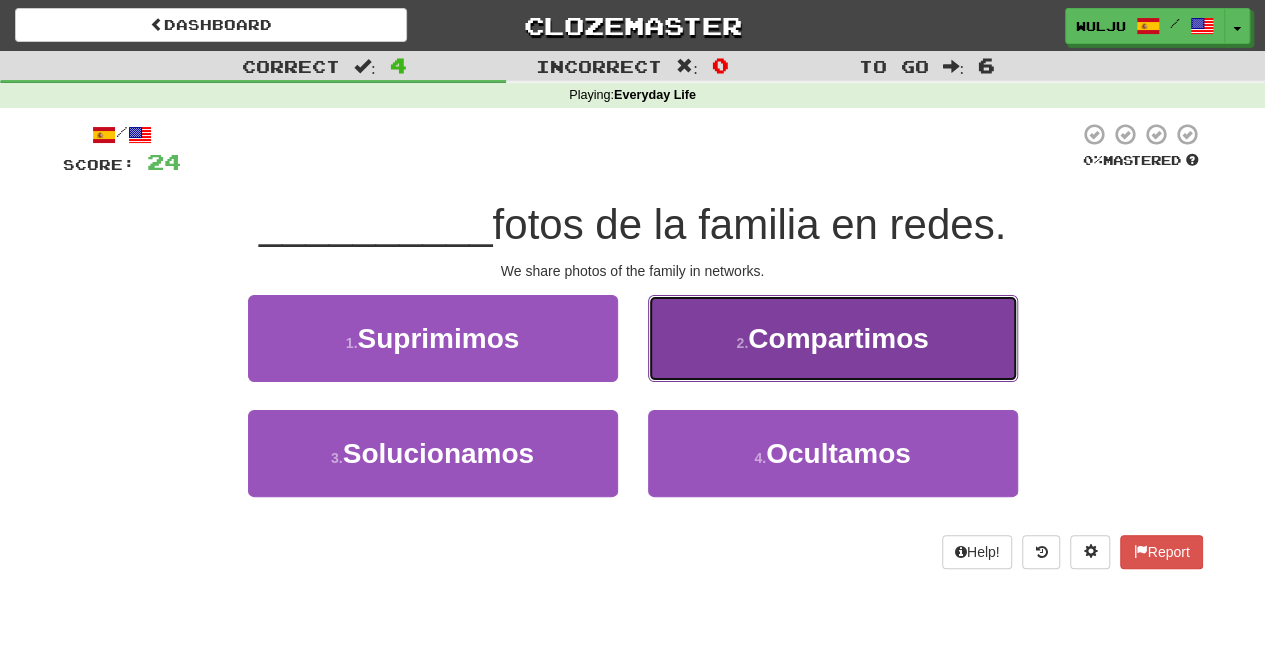 click on "2 .  Compartimos" at bounding box center (833, 338) 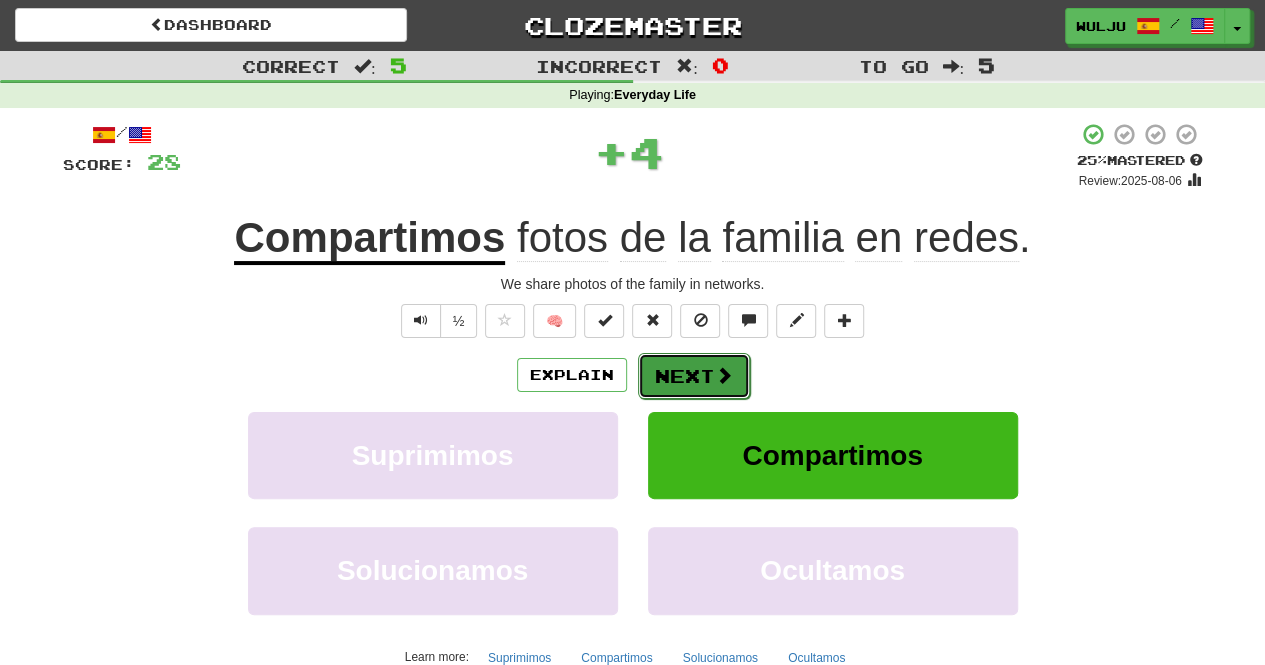 click on "Next" at bounding box center [694, 376] 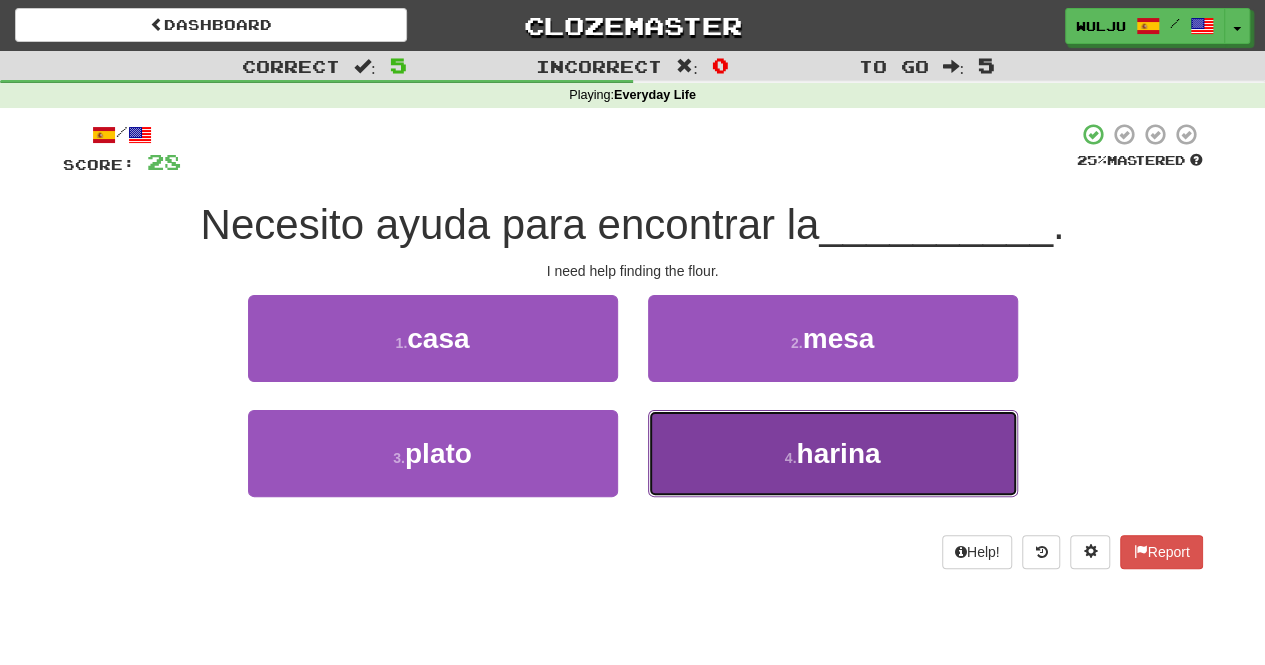 click on "4 .  harina" at bounding box center (833, 453) 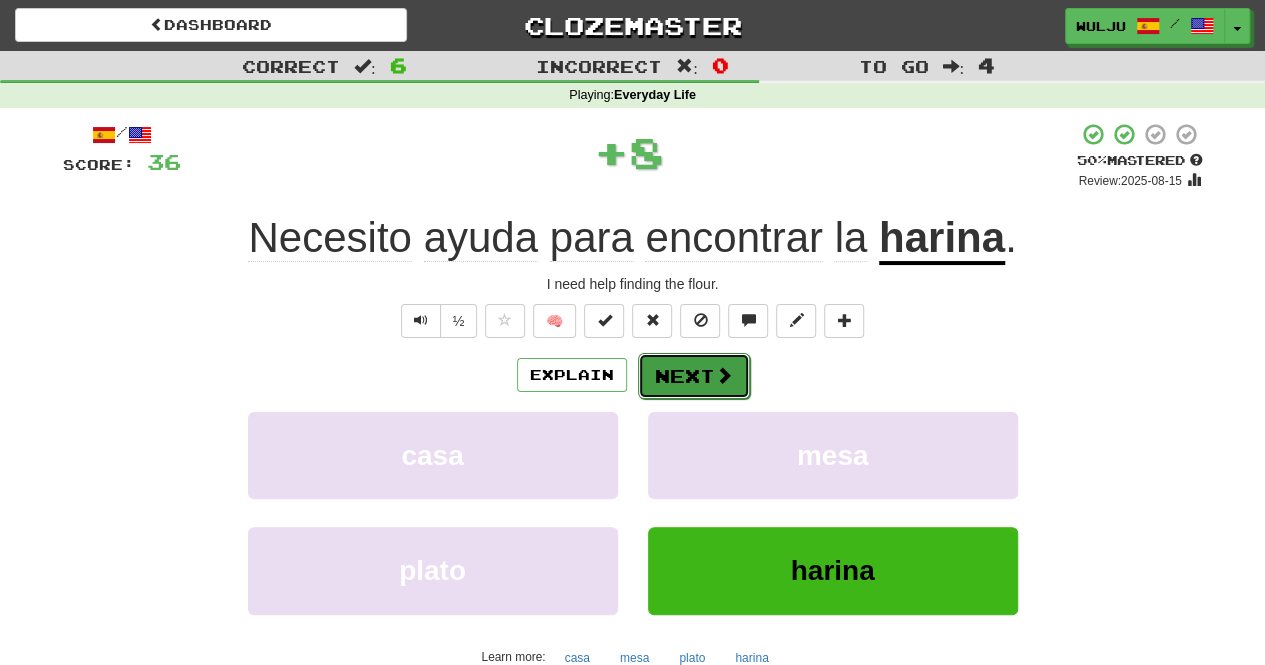 click at bounding box center (724, 375) 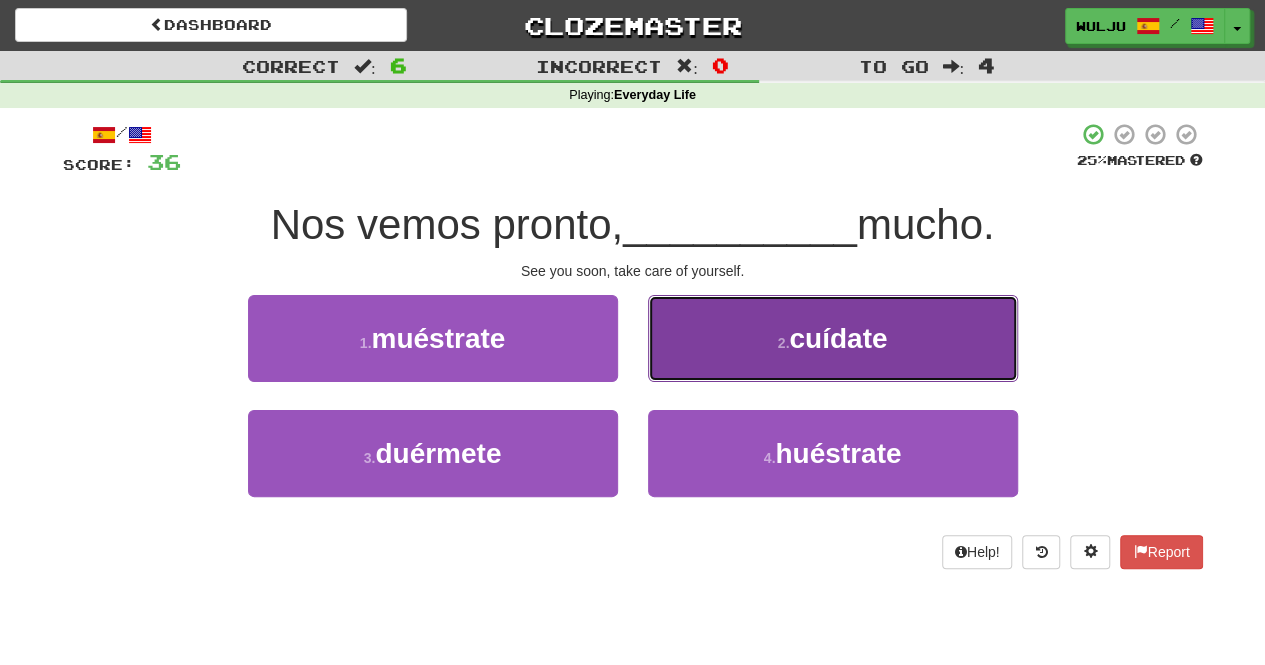 drag, startPoint x: 722, startPoint y: 378, endPoint x: 708, endPoint y: 371, distance: 15.652476 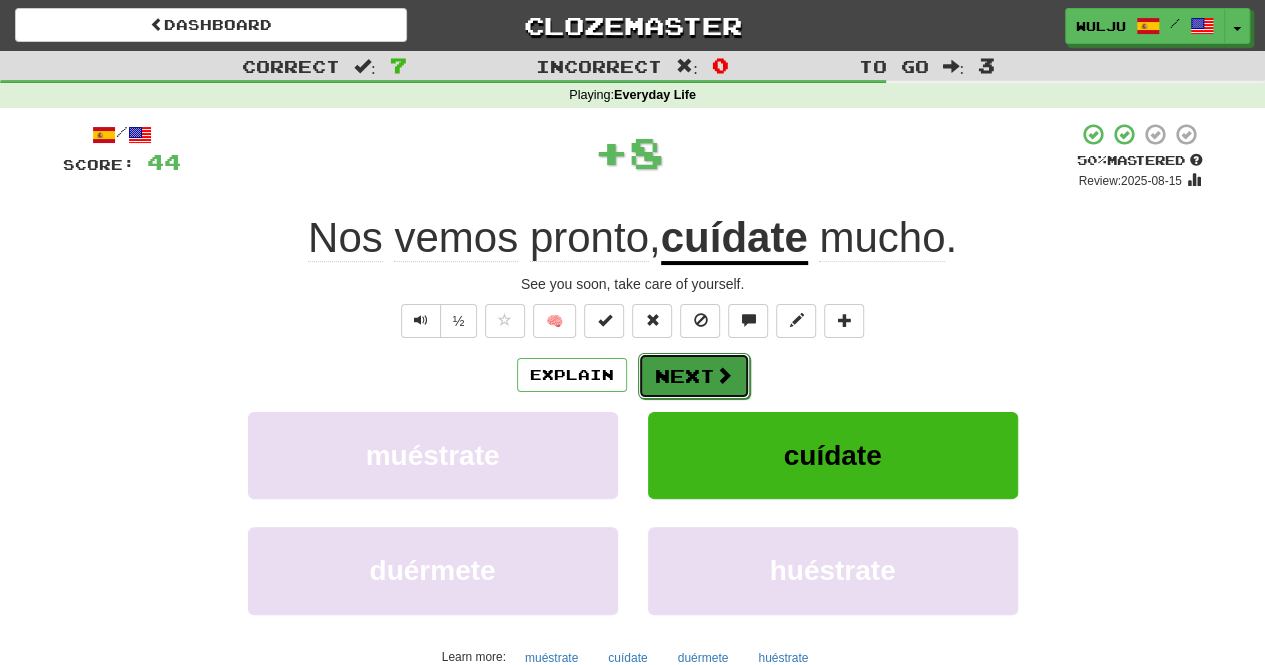 click on "Next" at bounding box center (694, 376) 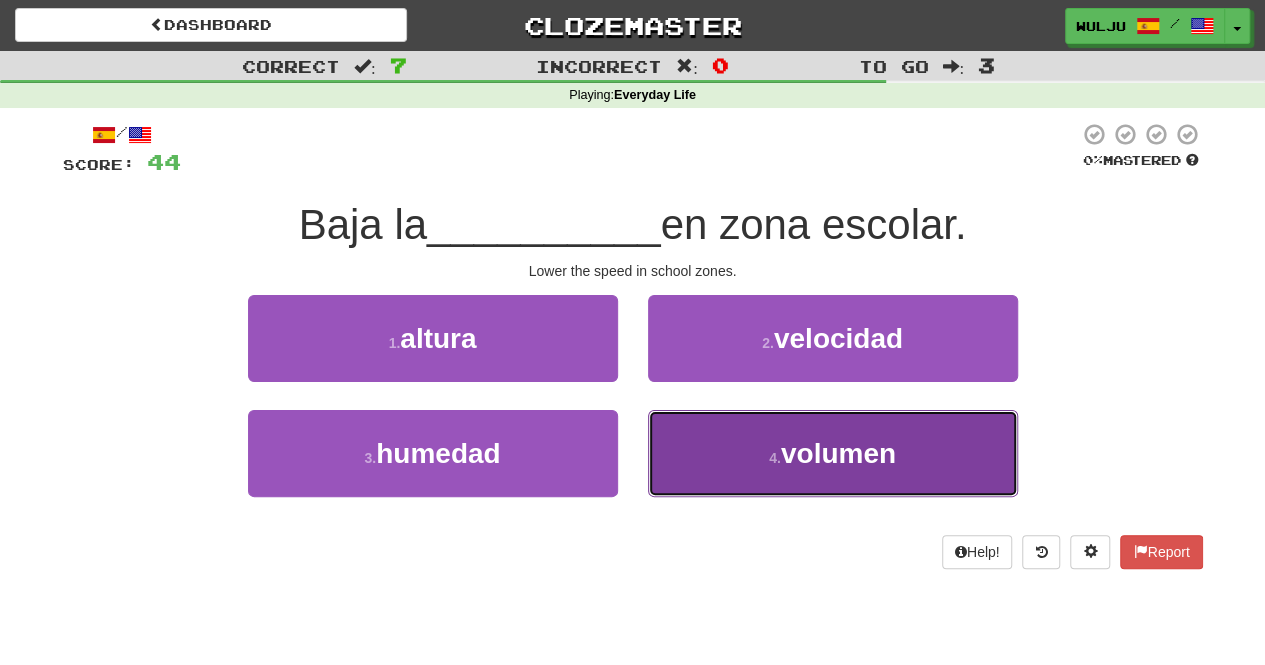 click on "4 .  volumen" at bounding box center (833, 453) 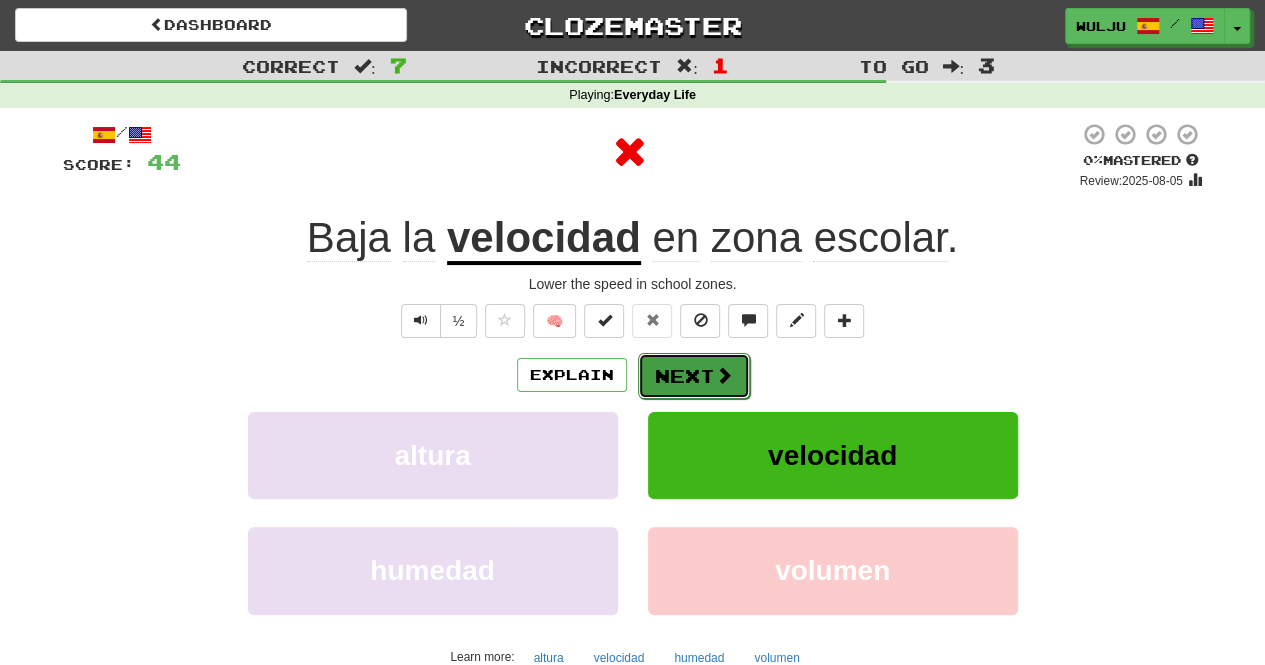 click on "Next" at bounding box center [694, 376] 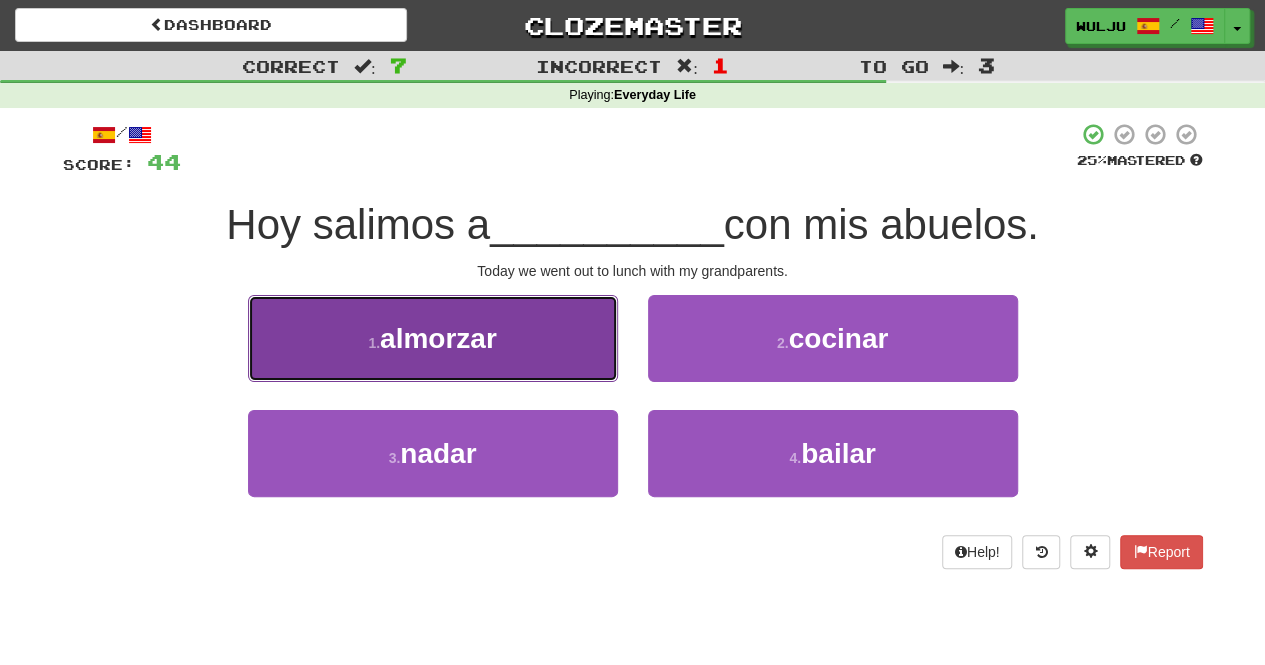 click on "1 .  almorzar" at bounding box center [433, 338] 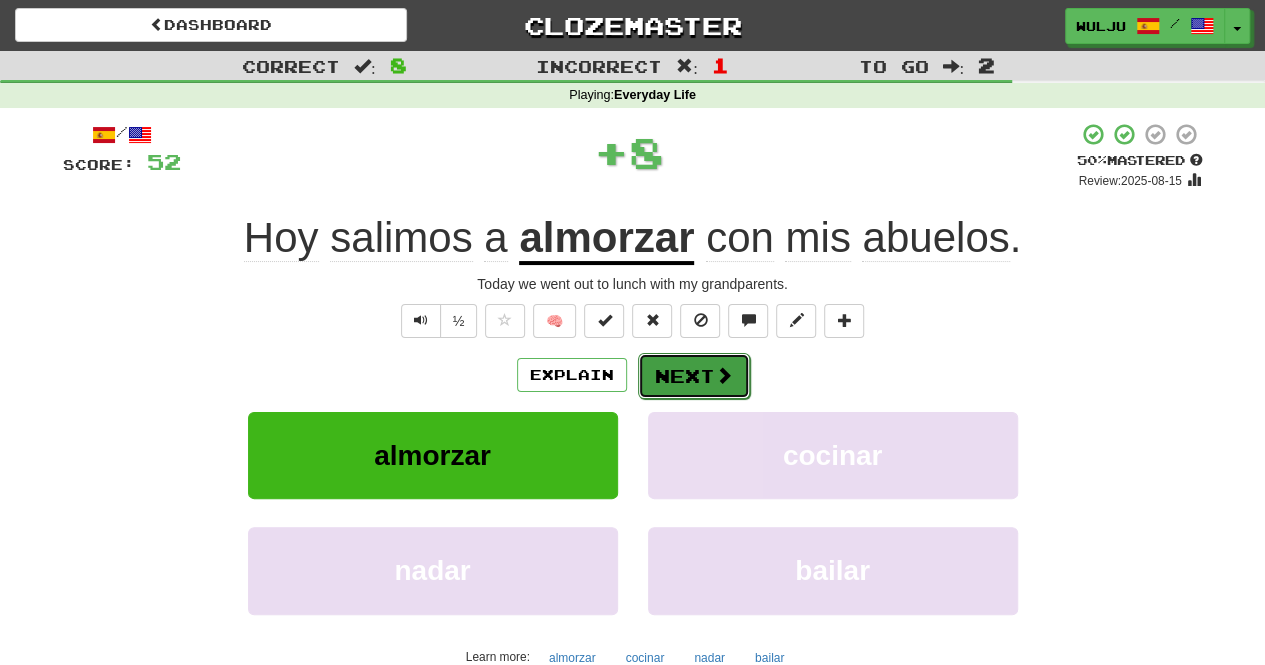 click at bounding box center [724, 375] 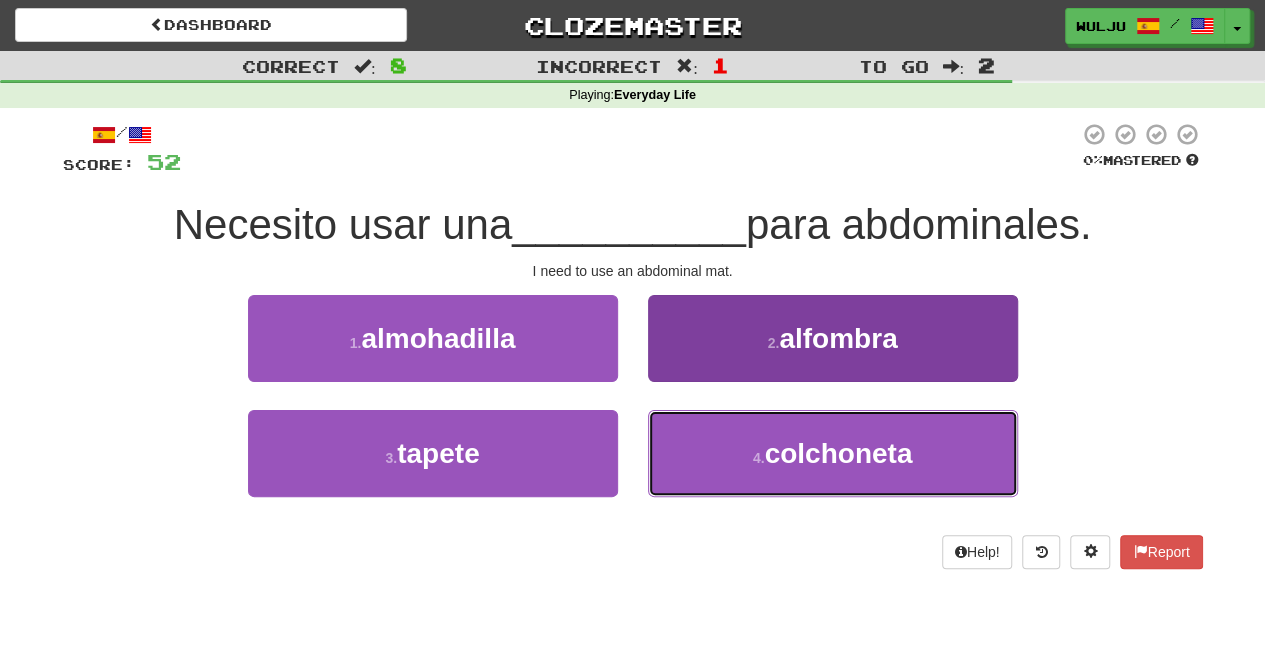 drag, startPoint x: 696, startPoint y: 459, endPoint x: 698, endPoint y: 471, distance: 12.165525 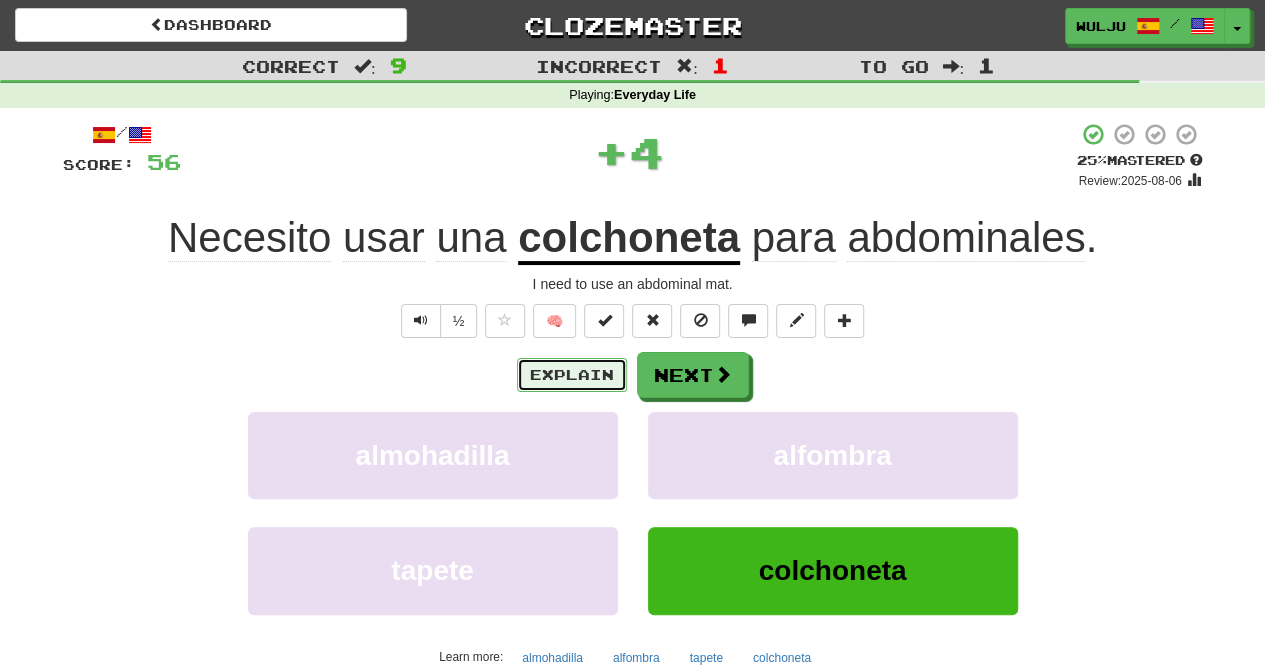 click on "Explain" at bounding box center (572, 375) 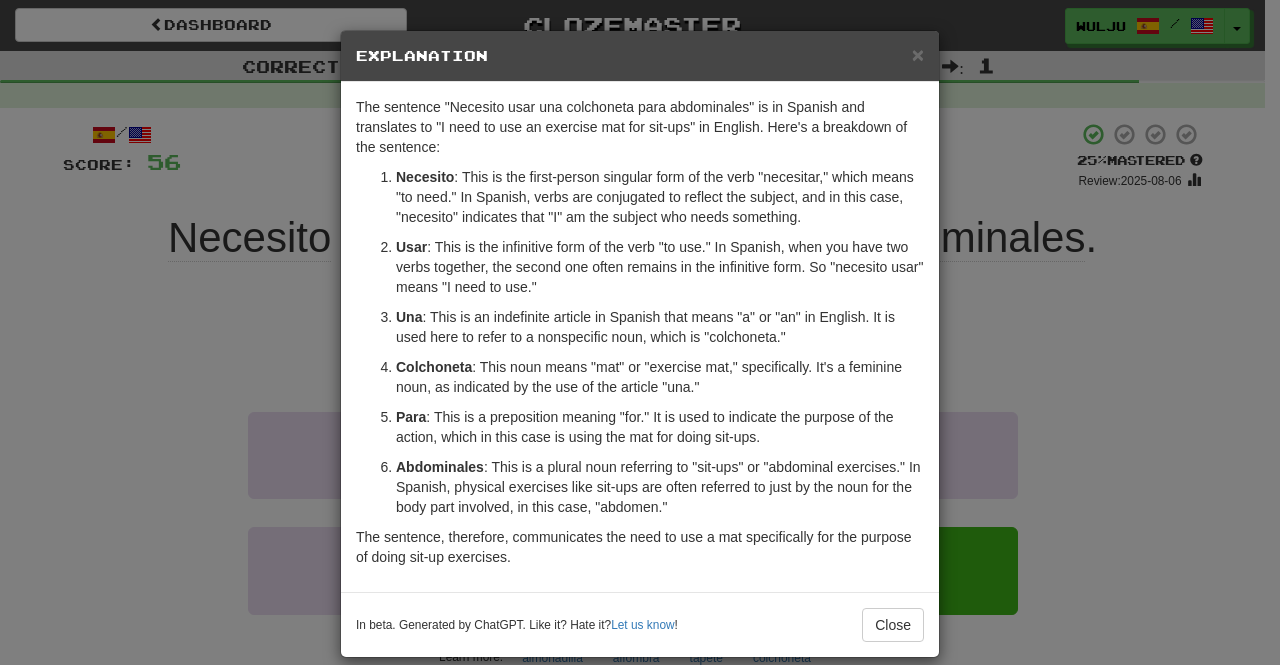 click on "× Explanation The sentence "Necesito usar una colchoneta para abdominales" is in Spanish and translates to "I need to use an exercise mat for sit-ups" in English. Here's a breakdown of the sentence:
Necesito : This is the first-person singular form of the verb "necesitar," which means "to need." In Spanish, verbs are conjugated to reflect the subject, and in this case, "necesito" indicates that "I" am the subject who needs something.
Usar : This is the infinitive form of the verb "to use." In Spanish, when you have two verbs together, the second one often remains in the infinitive form. So "necesito usar" means "I need to use."
Una : This is an indefinite article in Spanish that means "a" or "an" in English. It is used here to refer to a nonspecific noun, which is "colchoneta."
Colchoneta : This noun means "mat" or "exercise mat," specifically. It's a feminine noun, as indicated by the use of the article "una."
Para
Abdominales
Let us know ! Close" at bounding box center (640, 332) 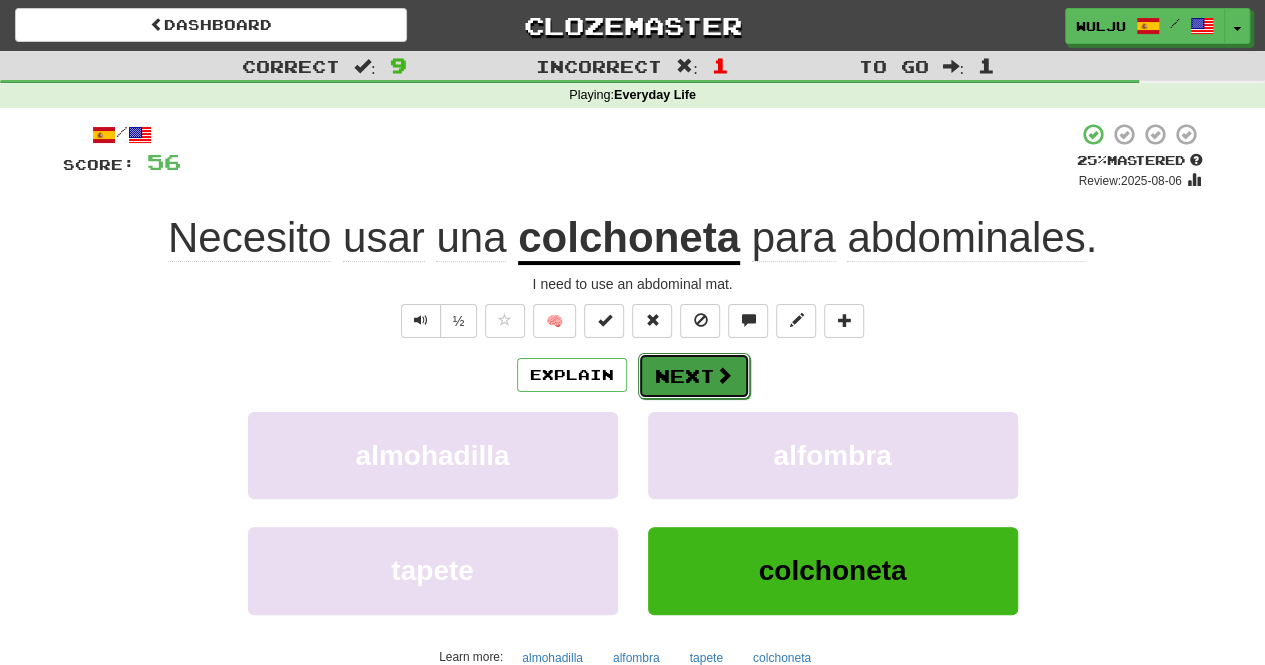 click at bounding box center (724, 375) 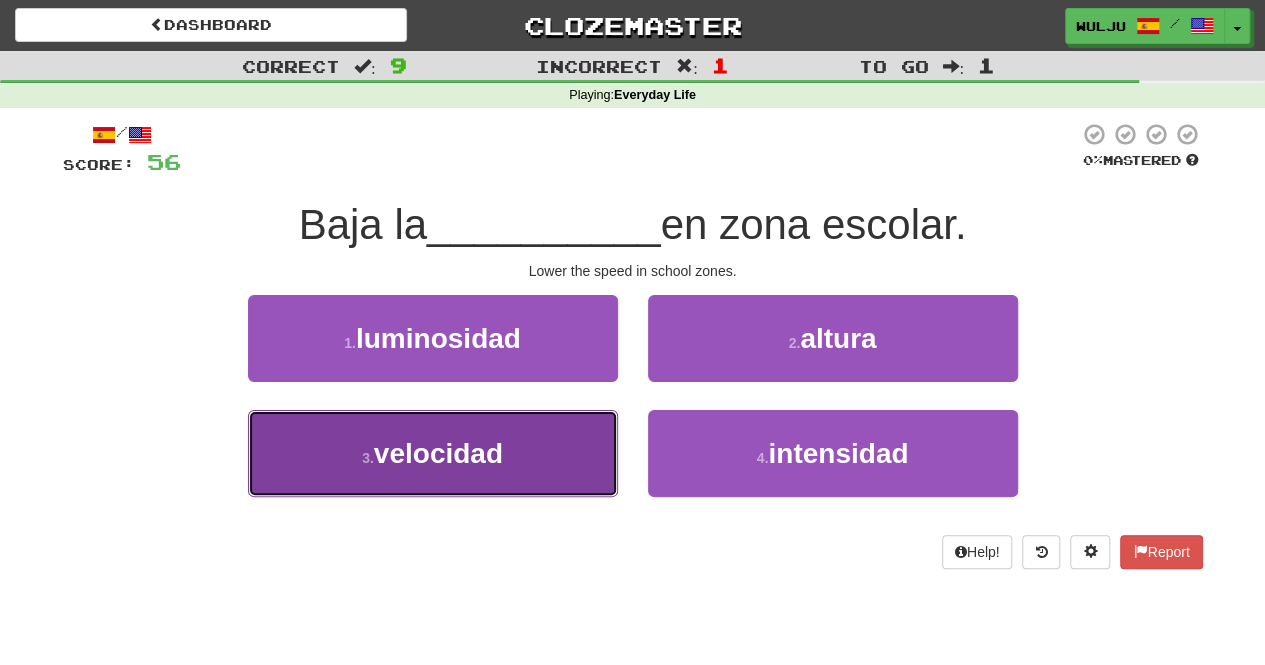 click on "3 .  velocidad" at bounding box center [433, 453] 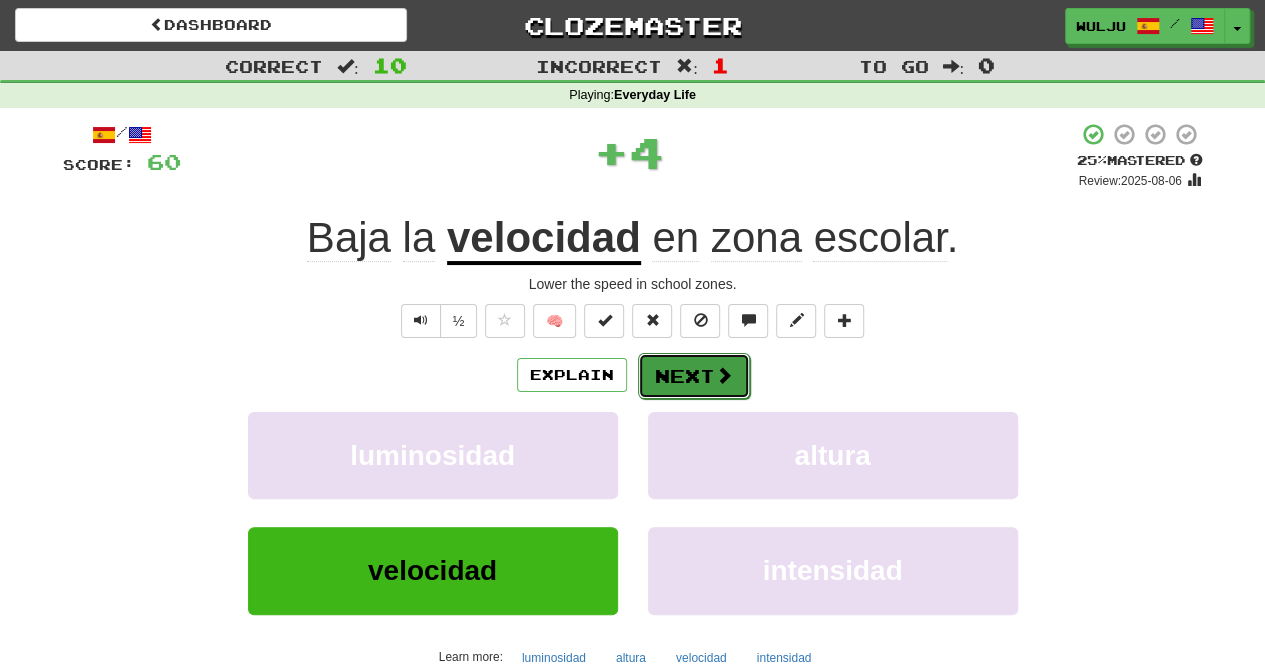 click on "Next" at bounding box center (694, 376) 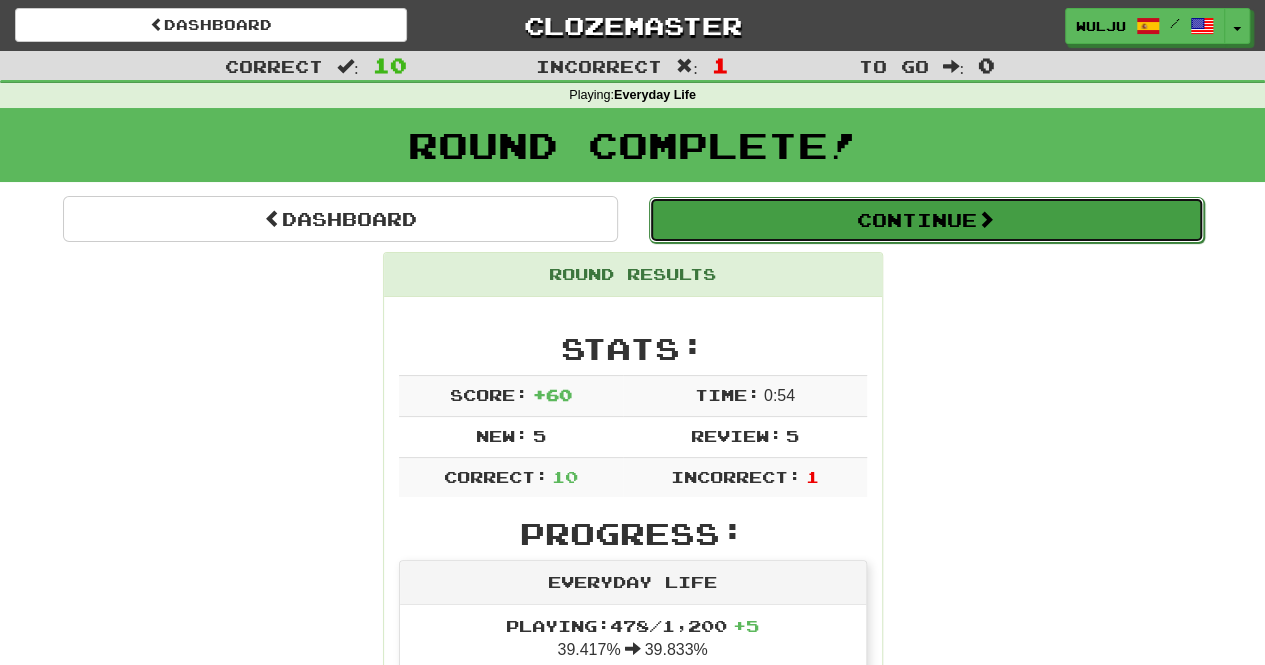 click on "Continue" at bounding box center [926, 220] 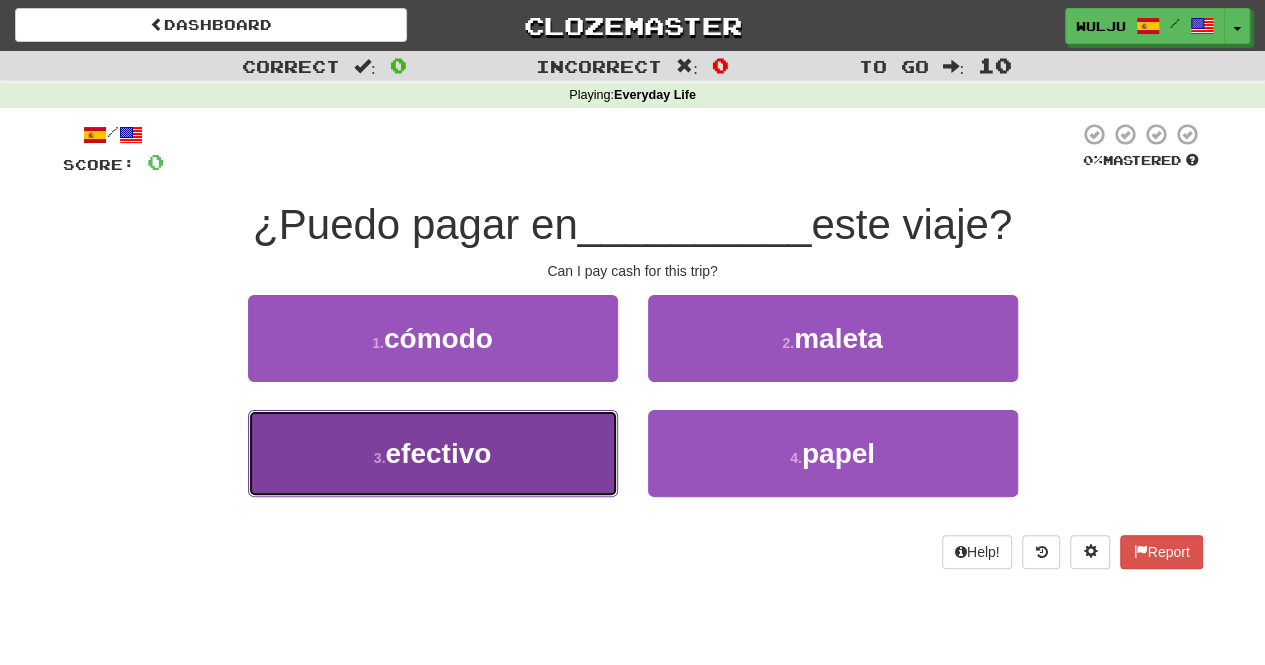 click on "3 .  efectivo" at bounding box center (433, 453) 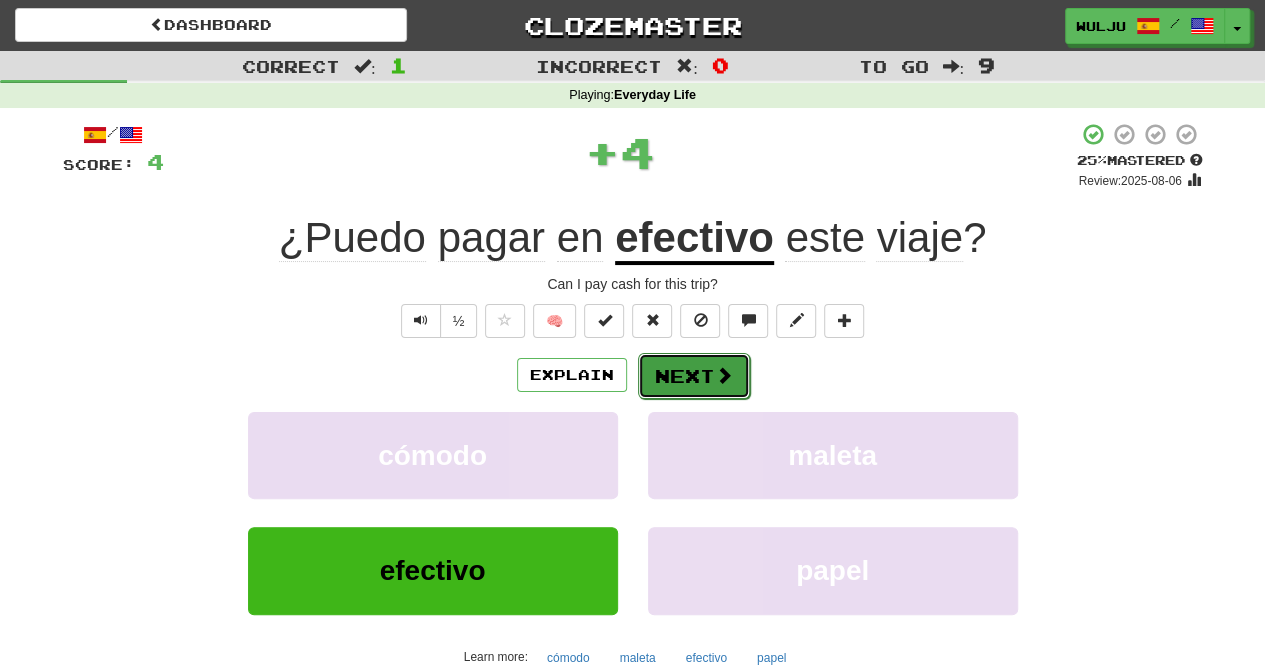 click at bounding box center (724, 375) 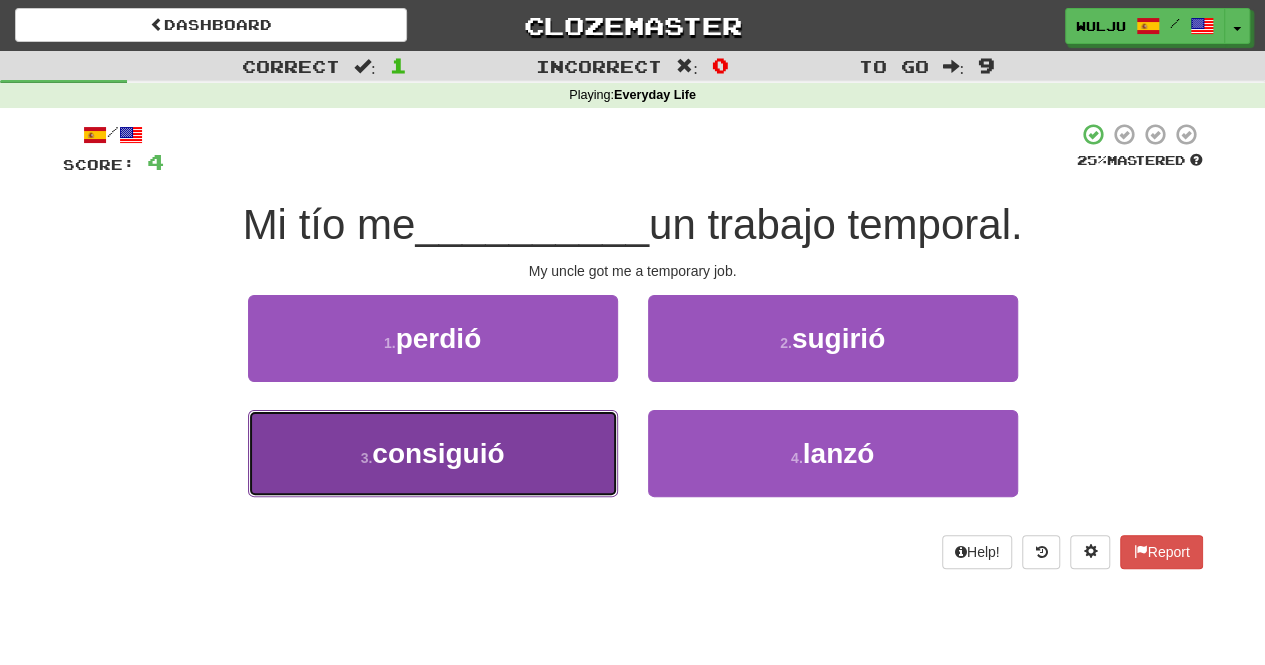click on "3 .  consiguió" at bounding box center [433, 453] 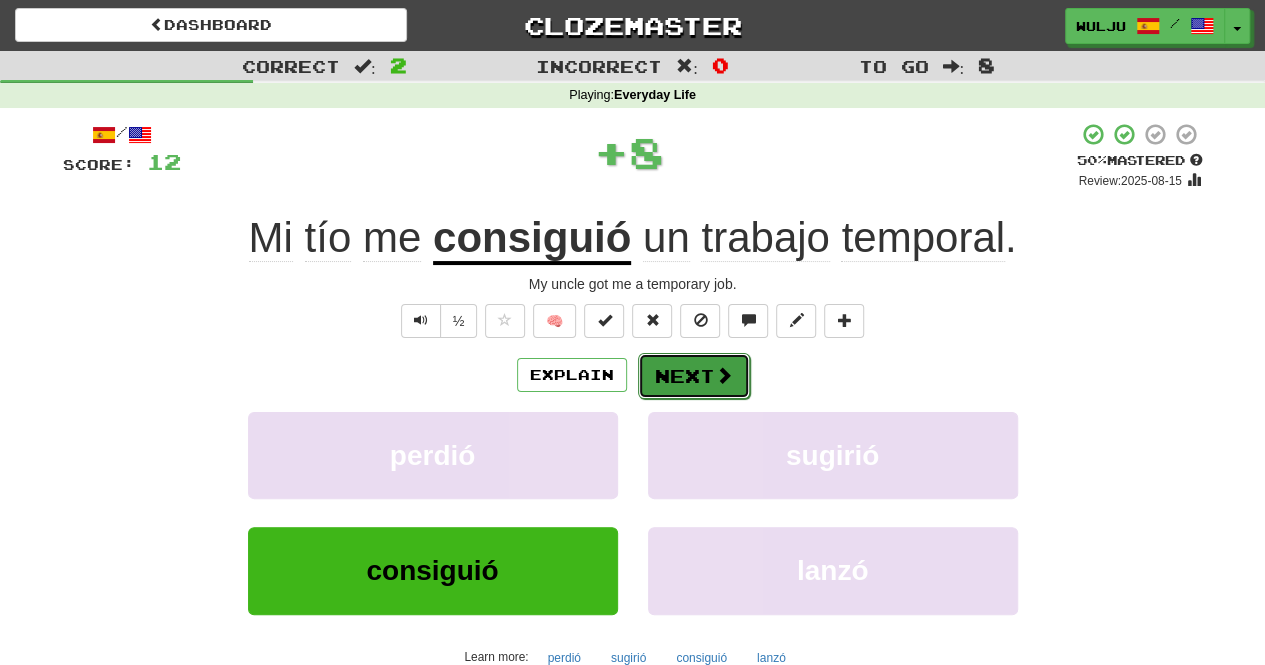 click on "Next" at bounding box center (694, 376) 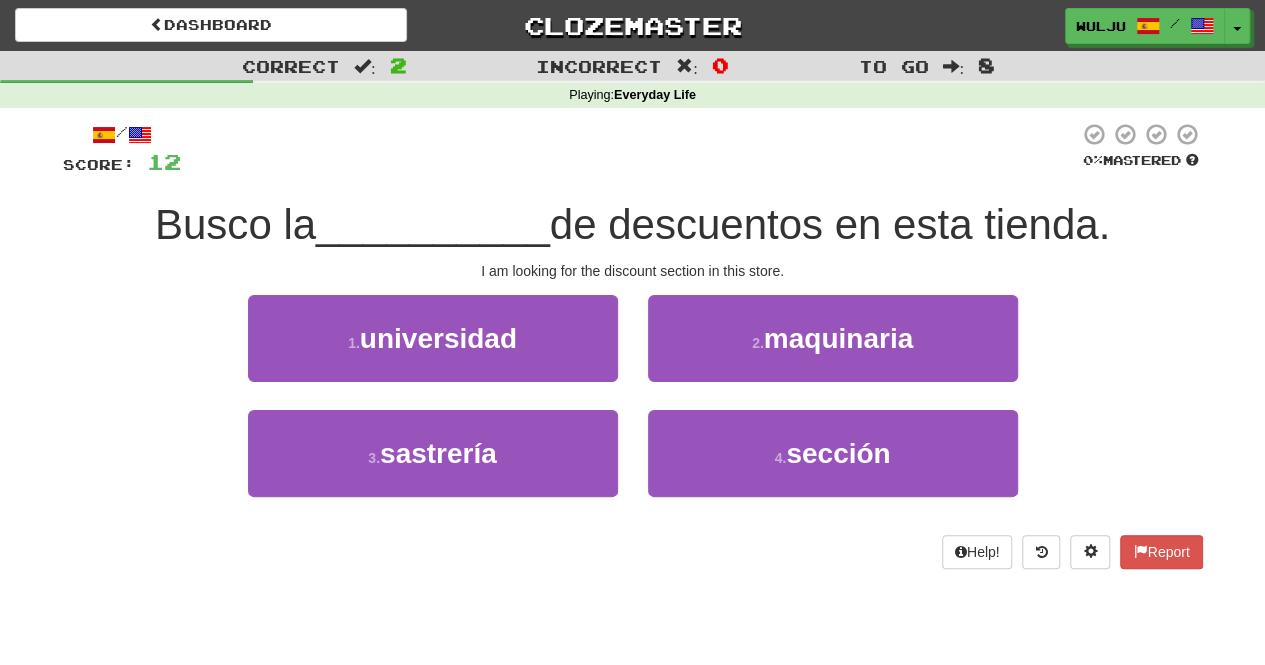 click on "1 .  universidad" at bounding box center (433, 352) 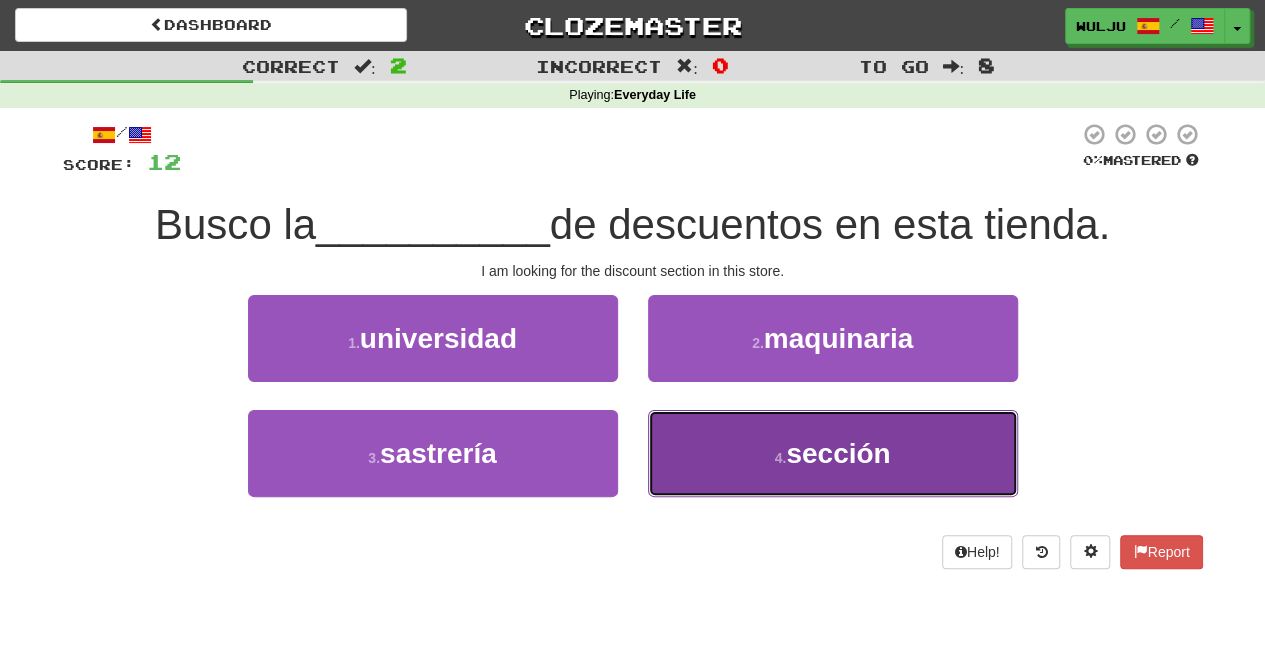 click on "4 .  sección" at bounding box center (833, 453) 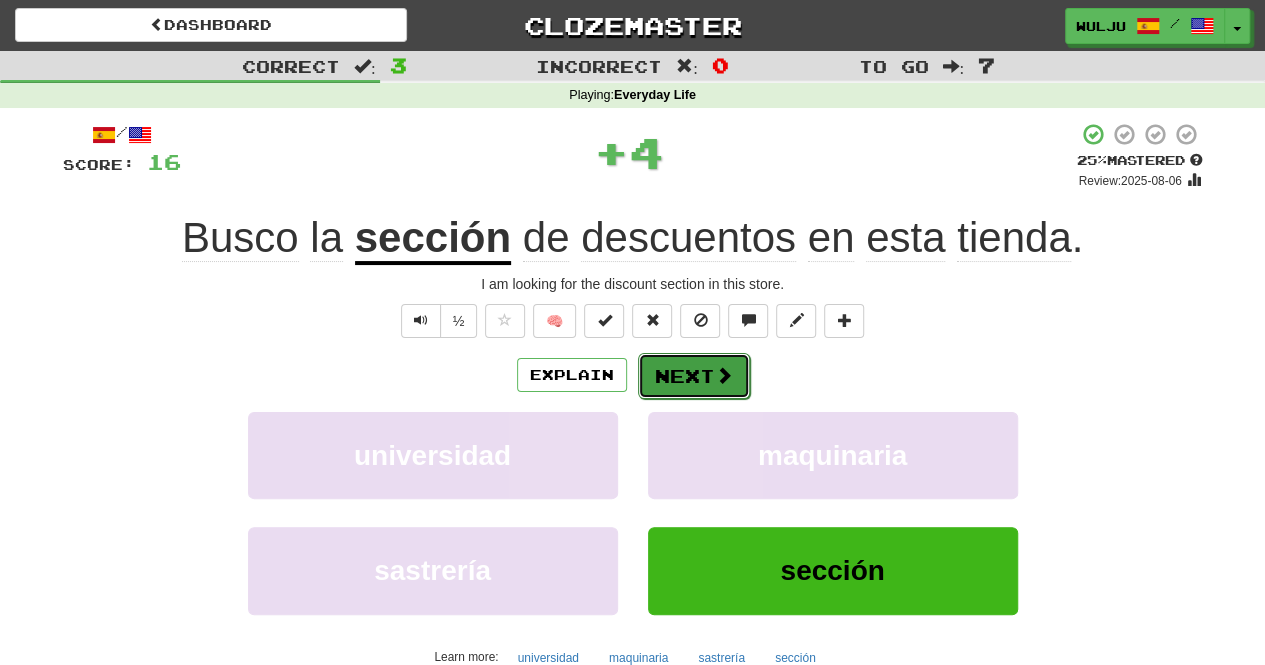click on "Next" at bounding box center [694, 376] 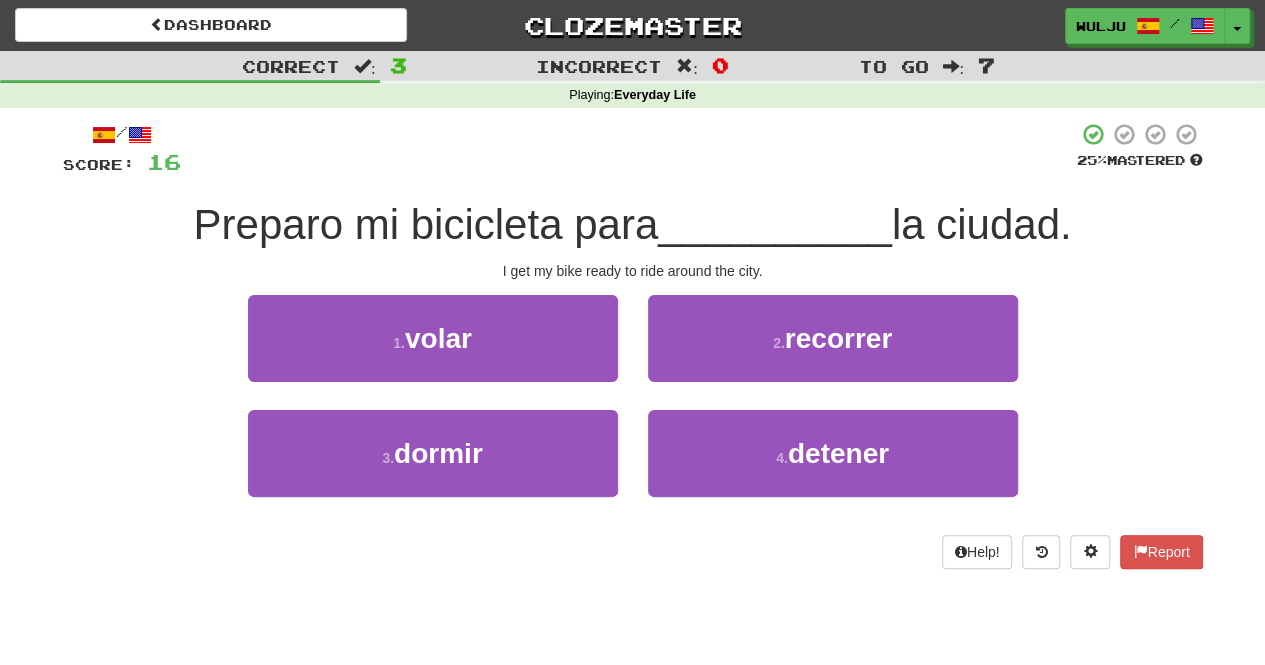 click on "2 .  recorrer" at bounding box center [833, 352] 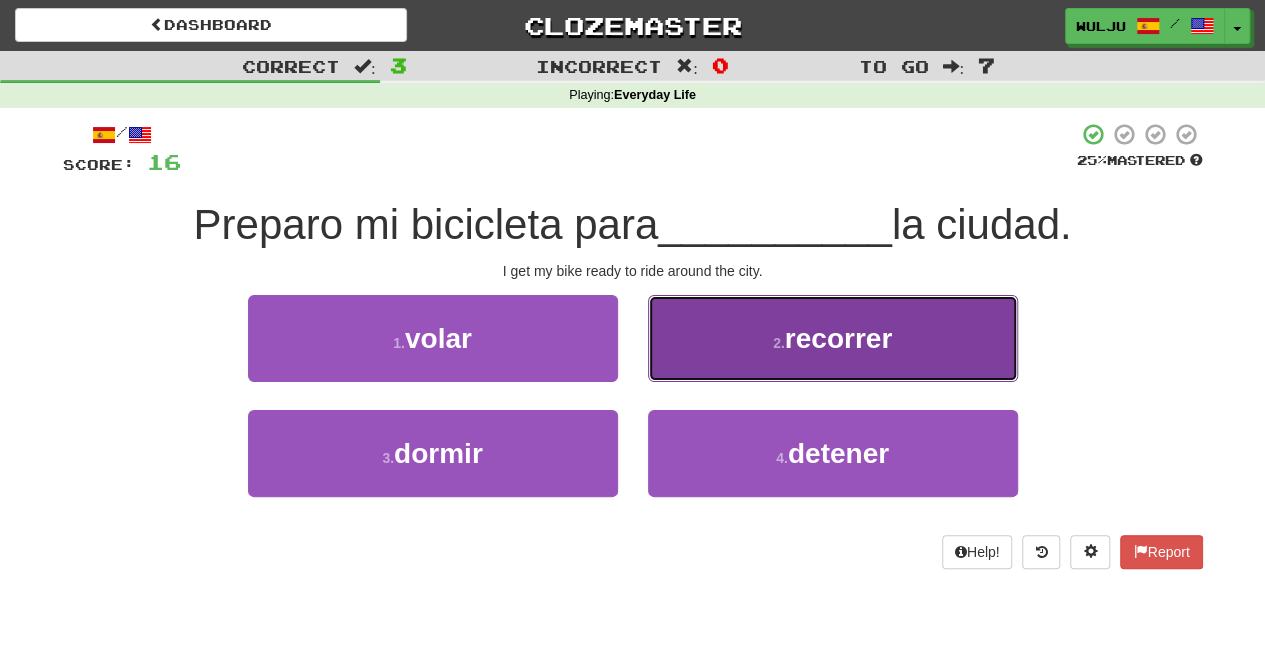 click on "2 .  recorrer" at bounding box center [833, 338] 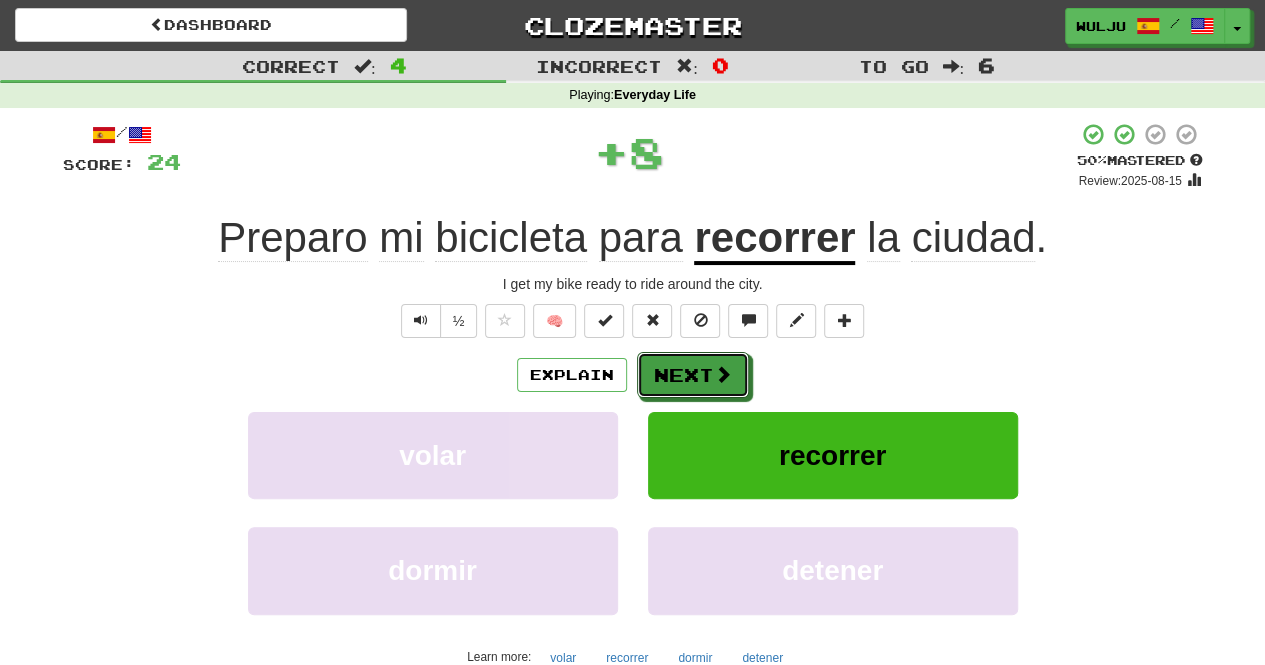 click at bounding box center (723, 374) 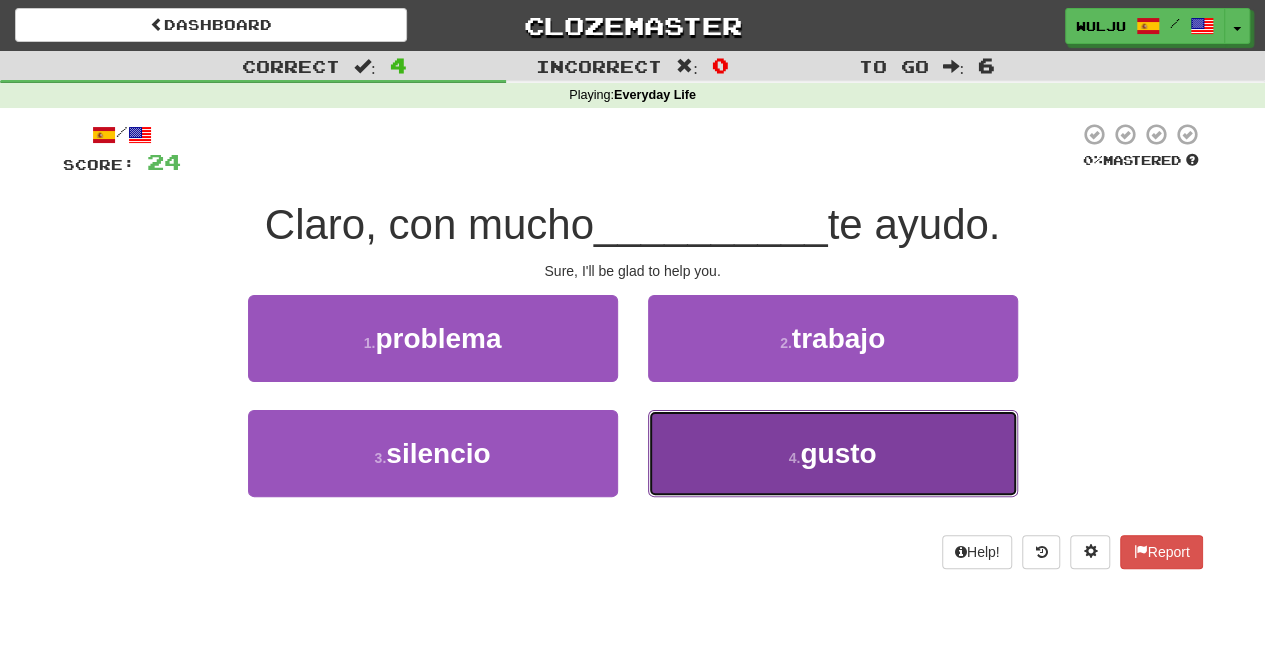 click on "4 .  gusto" at bounding box center [833, 453] 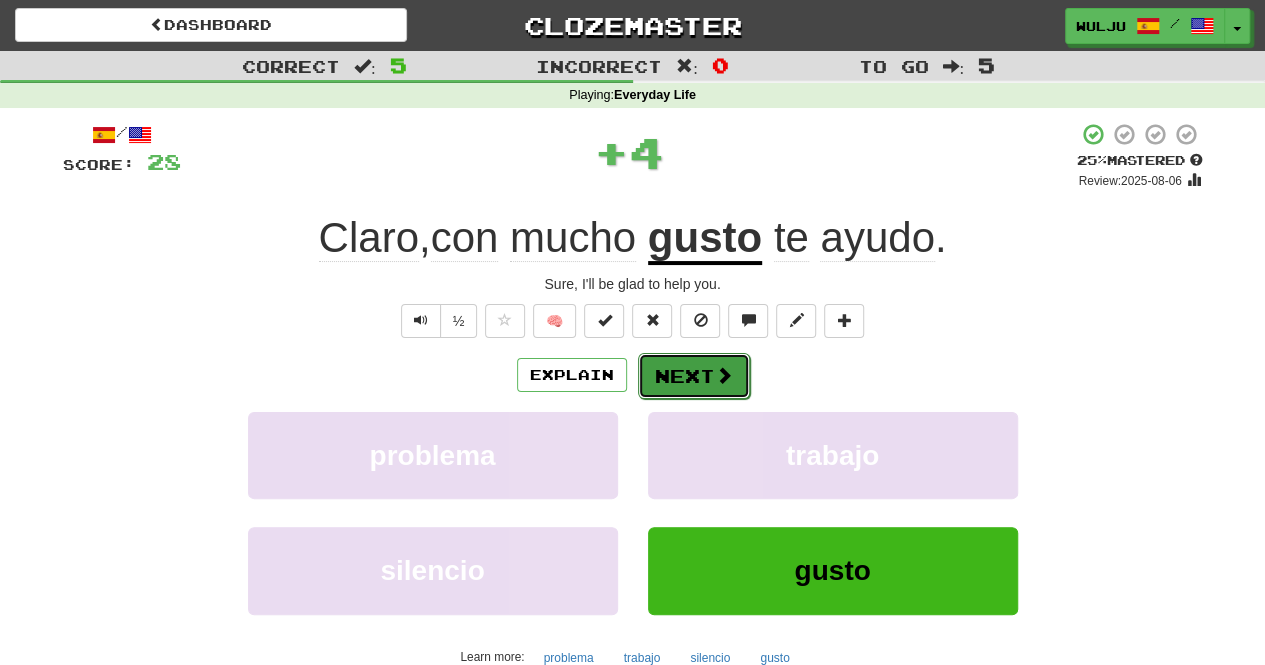 click on "Next" at bounding box center (694, 376) 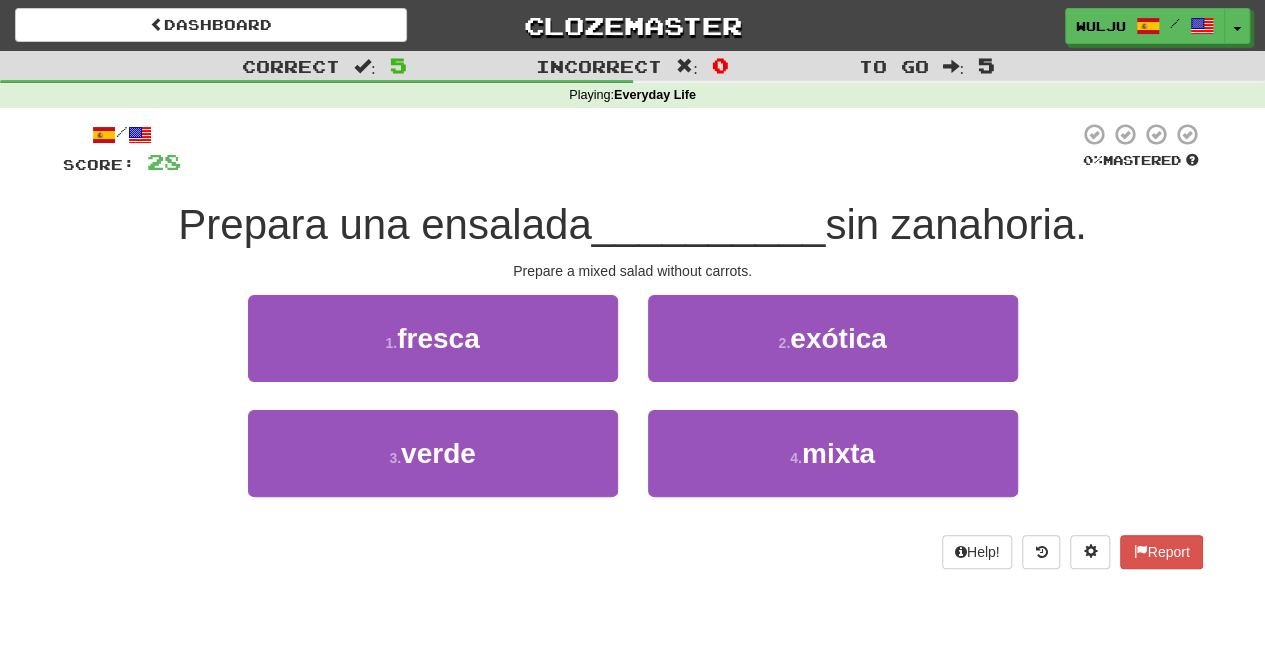 click on "1 .  fresca" at bounding box center [433, 352] 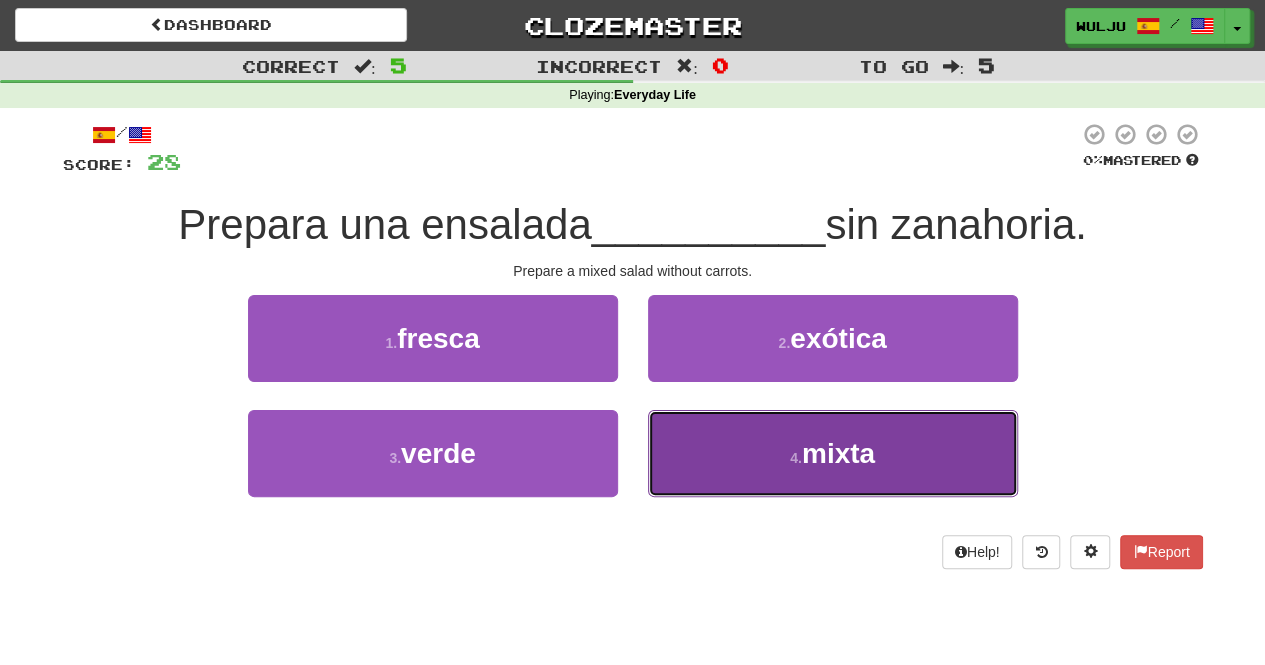 click on "4 .  mixta" at bounding box center [833, 453] 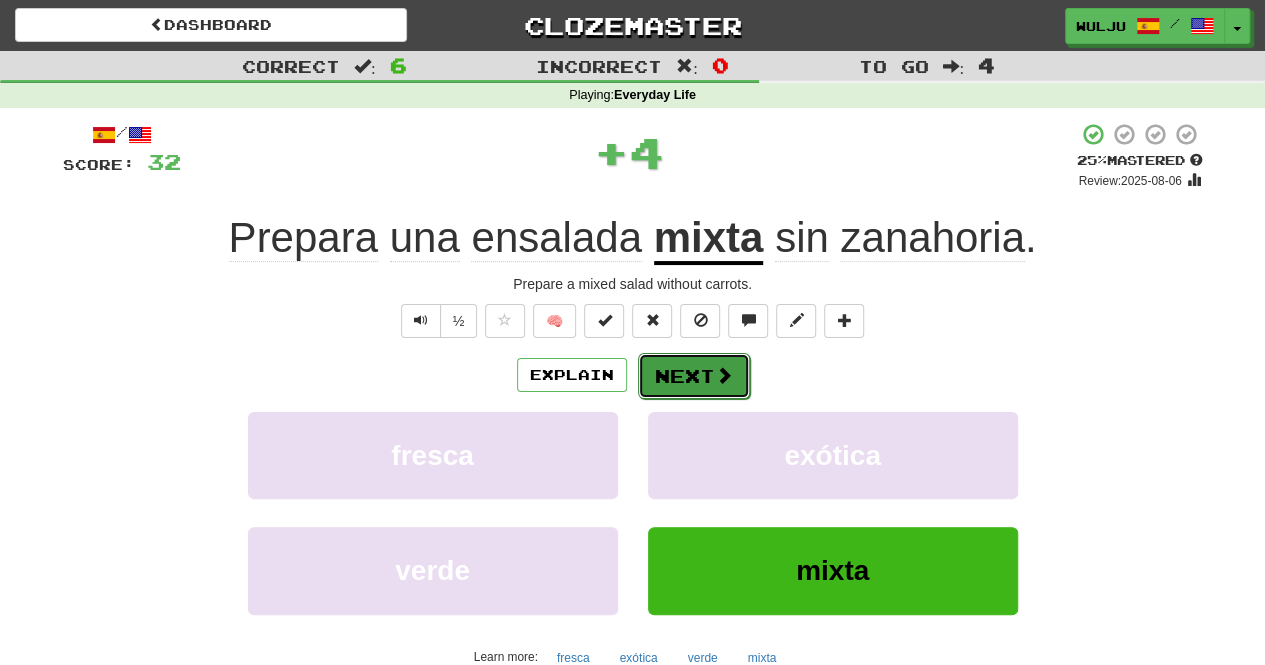 click on "Next" at bounding box center [694, 376] 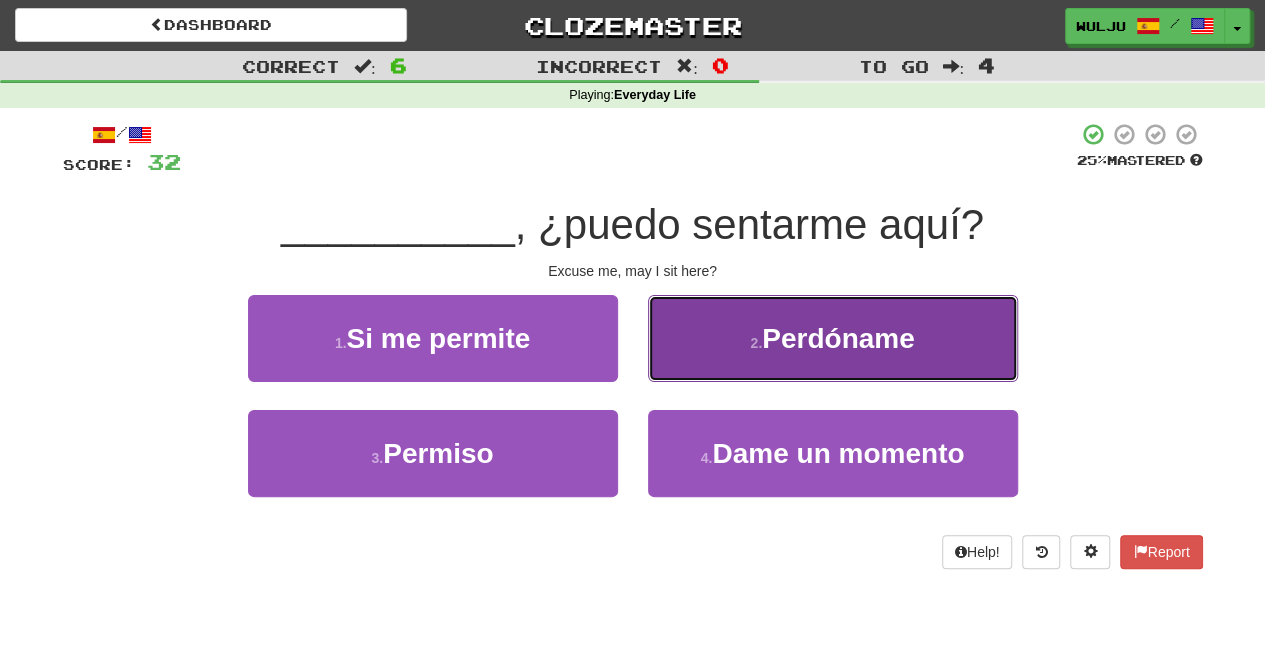 drag, startPoint x: 670, startPoint y: 367, endPoint x: 662, endPoint y: 358, distance: 12.0415945 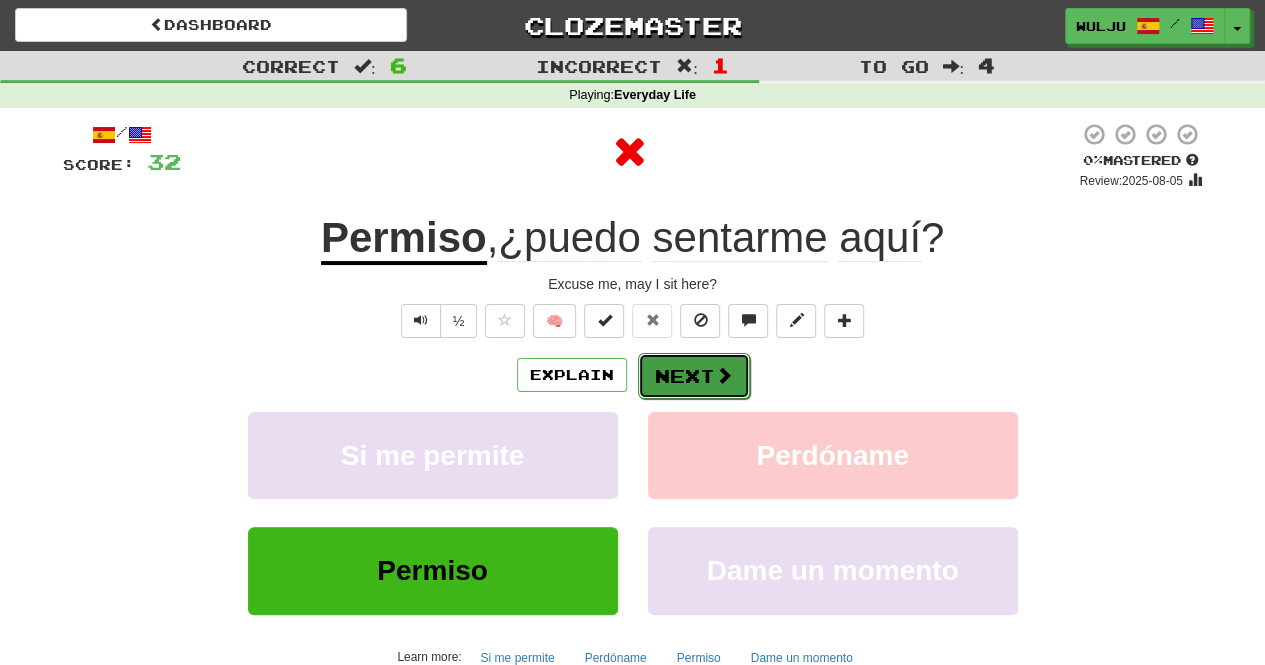 click on "Next" at bounding box center [694, 376] 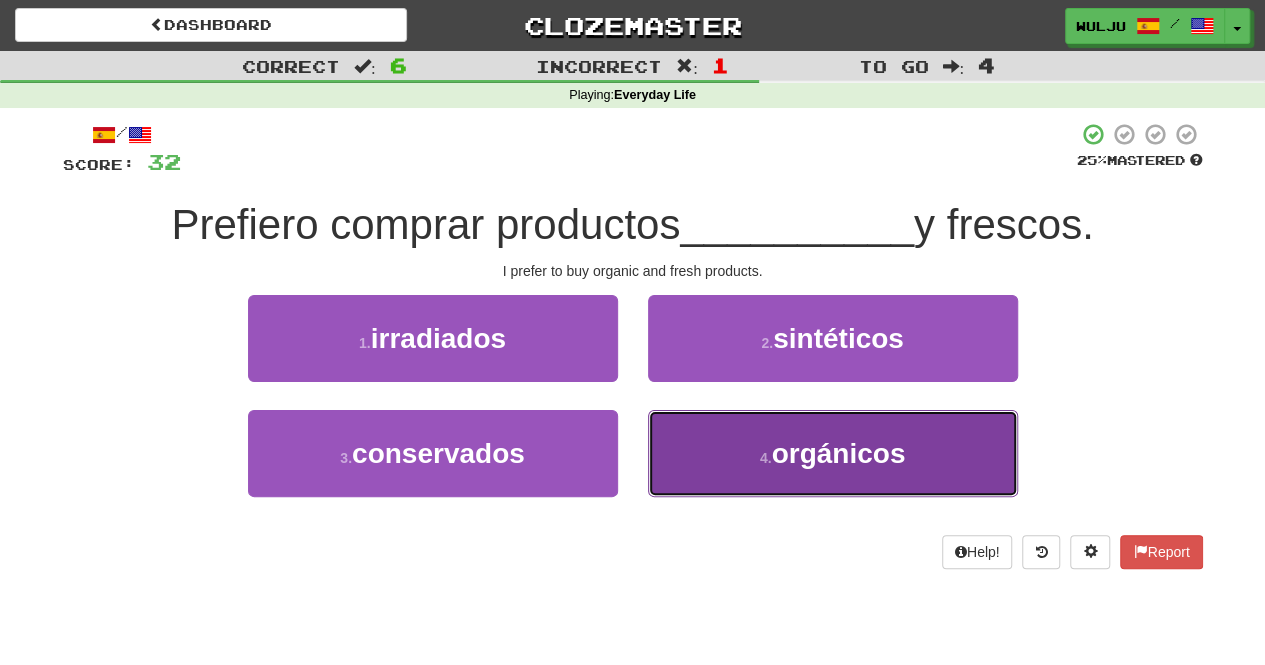 click on "4 .  orgánicos" at bounding box center (833, 453) 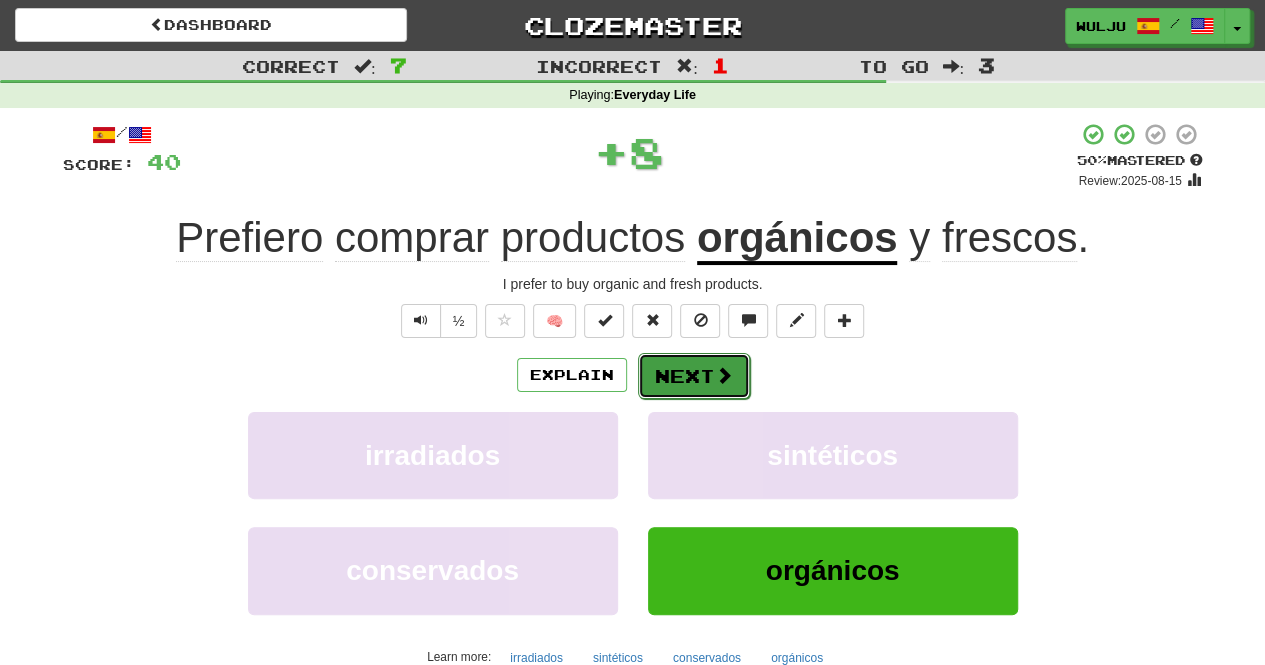 click on "Next" at bounding box center [694, 376] 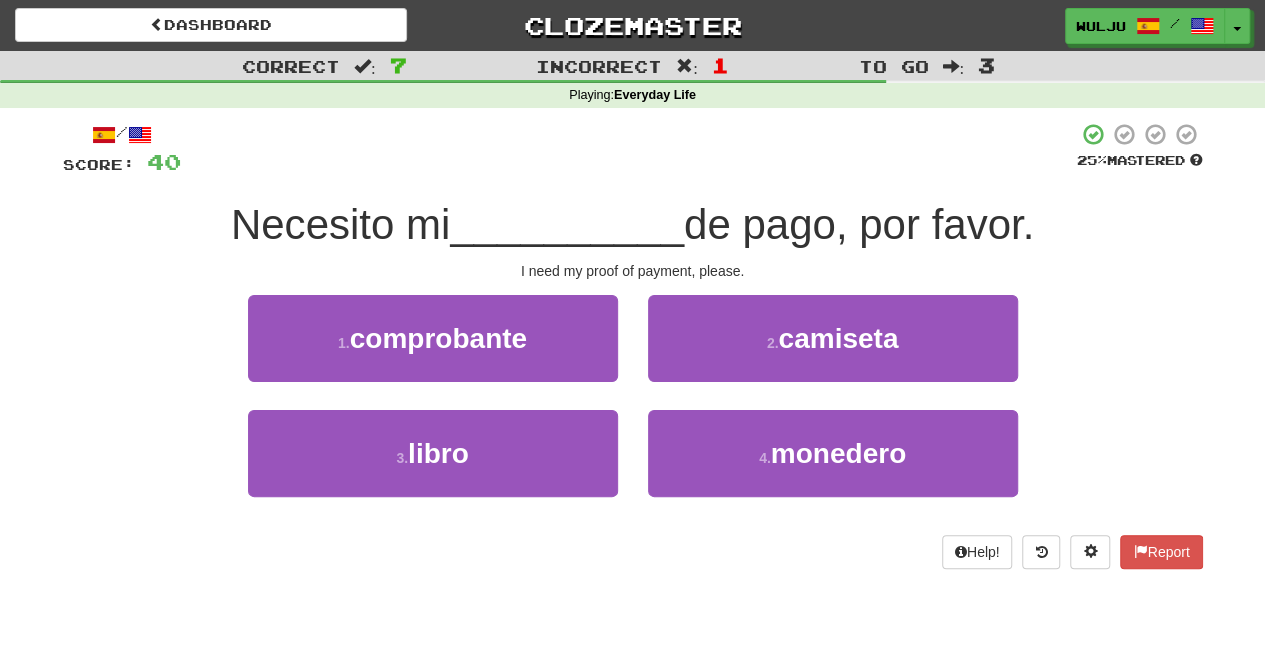 click on "1 .  comprobante" at bounding box center [433, 352] 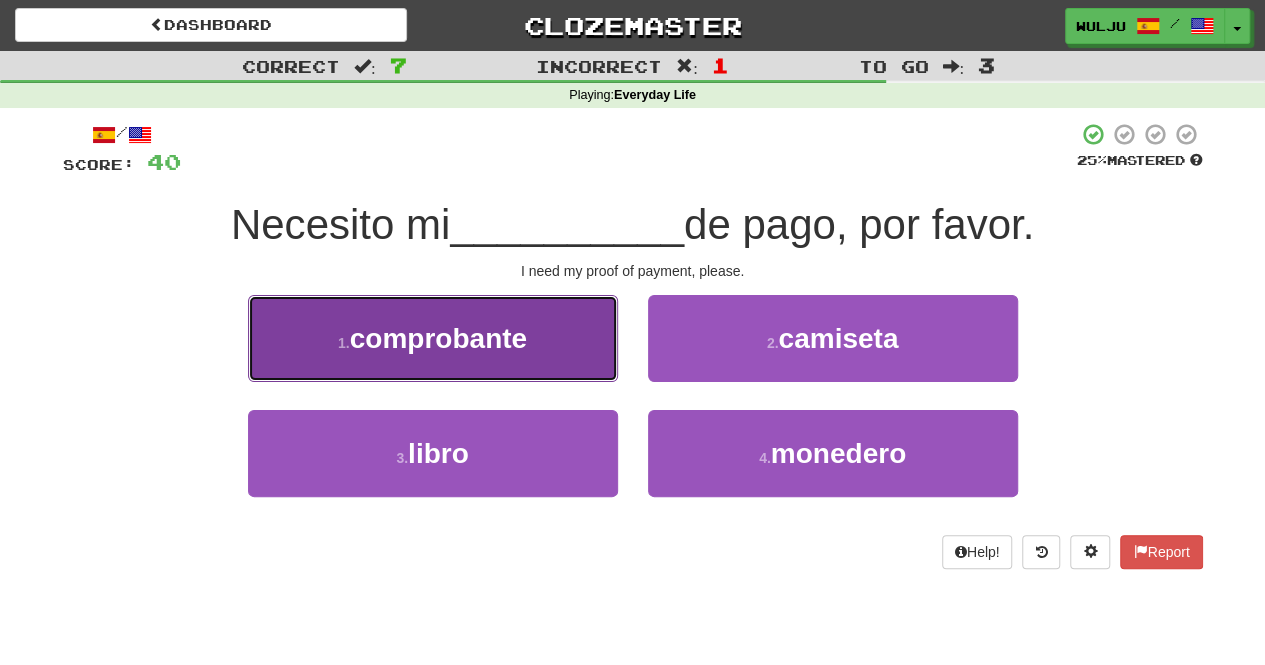 click on "1 .  comprobante" at bounding box center (433, 338) 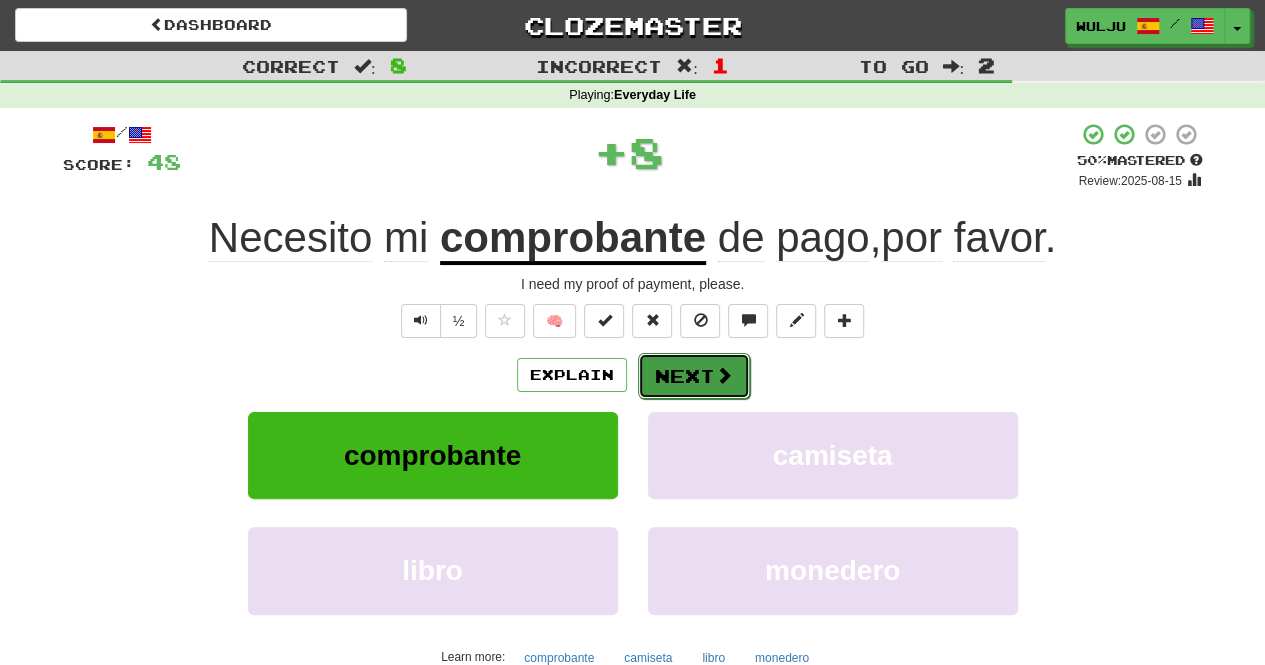 click on "Next" at bounding box center (694, 376) 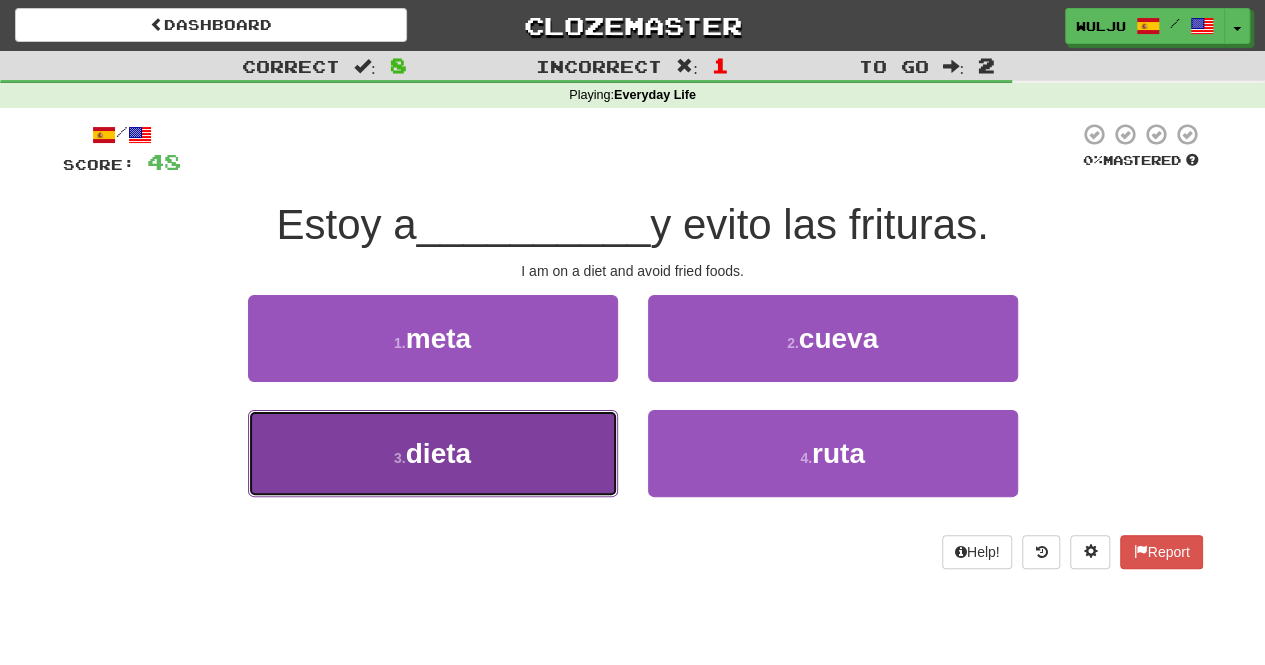 click on "3 .  dieta" at bounding box center [433, 453] 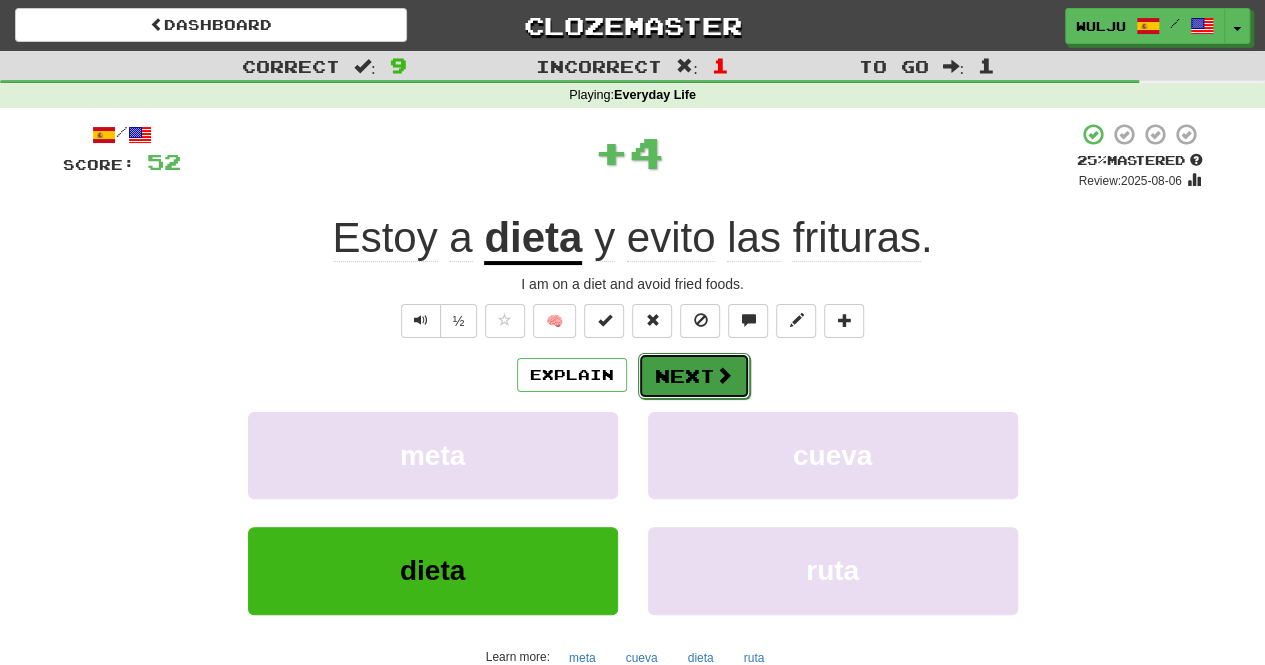click on "Next" at bounding box center (694, 376) 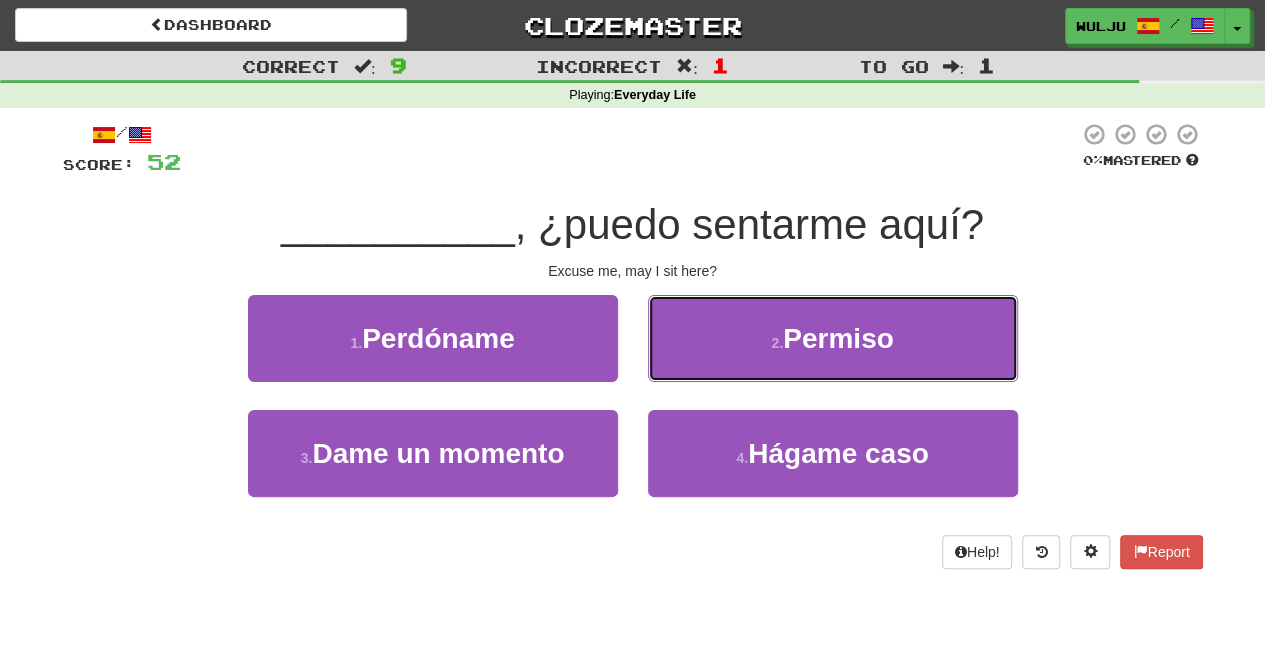 click on "2 .  Permiso" at bounding box center (833, 338) 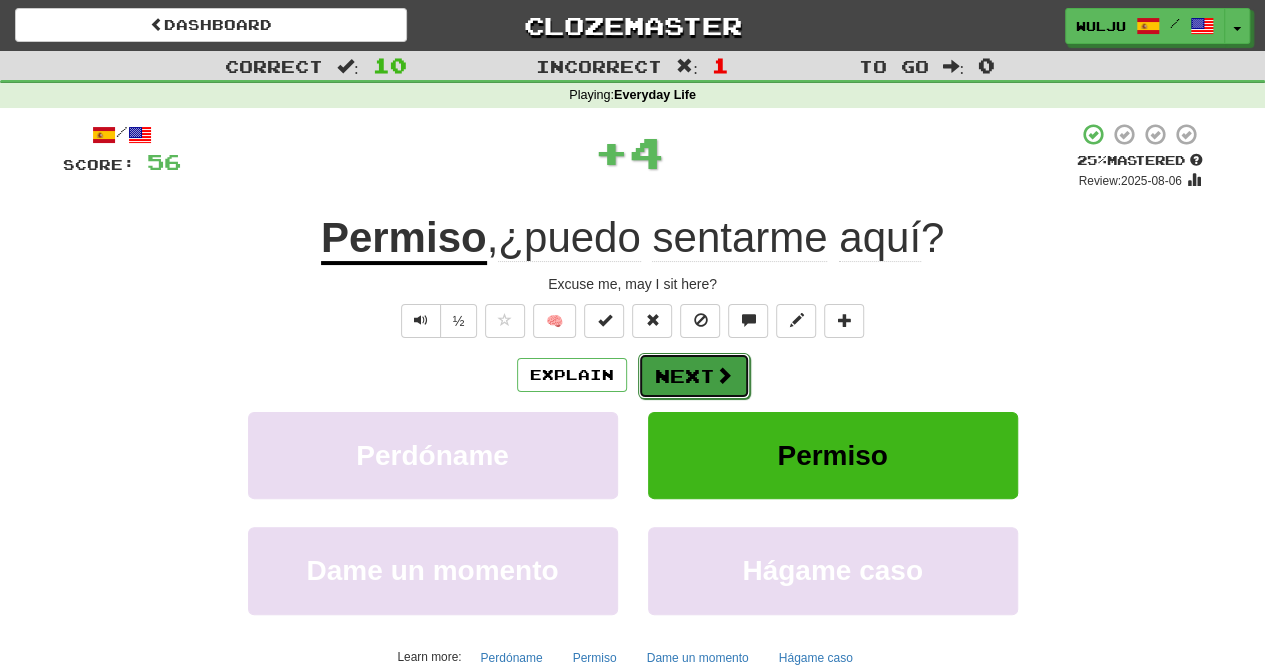 click on "Next" at bounding box center [694, 376] 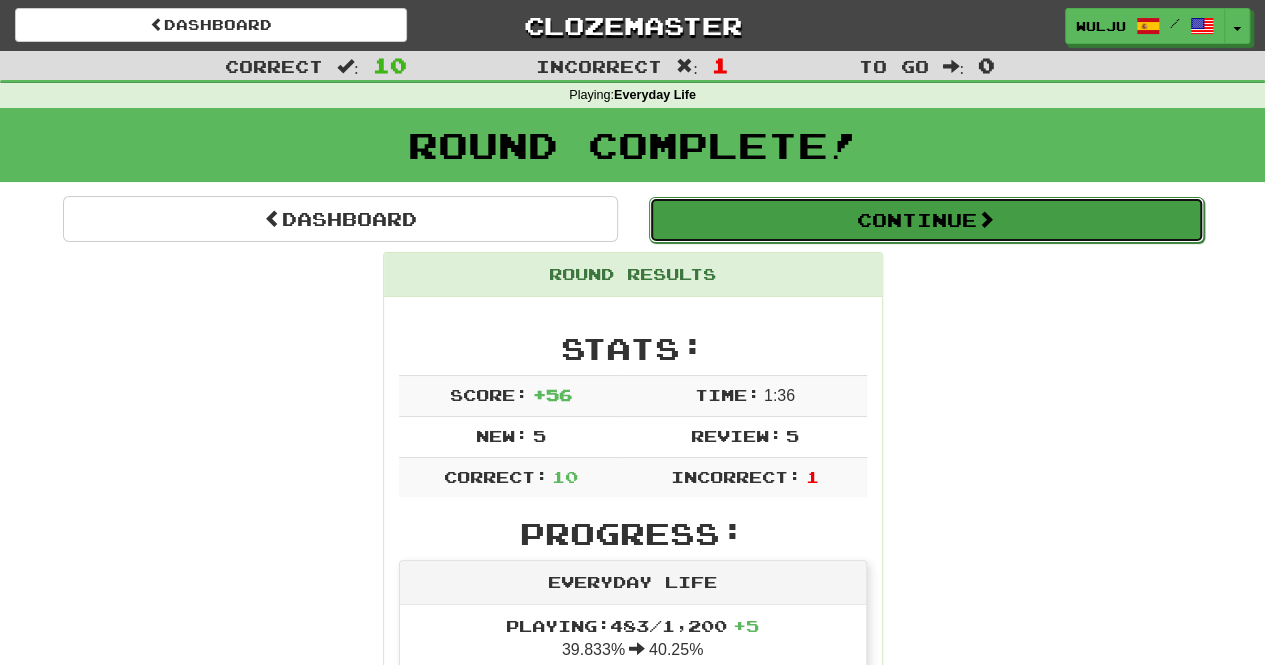 click on "Continue" at bounding box center [926, 220] 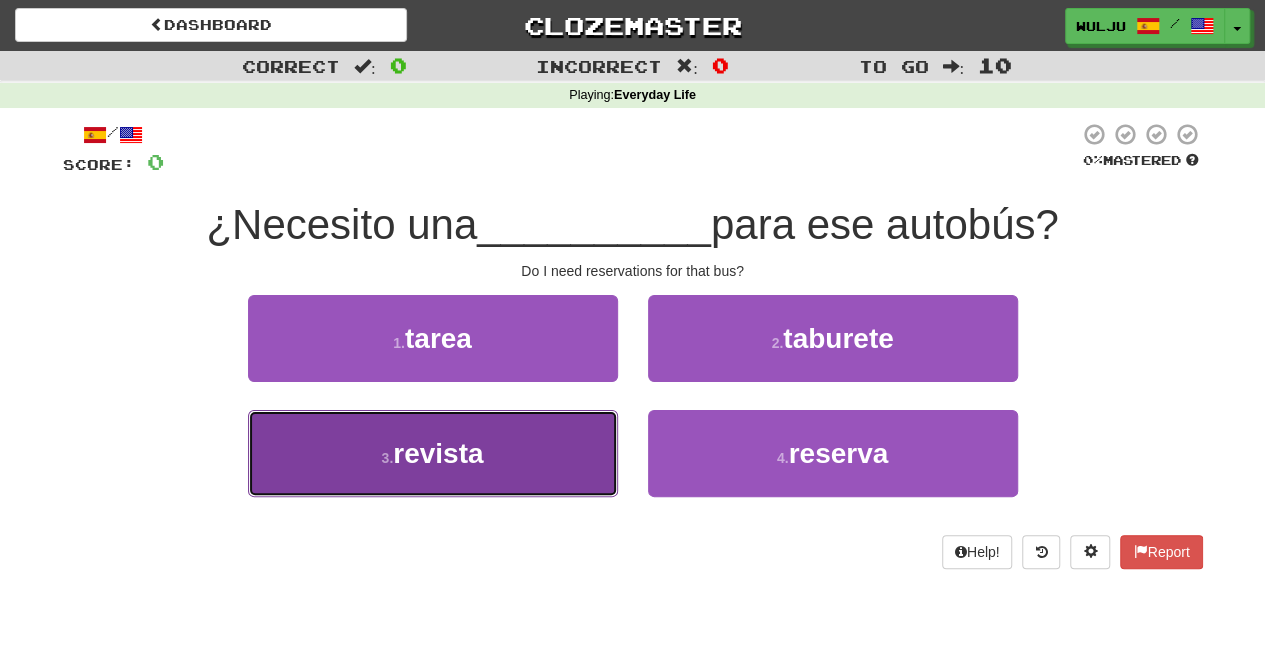 click on "3 .  revista" at bounding box center [433, 453] 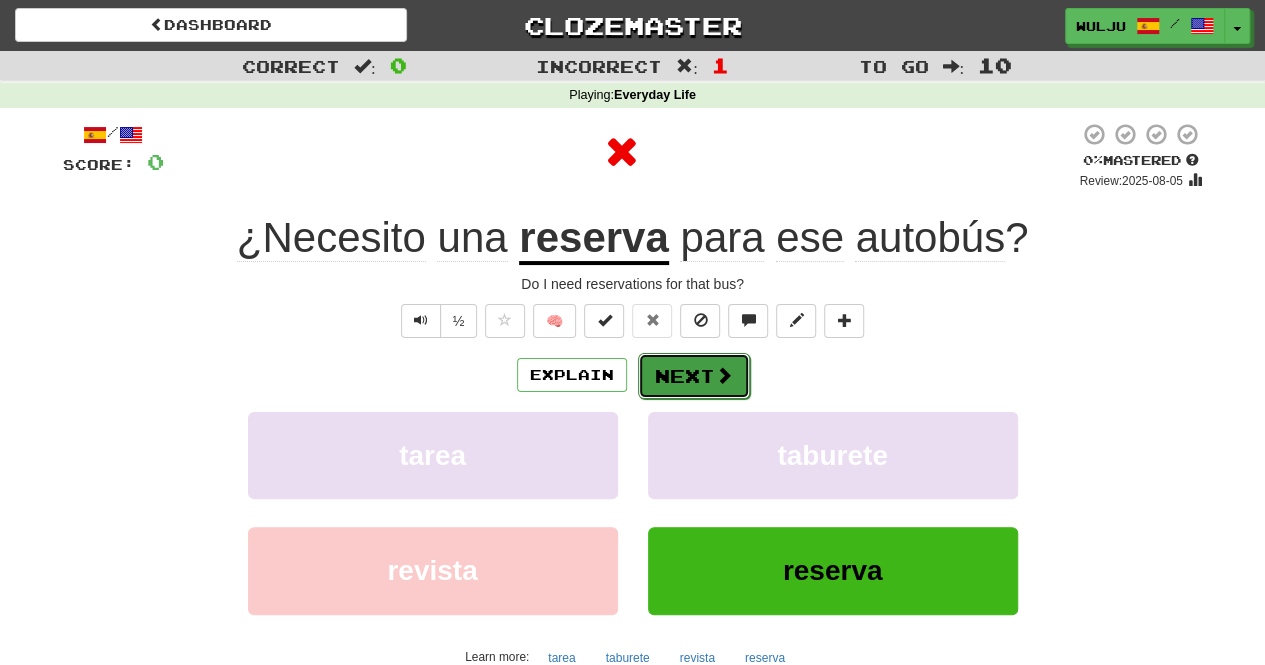 click at bounding box center [724, 375] 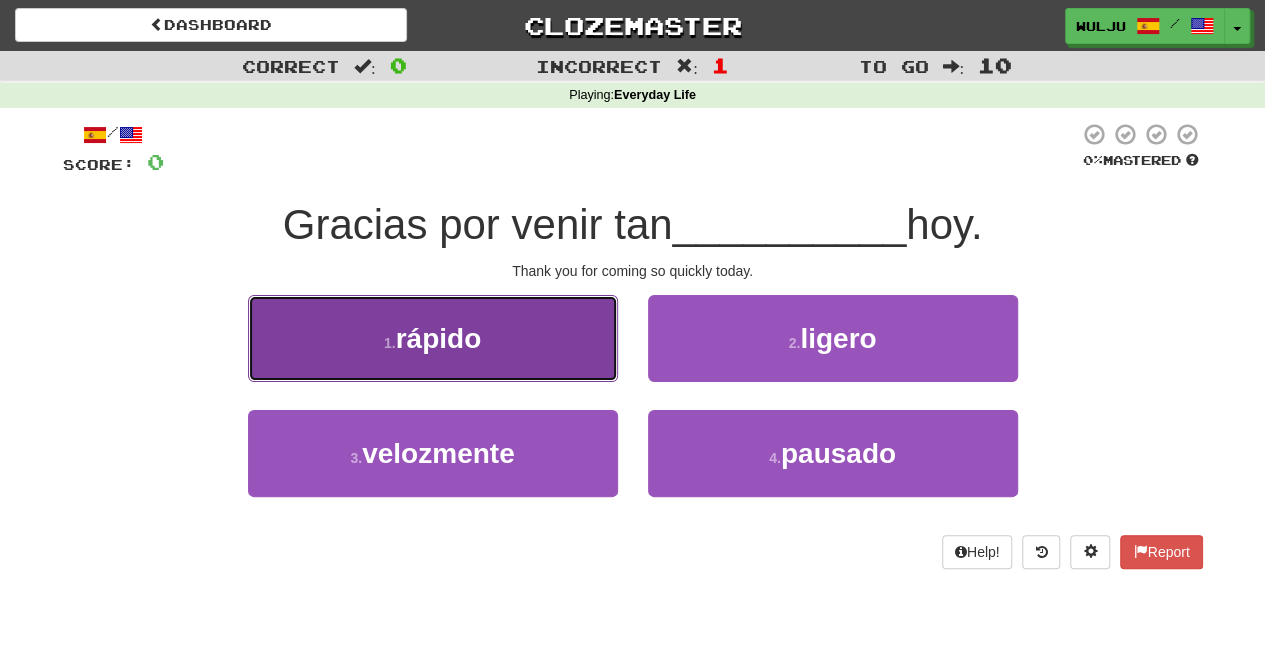 click on "1 .  rápido" at bounding box center [433, 338] 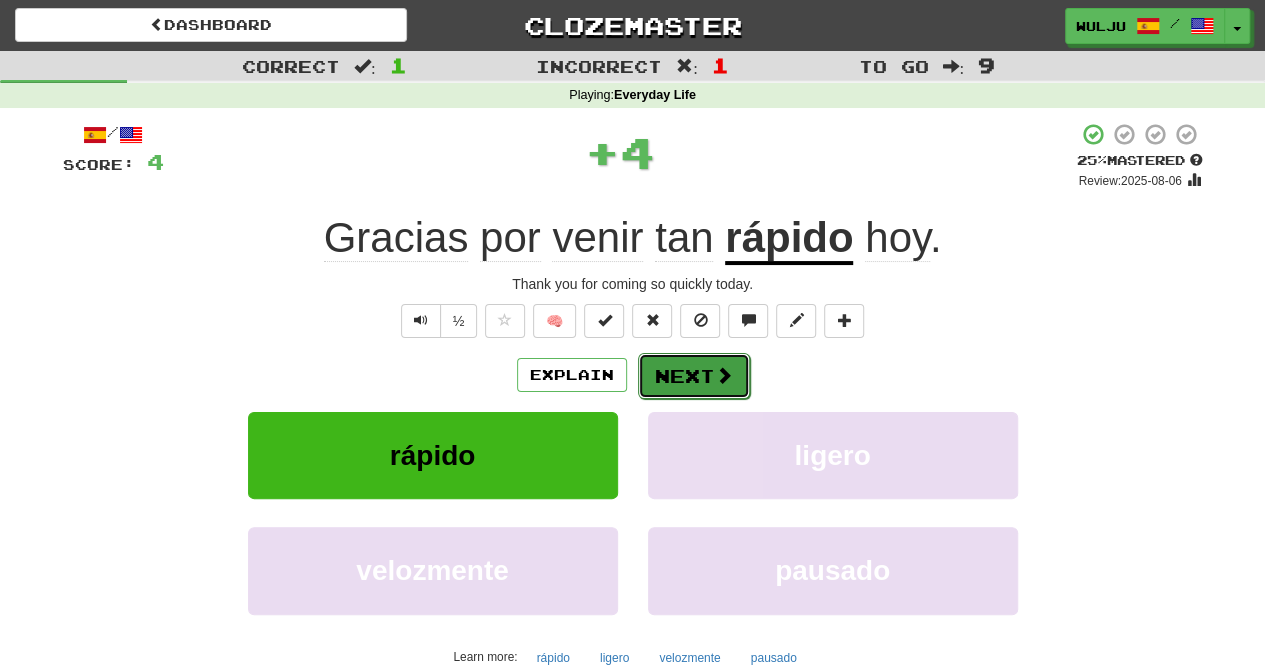 click on "Next" at bounding box center [694, 376] 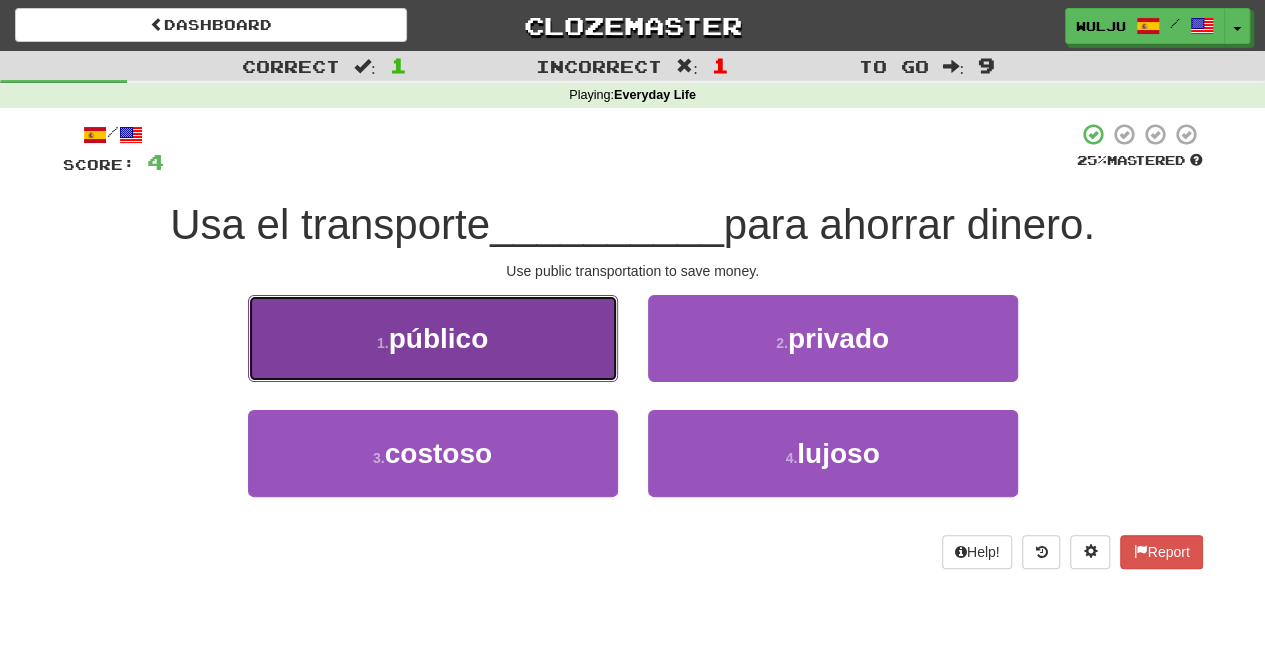 drag, startPoint x: 595, startPoint y: 369, endPoint x: 581, endPoint y: 357, distance: 18.439089 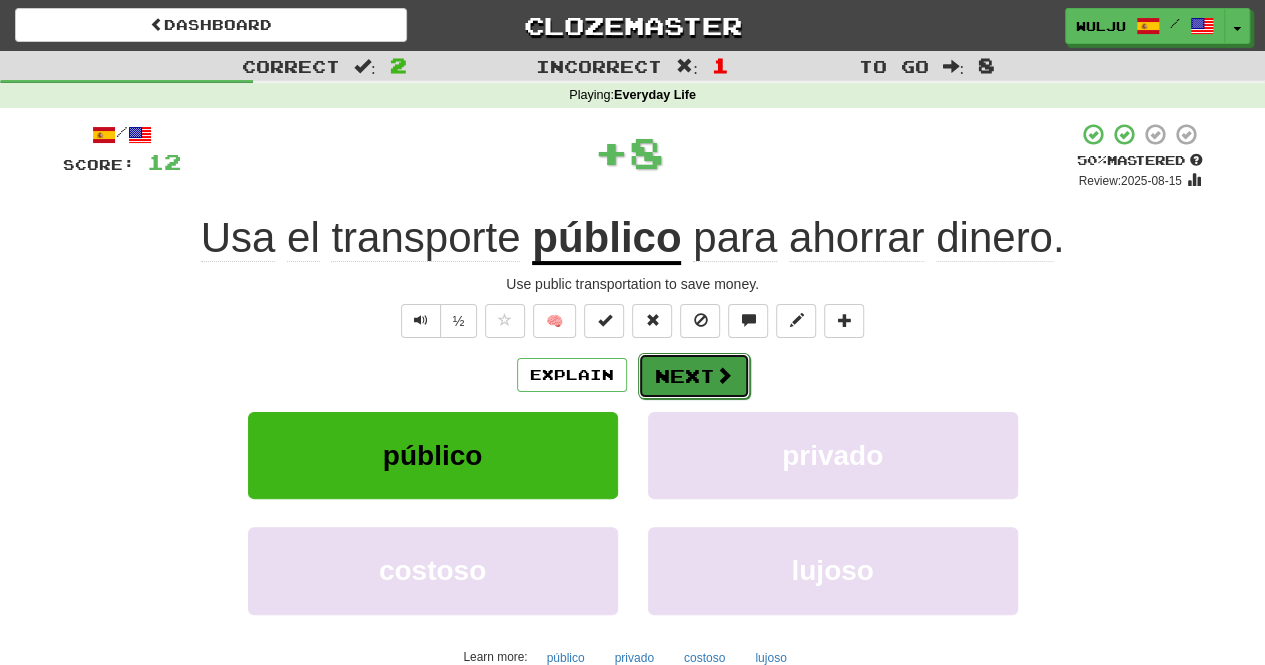 click on "Next" at bounding box center (694, 376) 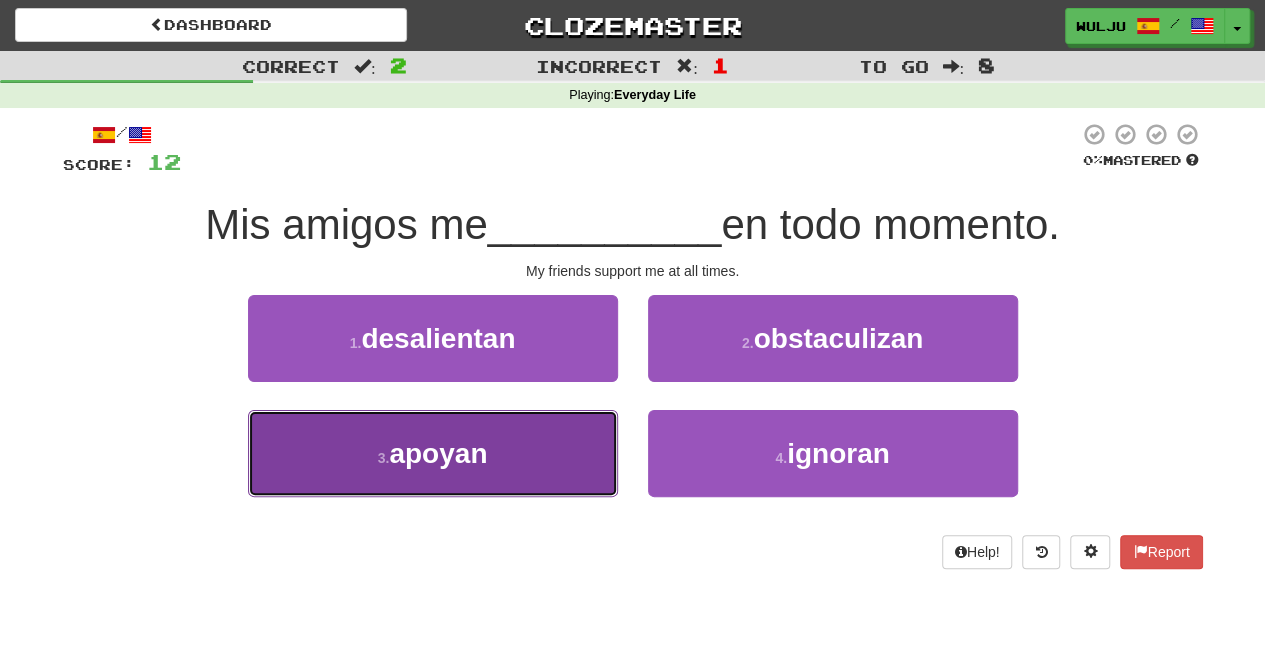 click on "3 .  apoyan" at bounding box center [433, 453] 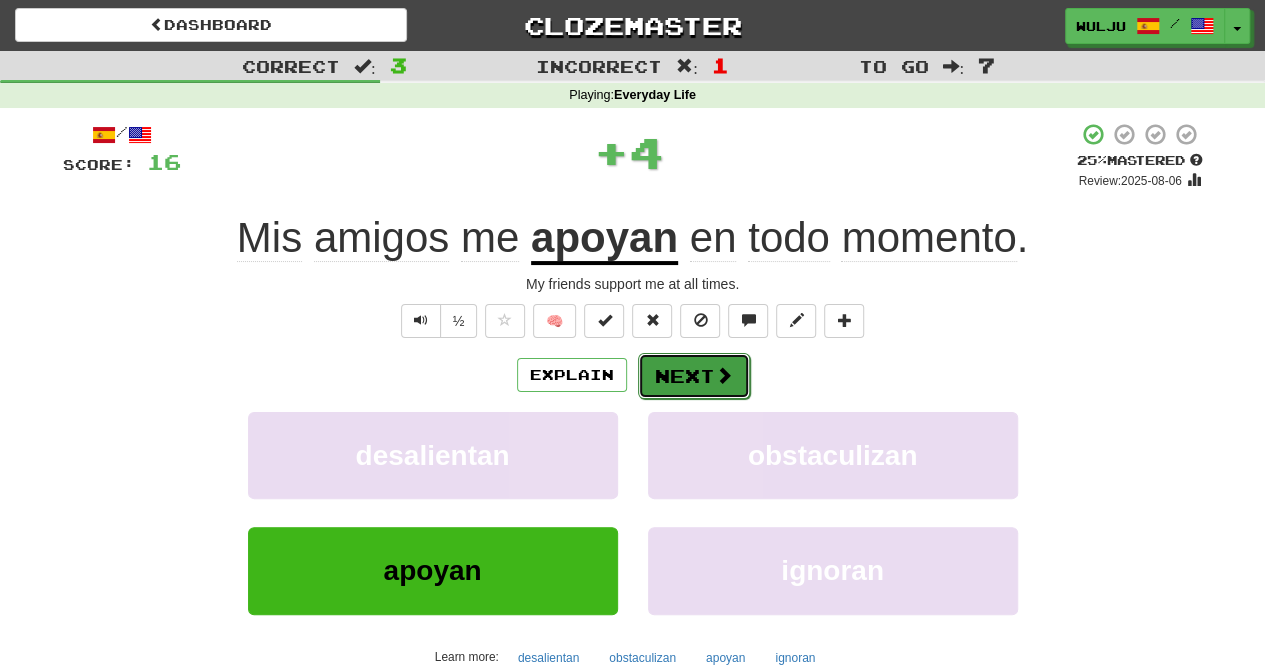 click on "Next" at bounding box center [694, 376] 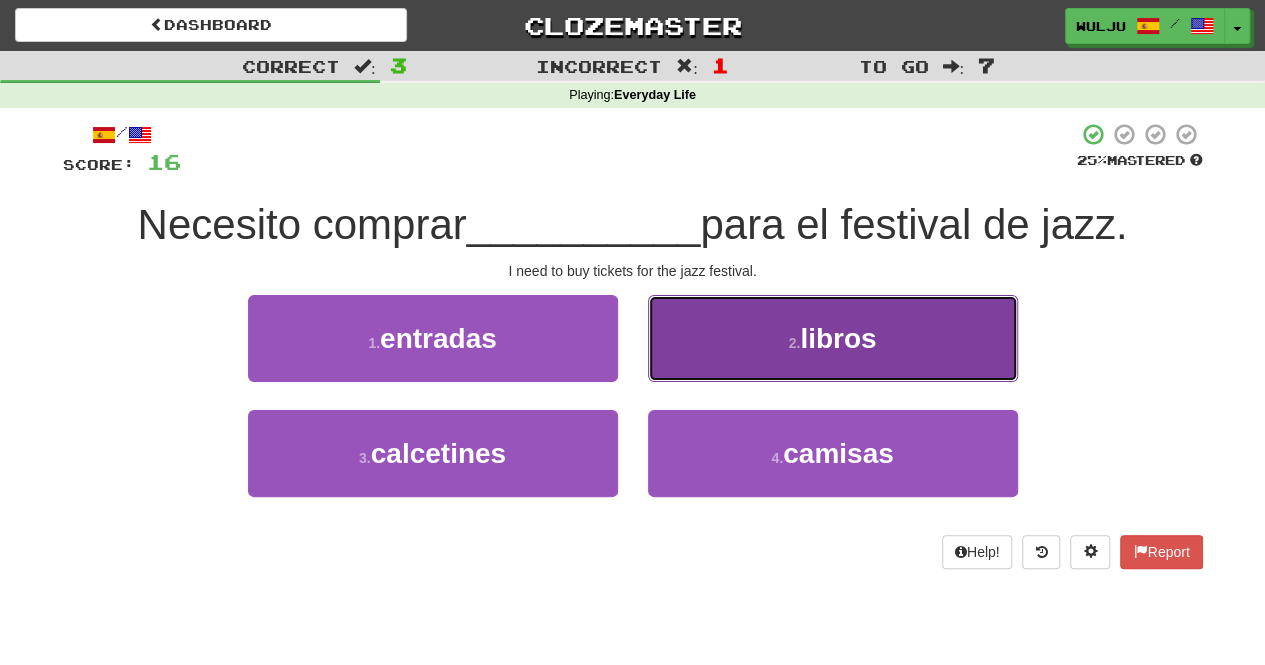 click on "2 .  libros" at bounding box center (833, 338) 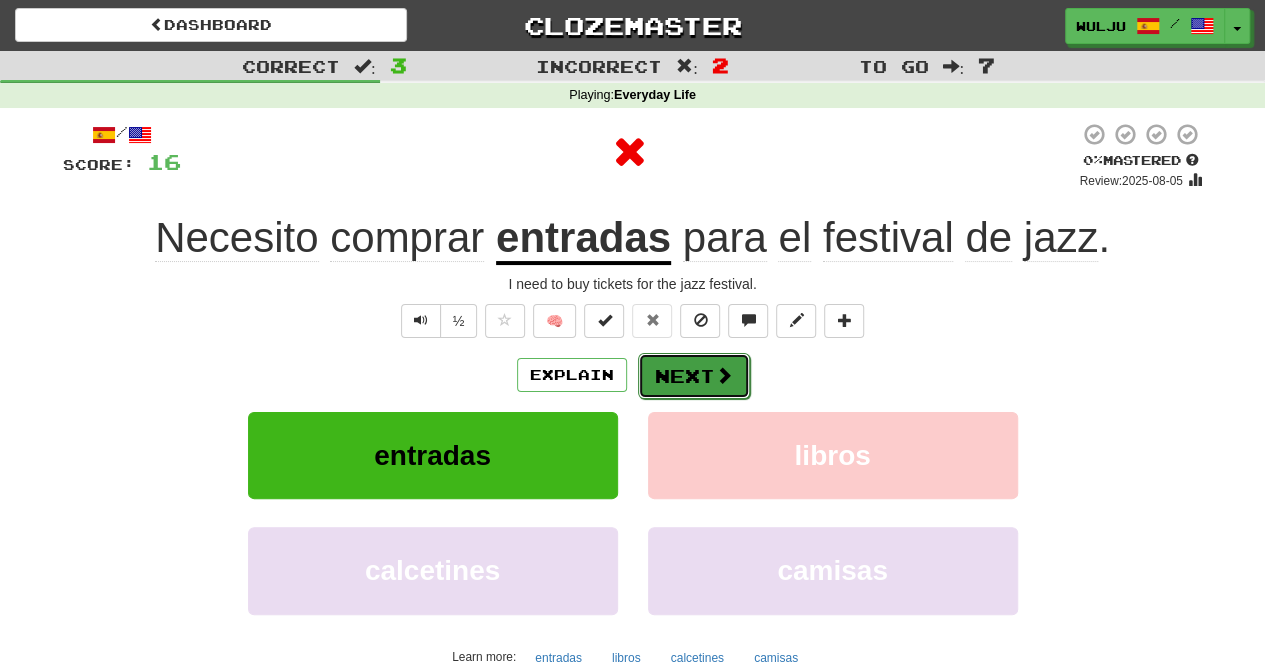 click on "Next" at bounding box center (694, 376) 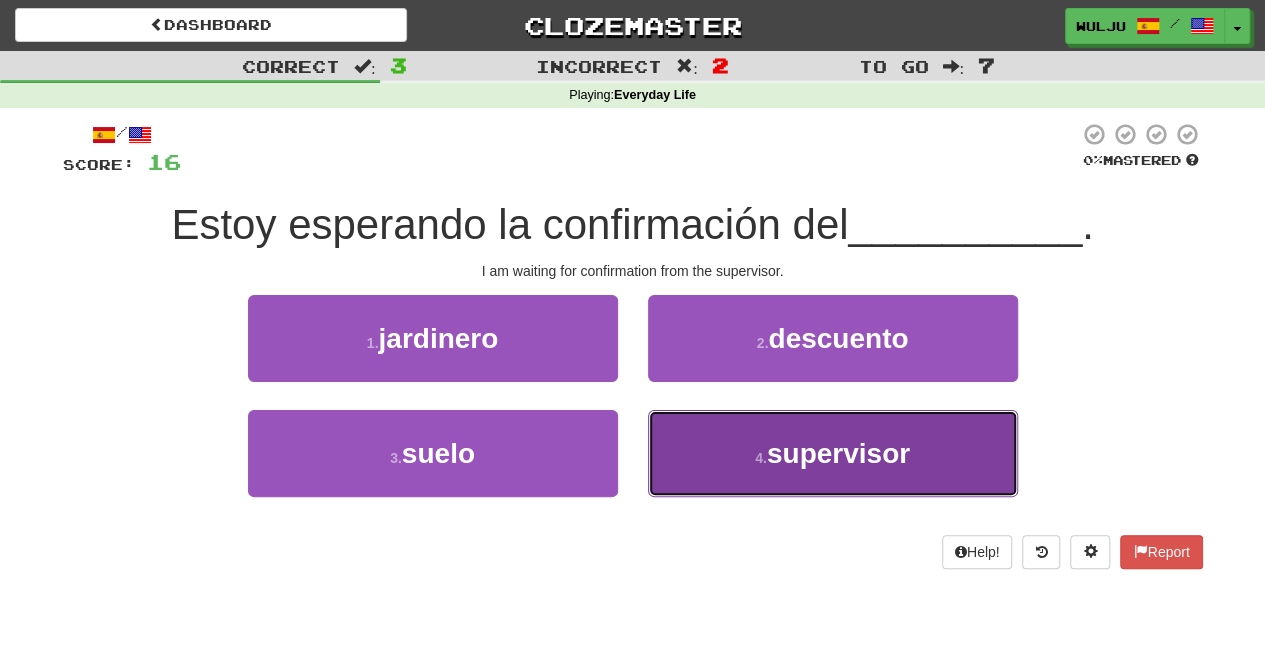 click on "4 .  supervisor" at bounding box center [833, 453] 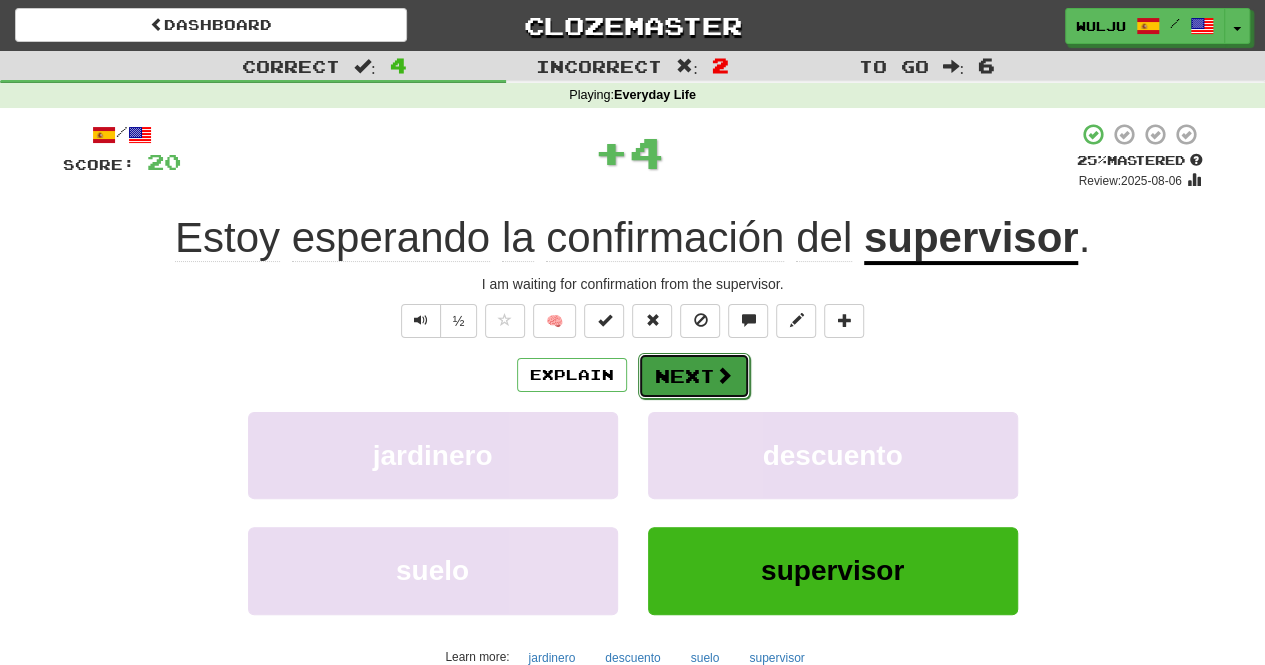 click on "Next" at bounding box center [694, 376] 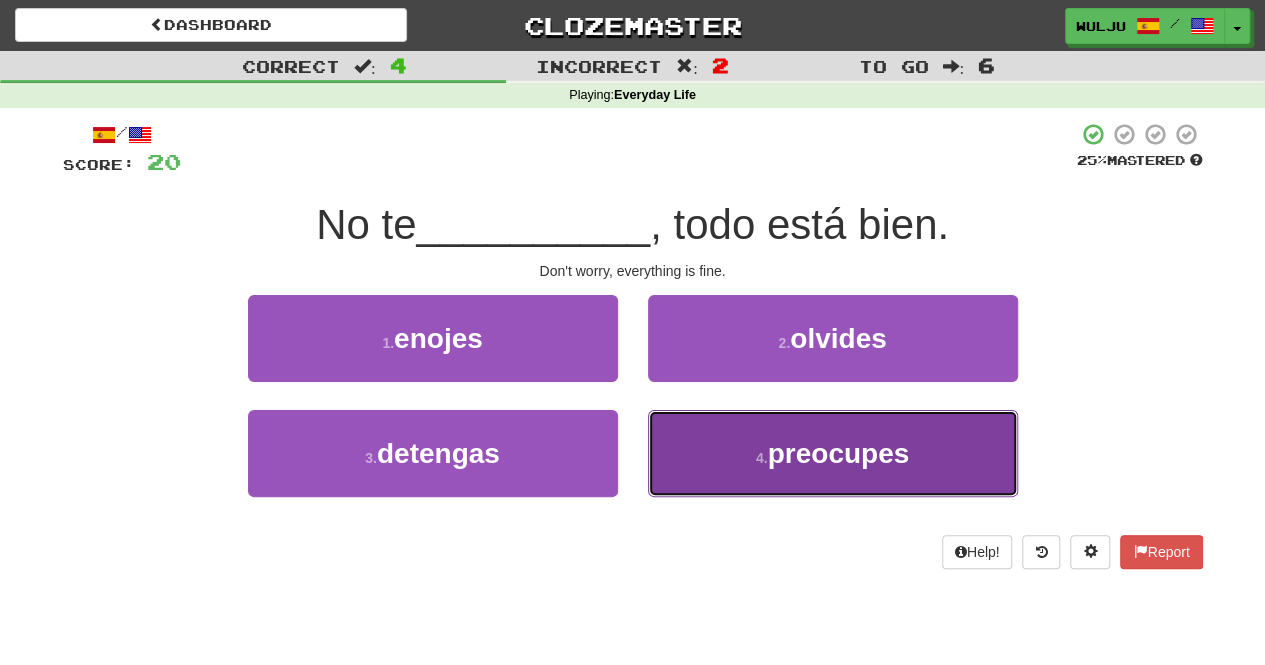click on "4 .  preocupes" at bounding box center [833, 453] 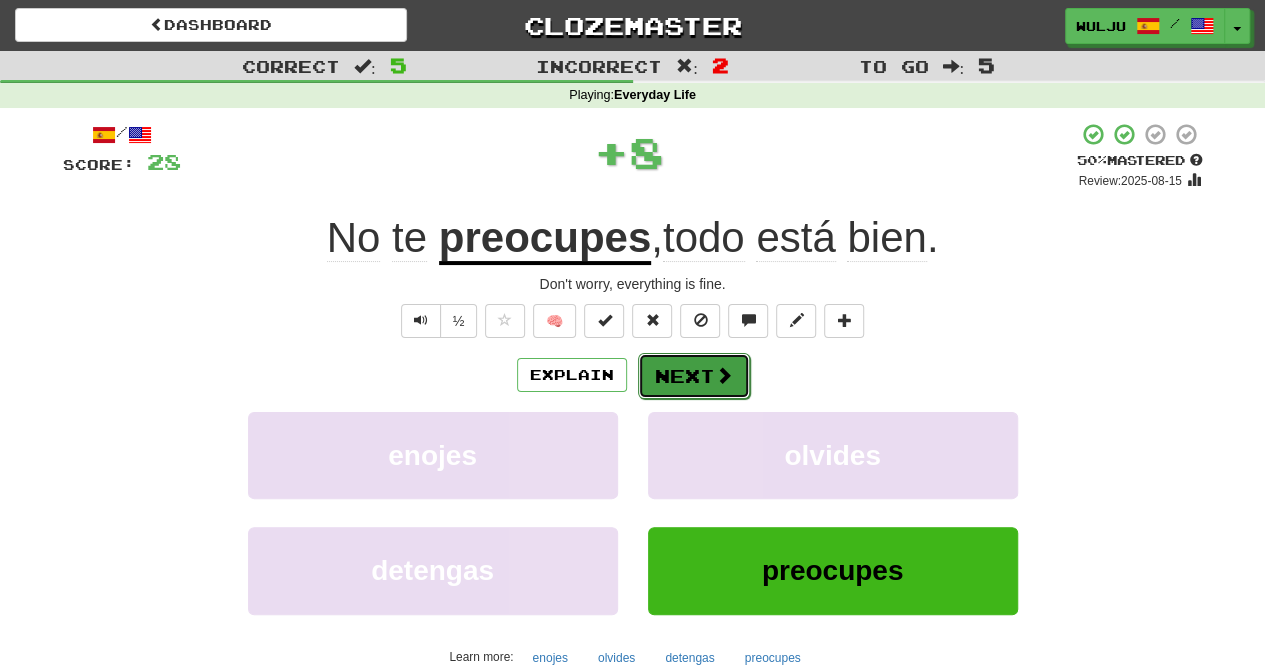 click on "Next" at bounding box center [694, 376] 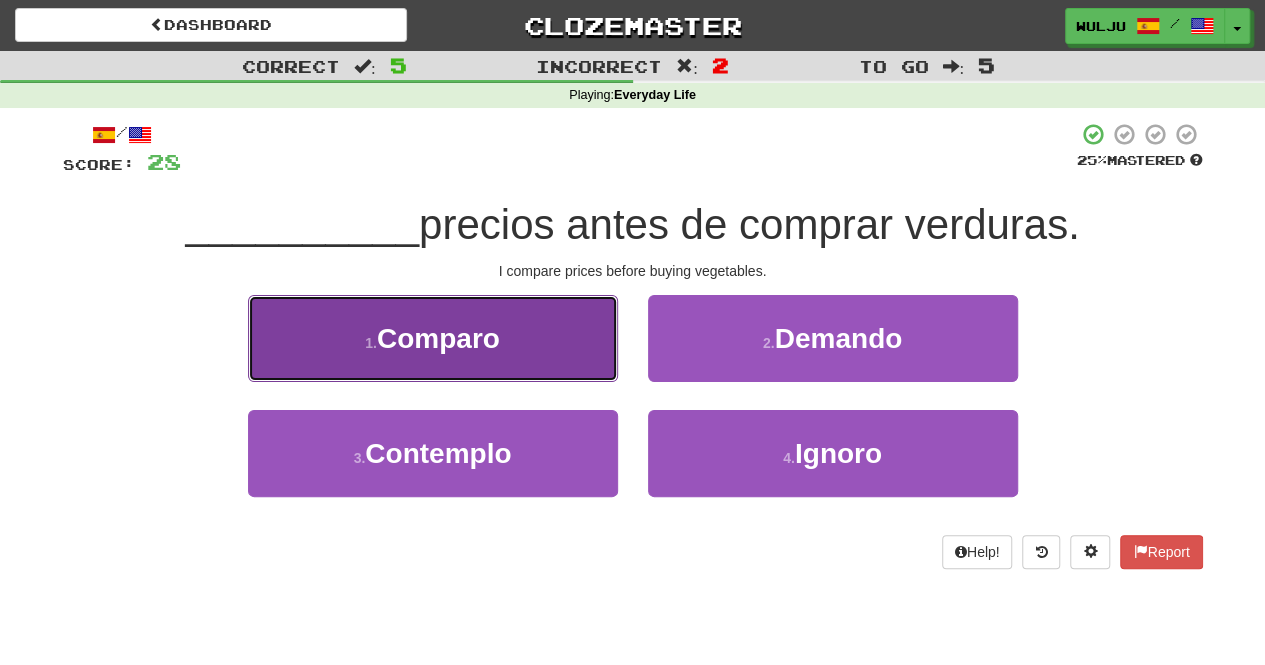 click on "1 .  Comparo" at bounding box center (433, 338) 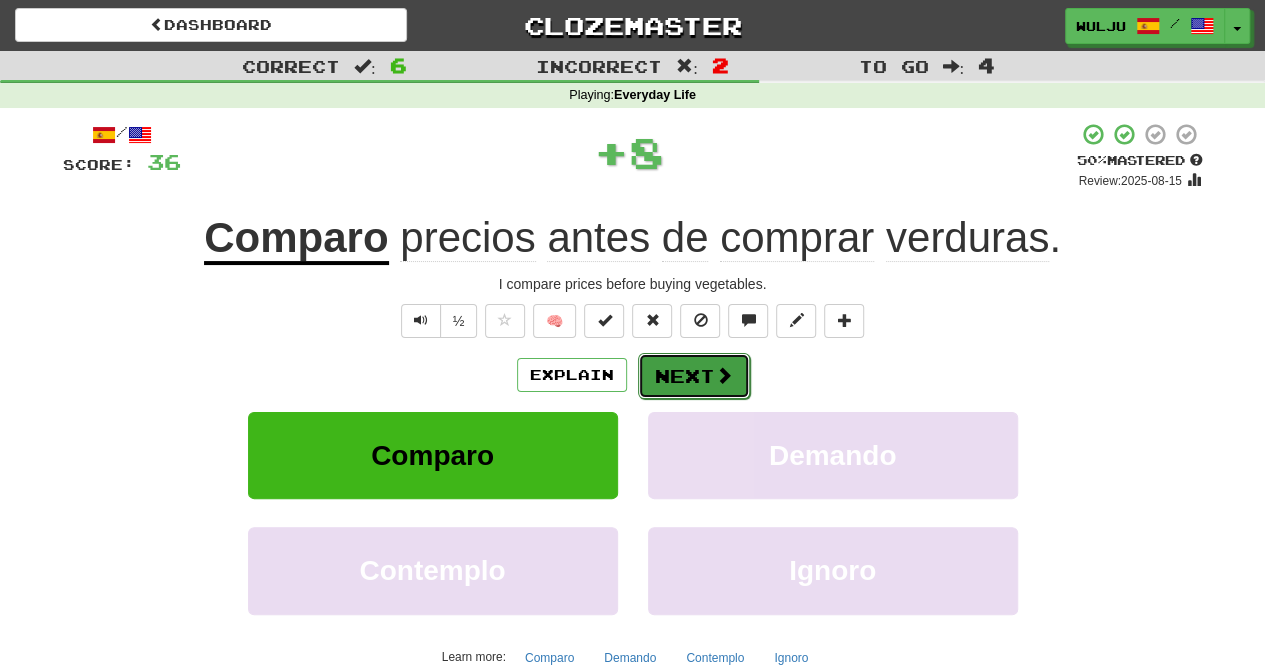click on "Next" at bounding box center [694, 376] 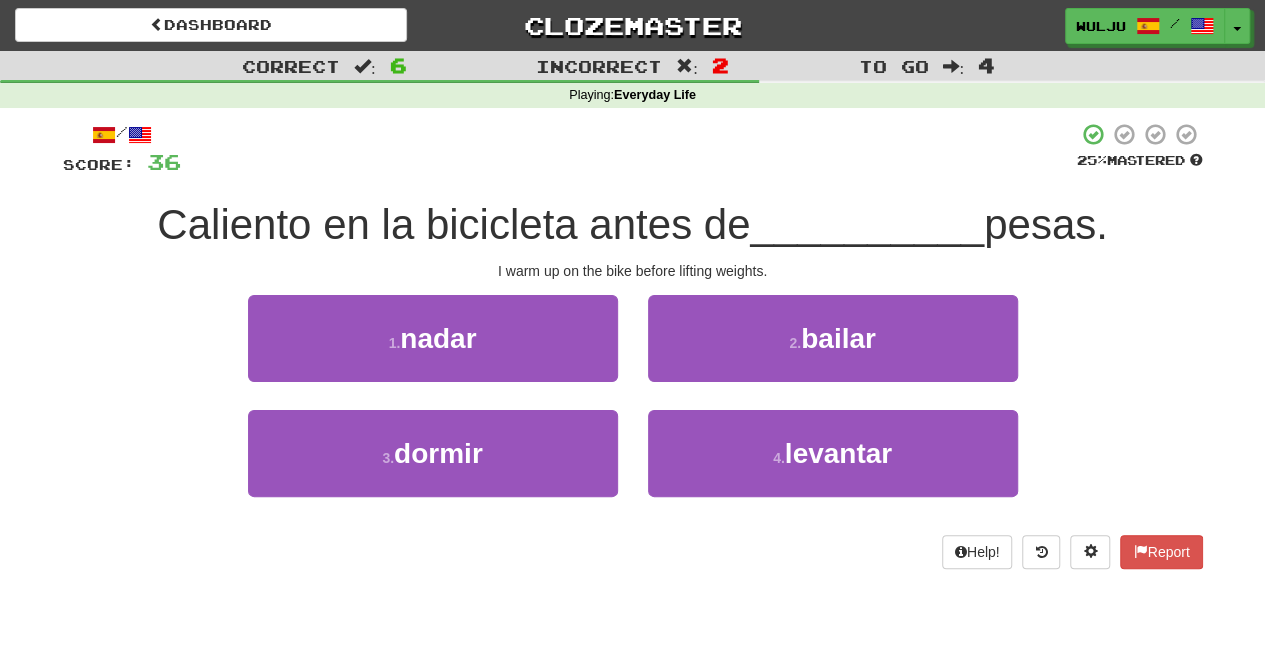 click on "/  Score:   36 25 %  Mastered Caliento en la bicicleta antes de  __________  pesas. I warm up on the bike before lifting weights. 1 .  nadar 2 .  bailar 3 .  dormir 4 .  levantar  Help!  Report" at bounding box center (633, 352) 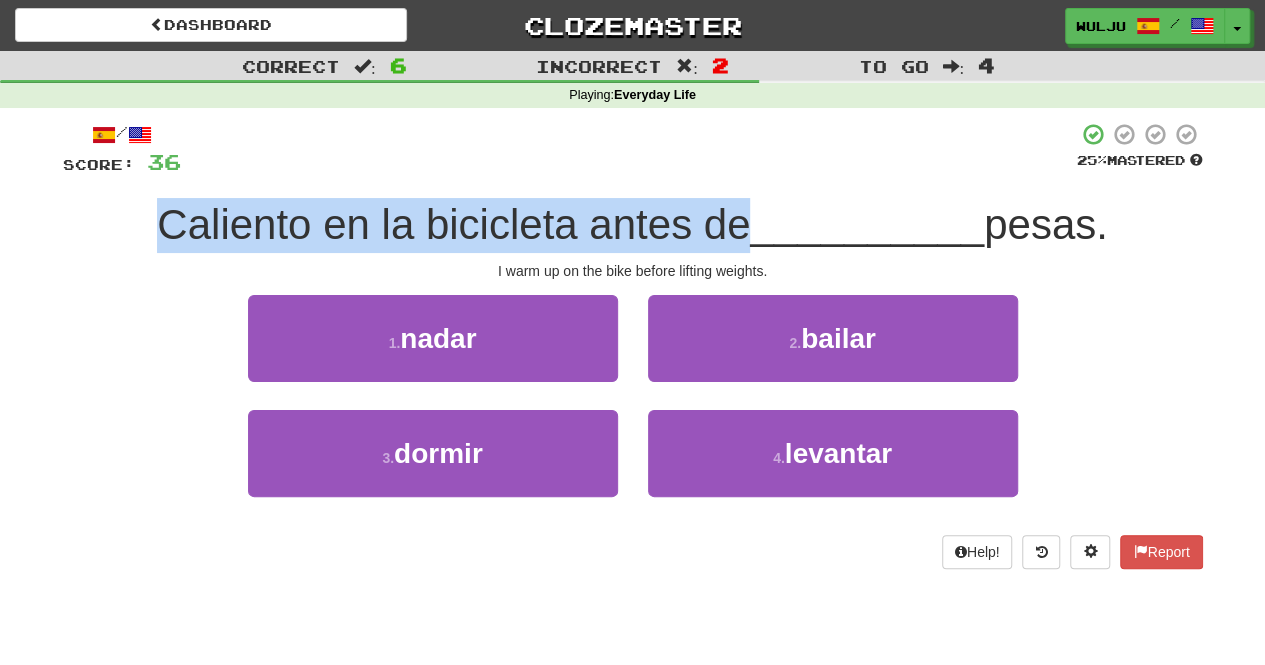drag, startPoint x: 735, startPoint y: 235, endPoint x: 126, endPoint y: 243, distance: 609.05255 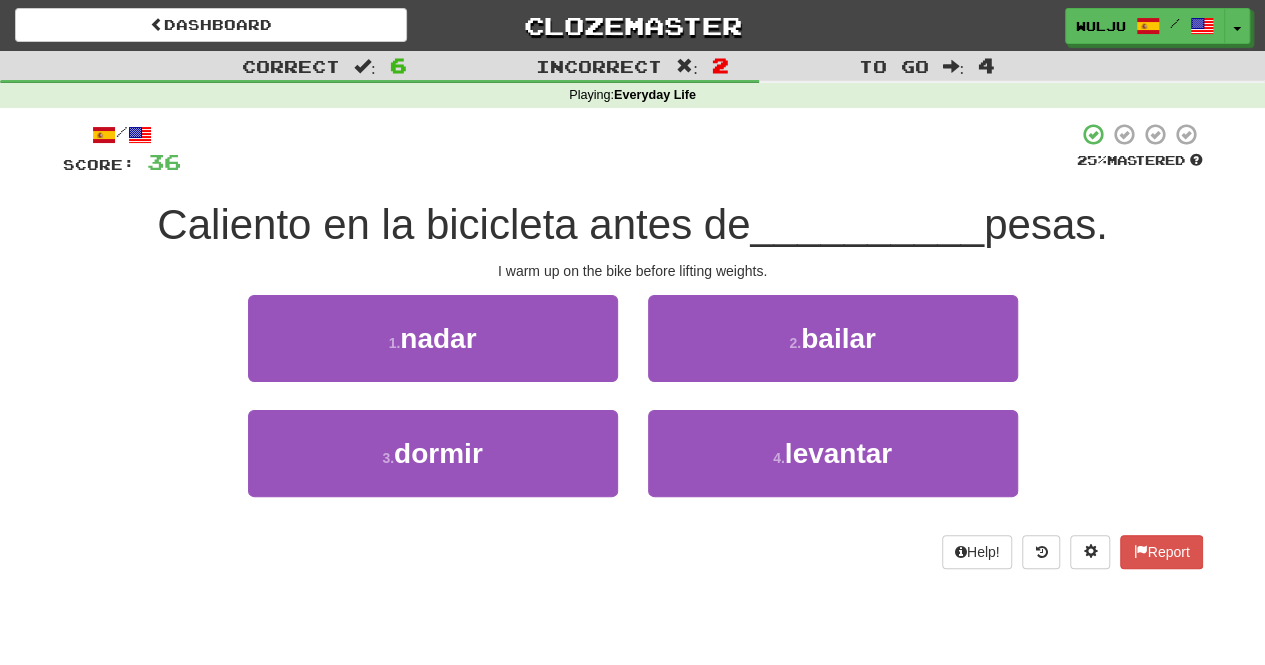 click at bounding box center (629, 149) 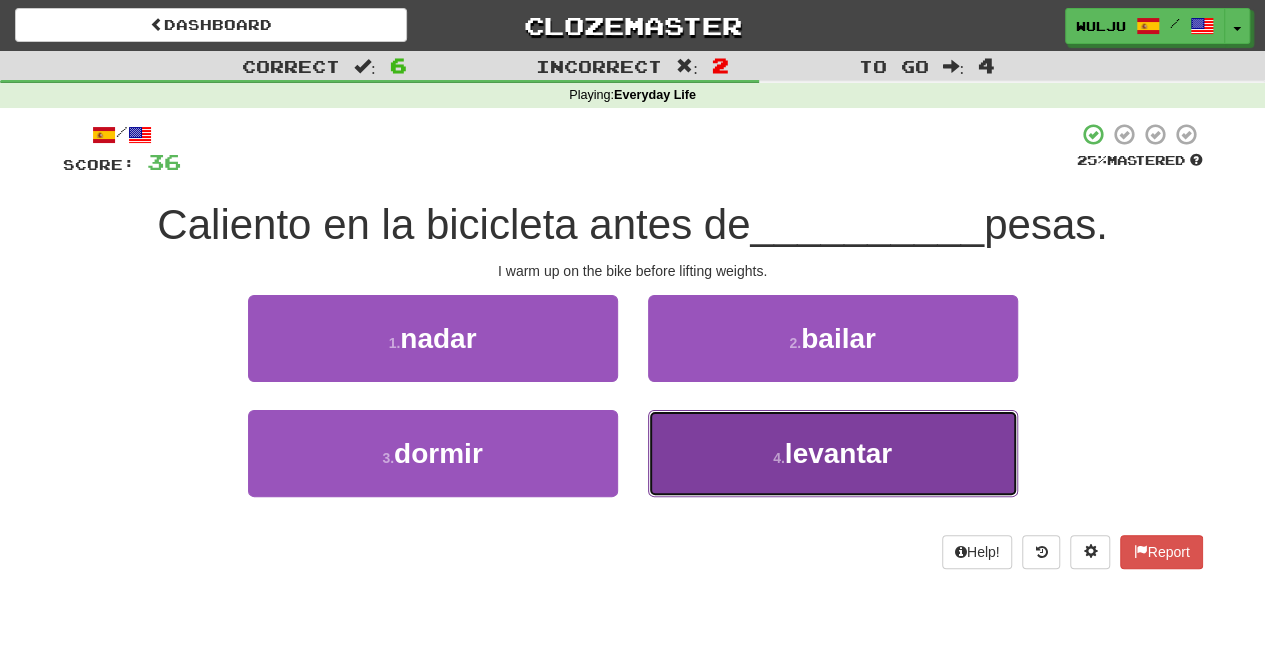 click on "4 .  levantar" at bounding box center (833, 453) 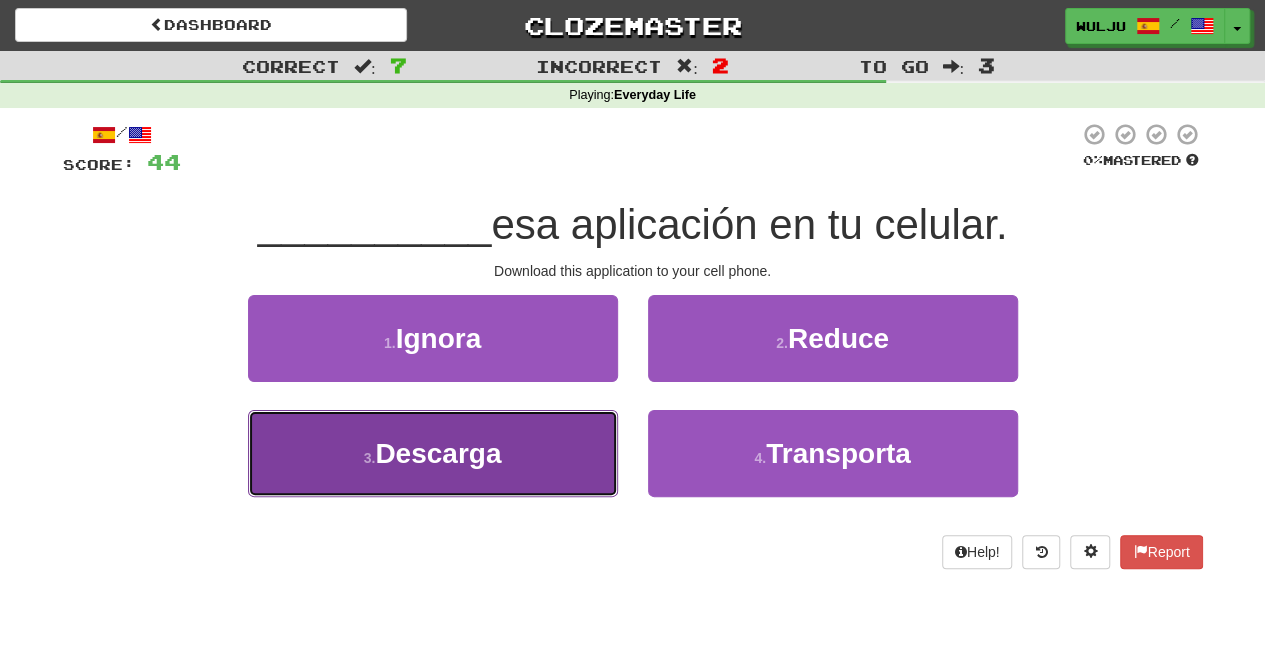 click on "3 .  Descarga" at bounding box center [433, 453] 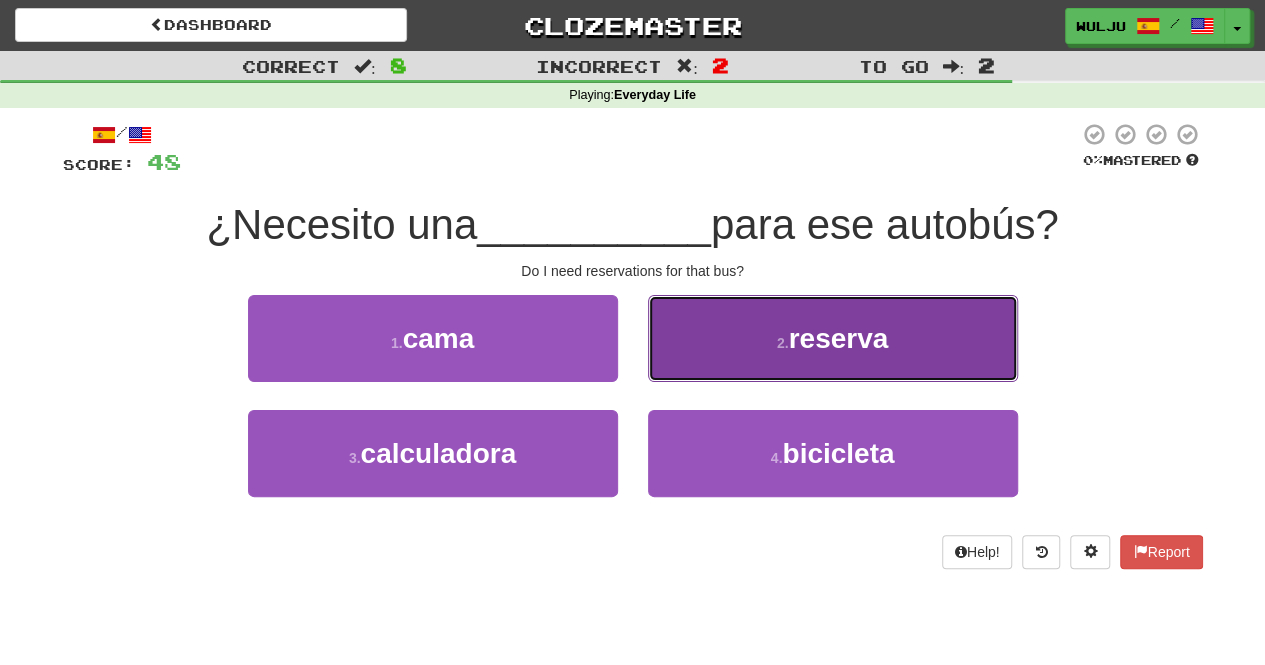 click on "2 .  reserva" at bounding box center (833, 338) 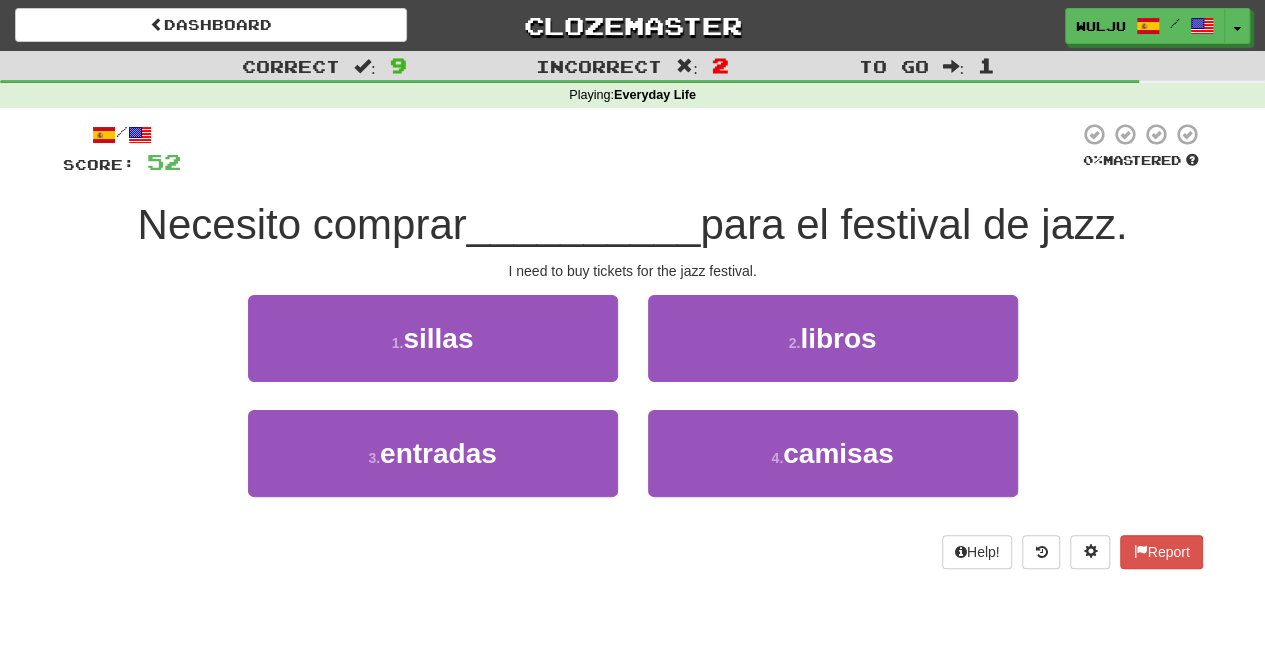 click on "1 .  sillas" at bounding box center [433, 352] 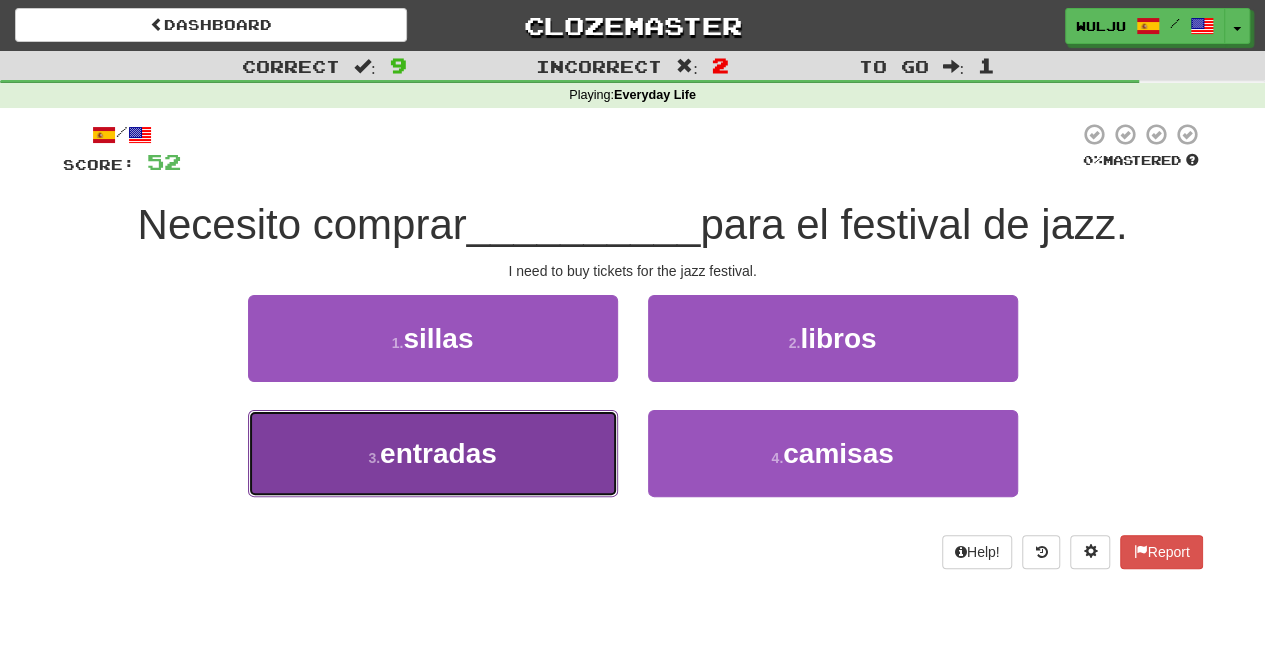 click on "3 .  entradas" at bounding box center [433, 453] 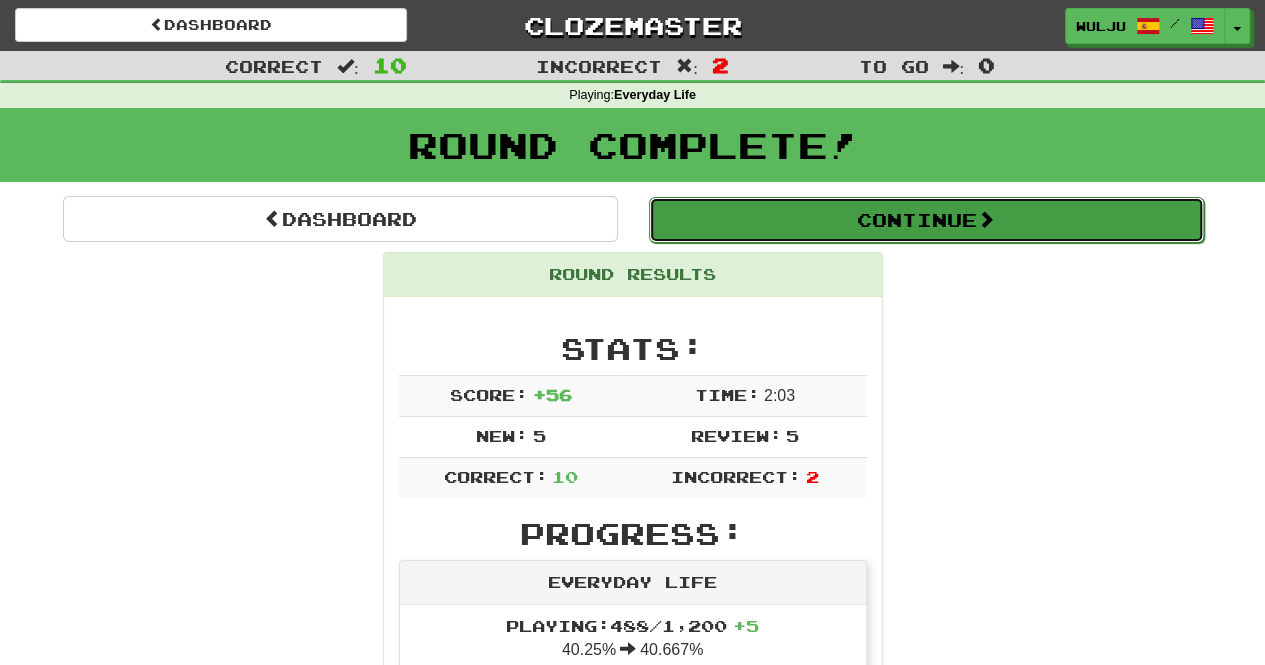 click on "Continue" at bounding box center (926, 220) 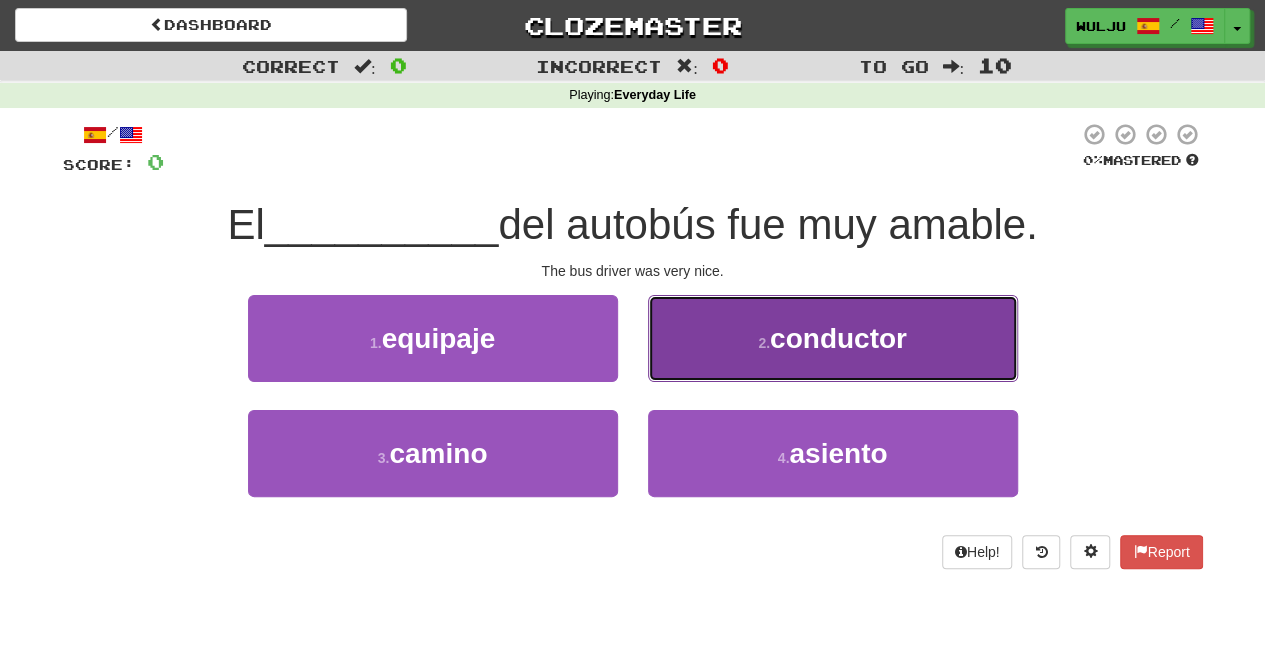 click on "2 .  conductor" at bounding box center [833, 338] 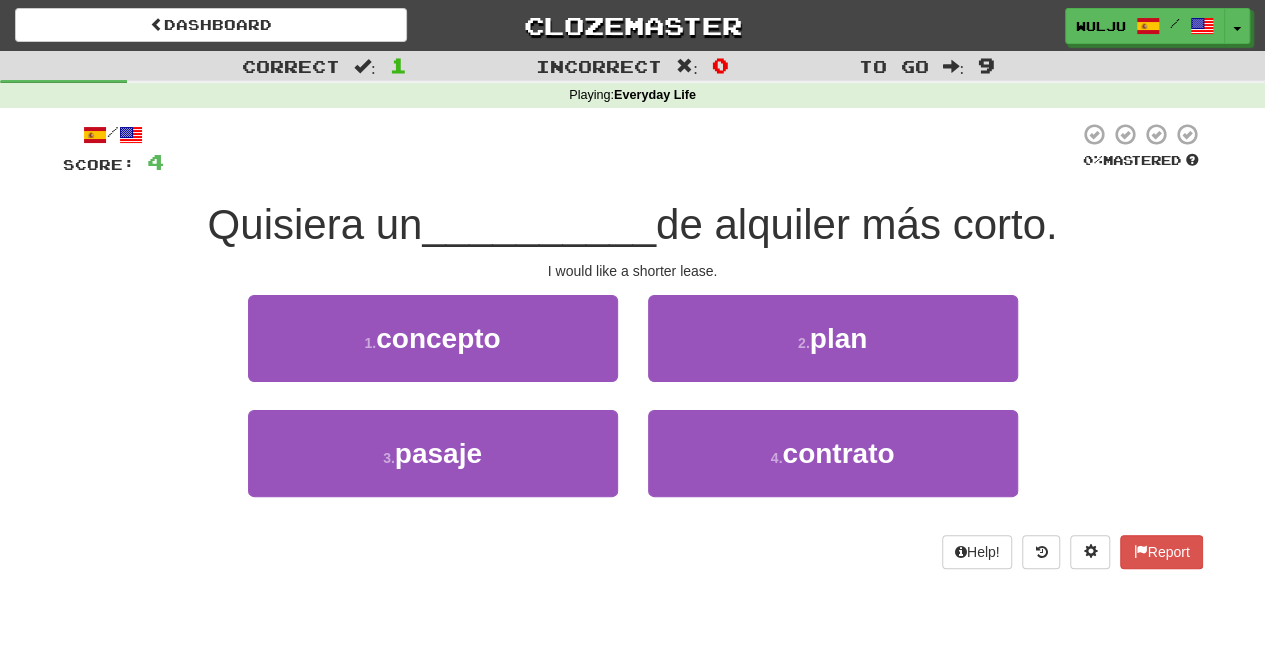 click on "1 .  concepto" at bounding box center (433, 352) 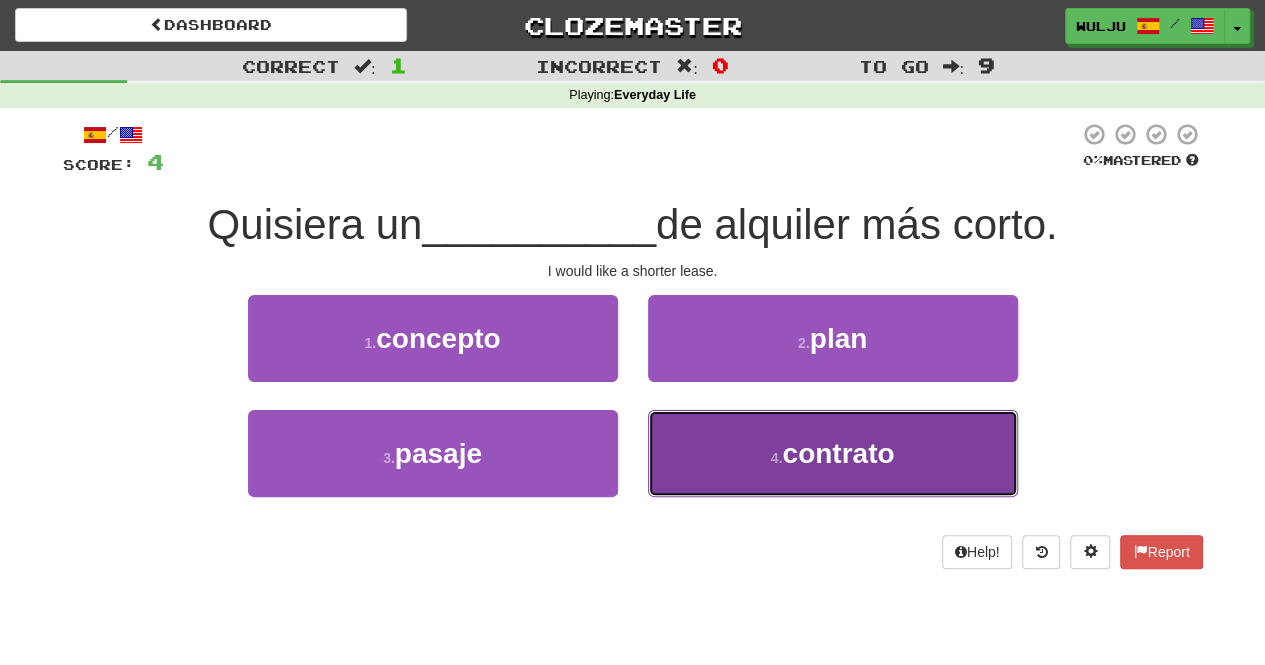 click on "4 .  contrato" at bounding box center (833, 453) 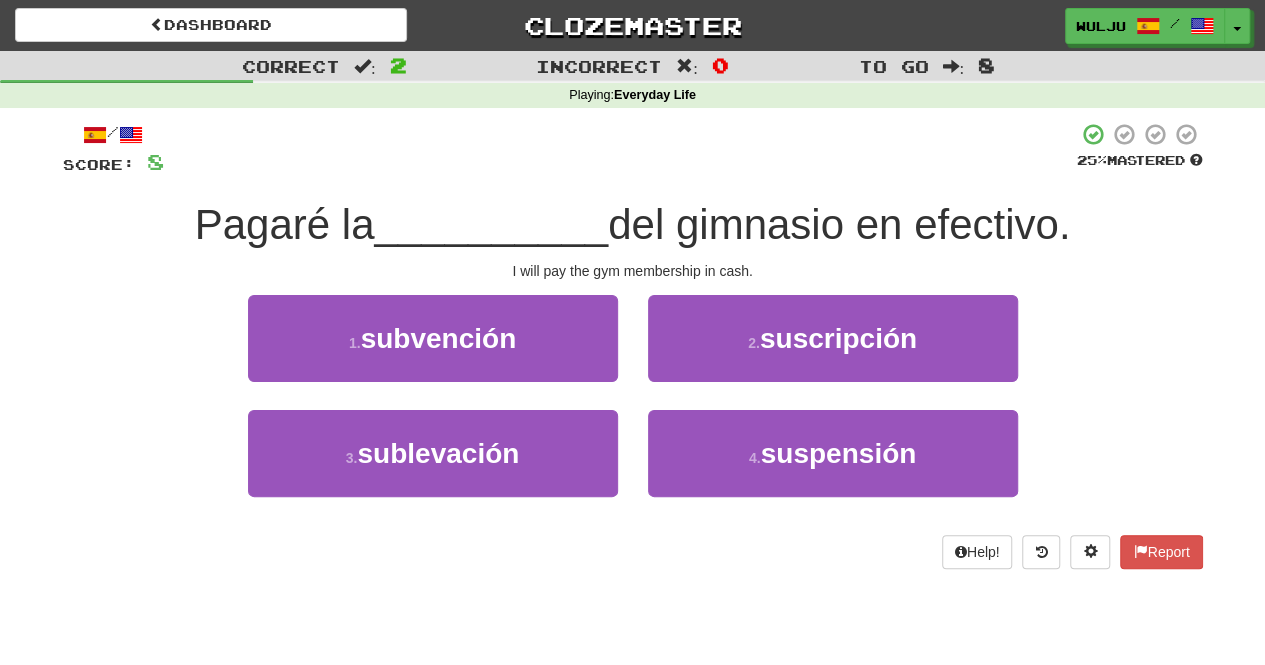 click on "2 .  suscripción" at bounding box center [833, 352] 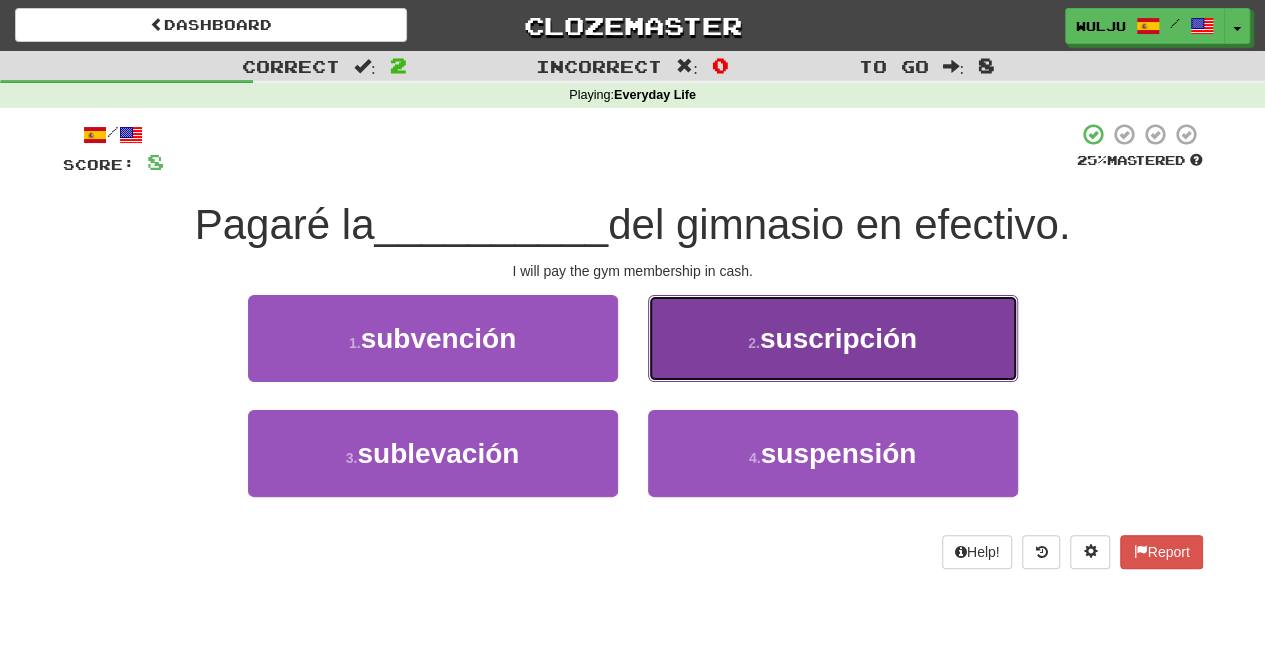 click on "2 .  suscripción" at bounding box center (833, 338) 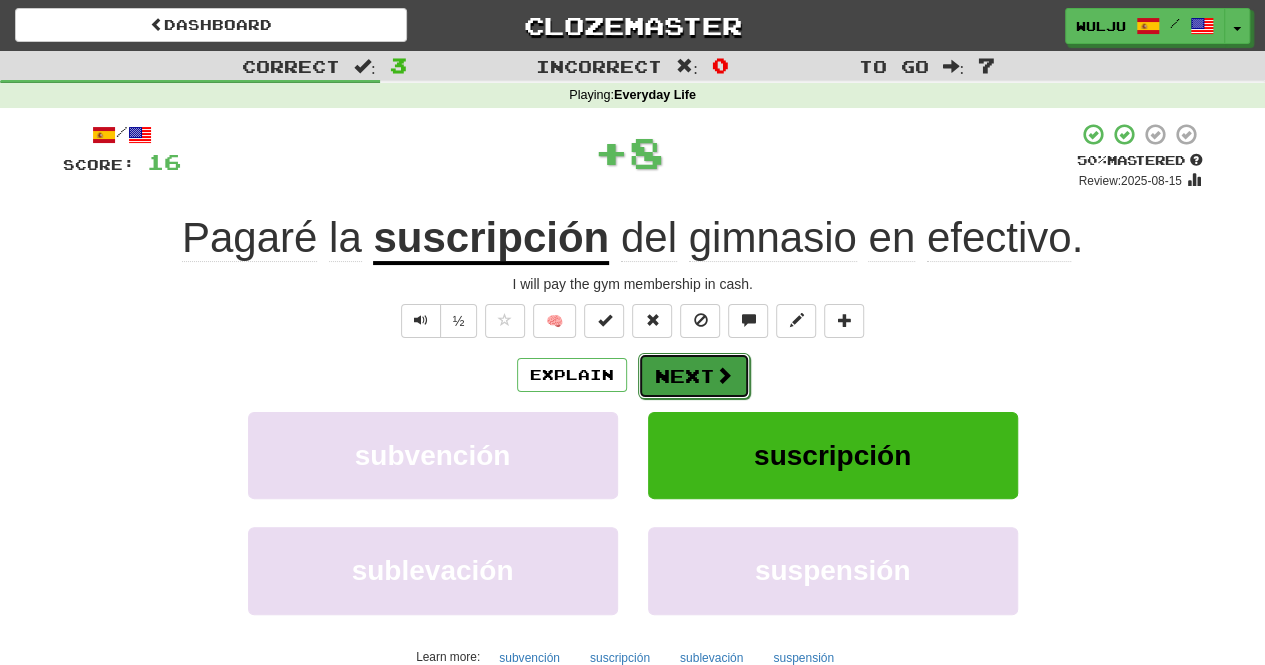 click on "Next" at bounding box center [694, 376] 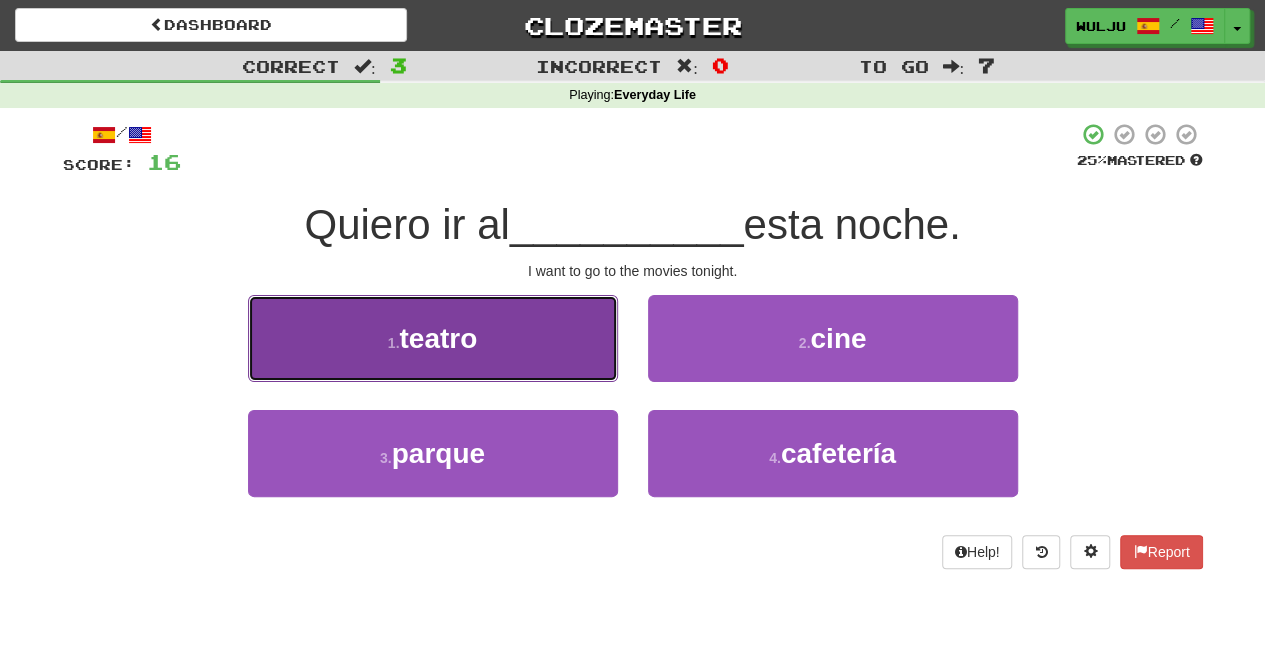 click on "1 .  teatro" at bounding box center (433, 338) 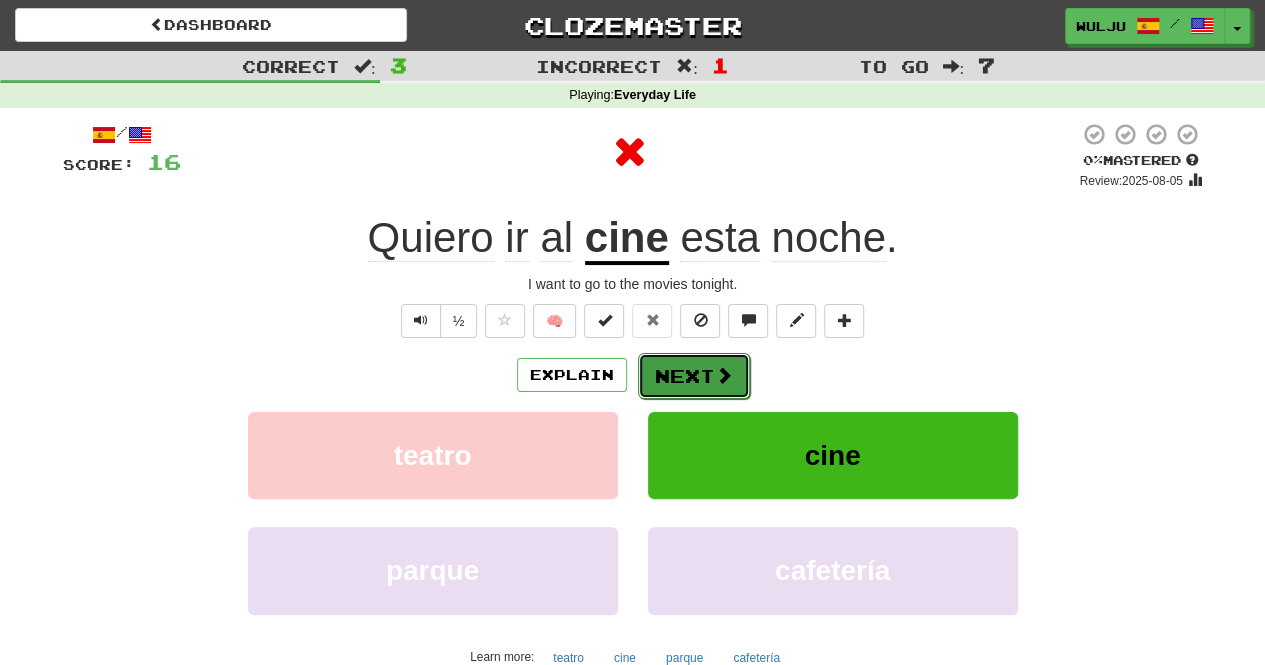 click on "Next" at bounding box center [694, 376] 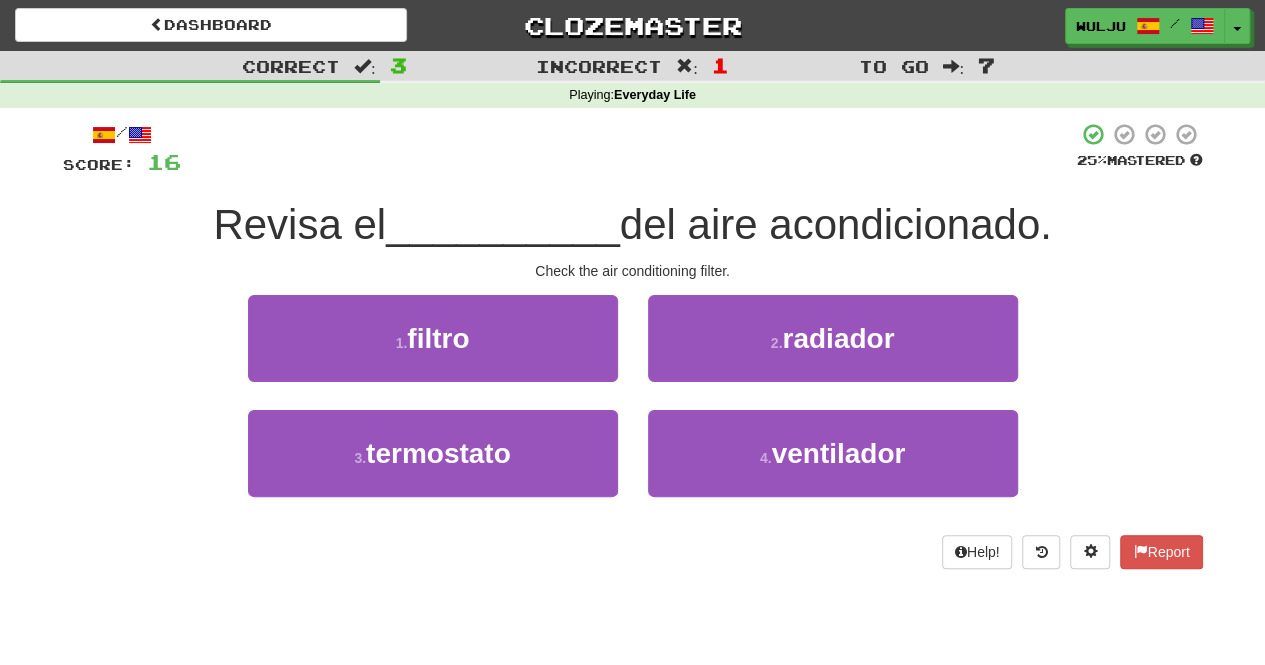 click on "2 .  radiador" at bounding box center [833, 352] 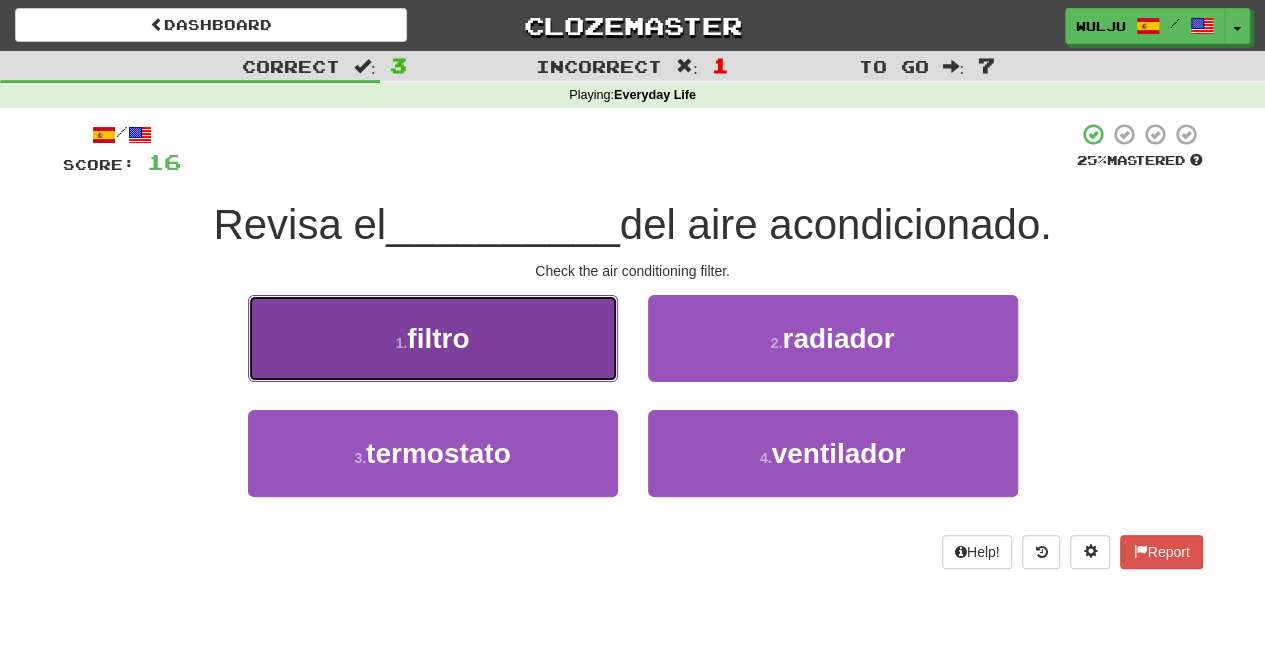 click on "1 .  filtro" at bounding box center [433, 338] 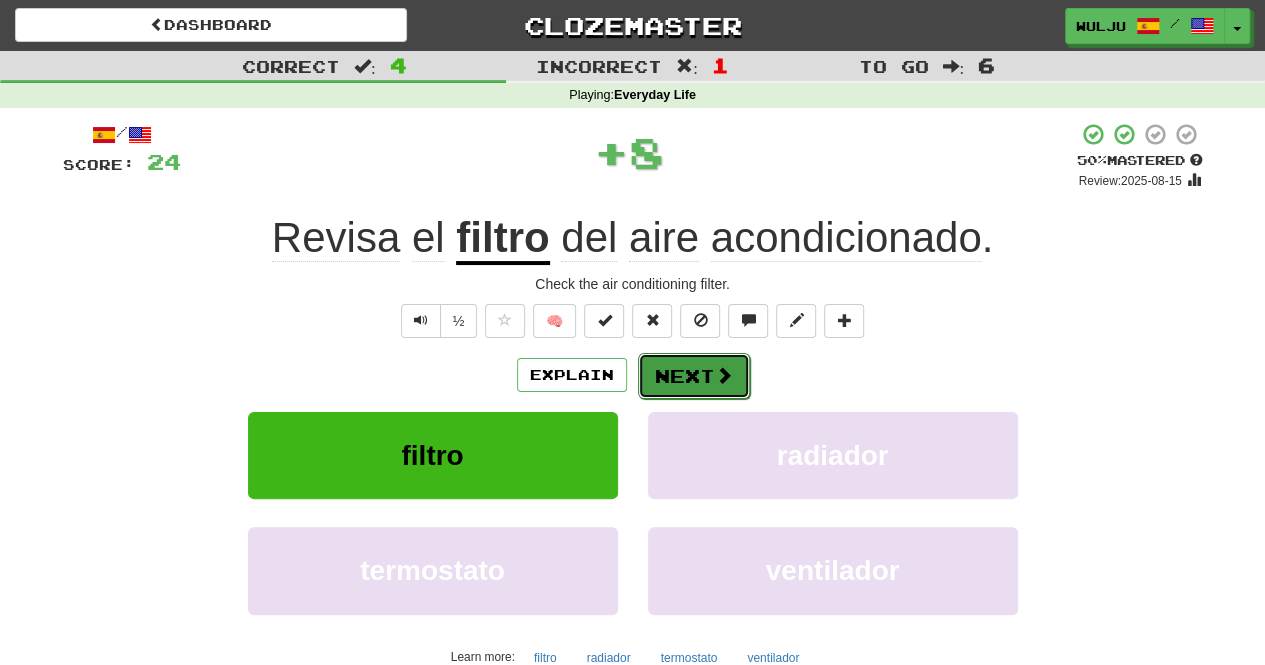 click on "Next" at bounding box center (694, 376) 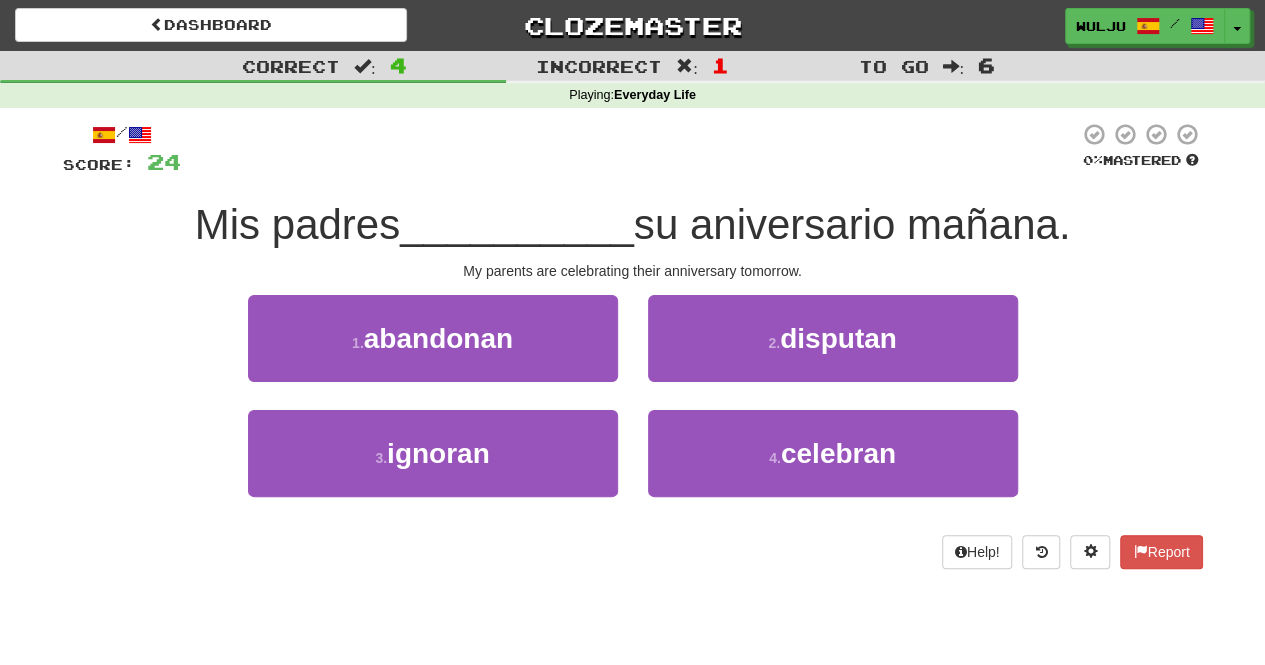 click on "2 .  disputan" at bounding box center (833, 352) 